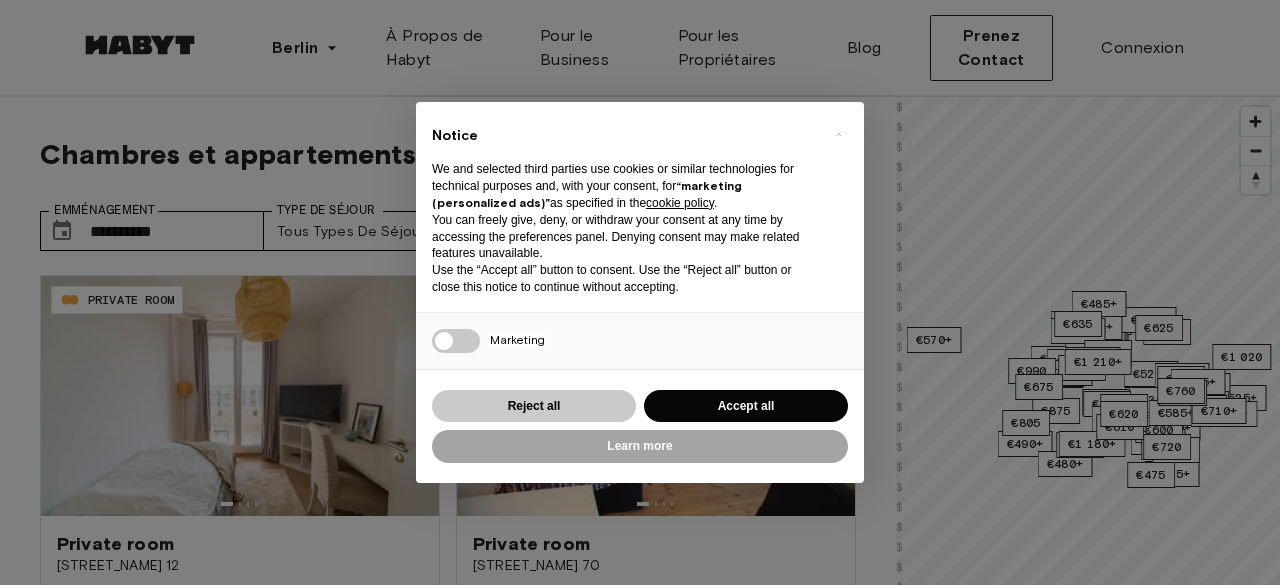 scroll, scrollTop: 0, scrollLeft: 0, axis: both 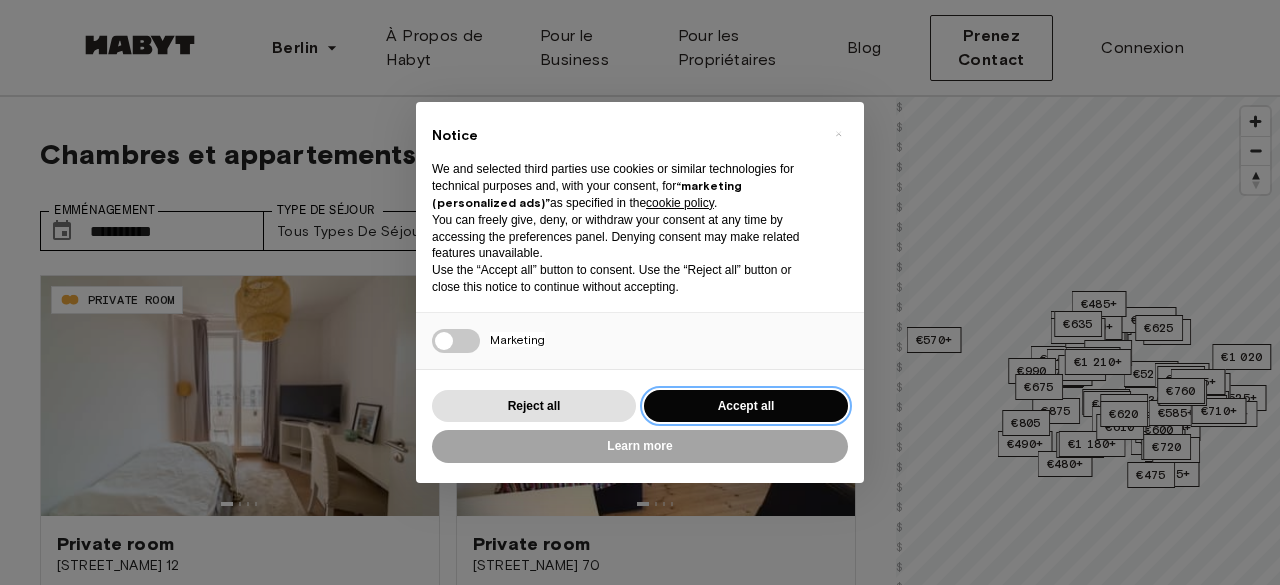 click on "Accept all" at bounding box center (746, 406) 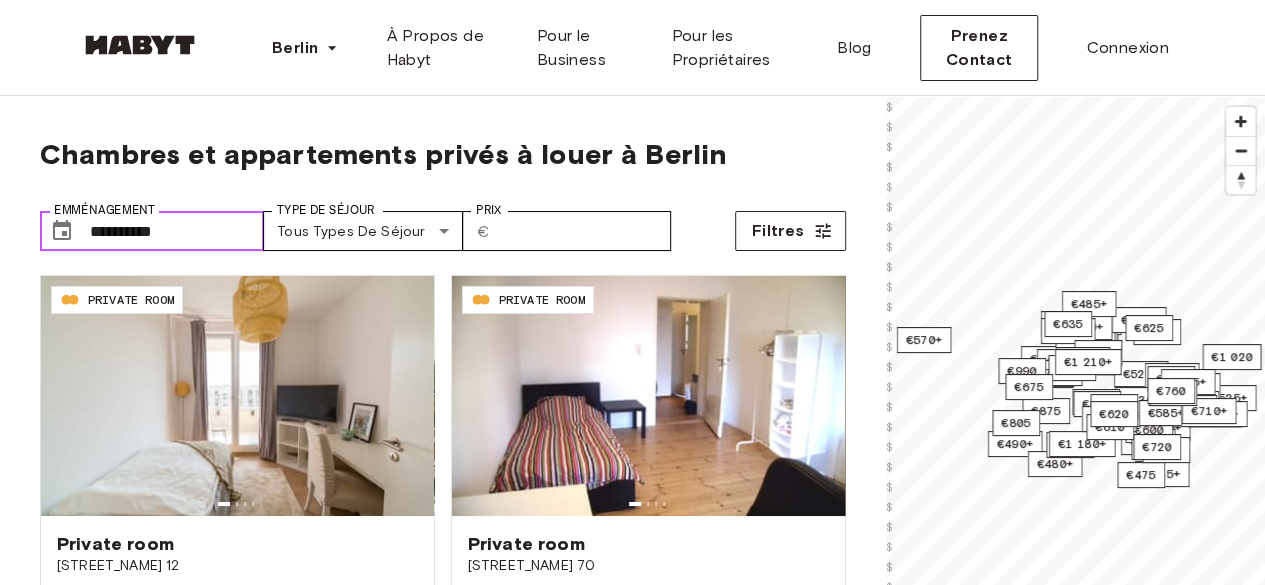 click on "**********" at bounding box center (177, 231) 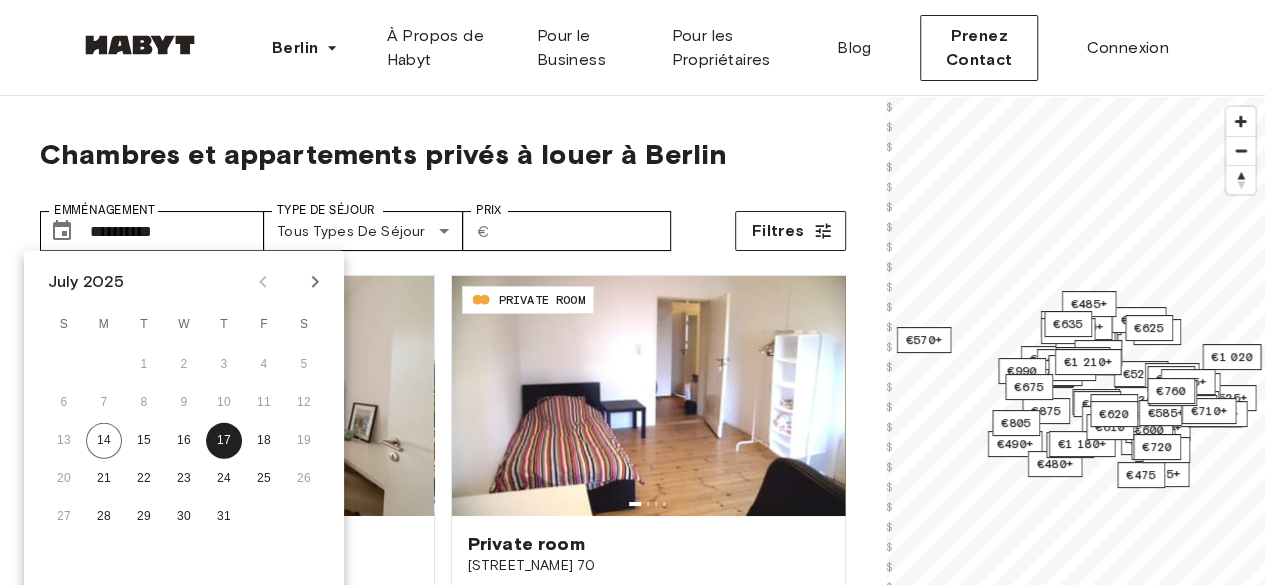 click 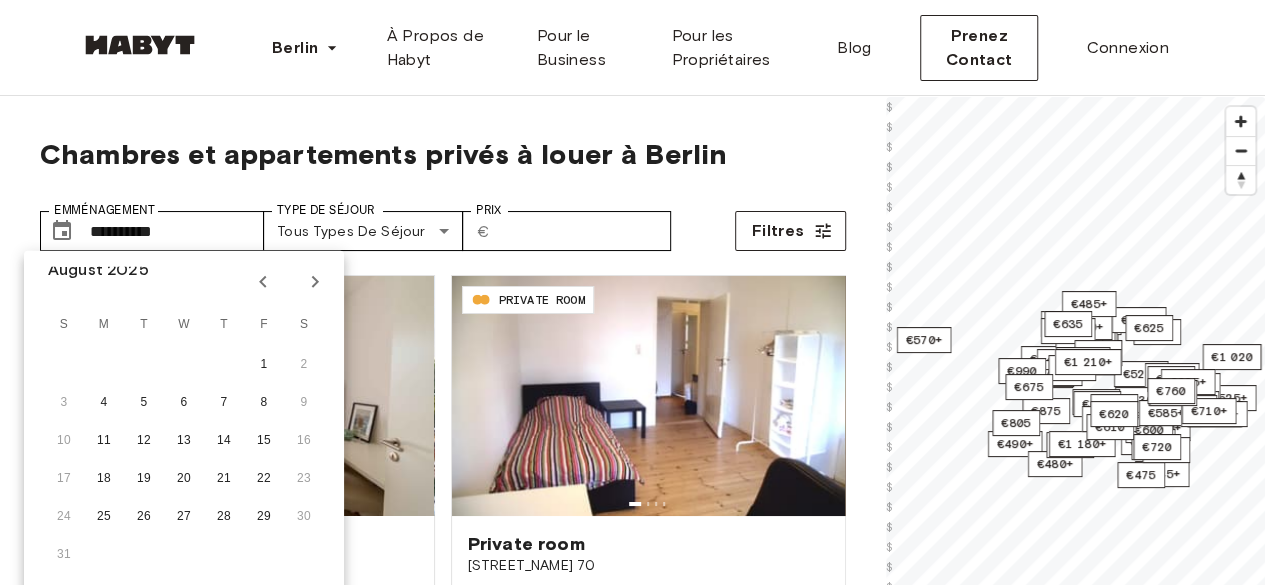 click 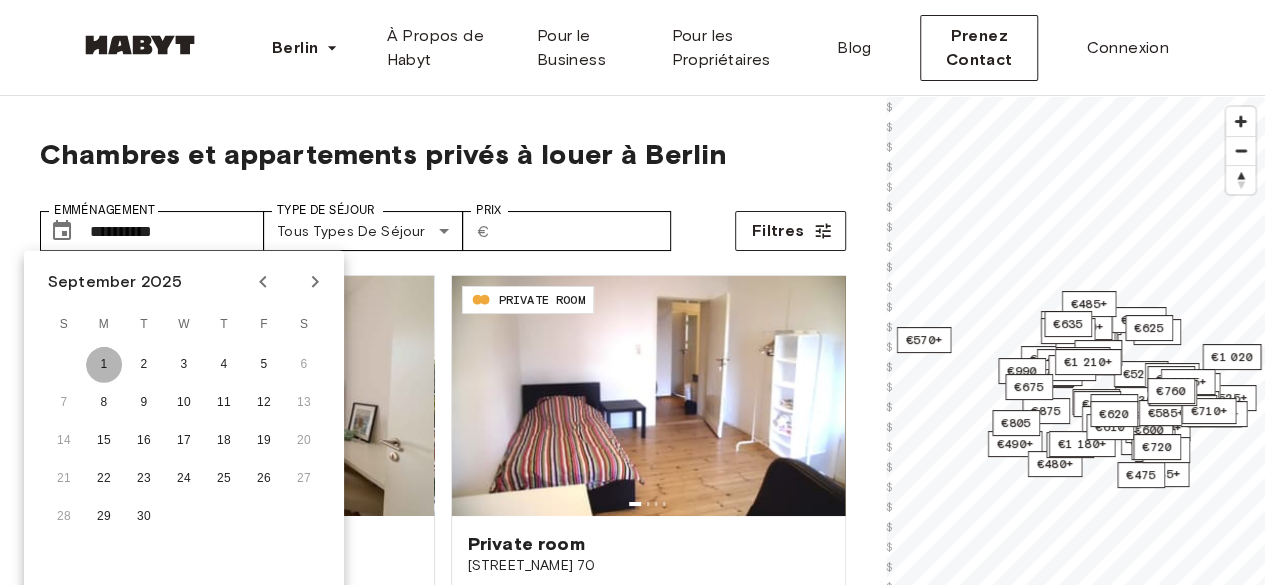click on "1" at bounding box center [104, 365] 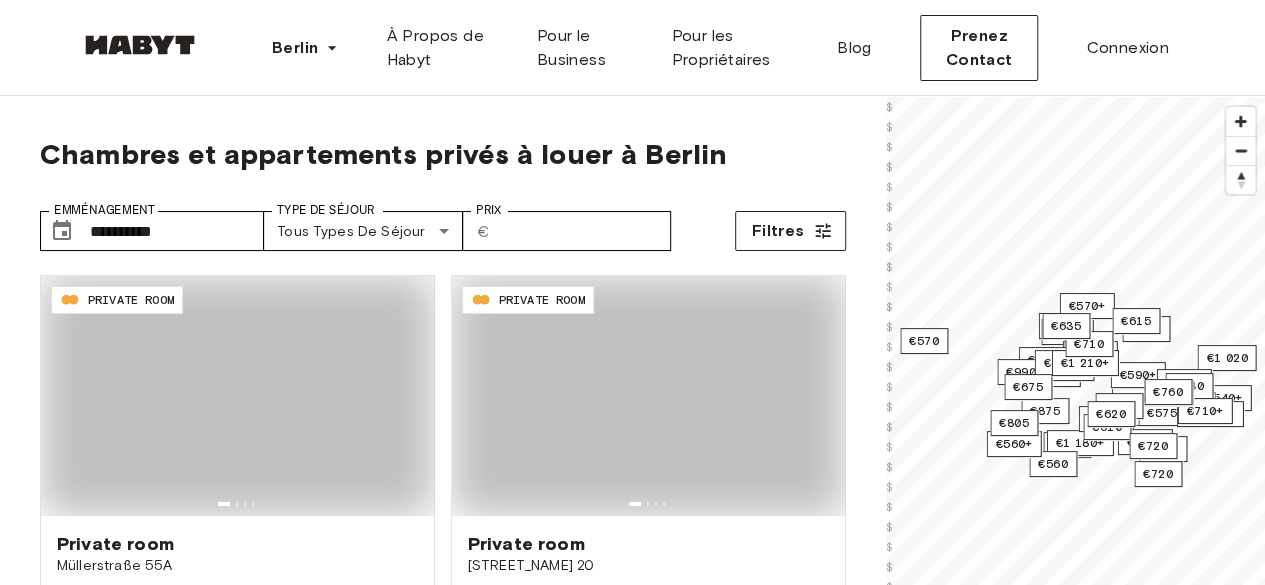 type on "**********" 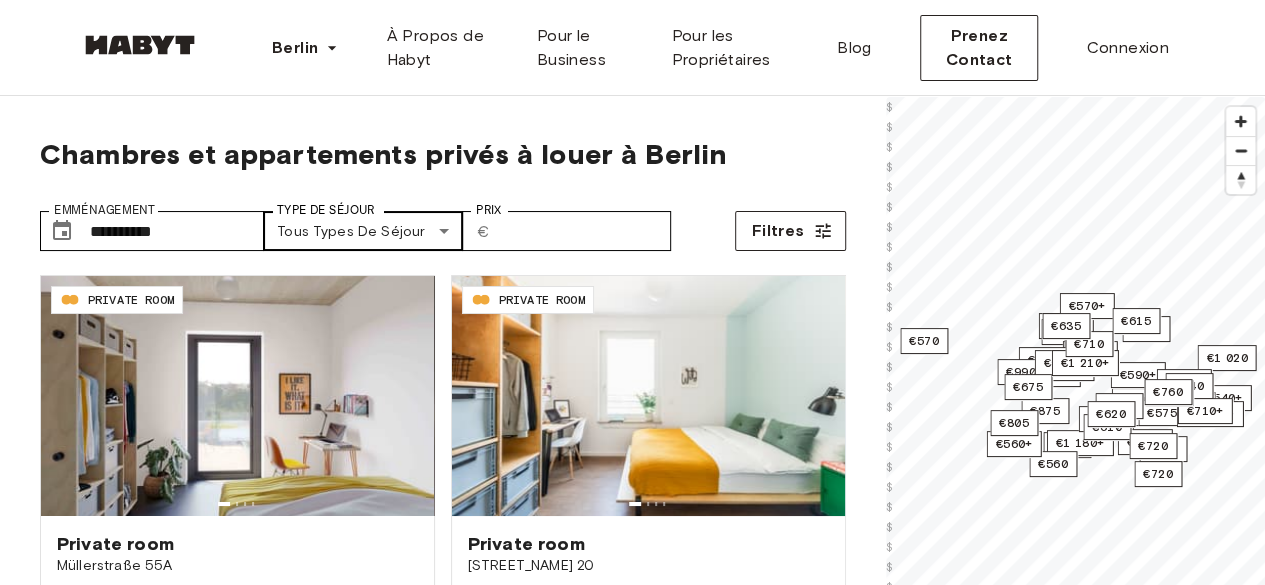 click on "**********" at bounding box center (632, 2420) 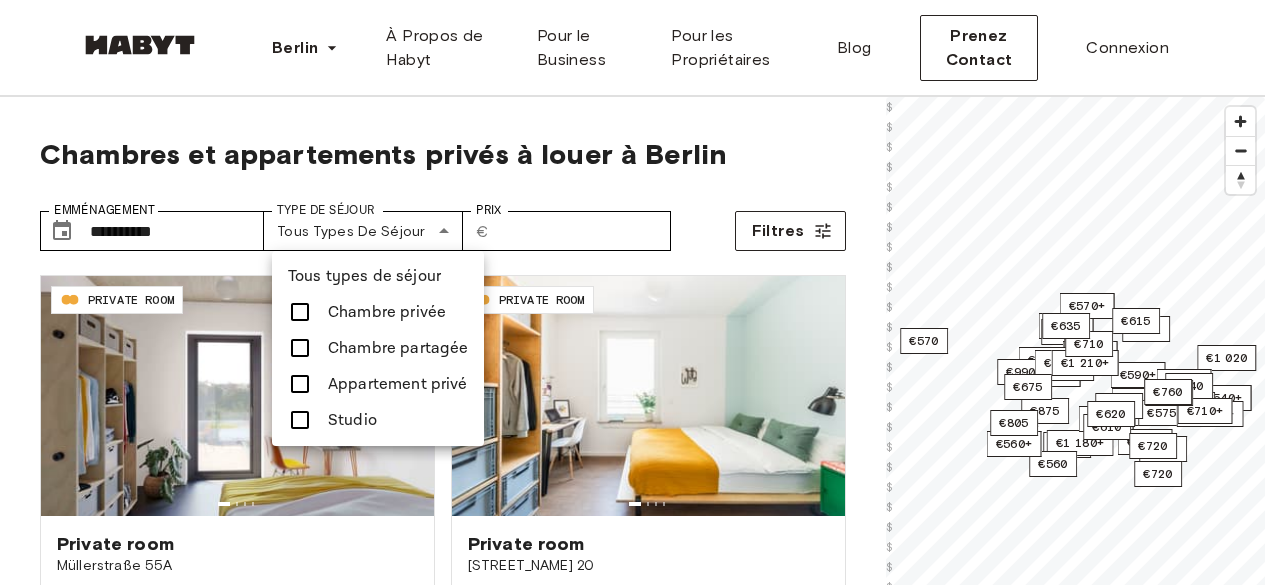 click on "Chambre privée" at bounding box center [387, 312] 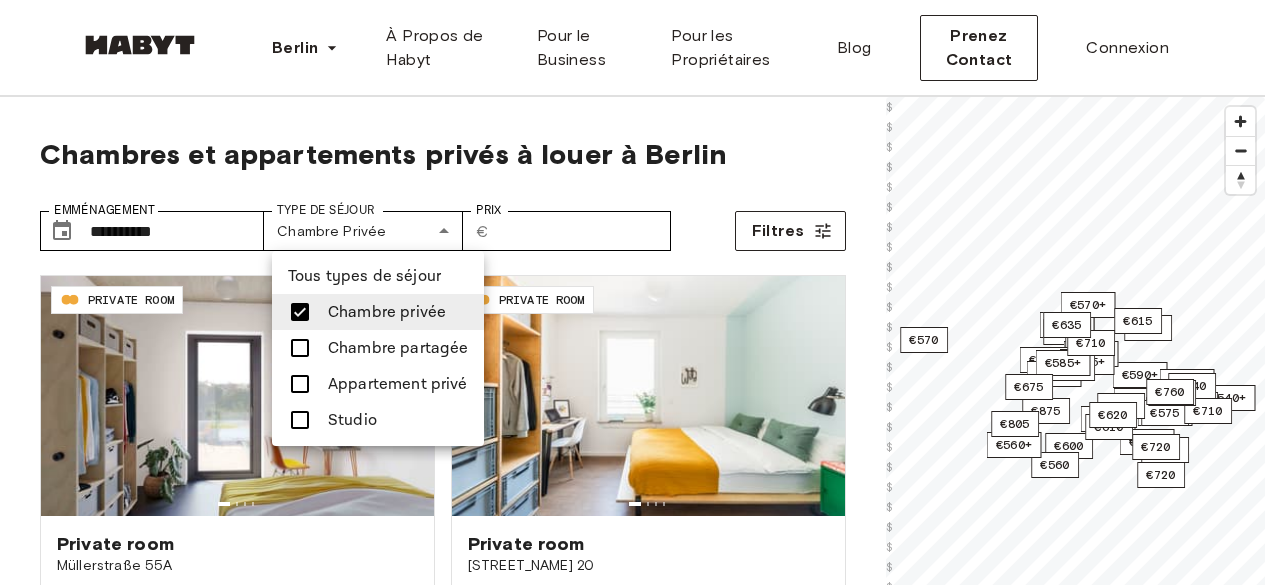click at bounding box center [640, 292] 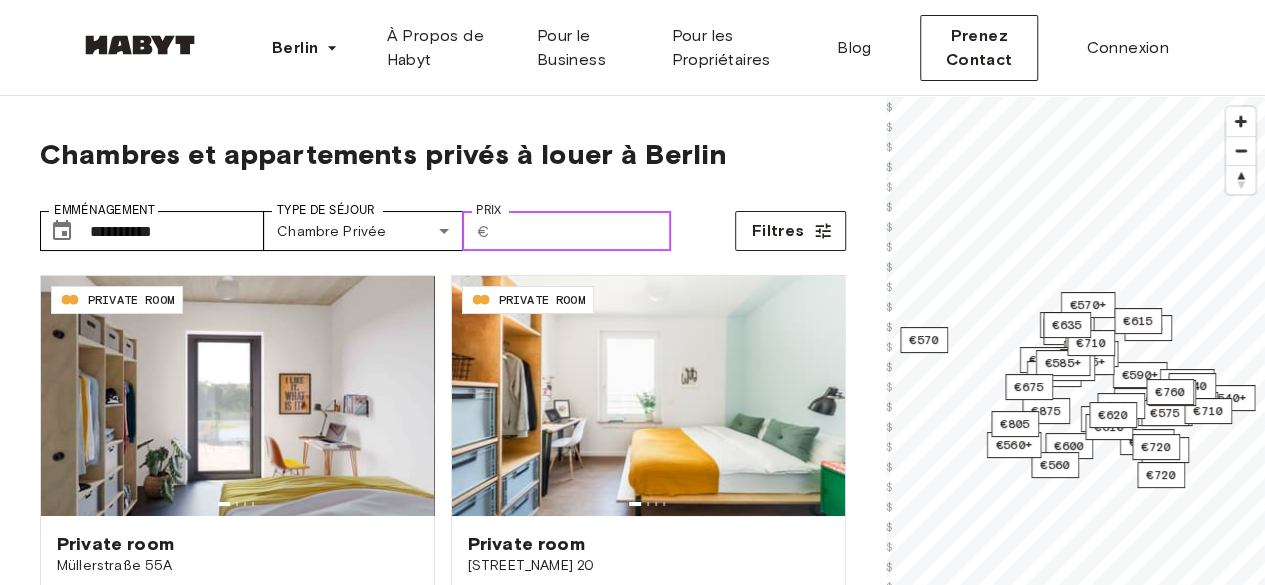 click on "Prix" at bounding box center [584, 231] 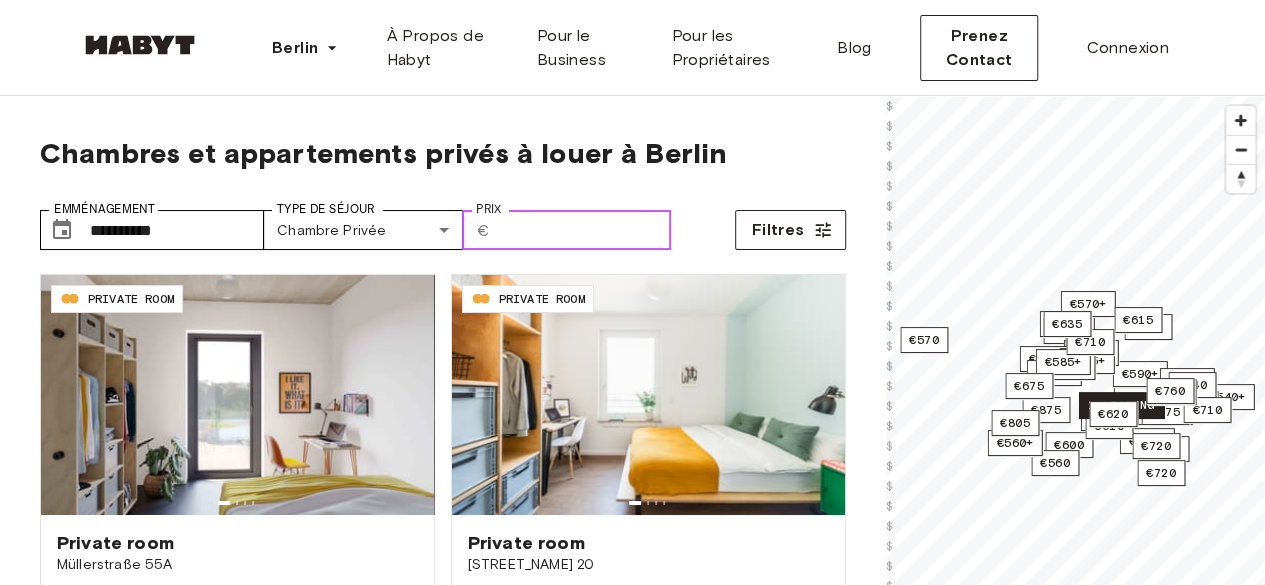 scroll, scrollTop: 0, scrollLeft: 0, axis: both 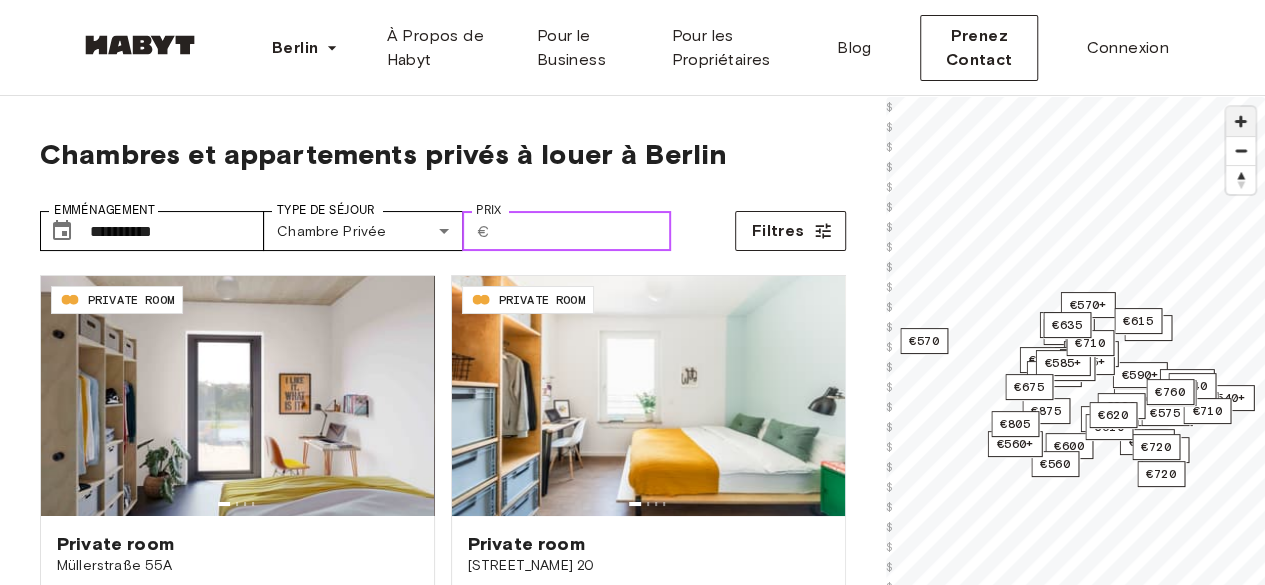 type on "***" 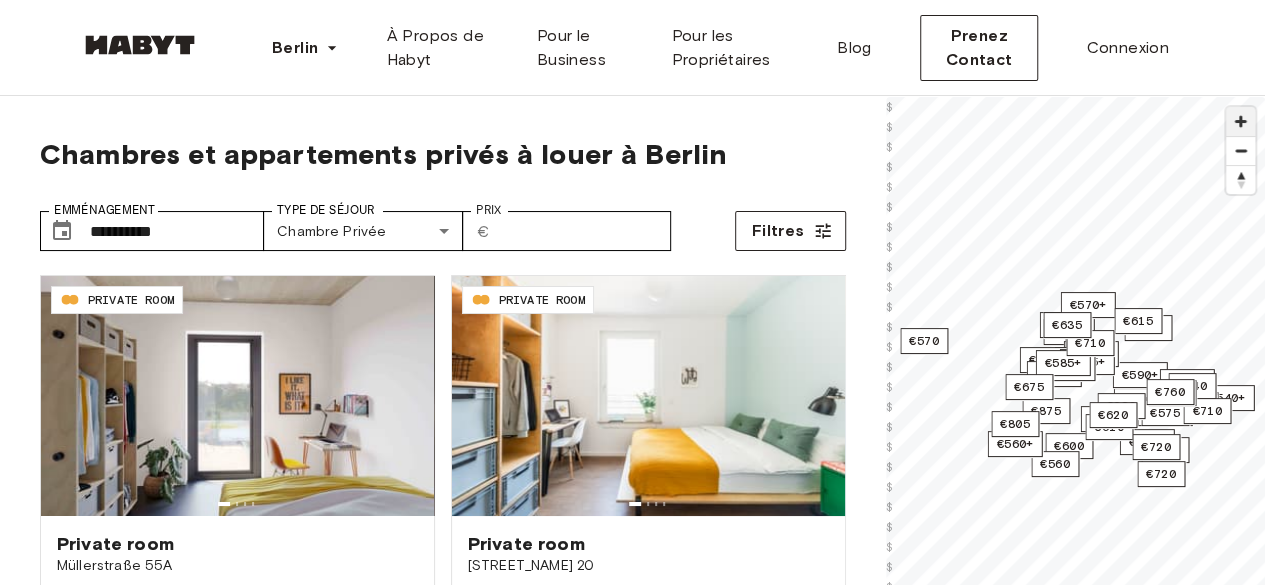 click at bounding box center (1240, 121) 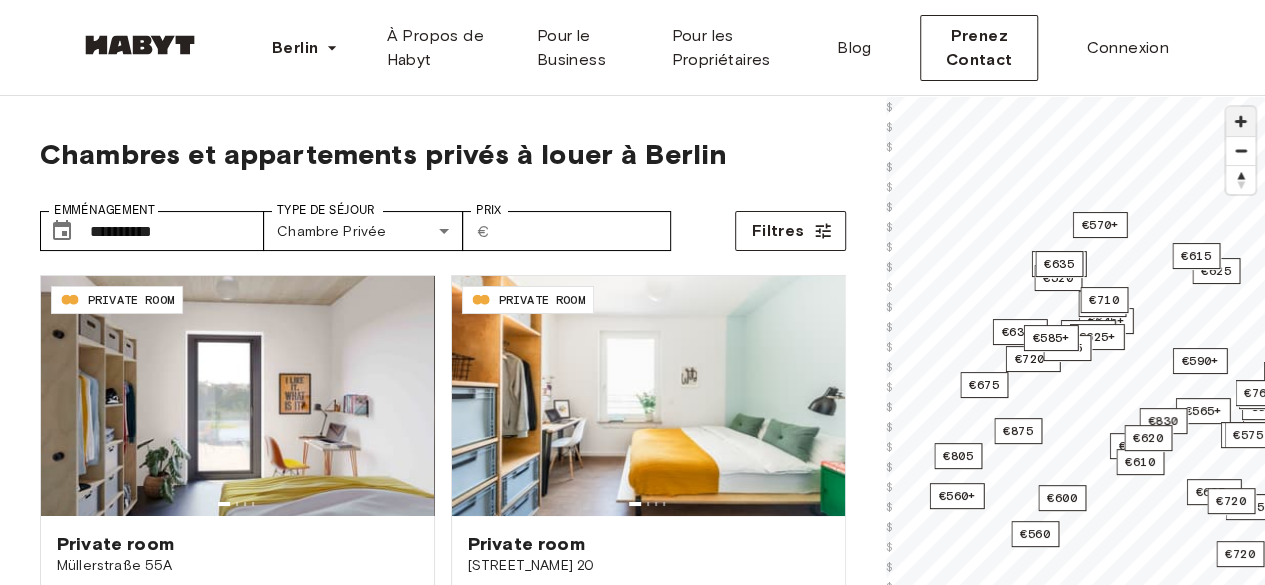 click at bounding box center (1240, 121) 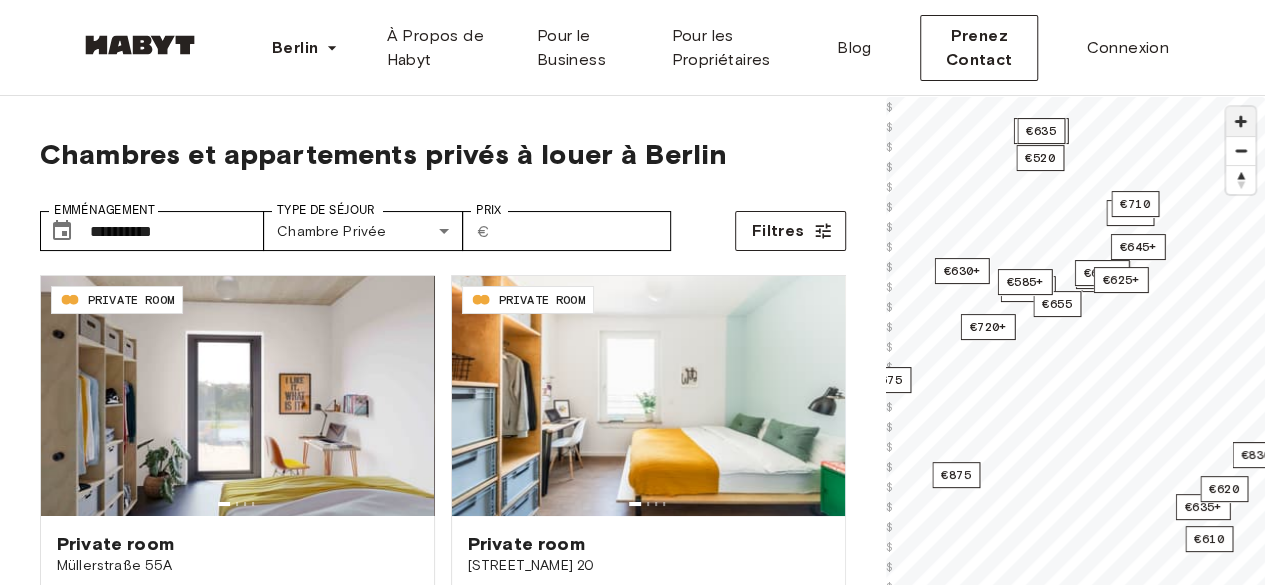 click at bounding box center (1240, 121) 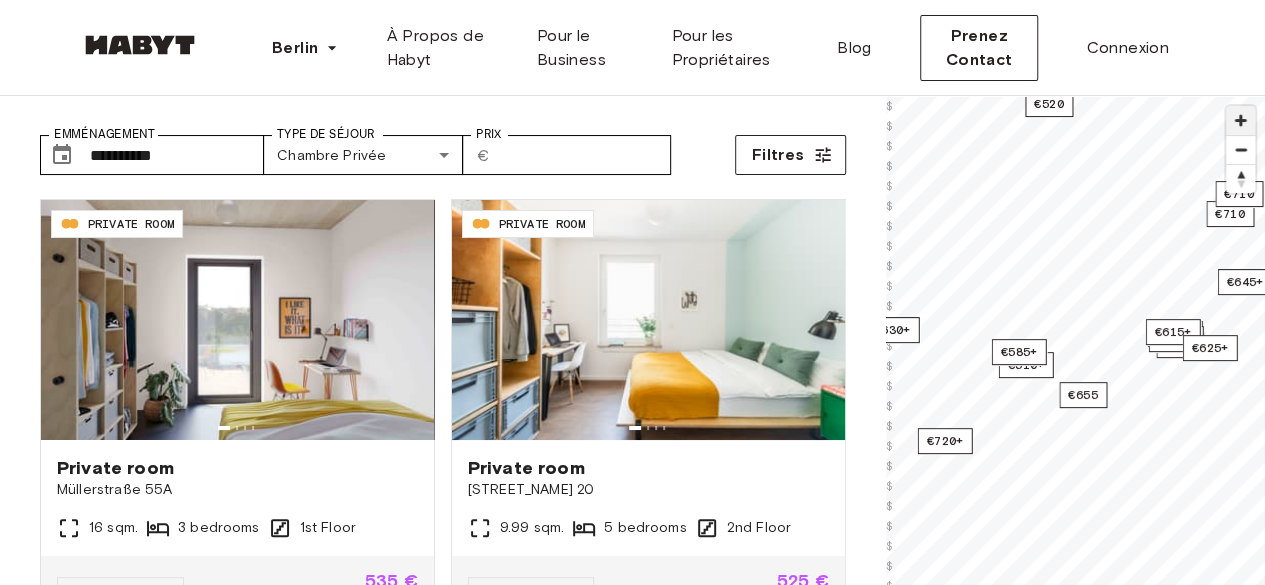 scroll, scrollTop: 100, scrollLeft: 0, axis: vertical 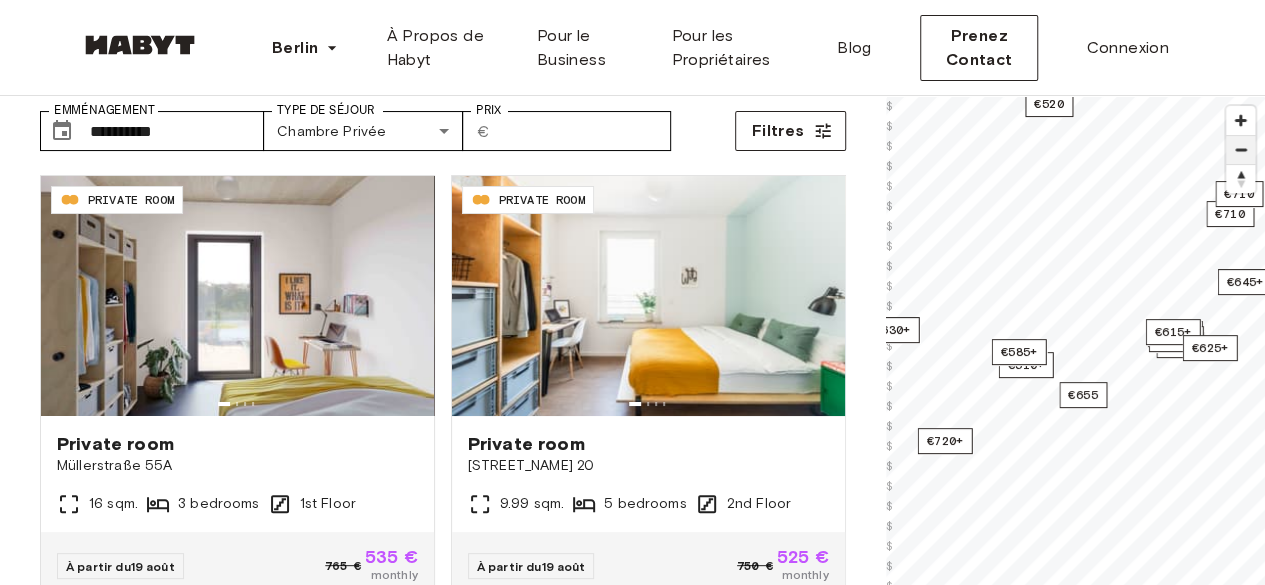 click at bounding box center (1240, 150) 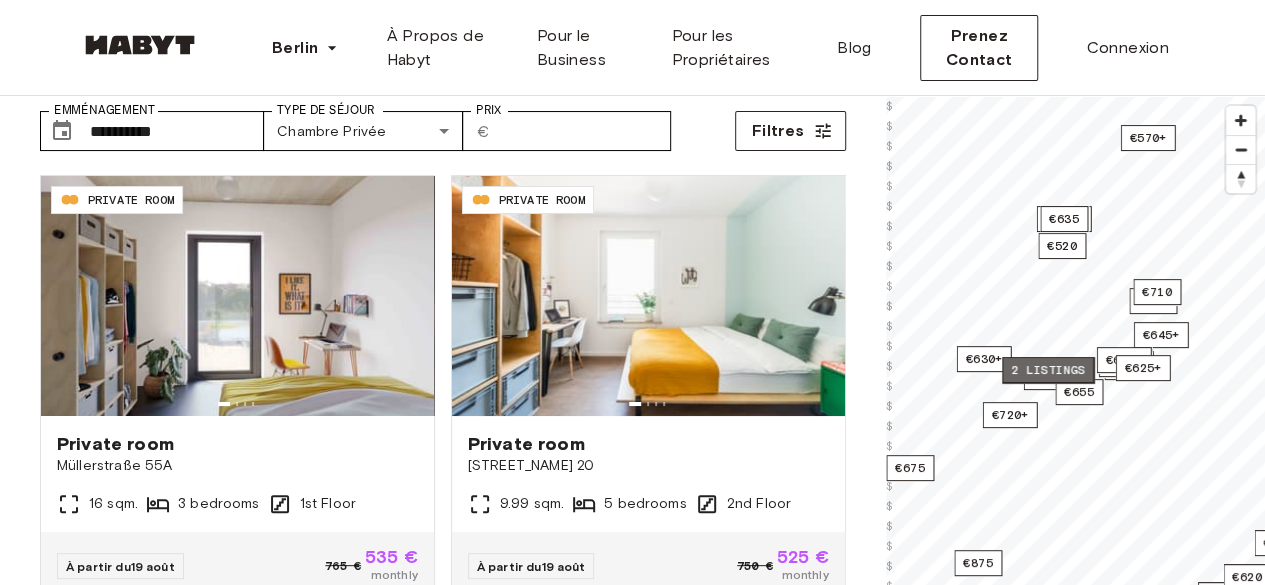 click on "2 listings" at bounding box center [1048, 370] 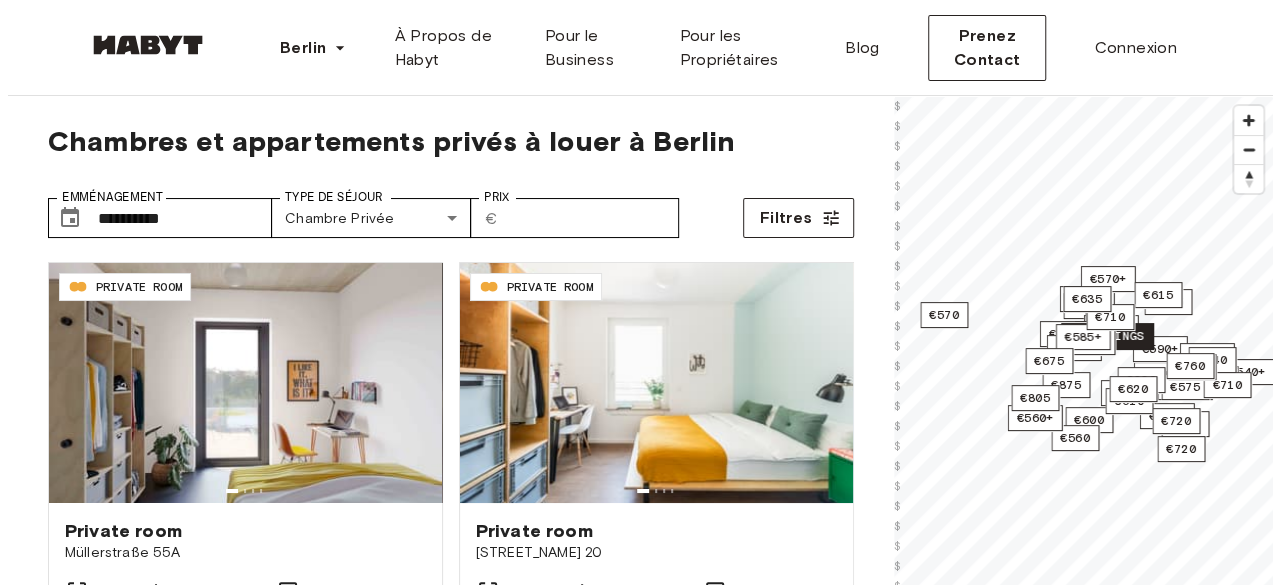 scroll, scrollTop: 0, scrollLeft: 0, axis: both 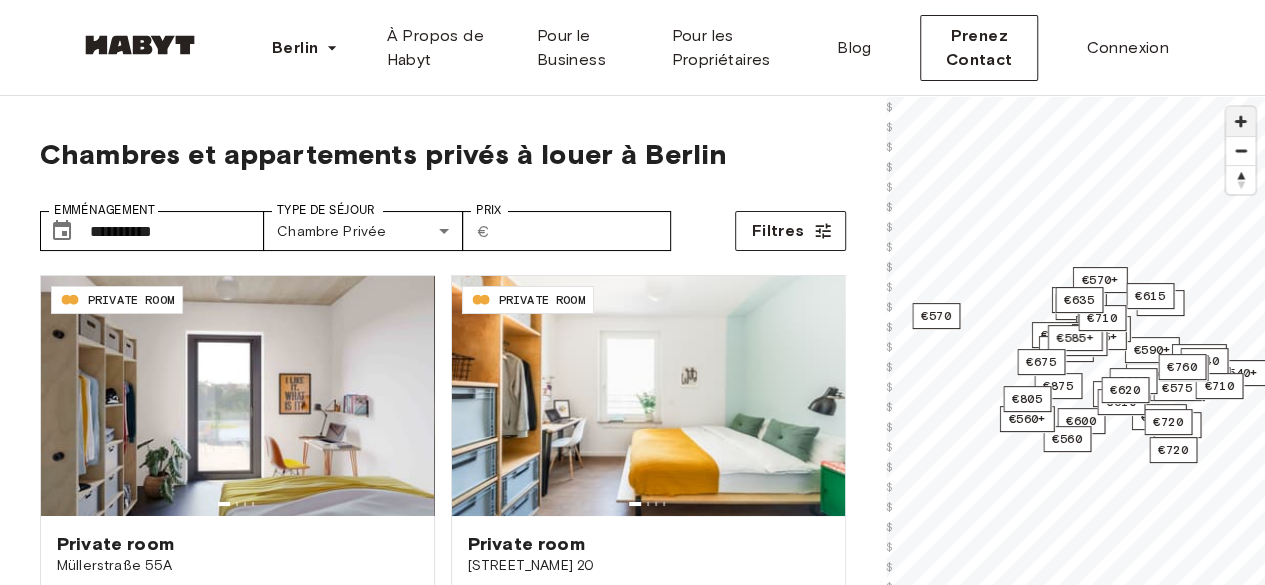 click at bounding box center (1240, 121) 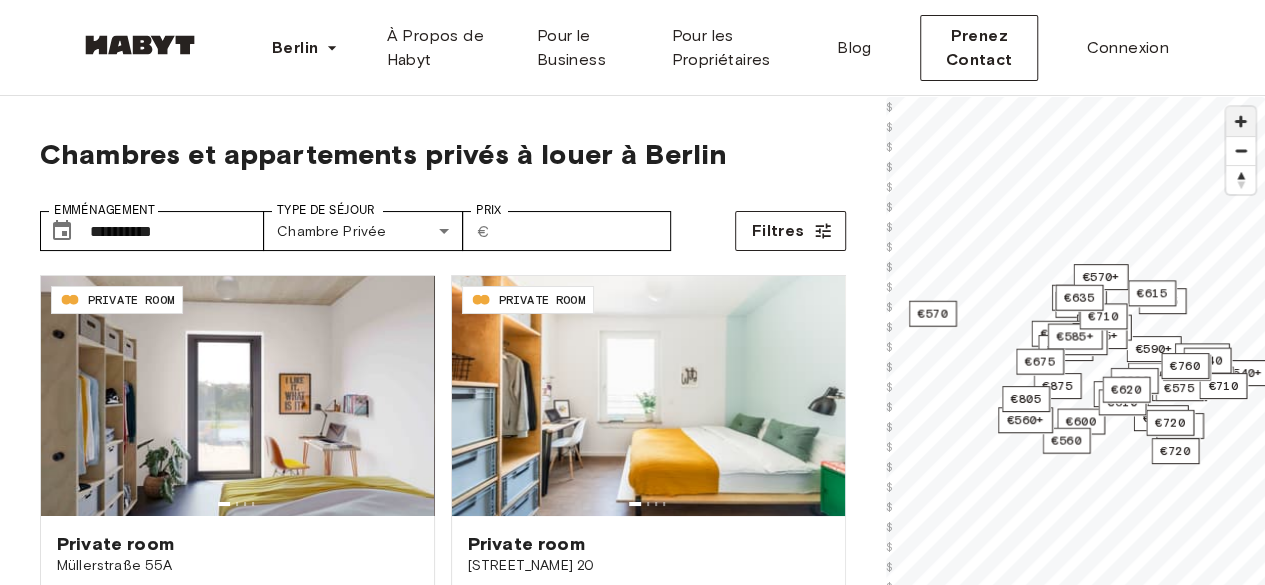 click at bounding box center [1240, 121] 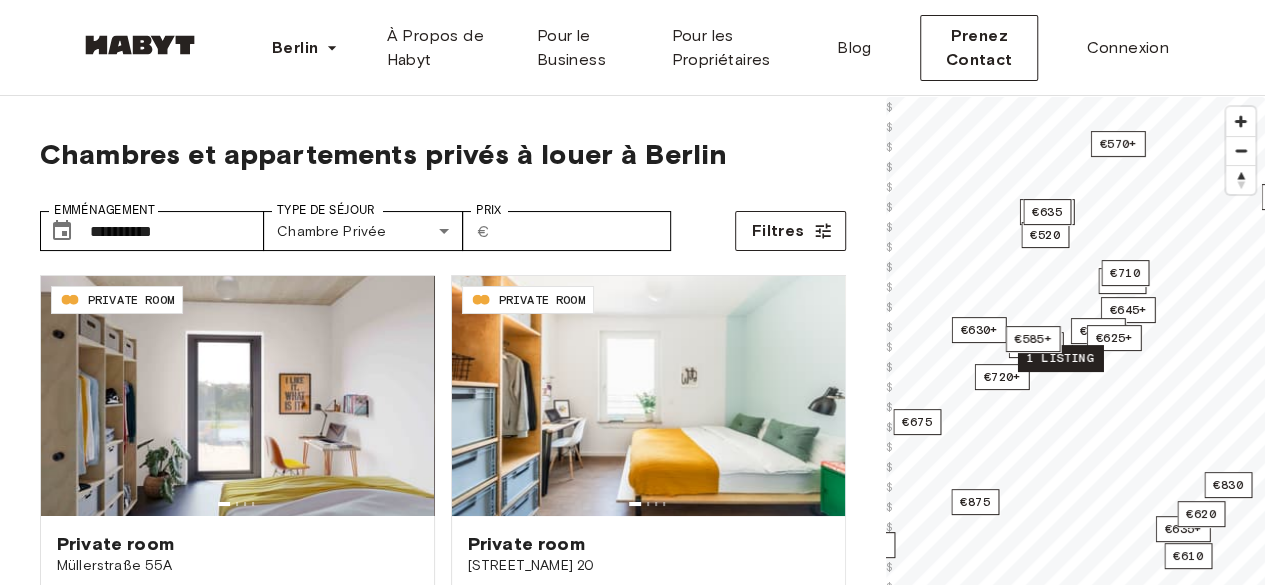 click on "1 listing" at bounding box center (1059, 358) 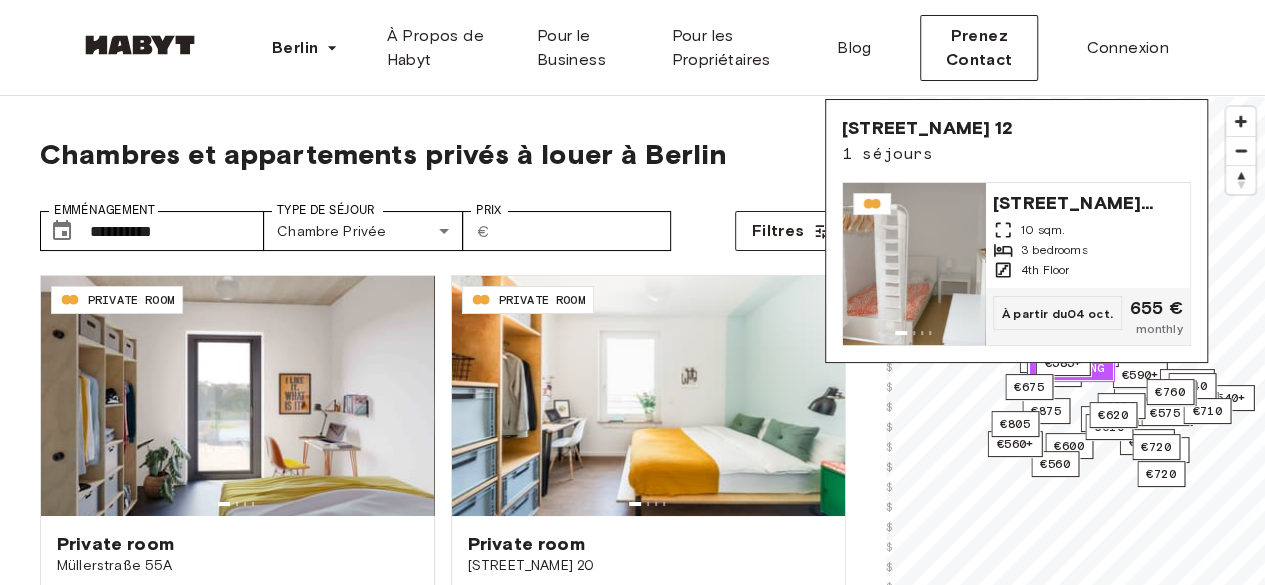 click on "**********" at bounding box center [443, 186] 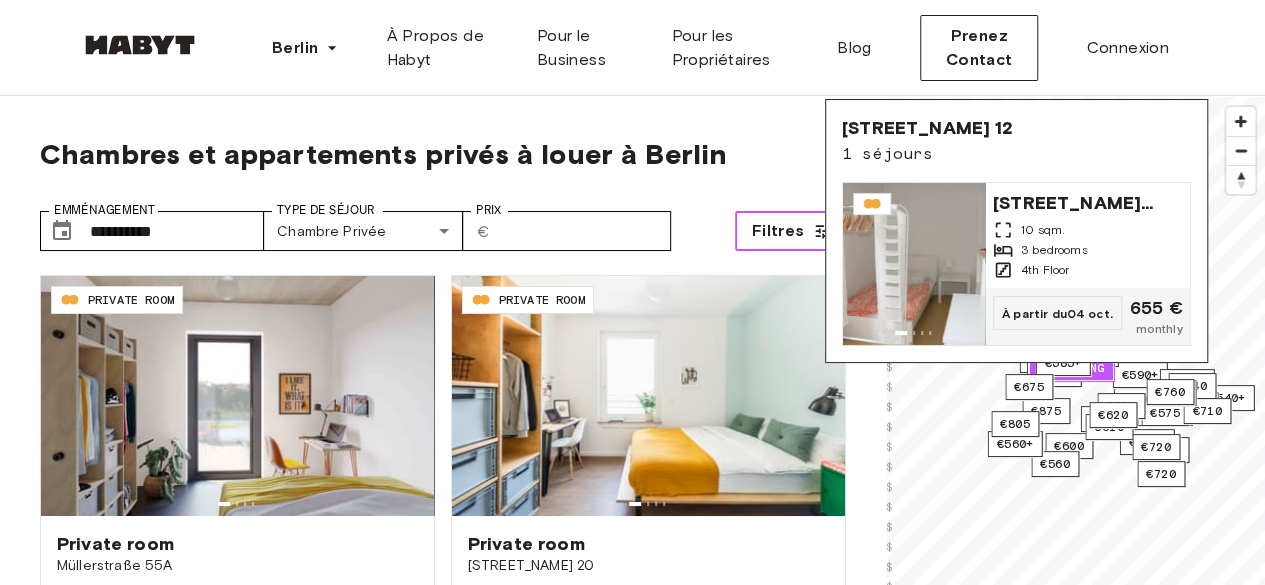 click on "Filtres" at bounding box center (790, 231) 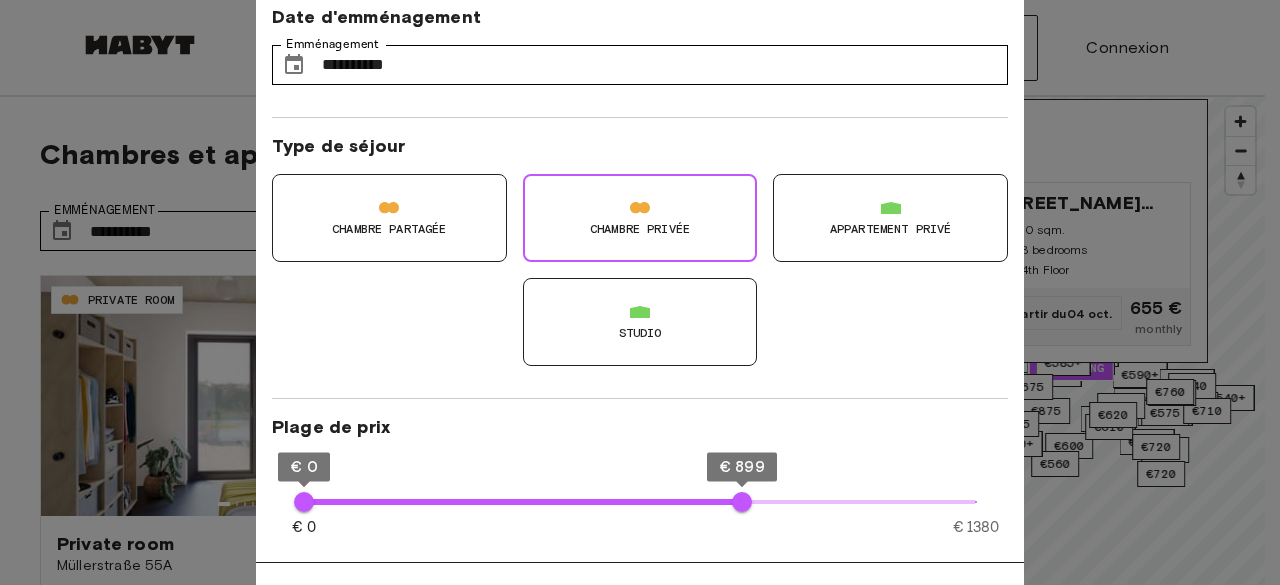 click on "Chambre privée" at bounding box center (640, 218) 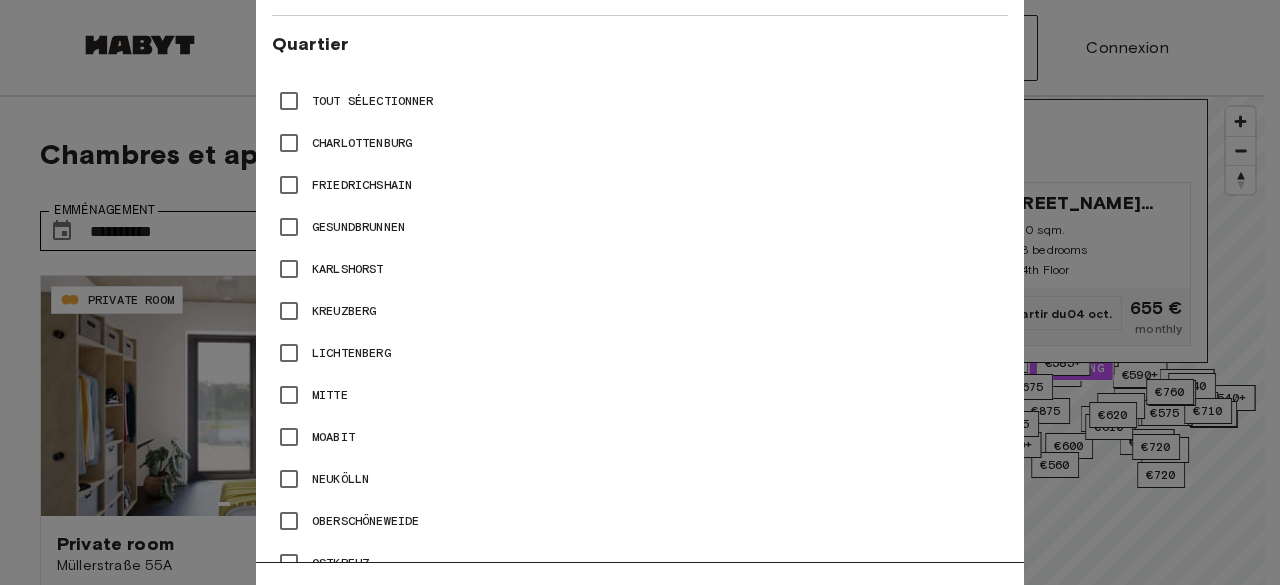 scroll, scrollTop: 900, scrollLeft: 0, axis: vertical 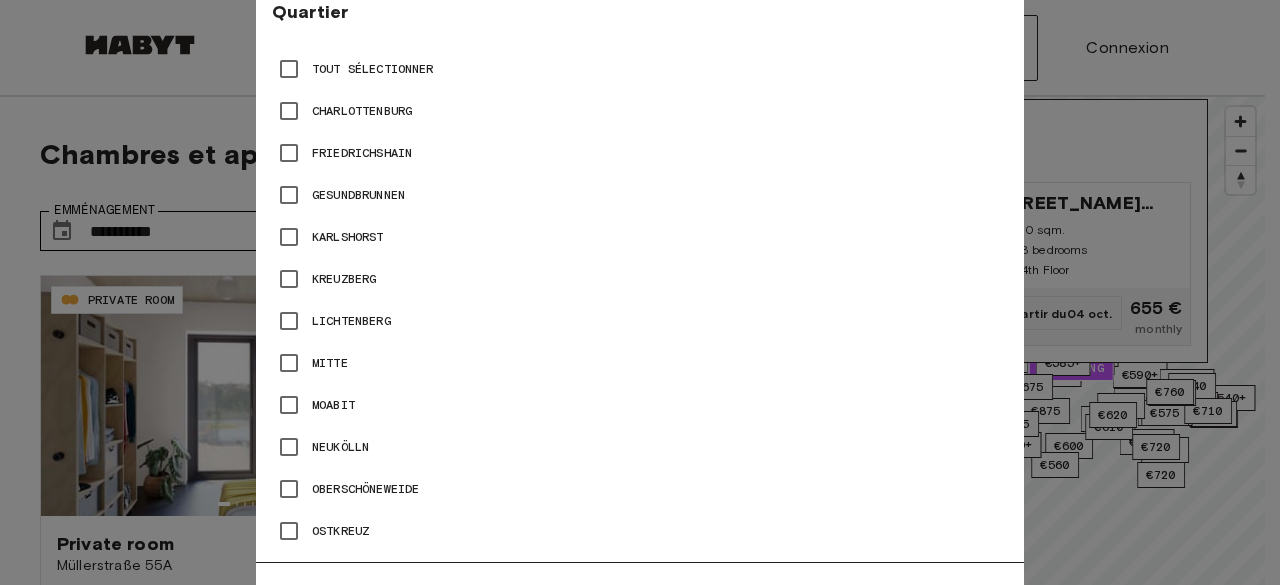 click on "Mitte" at bounding box center [330, 363] 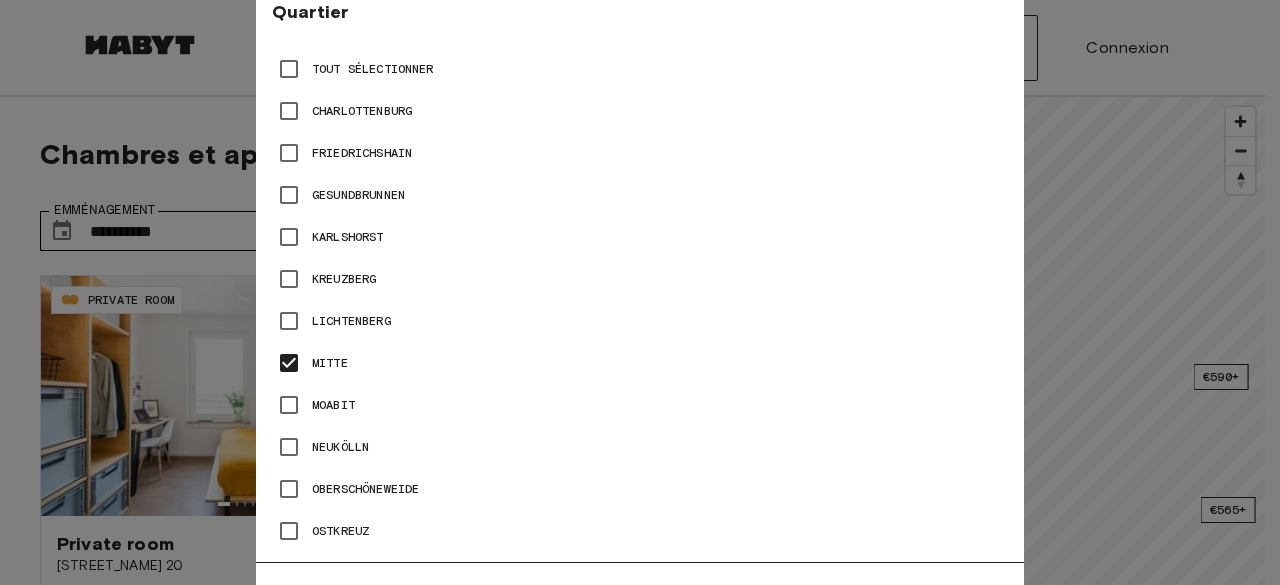 click on "Moabit" at bounding box center (333, 405) 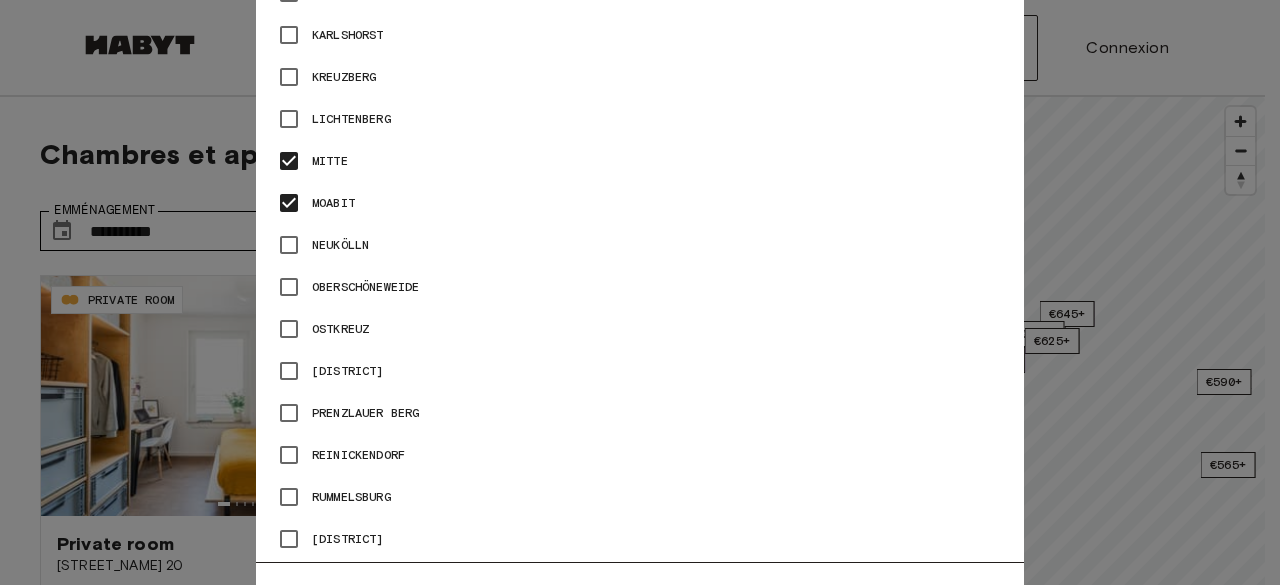 scroll, scrollTop: 1200, scrollLeft: 0, axis: vertical 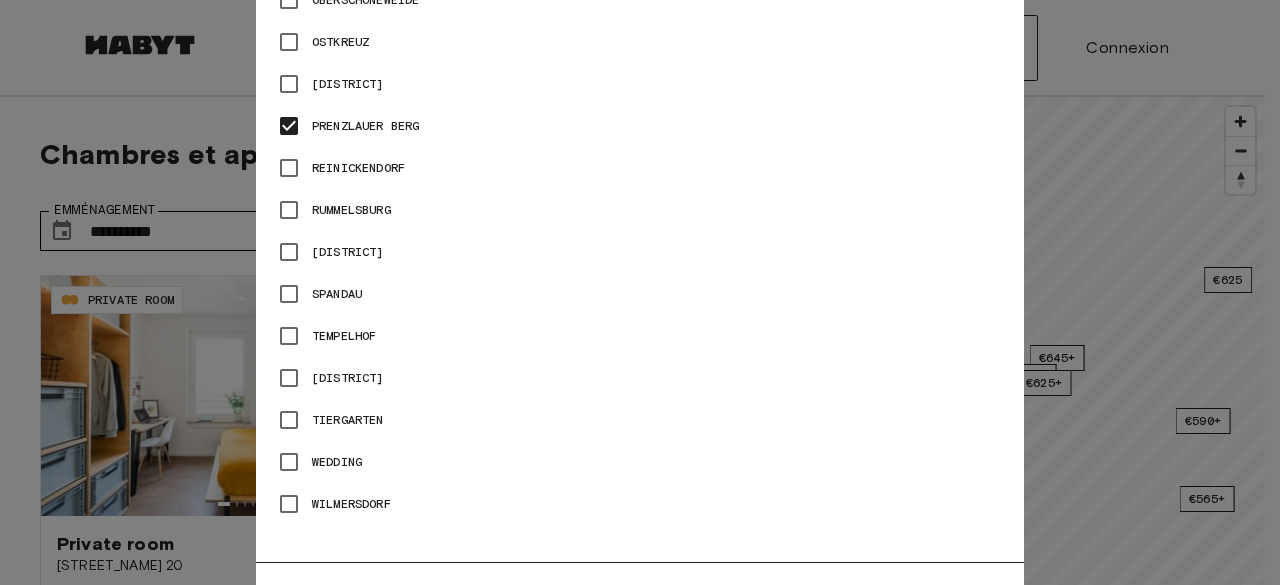 click on "Wedding" at bounding box center [337, 462] 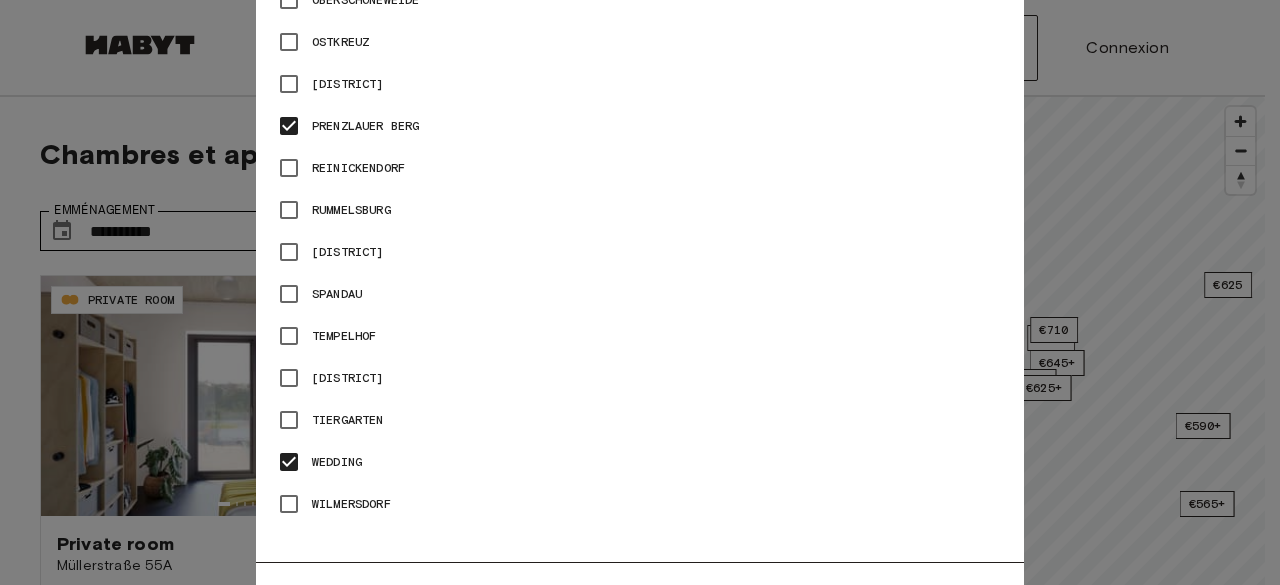 type on "**" 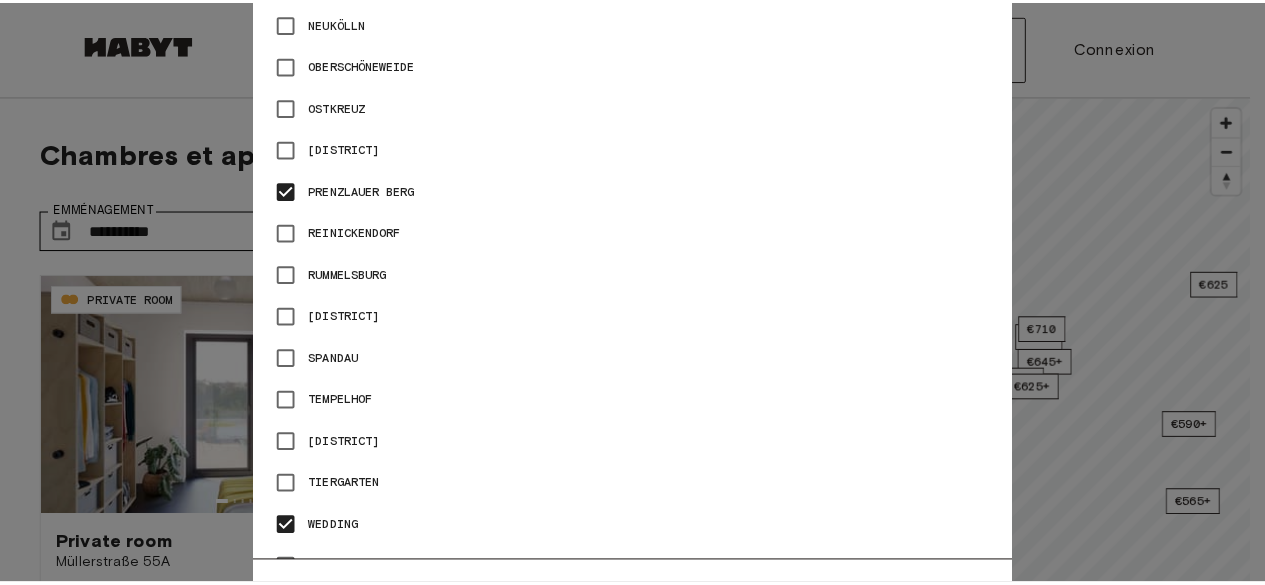 scroll, scrollTop: 1389, scrollLeft: 0, axis: vertical 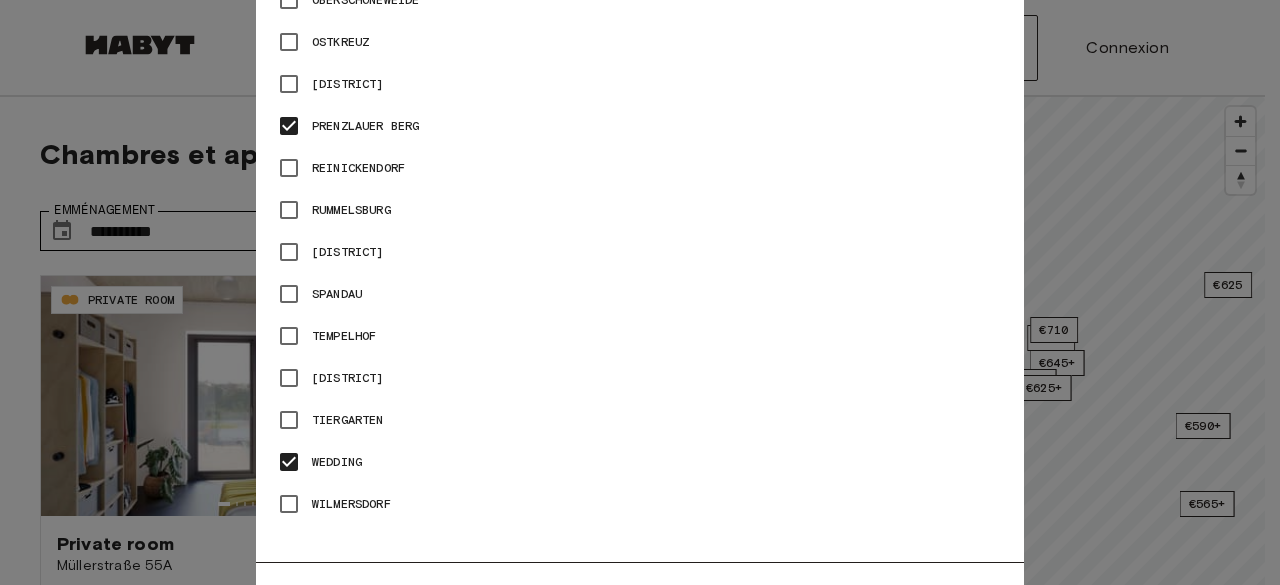 click at bounding box center (640, 292) 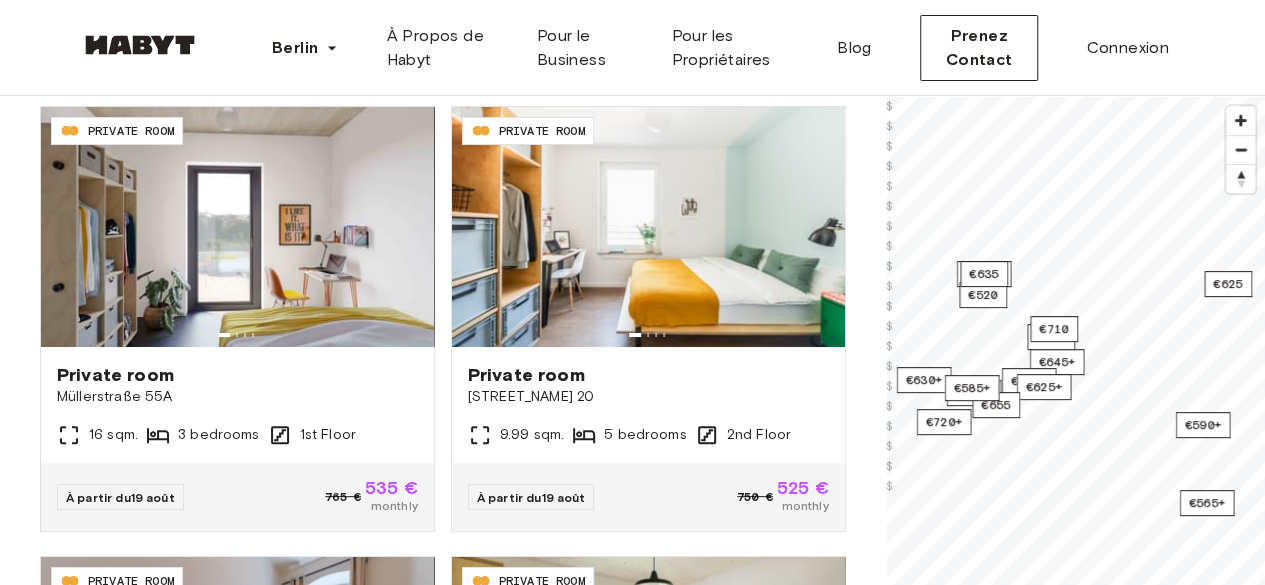 scroll, scrollTop: 200, scrollLeft: 0, axis: vertical 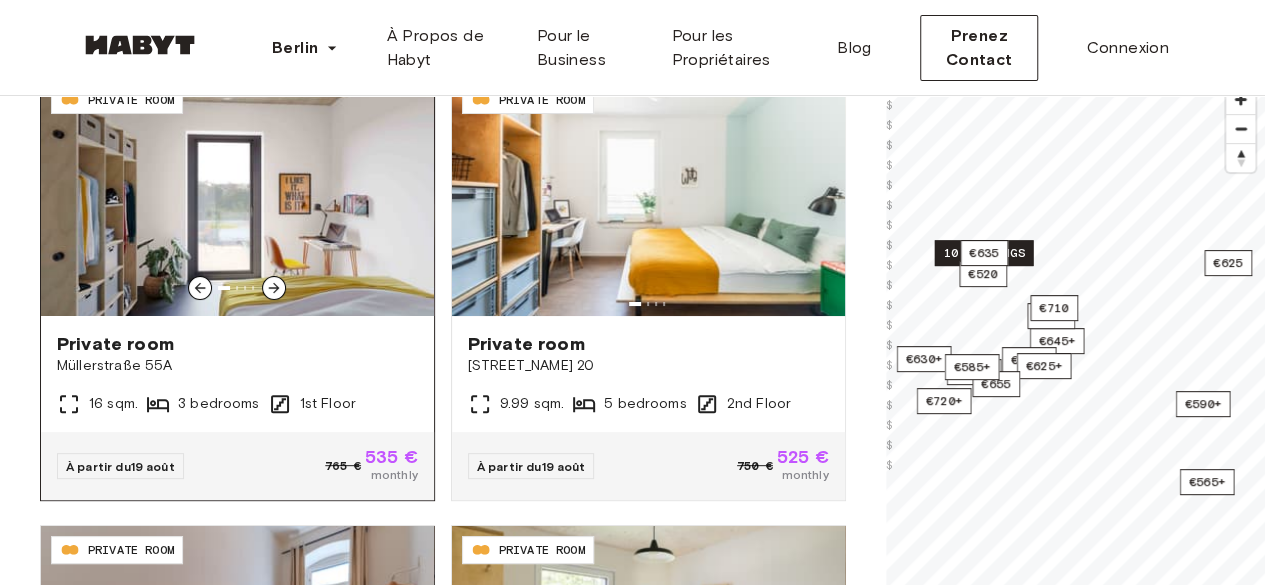 click 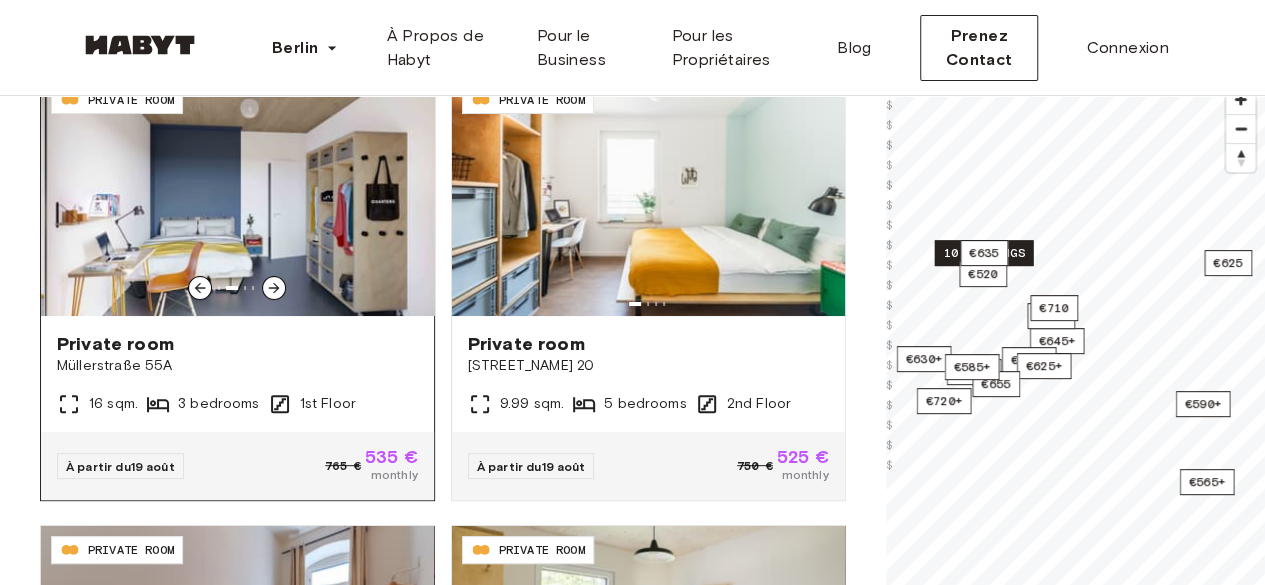 click 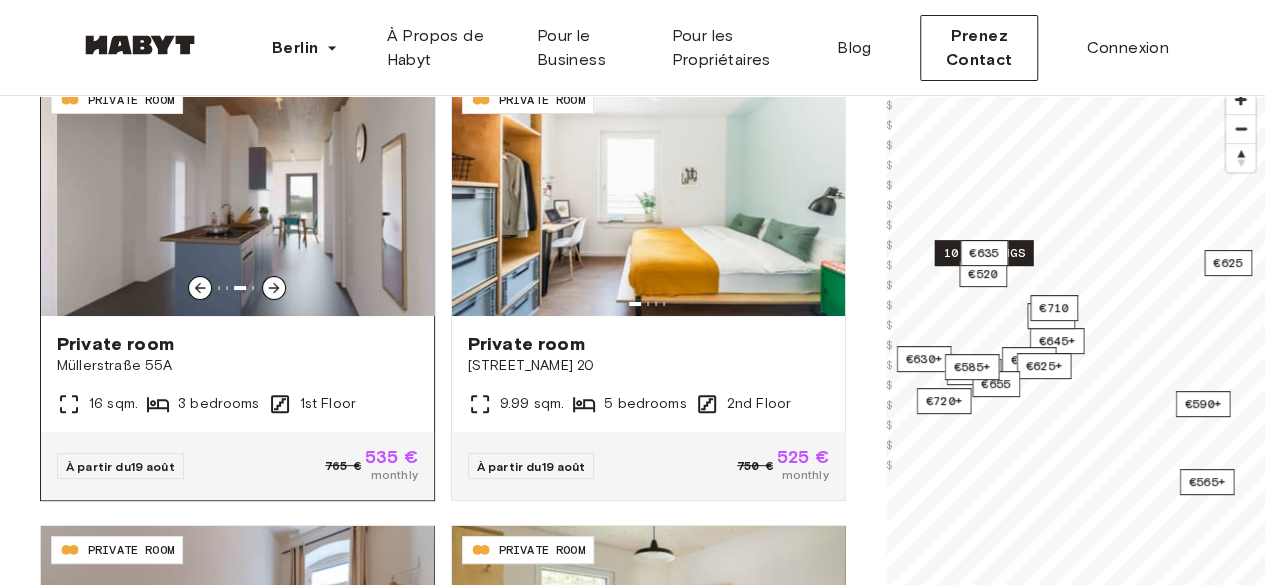 click 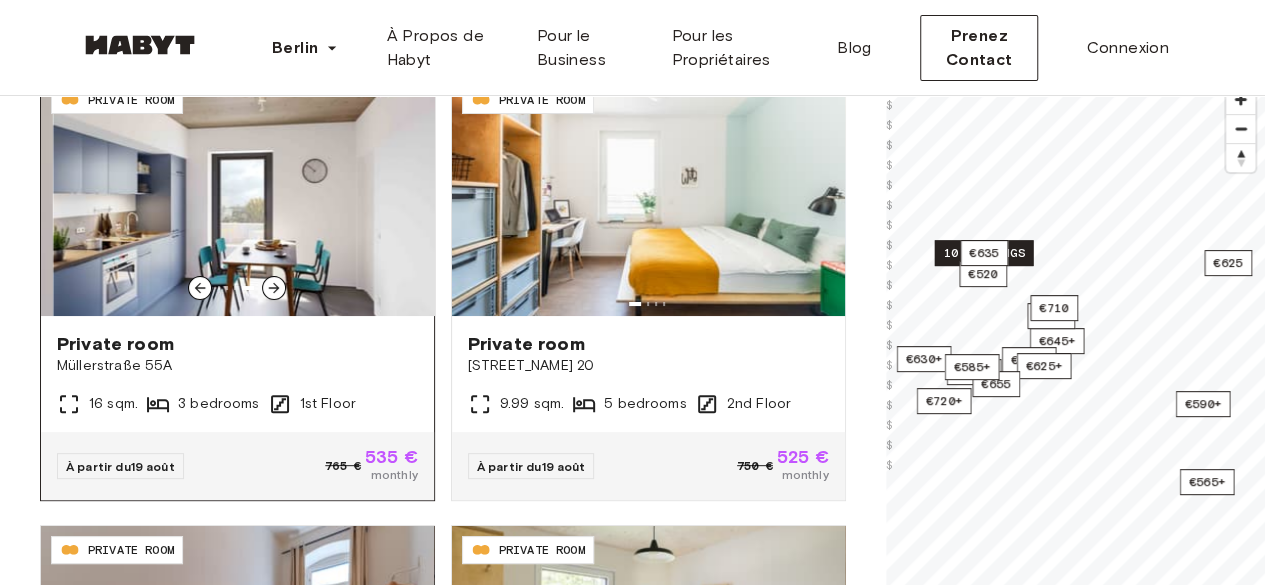 click 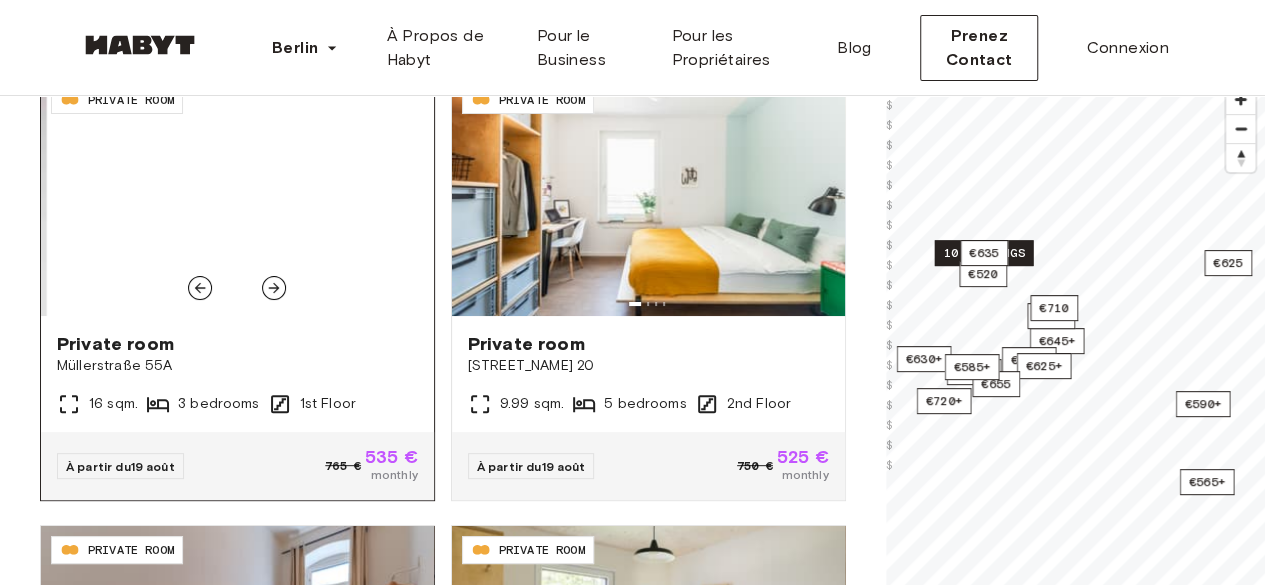 click 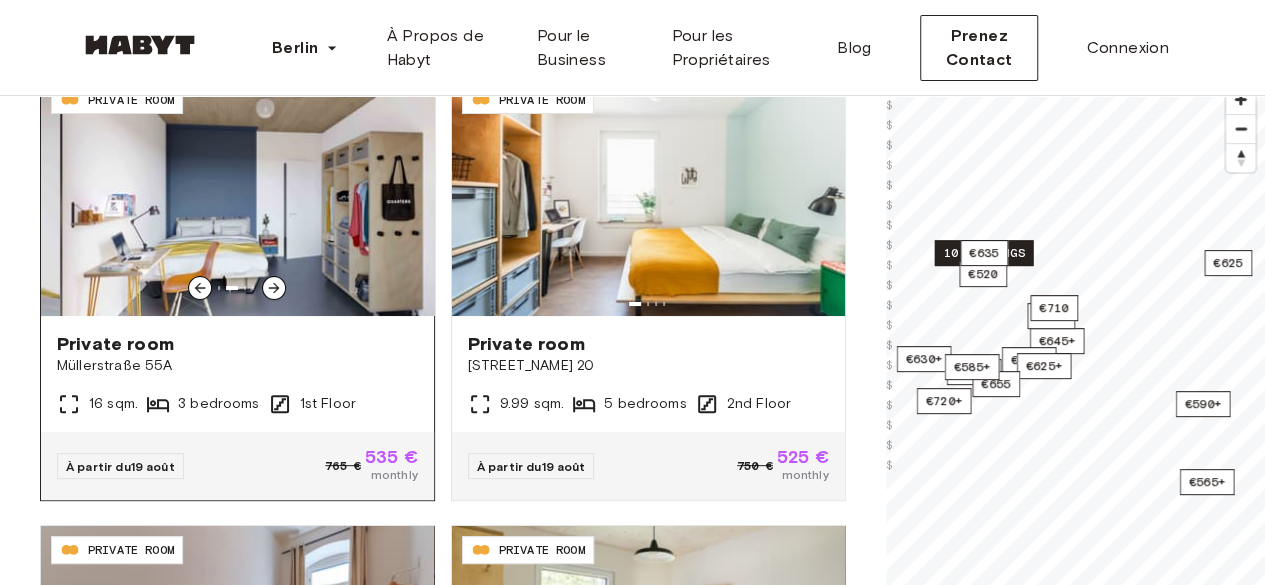 click 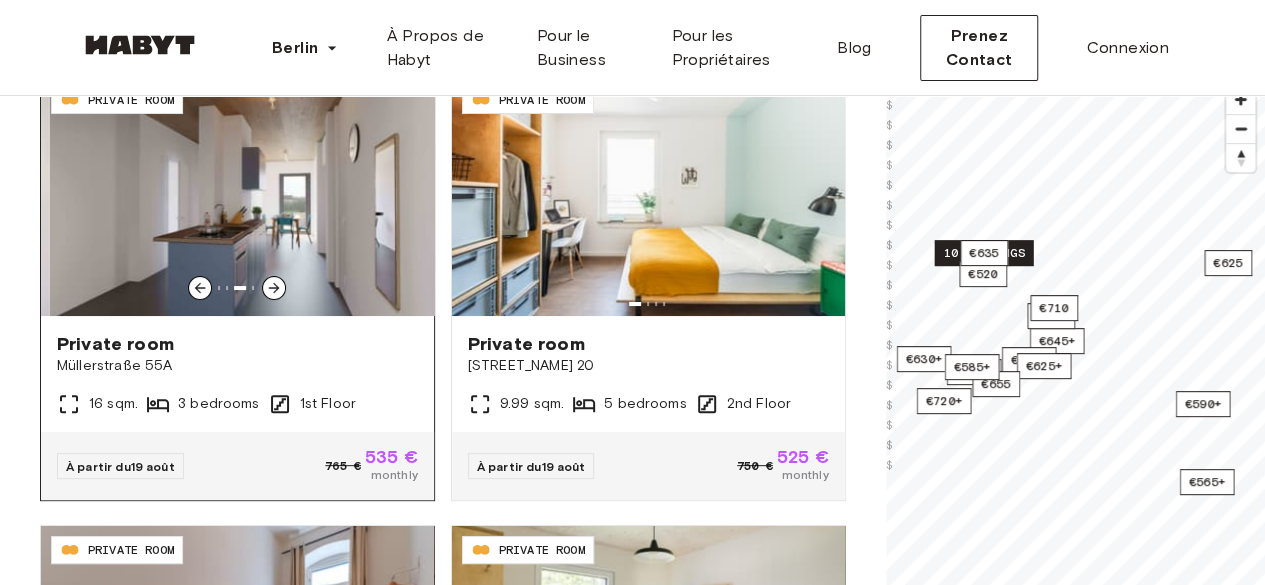 click 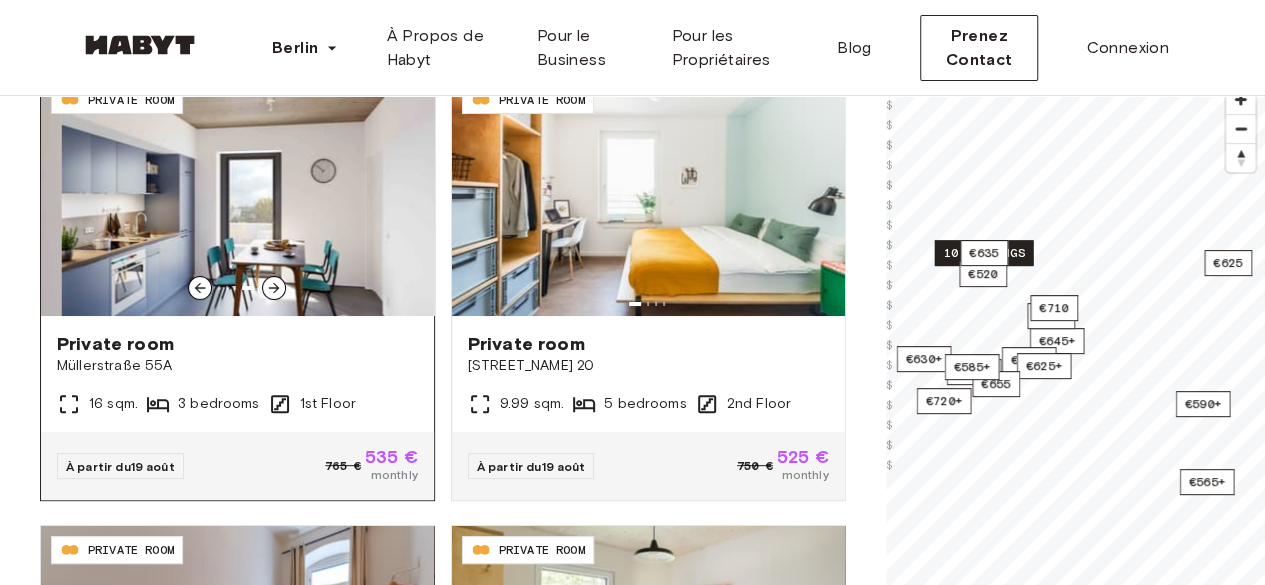 click 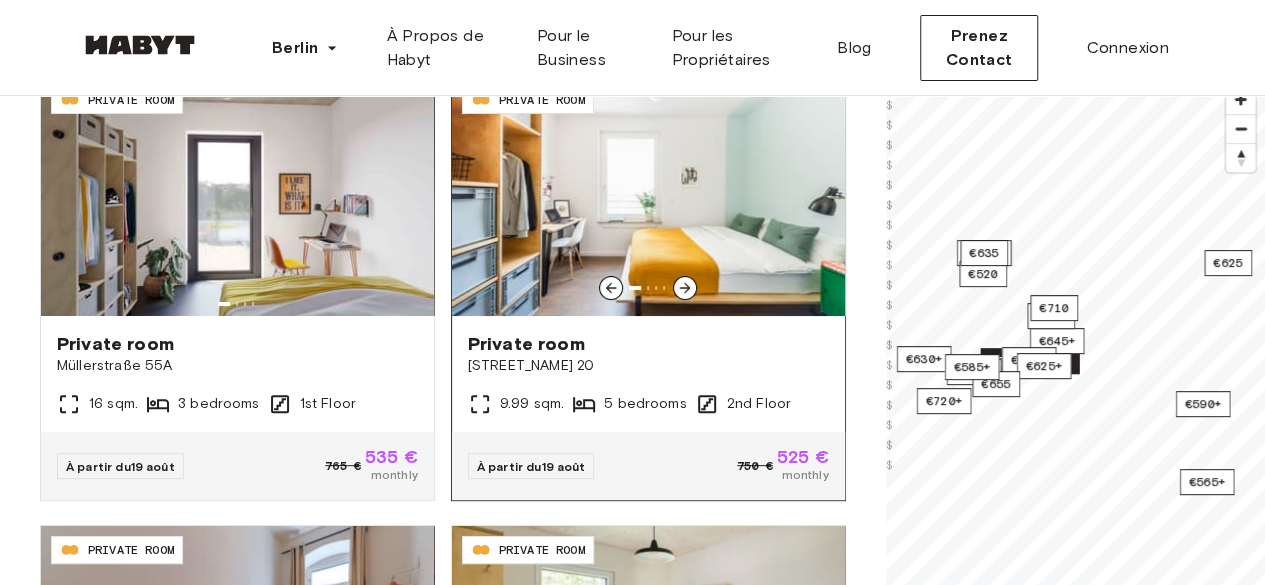 click 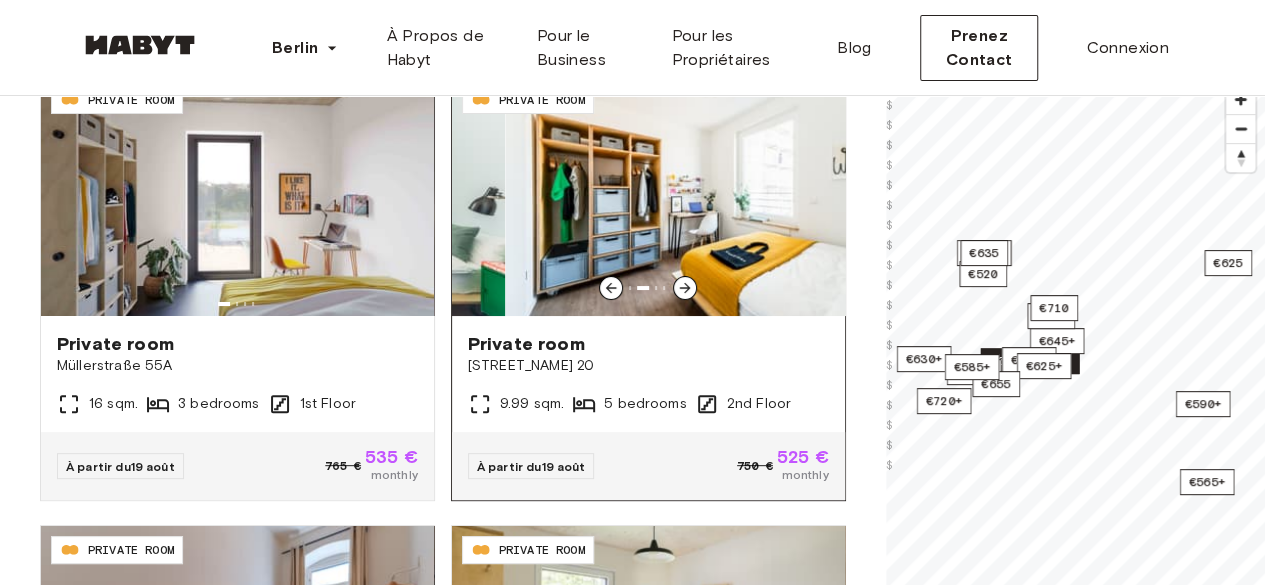 click 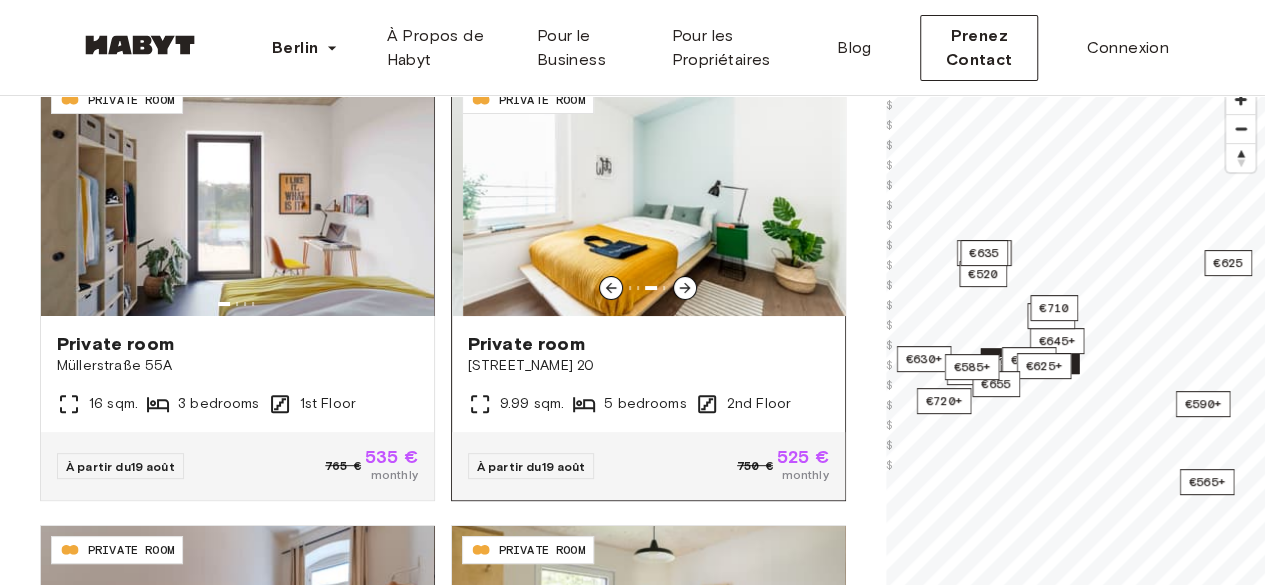 click 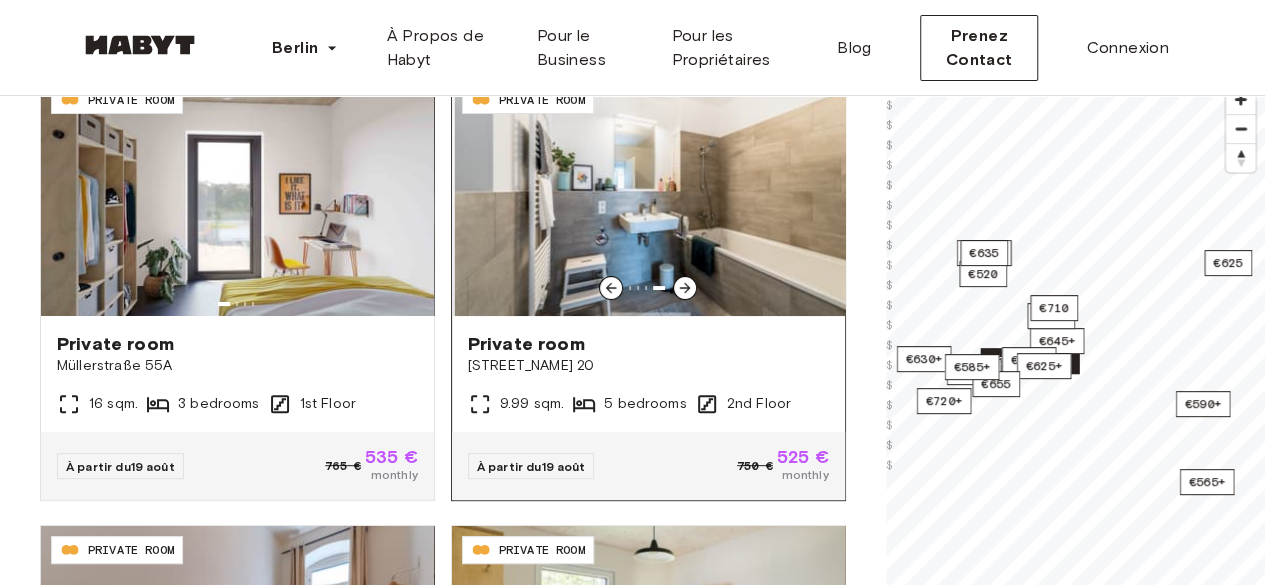 click 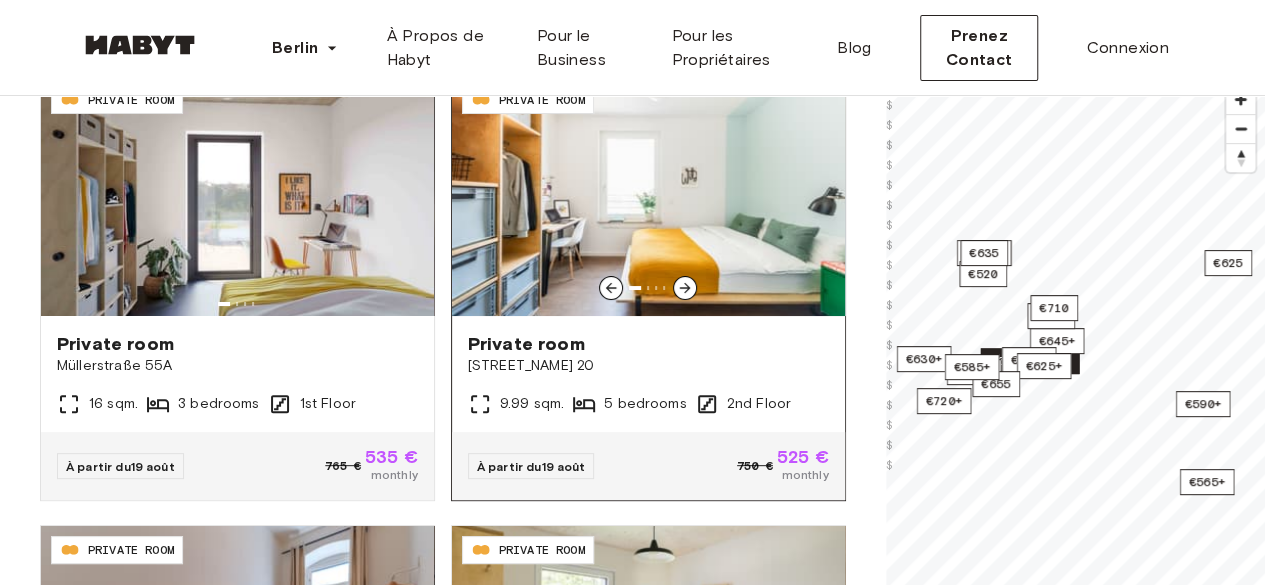 click 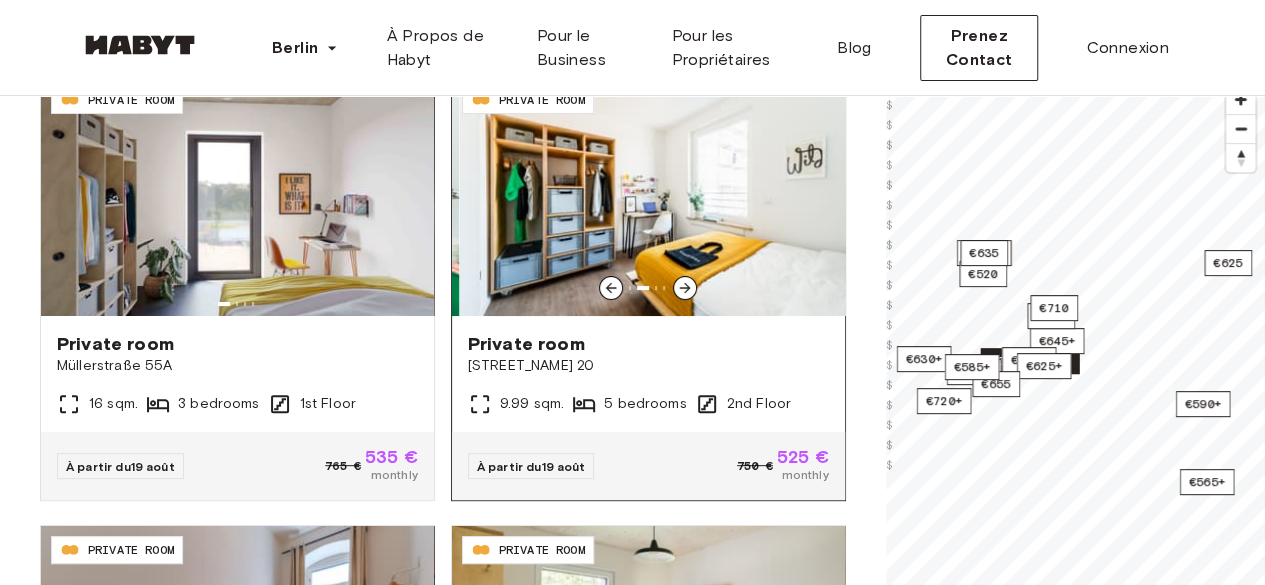 click 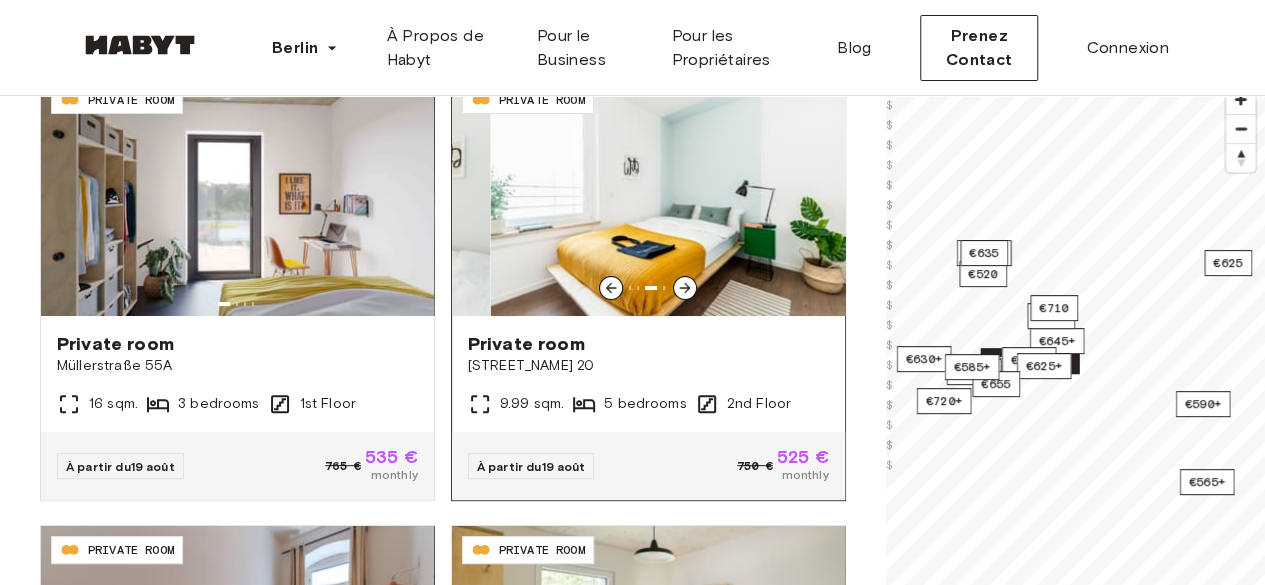 click 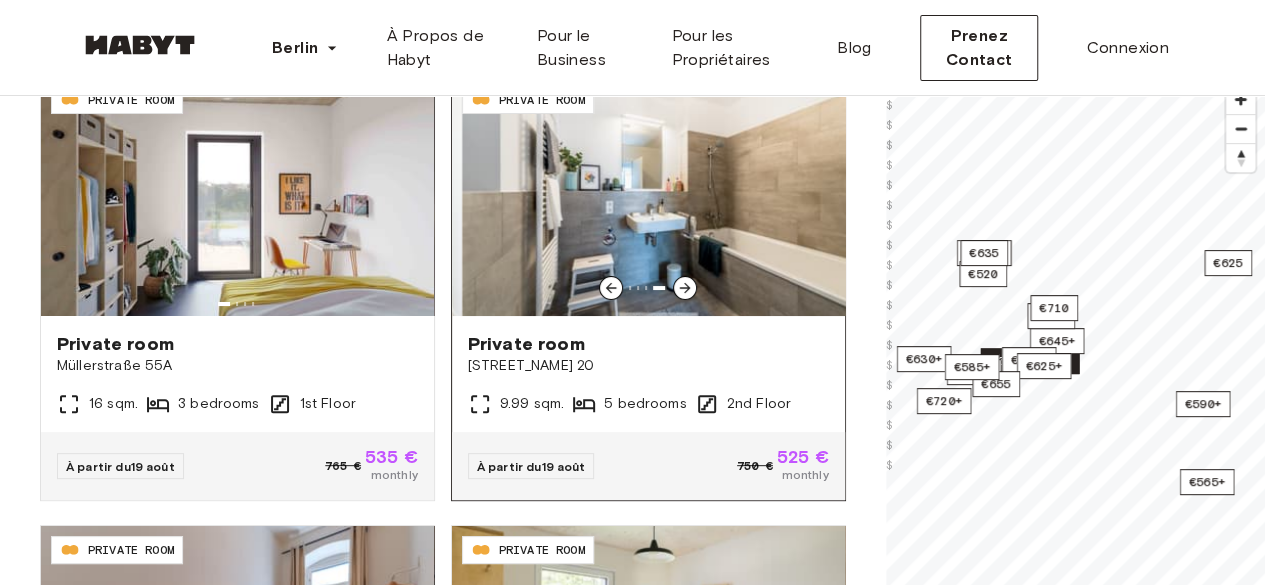 click 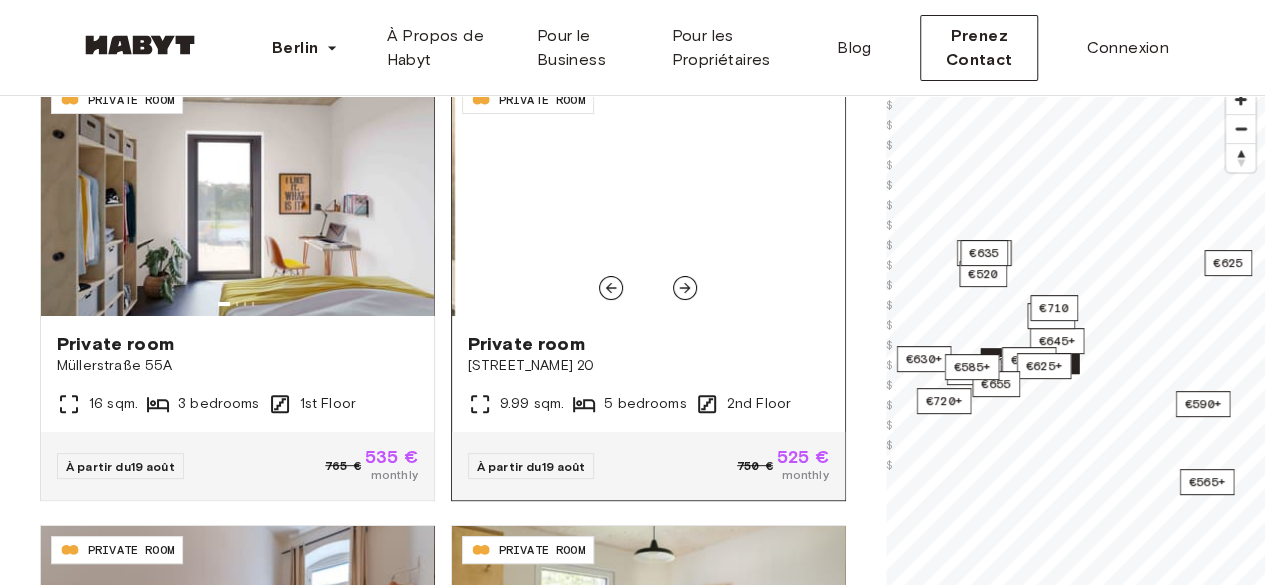 click 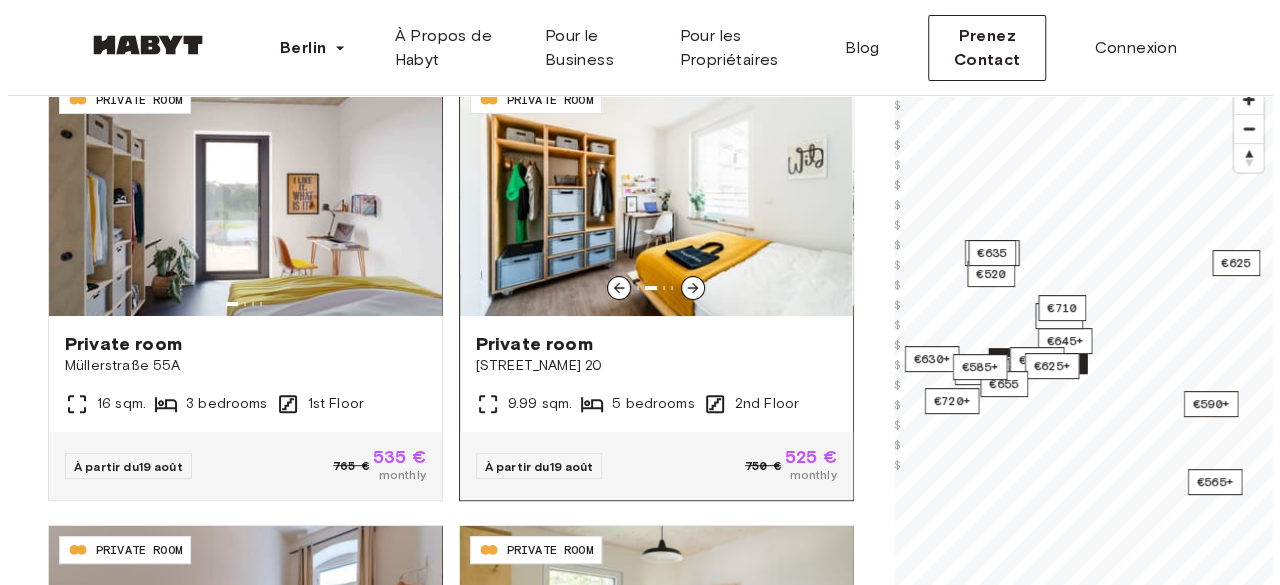 scroll, scrollTop: 0, scrollLeft: 0, axis: both 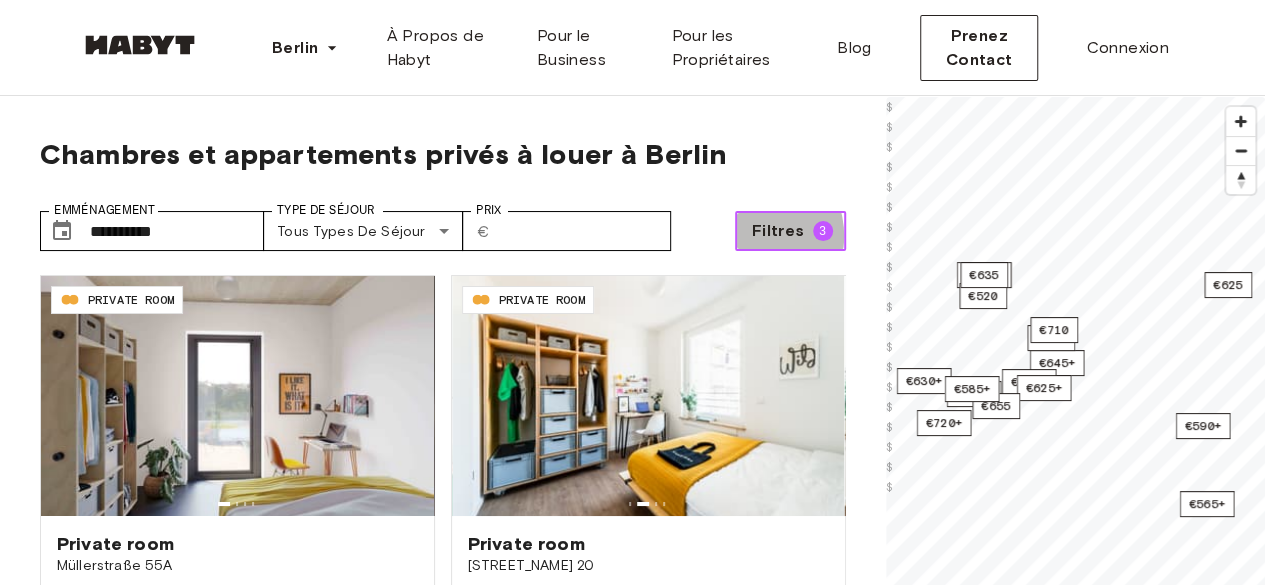 click on "Filtres 3" at bounding box center [790, 231] 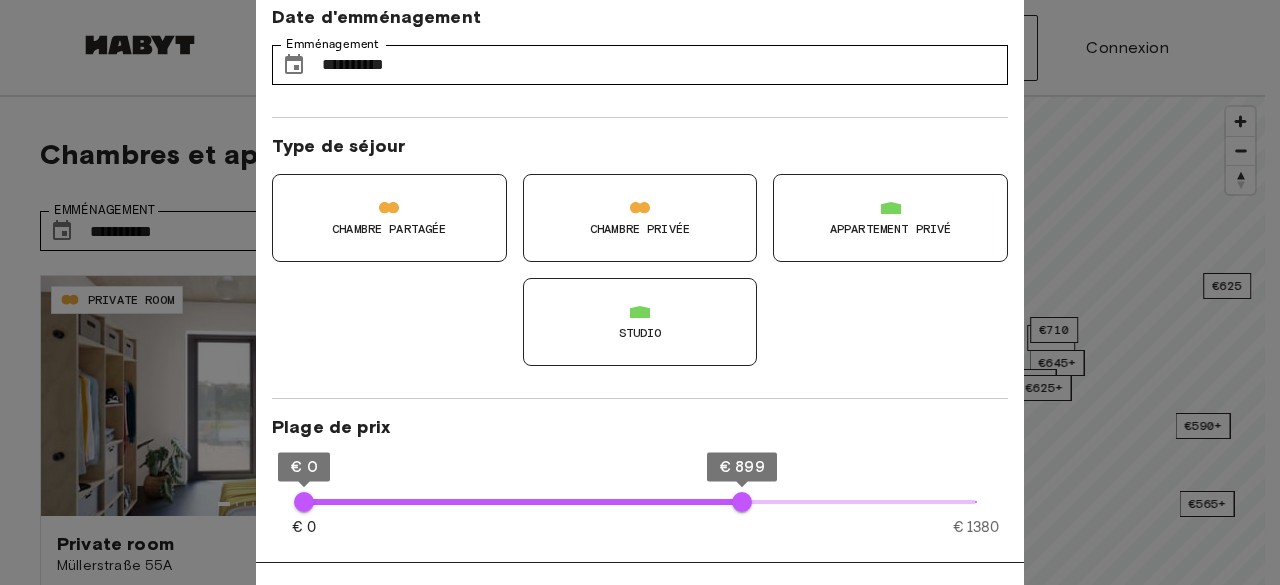 click on "Chambre privée" at bounding box center [640, 218] 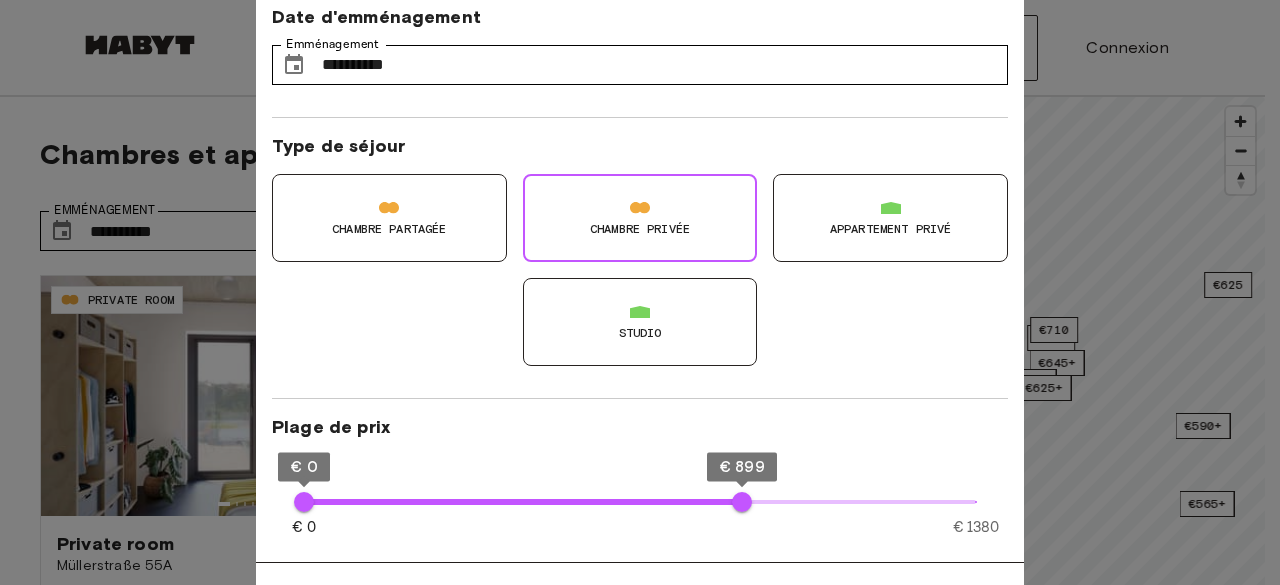 type on "**" 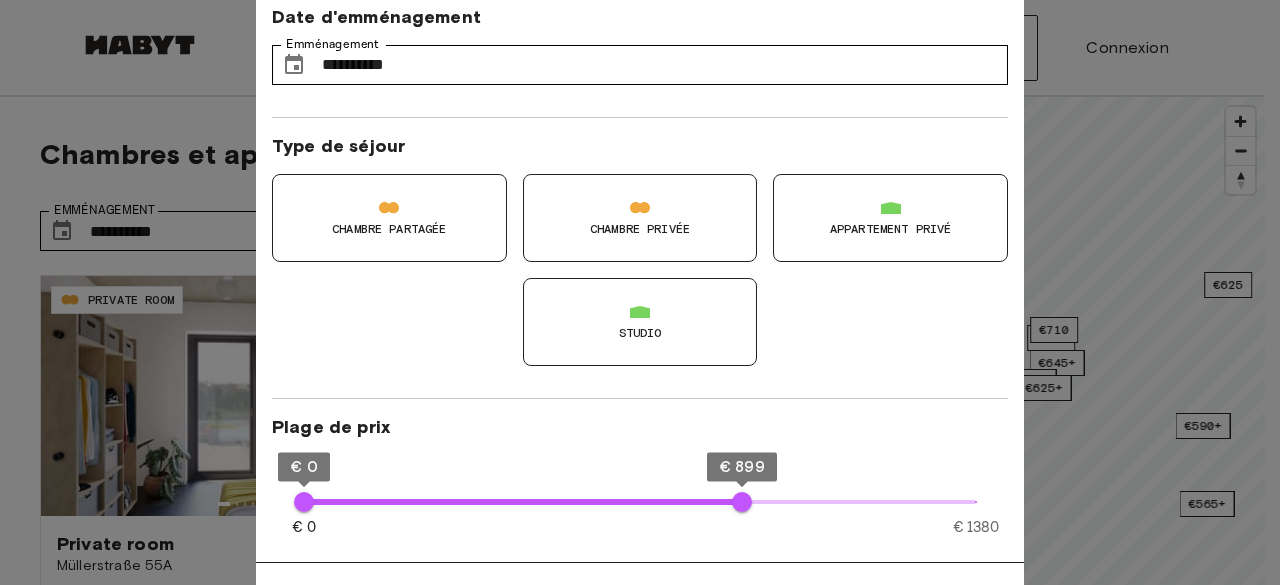 type on "**" 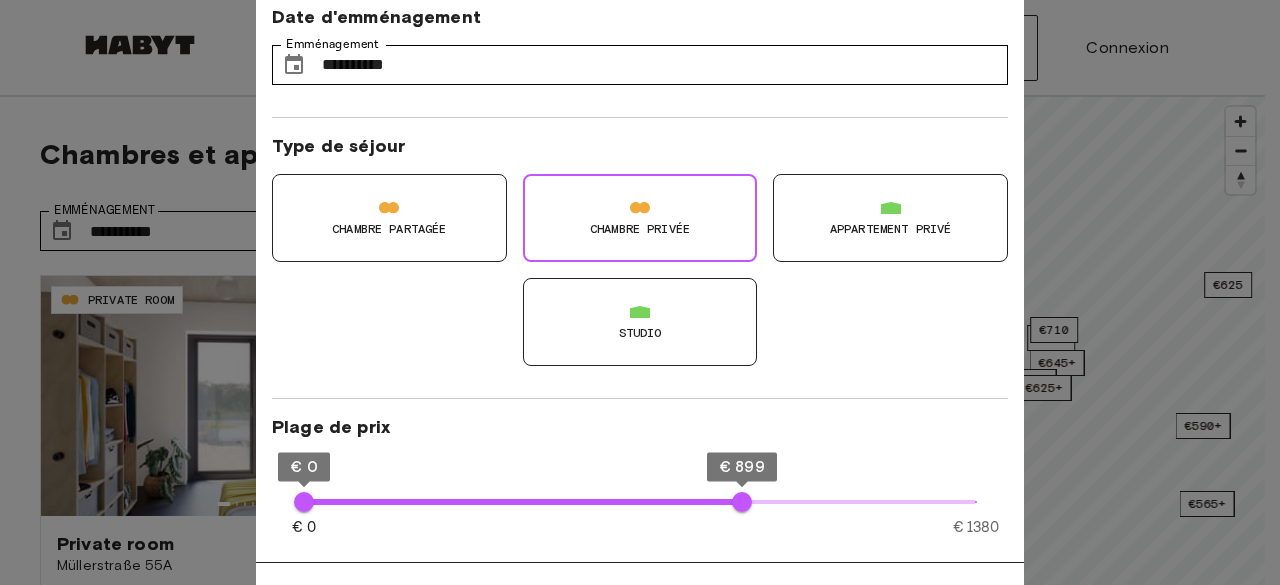 type on "**" 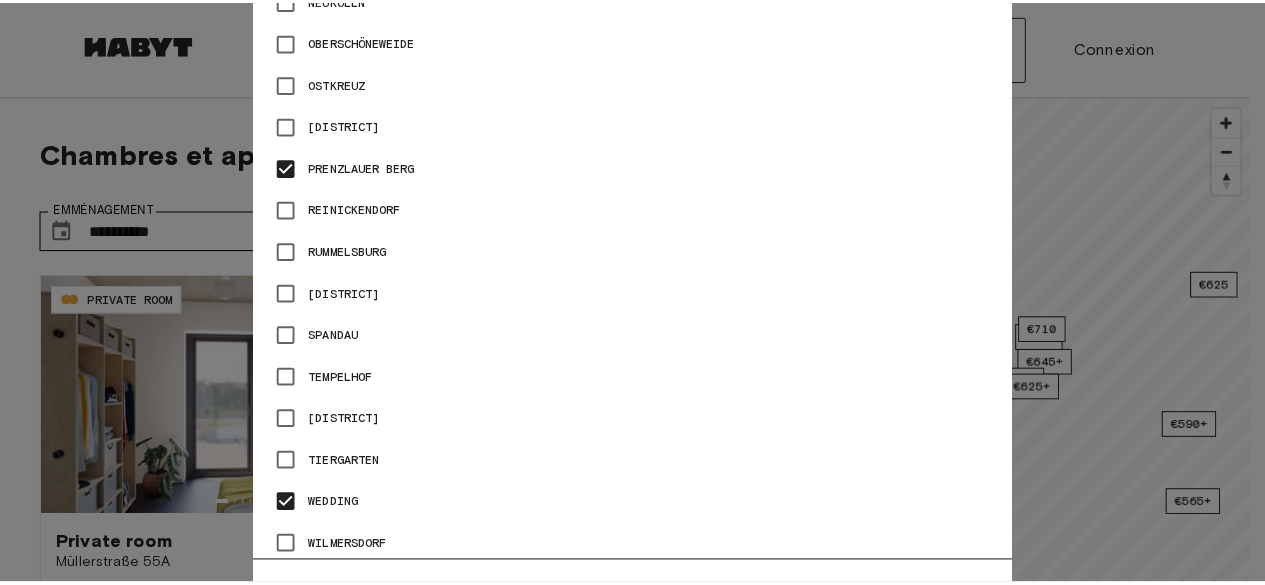 scroll, scrollTop: 1389, scrollLeft: 0, axis: vertical 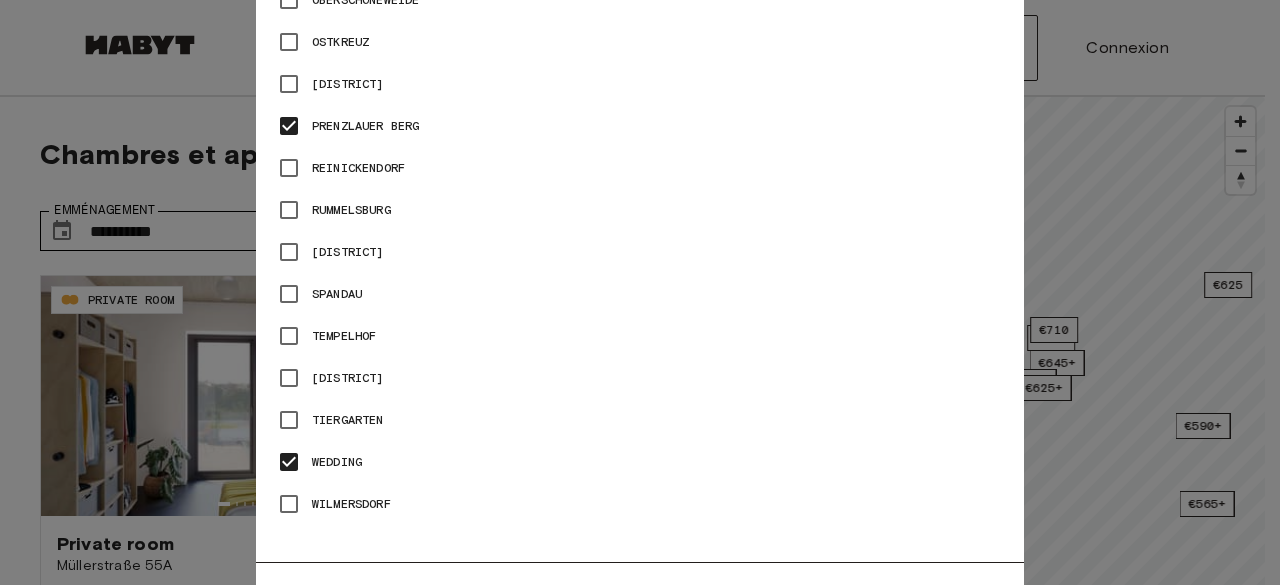 drag, startPoint x: 638, startPoint y: 569, endPoint x: 937, endPoint y: 540, distance: 300.40308 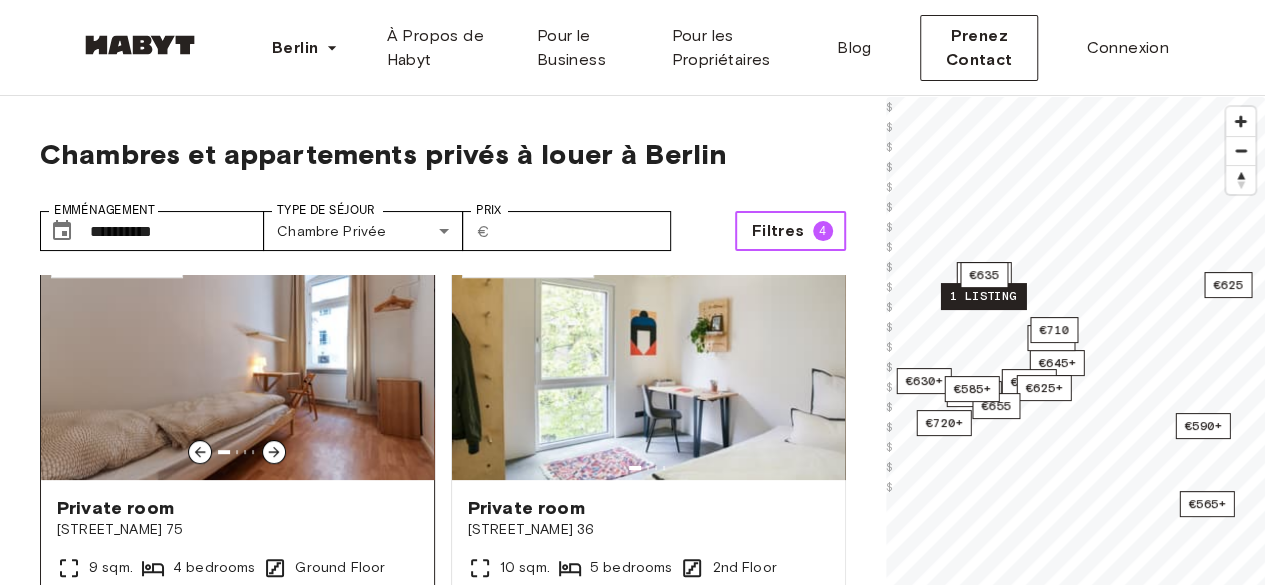 scroll, scrollTop: 500, scrollLeft: 0, axis: vertical 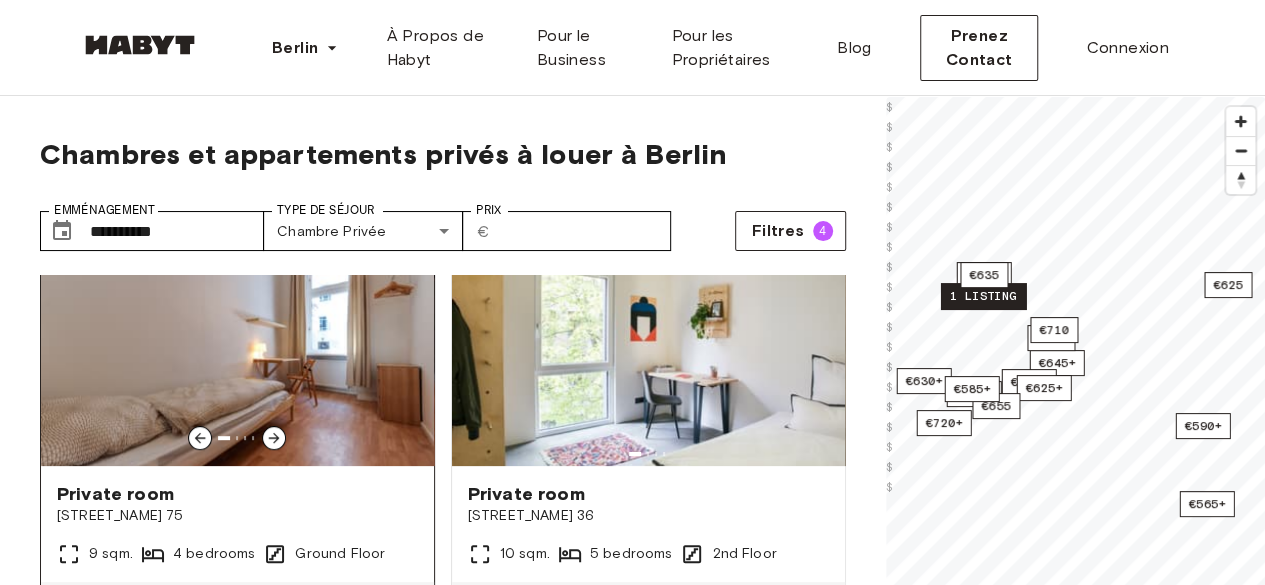 click 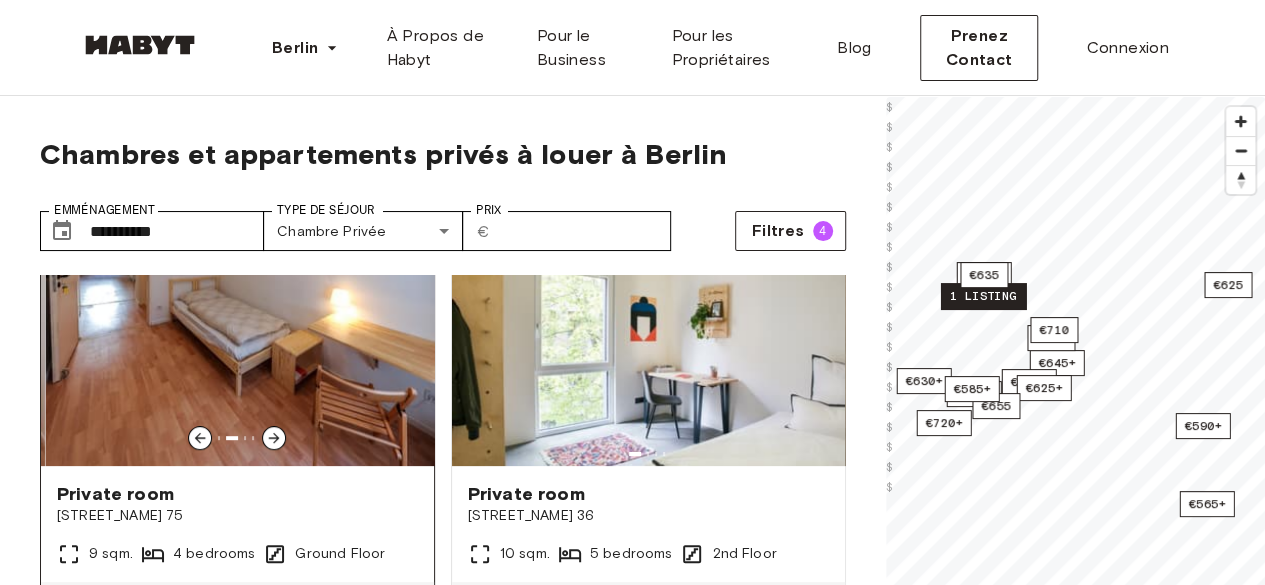 click 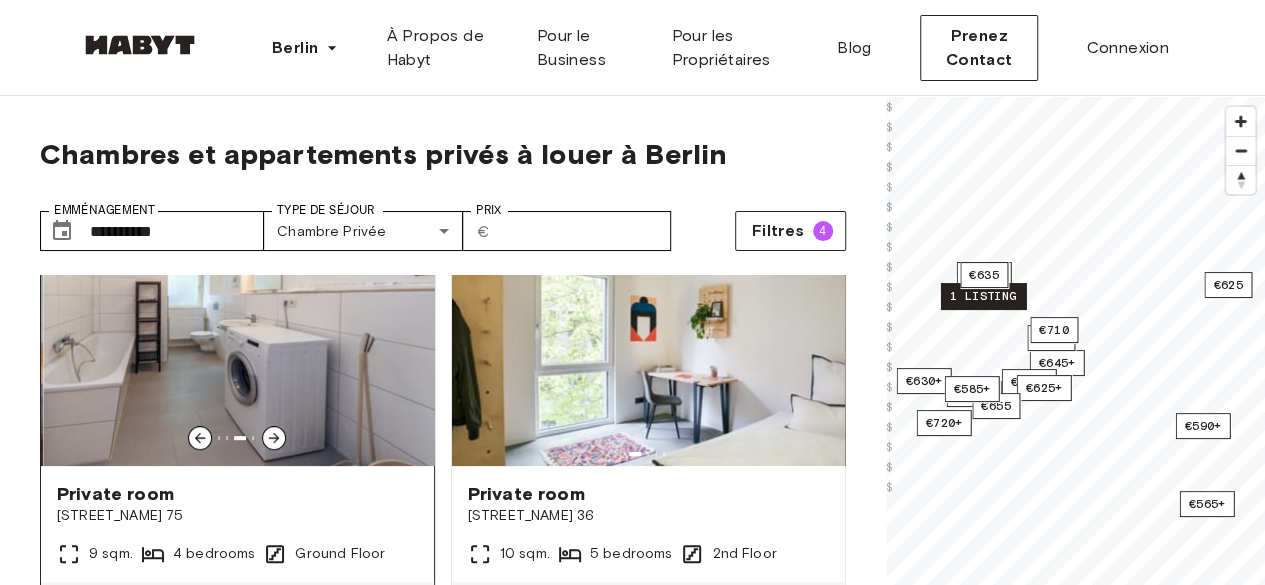 click 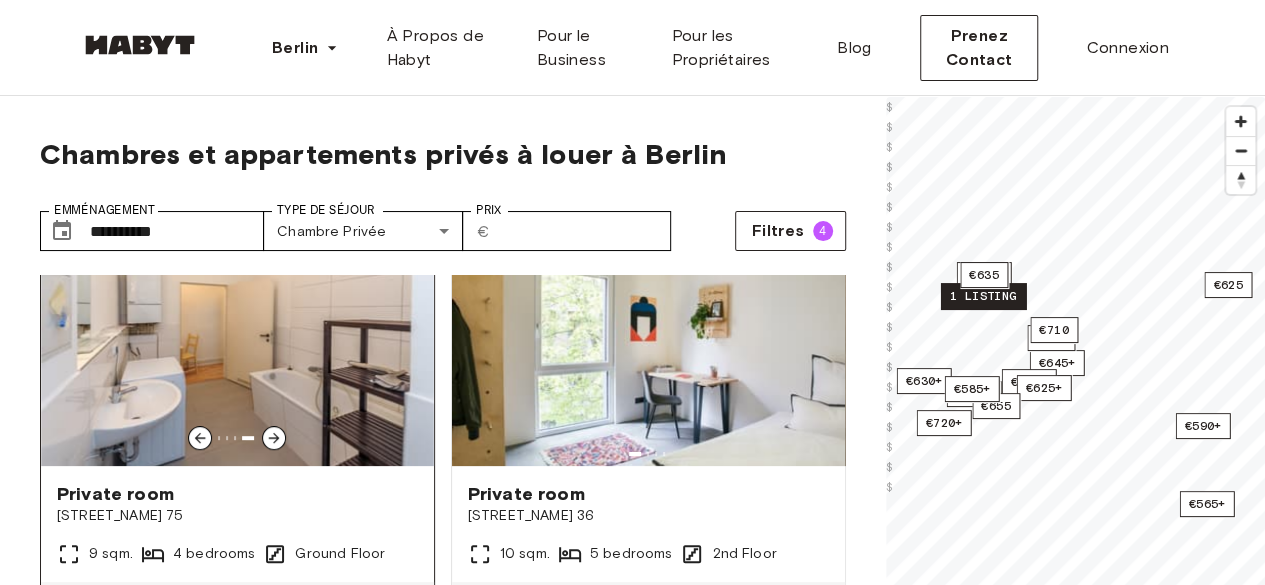 click 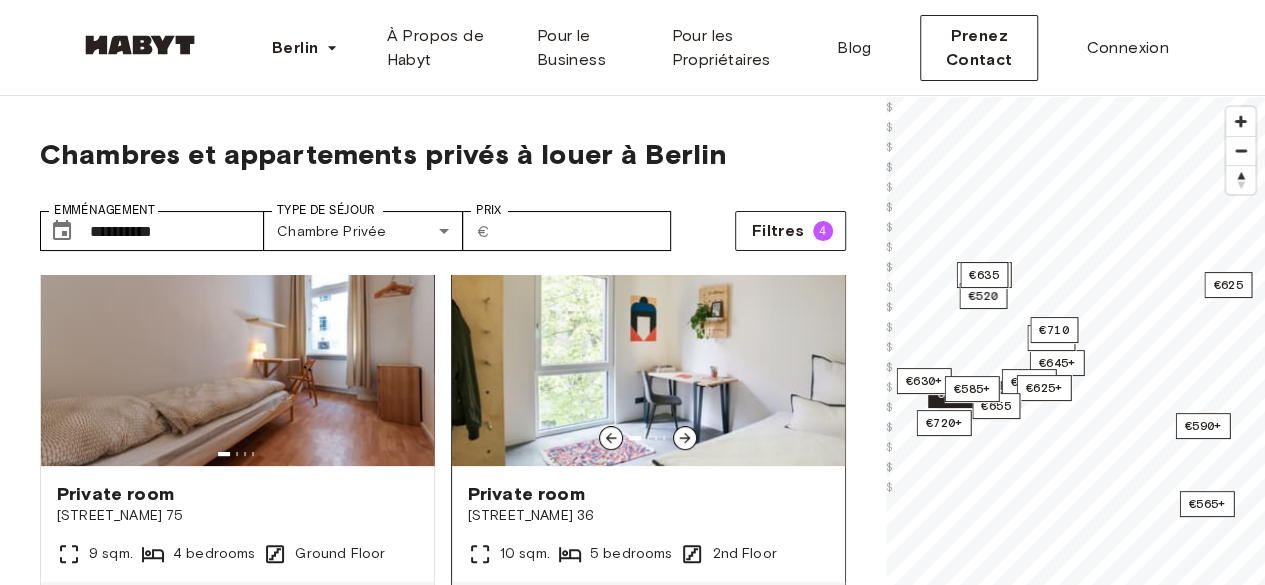 click 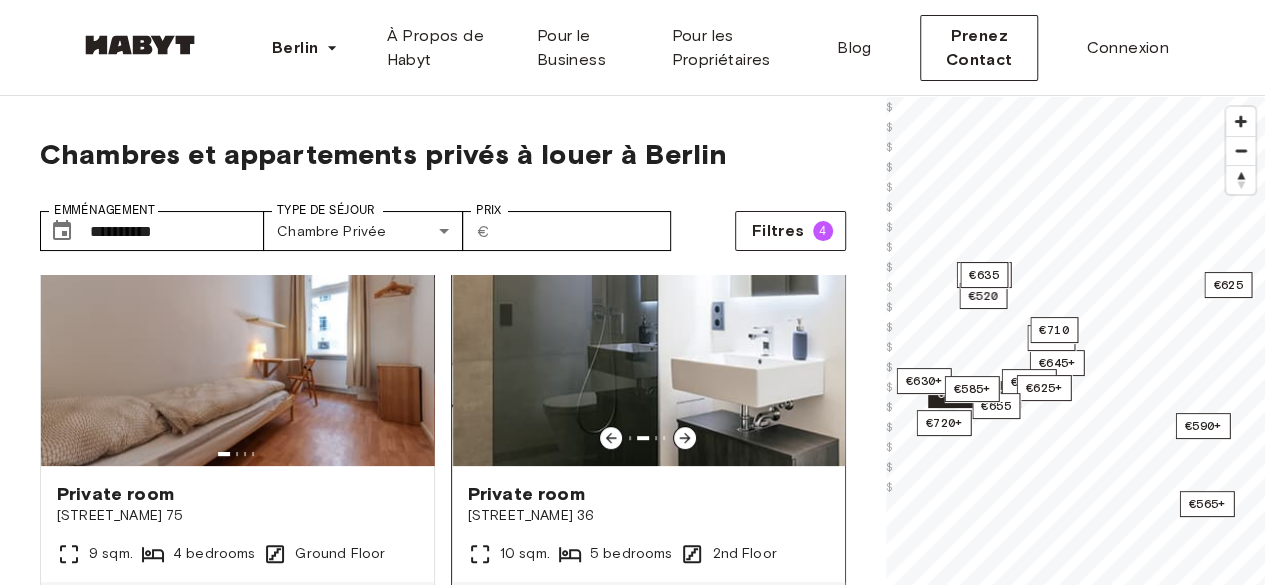 click 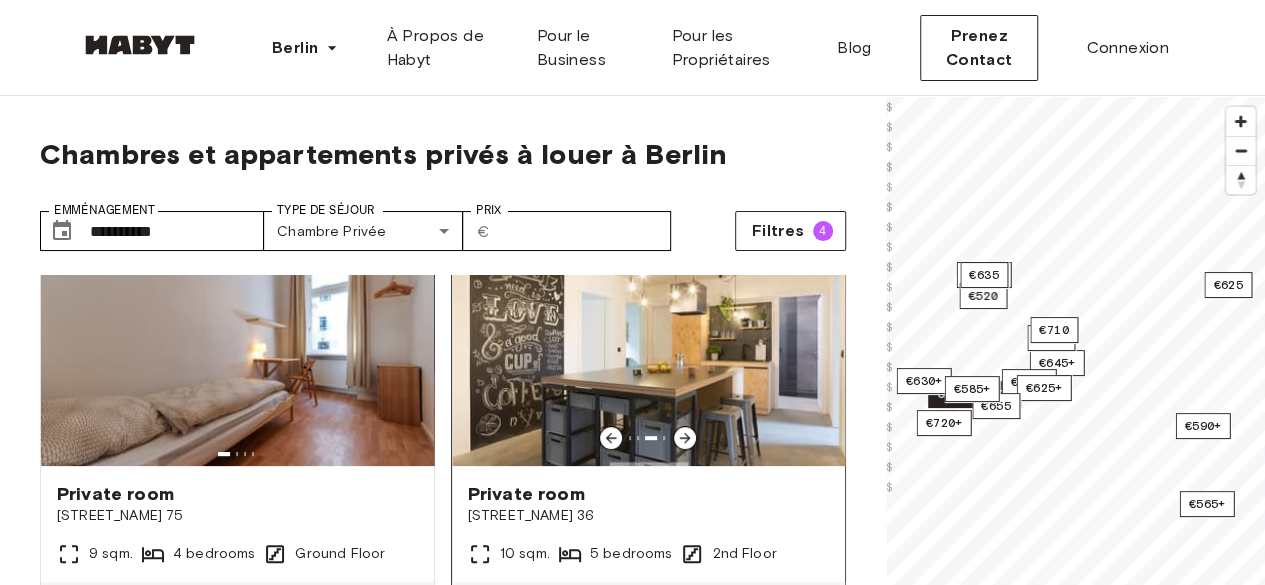 click 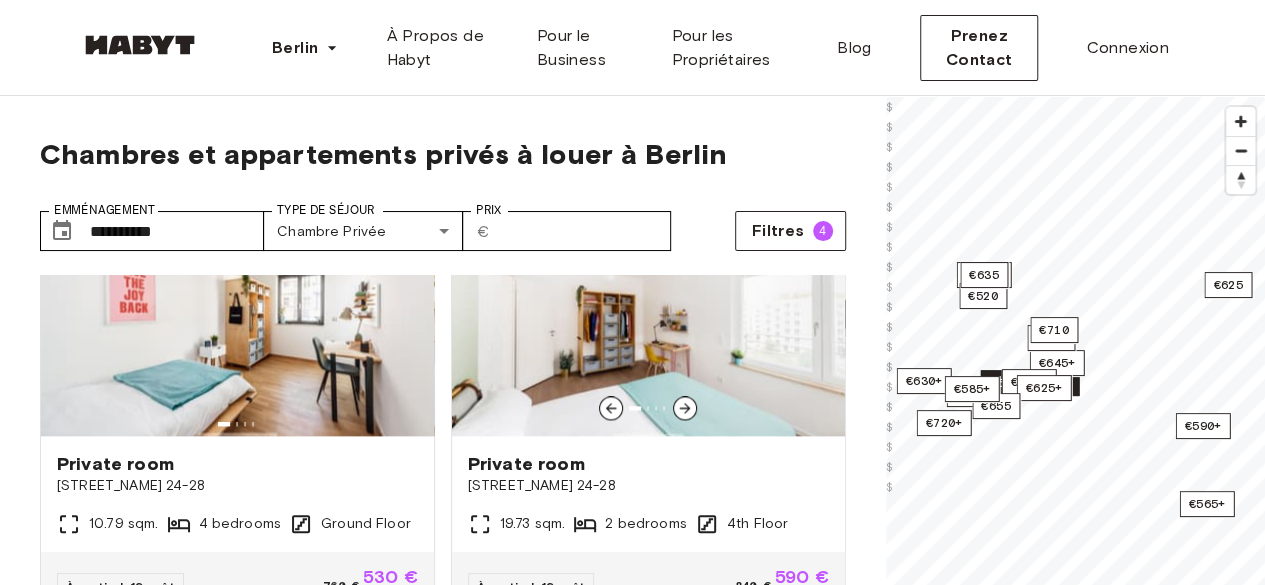 scroll, scrollTop: 1400, scrollLeft: 0, axis: vertical 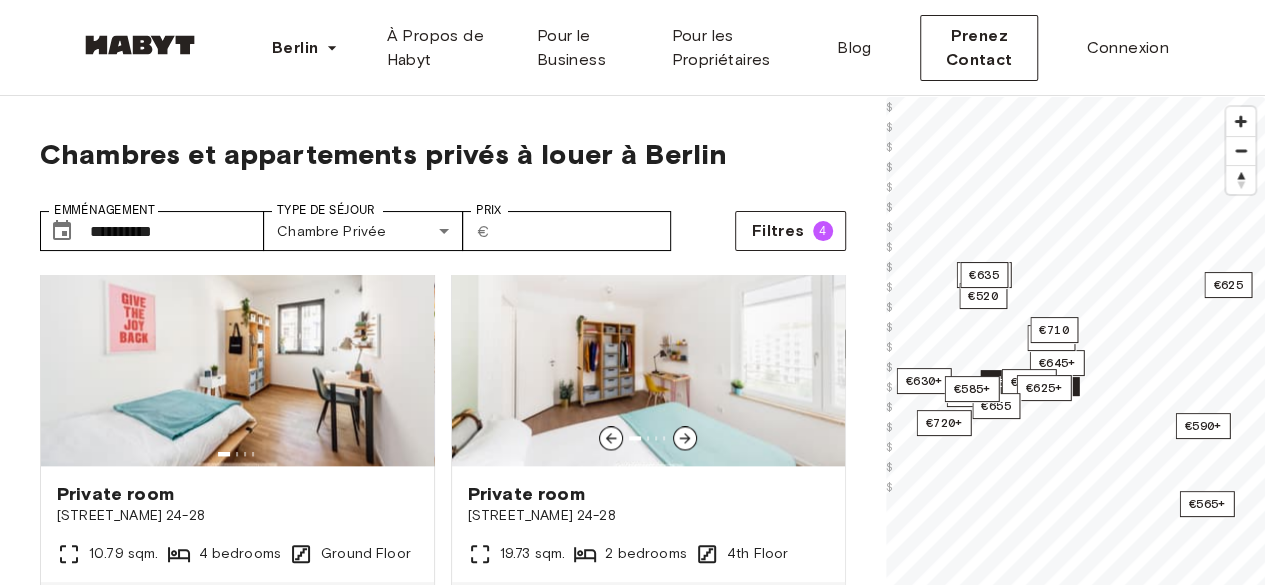 click 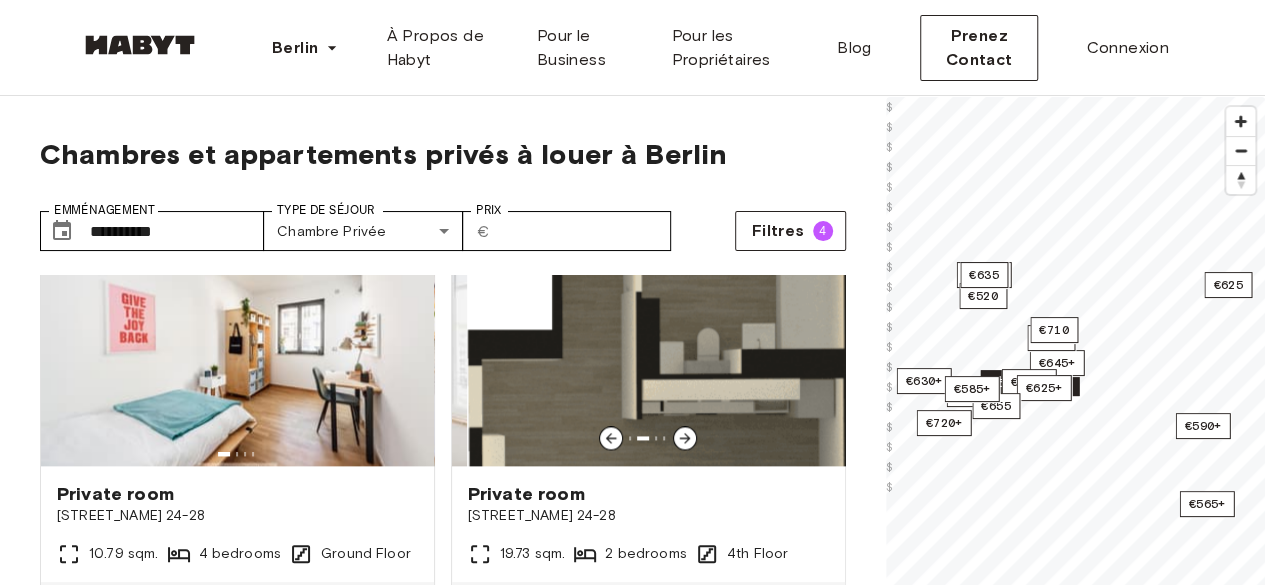 click 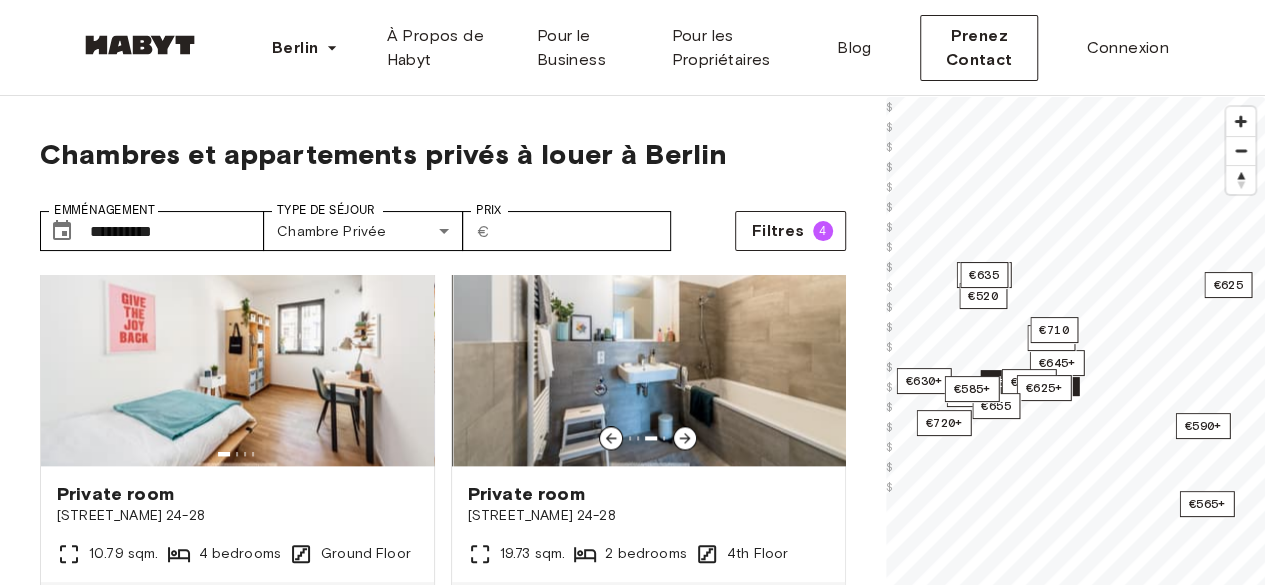 click 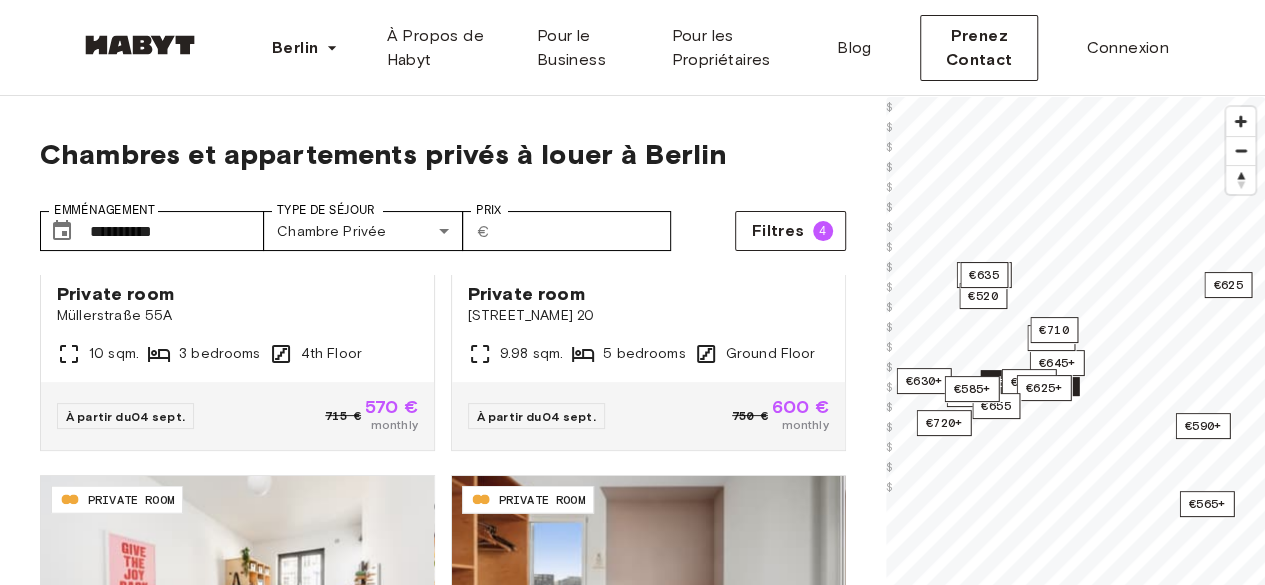 scroll, scrollTop: 2300, scrollLeft: 0, axis: vertical 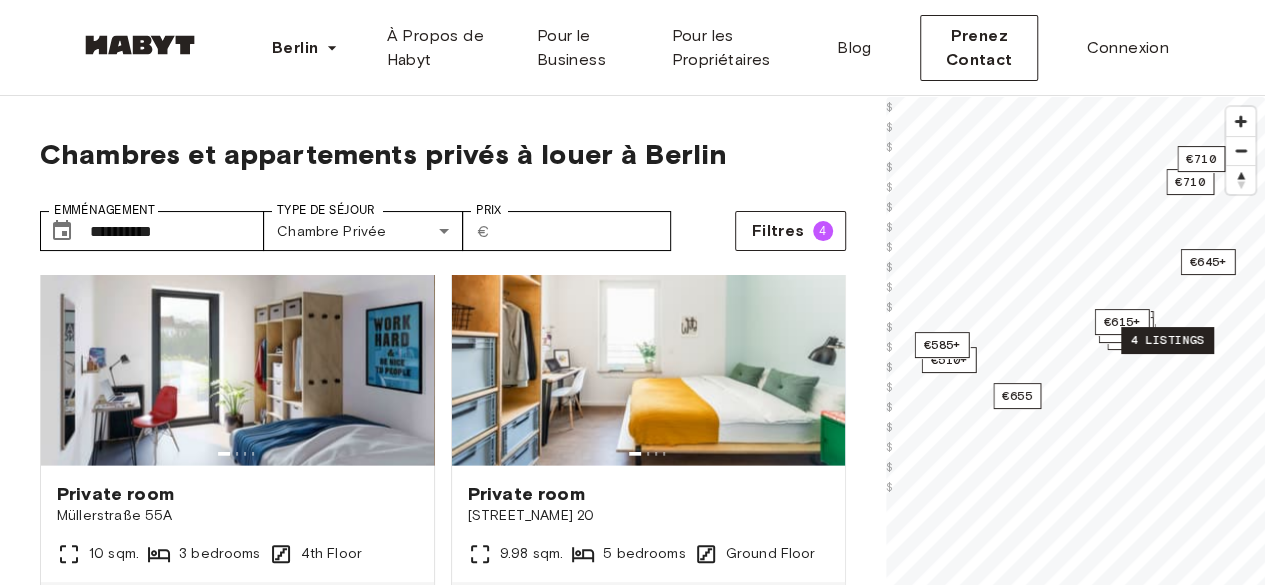 click on "4 listings" at bounding box center [1167, 340] 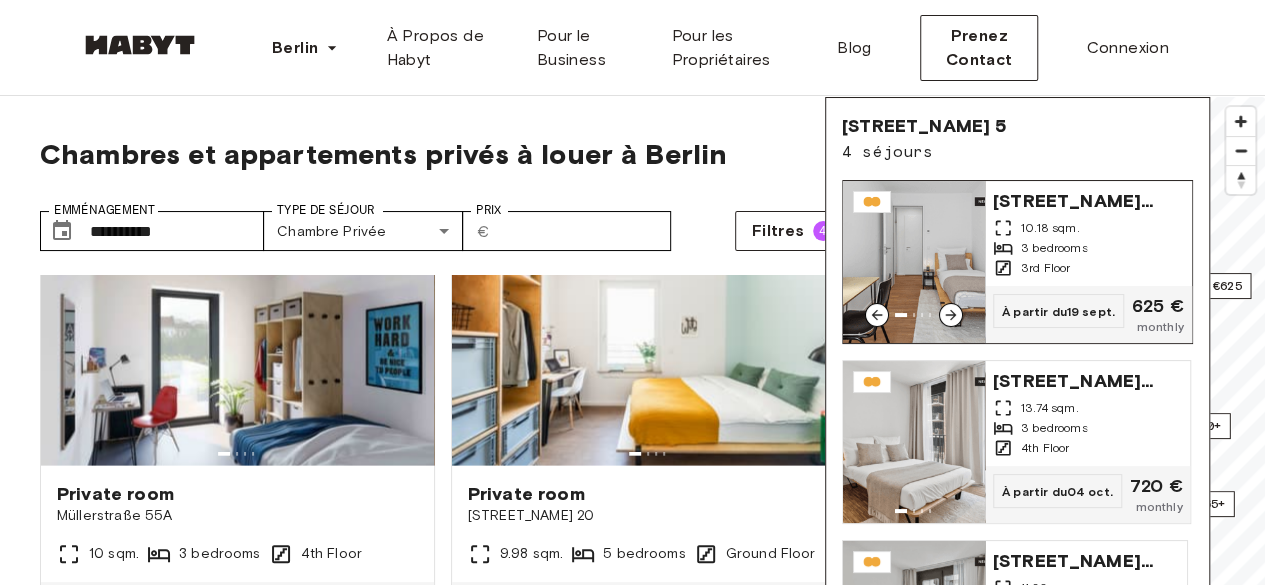 click at bounding box center [951, 315] 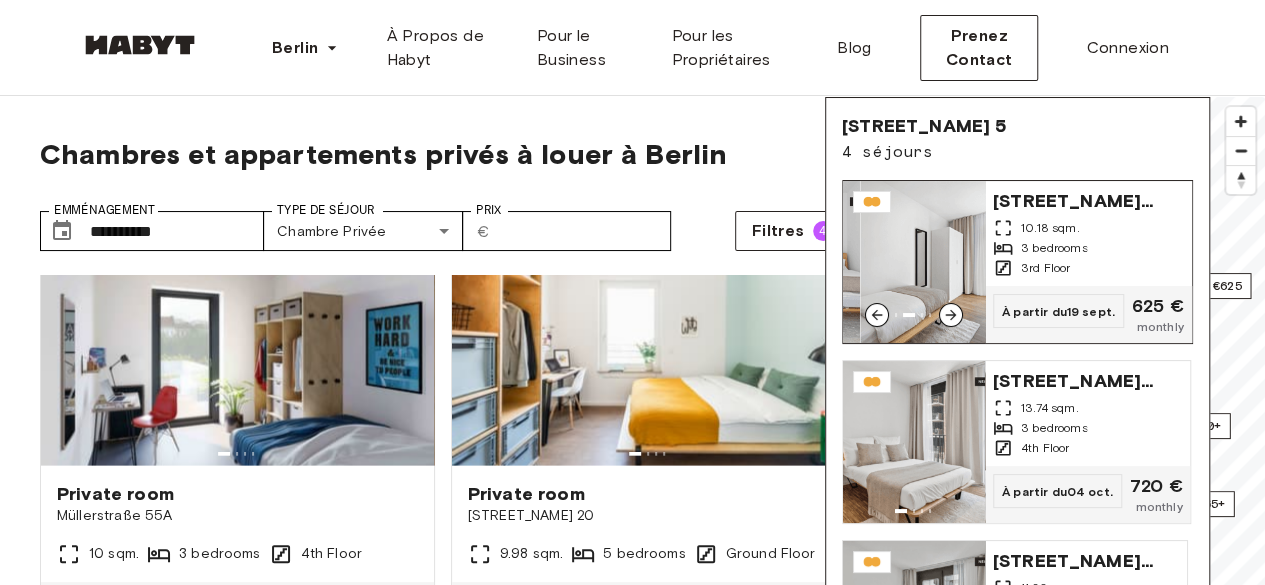 click 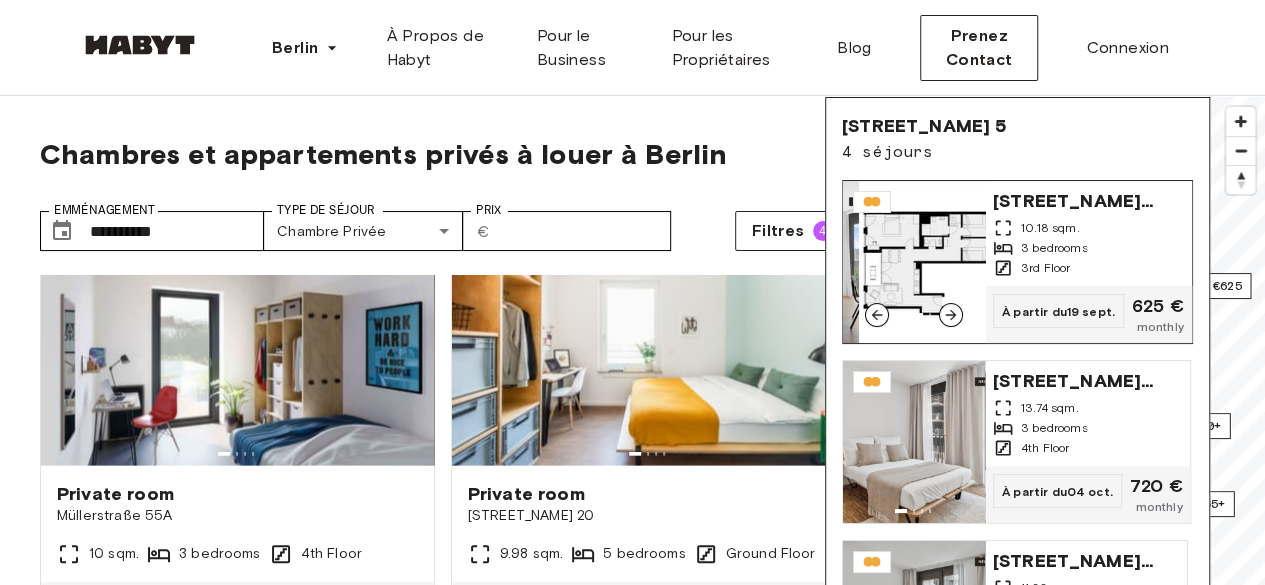 click 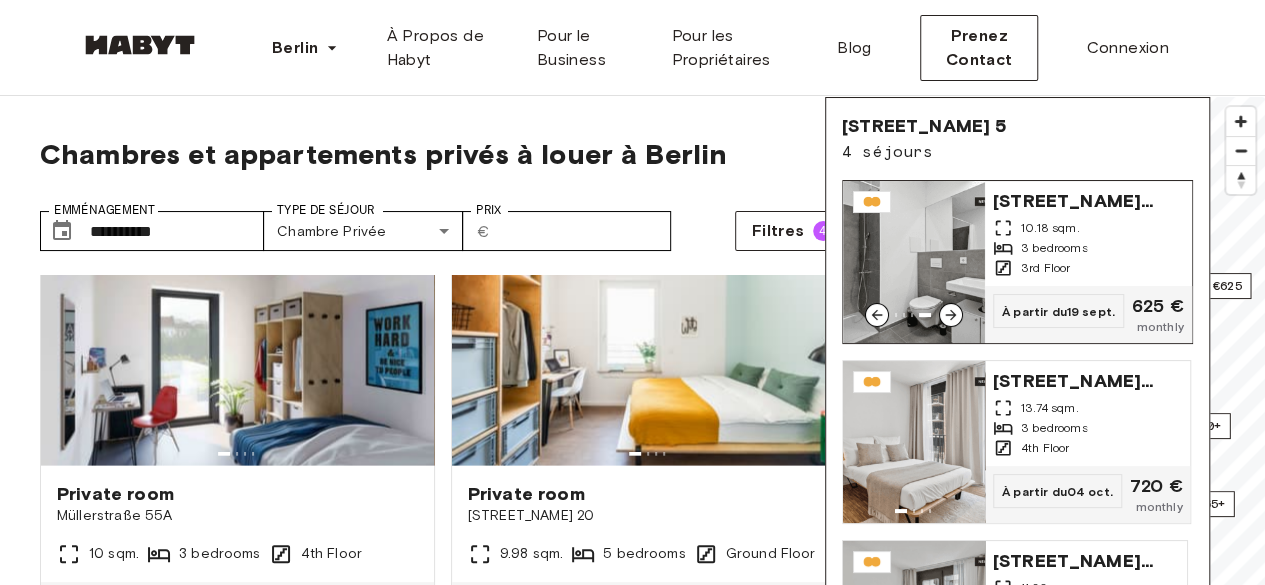 click 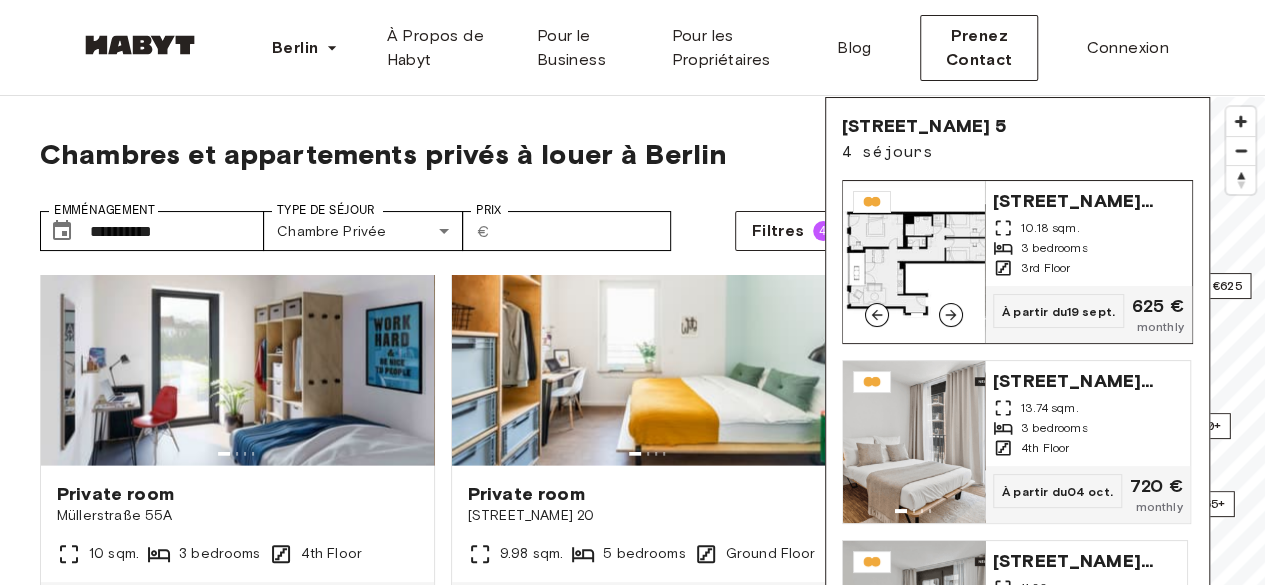 click 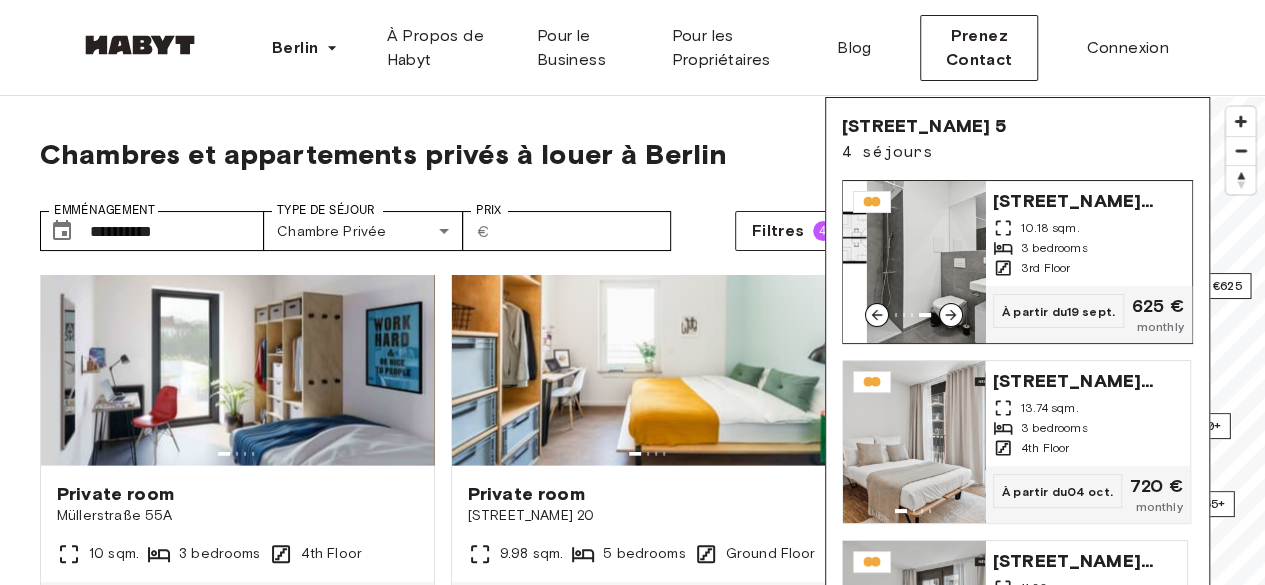click 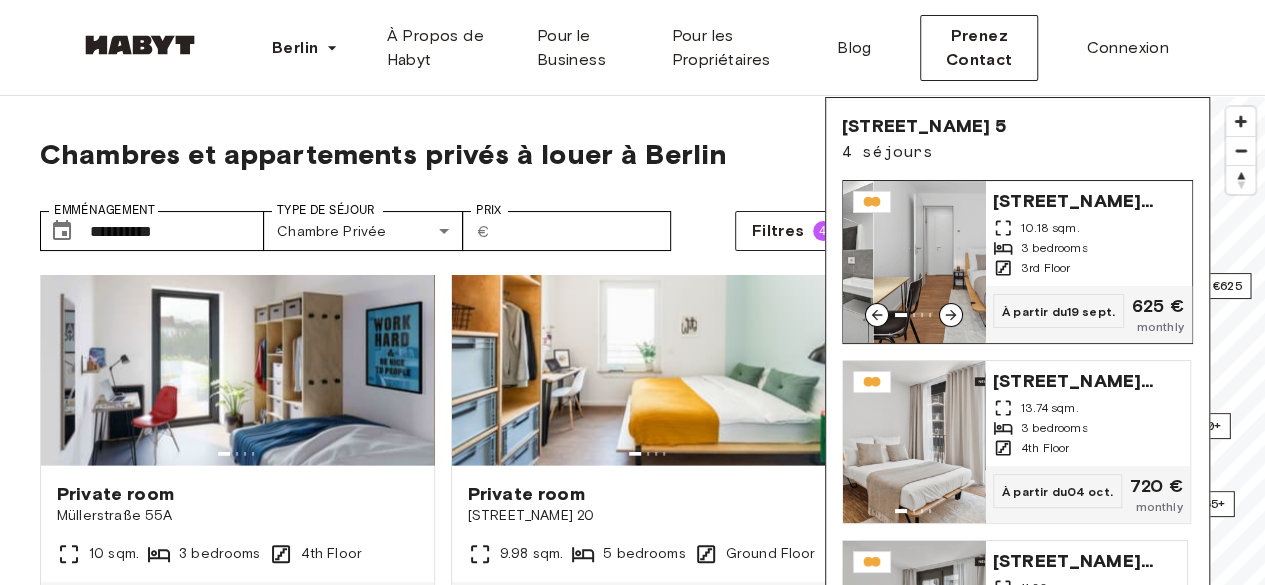 click 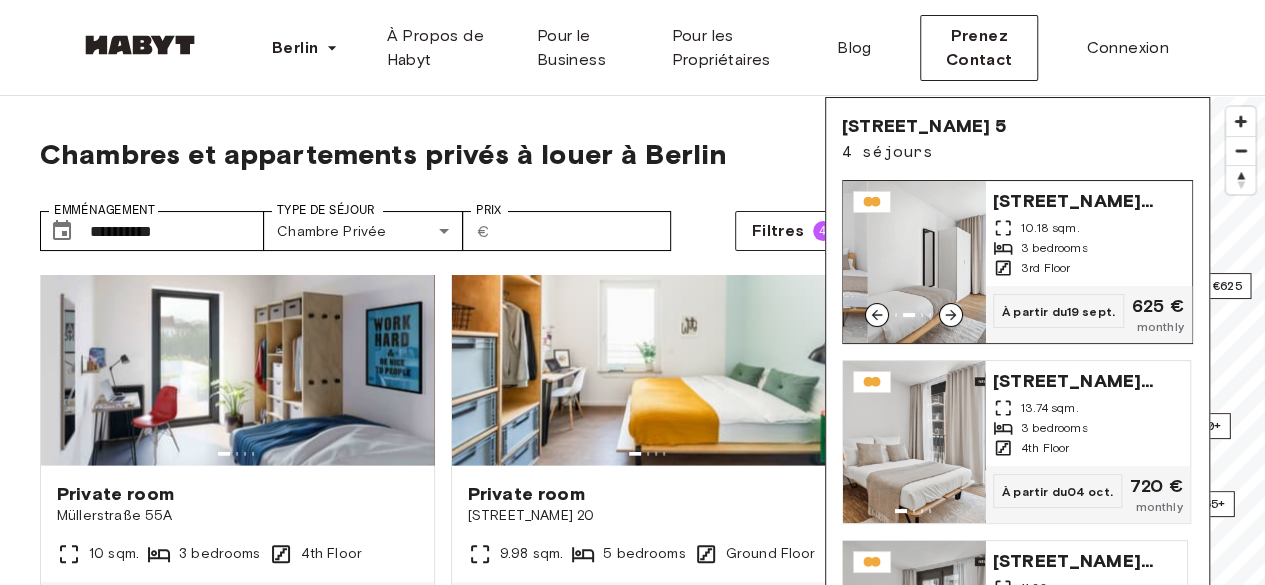 click 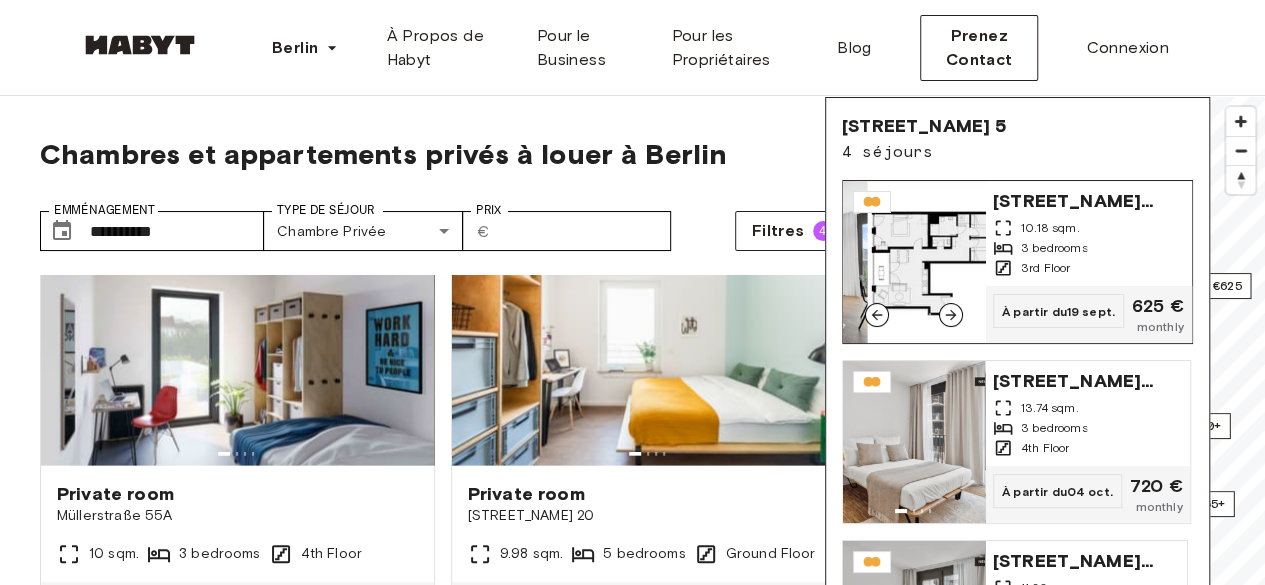 click 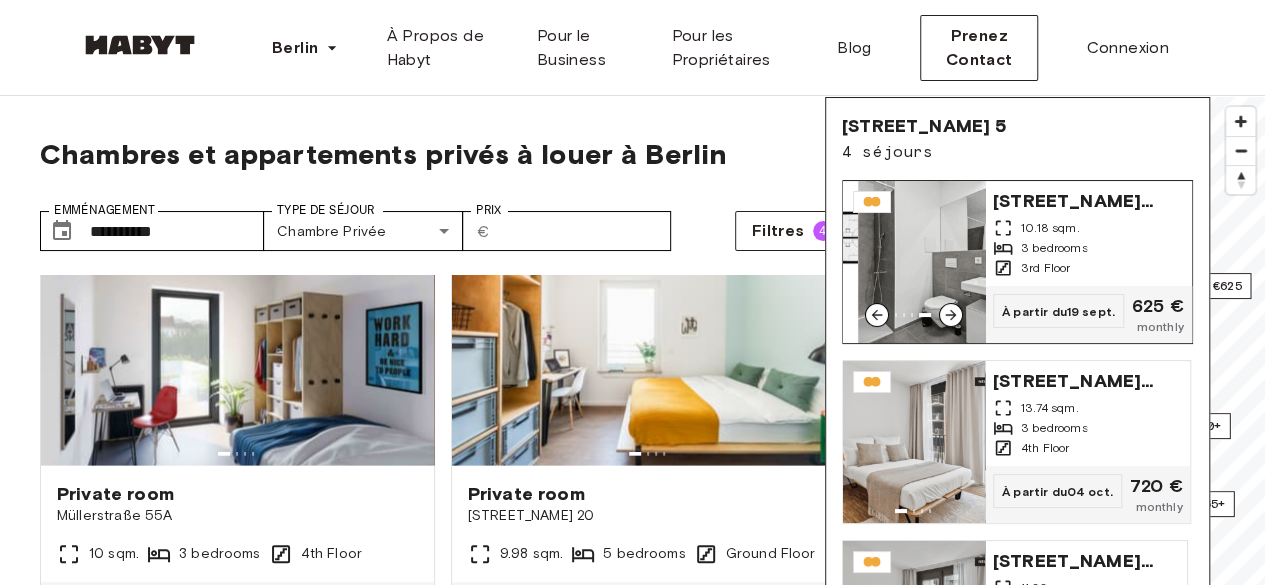 click 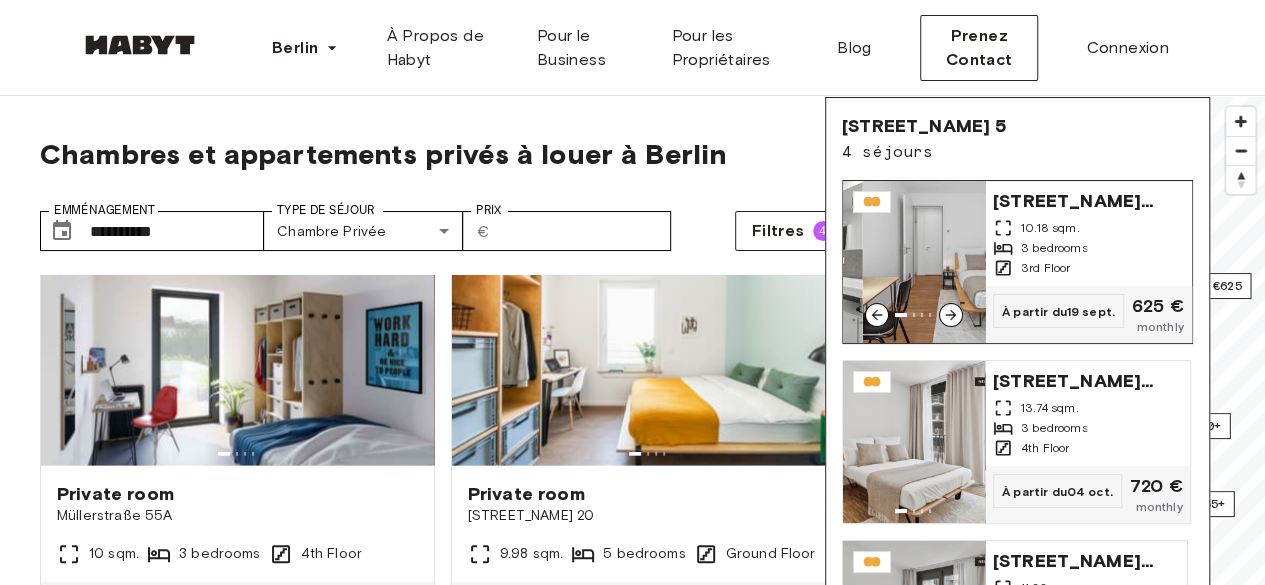 click 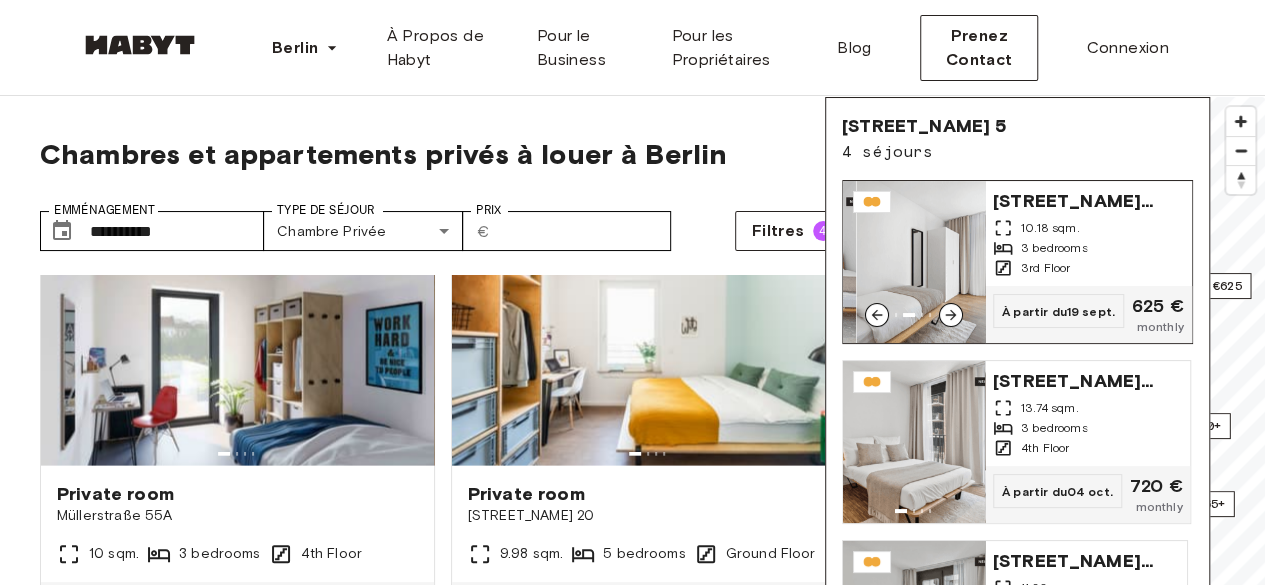 click 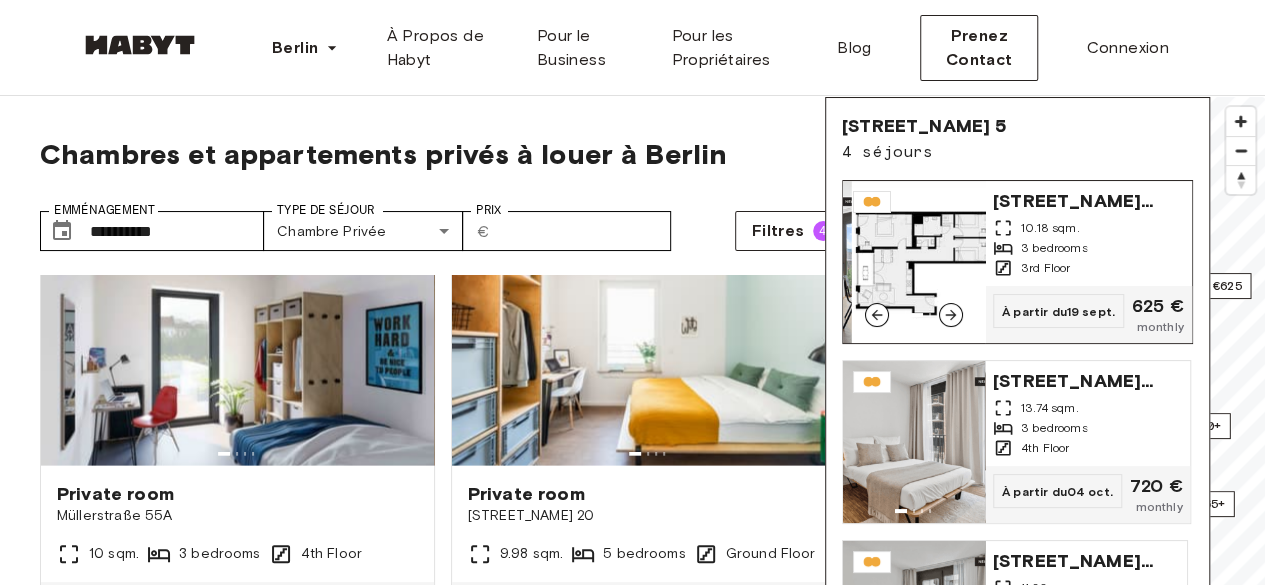 click 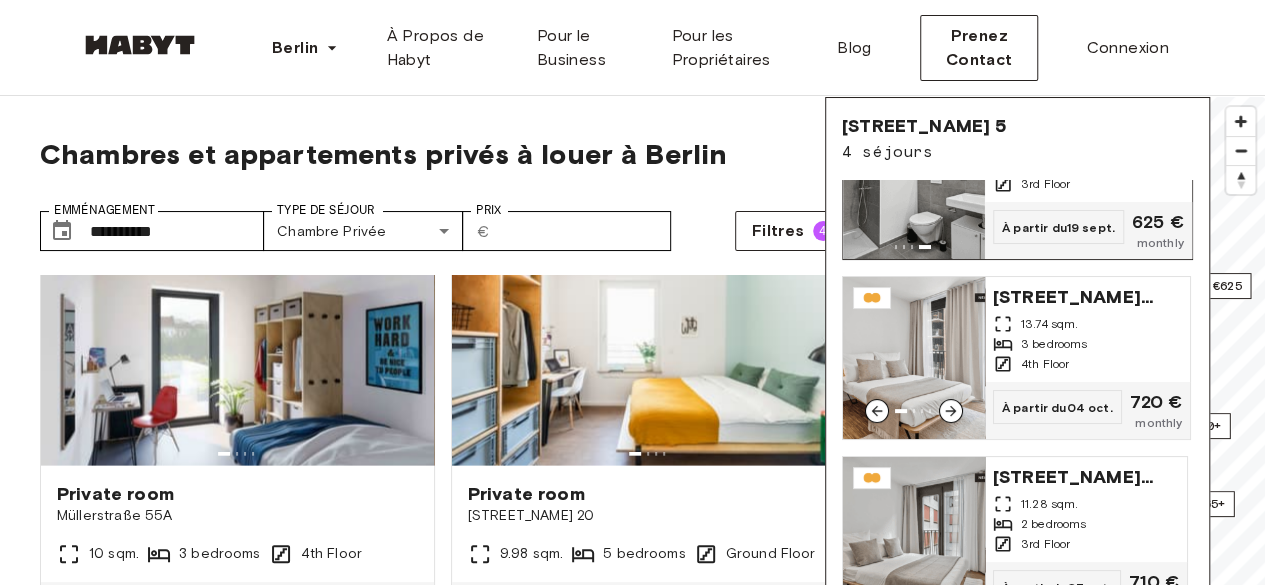 scroll, scrollTop: 100, scrollLeft: 0, axis: vertical 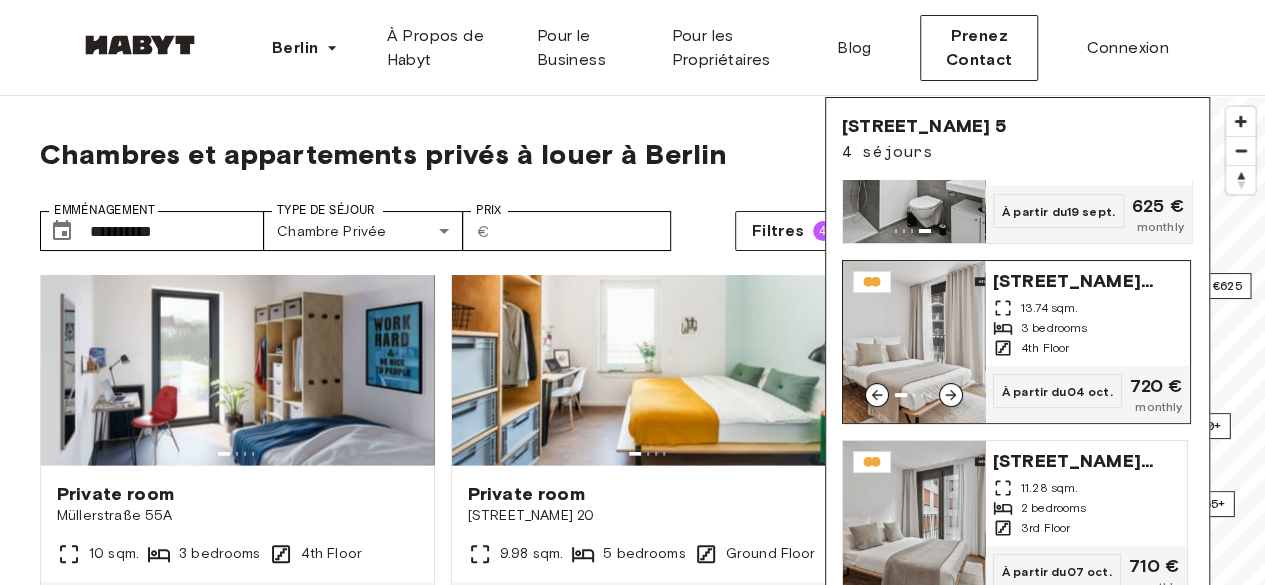 click 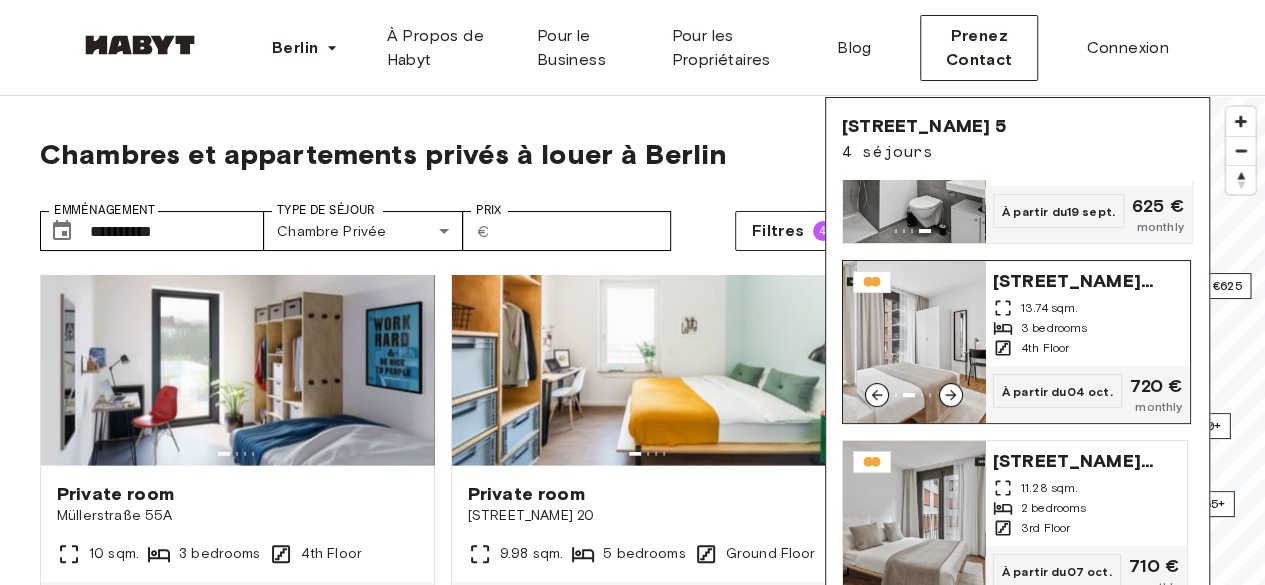 click 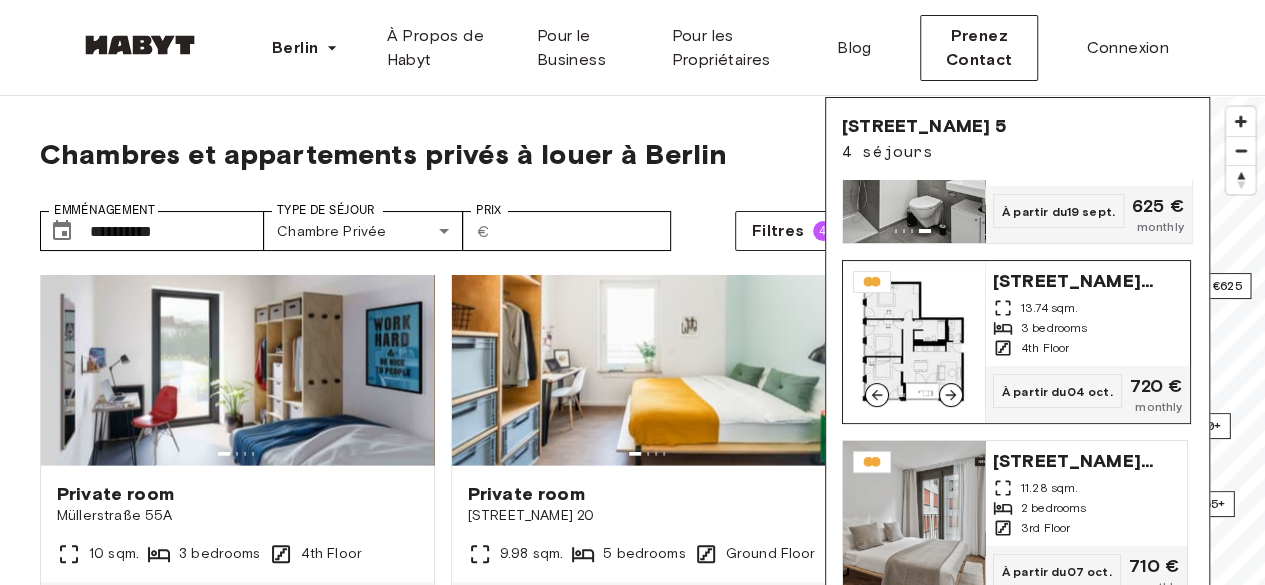 click 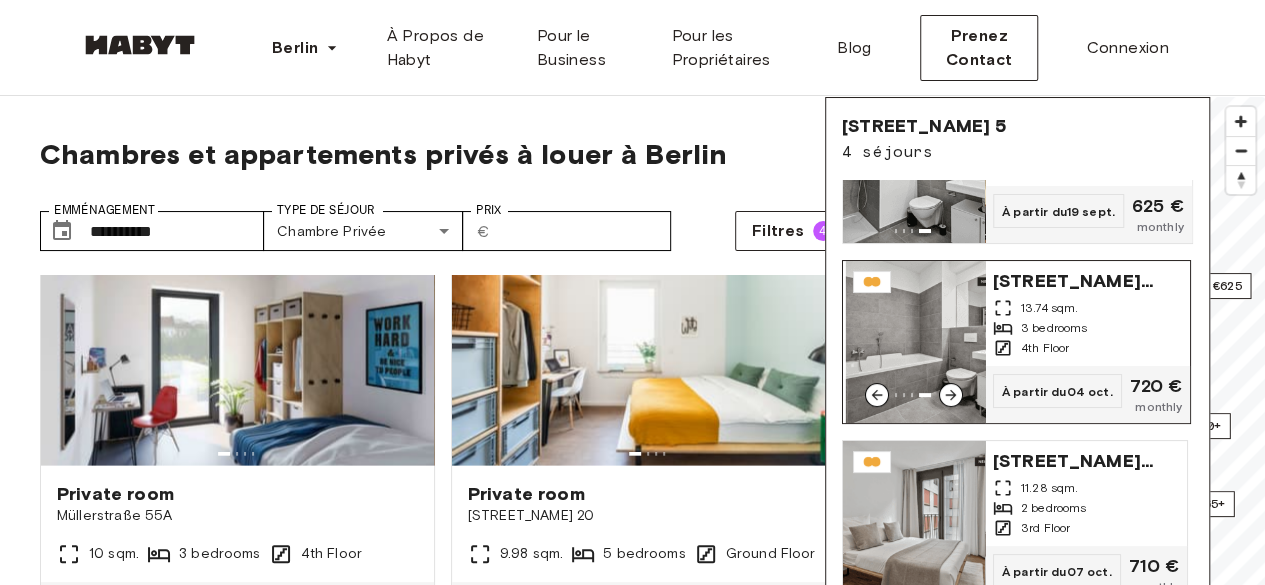 click 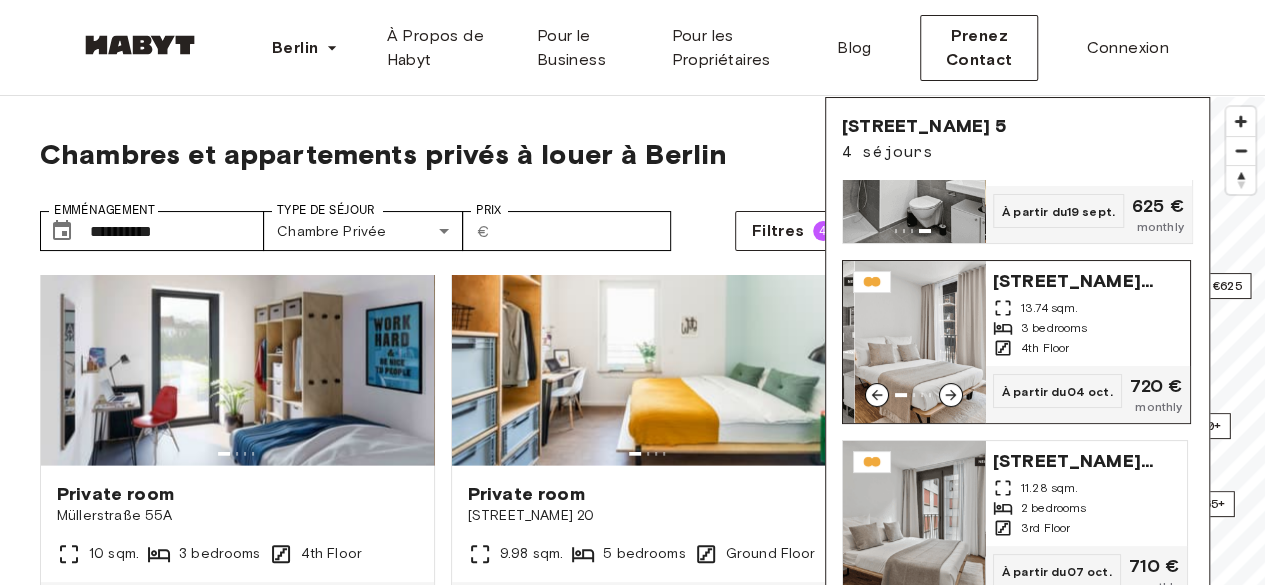 click 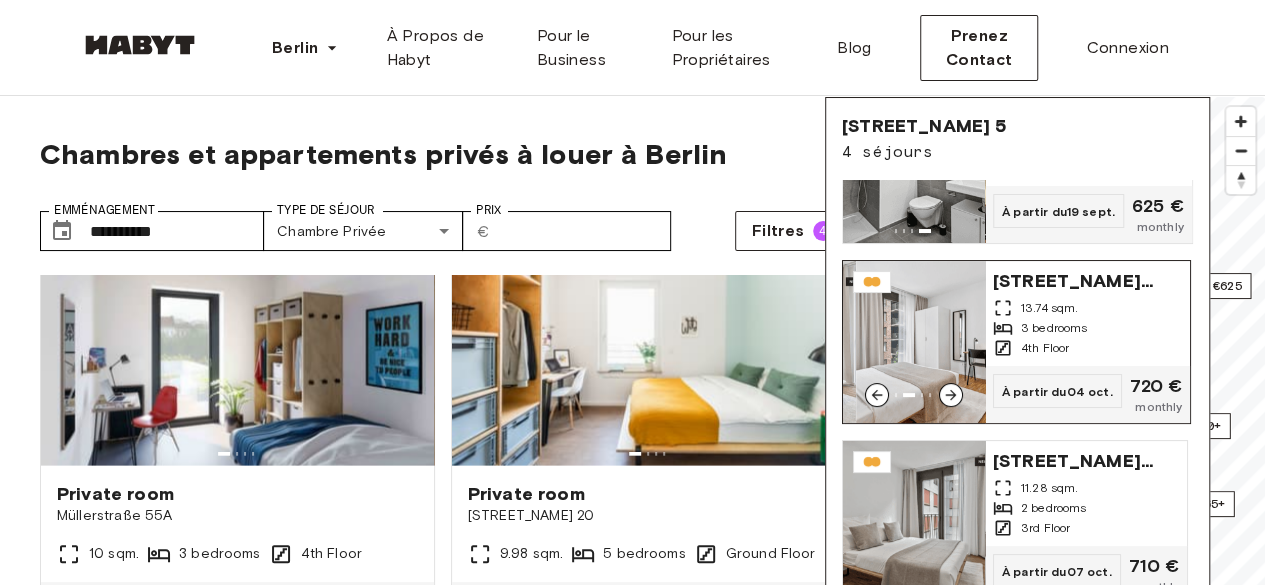 click 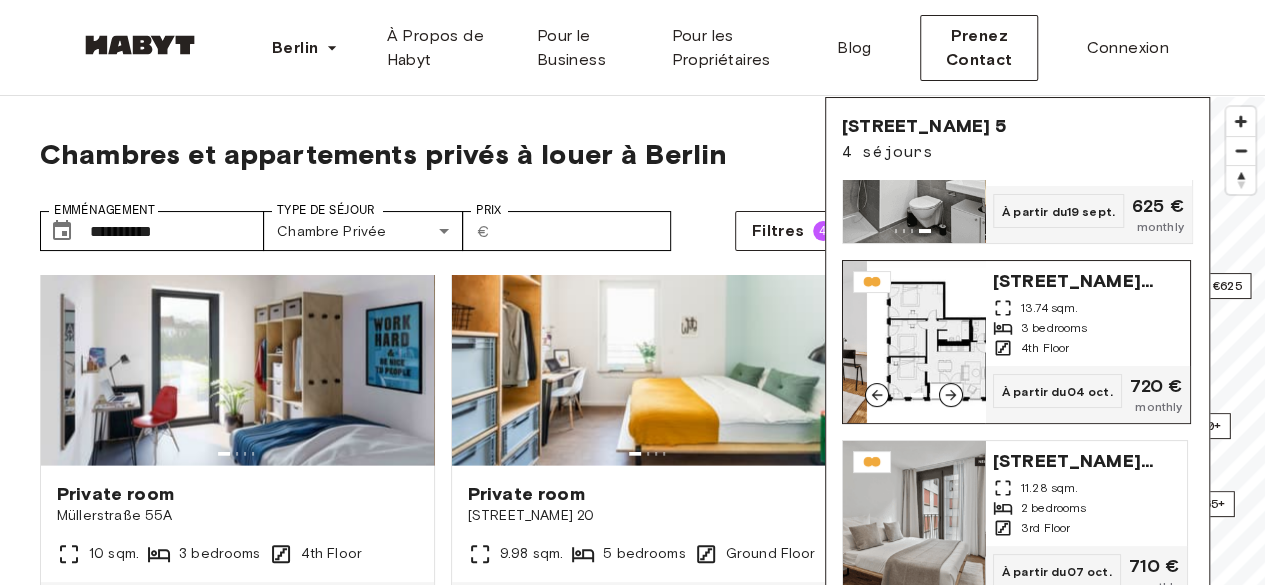 click 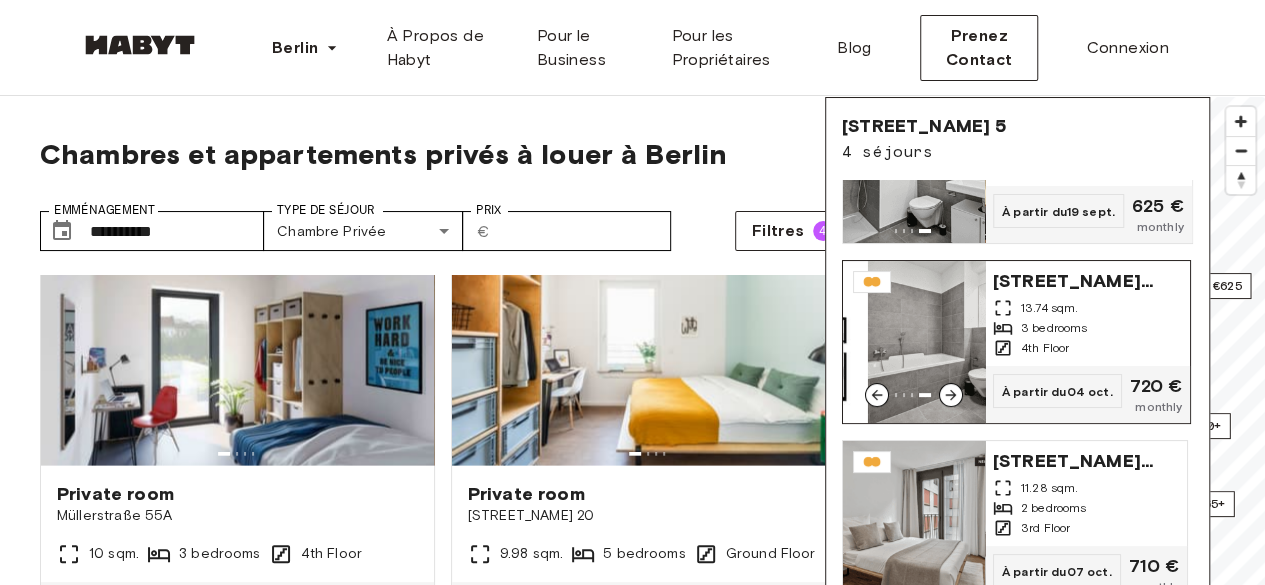 click 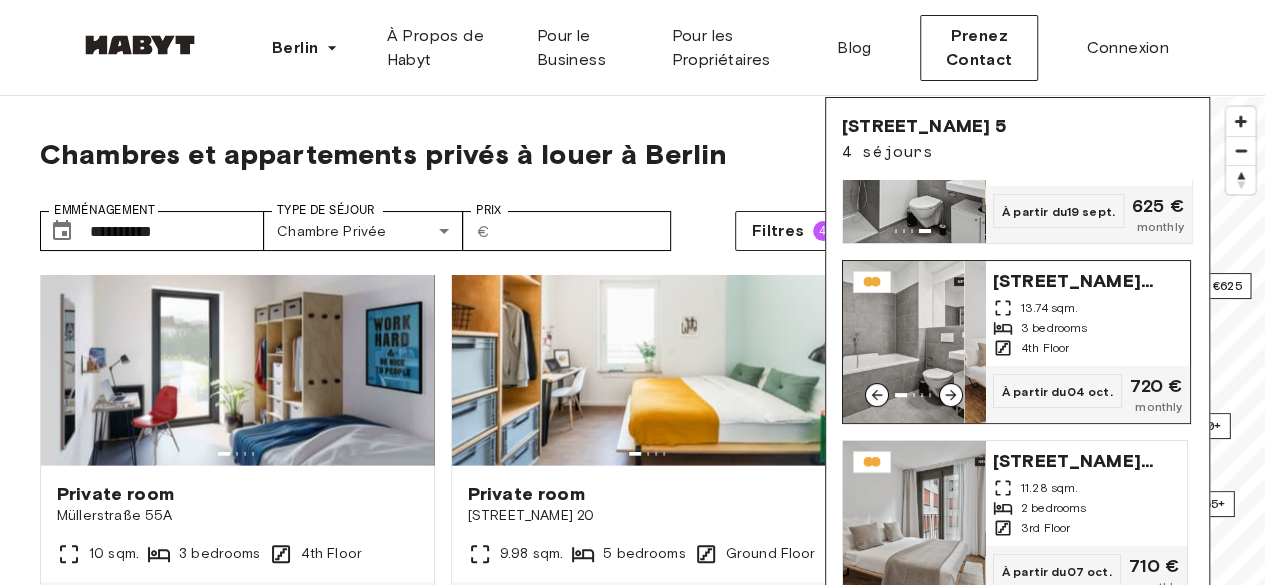 click 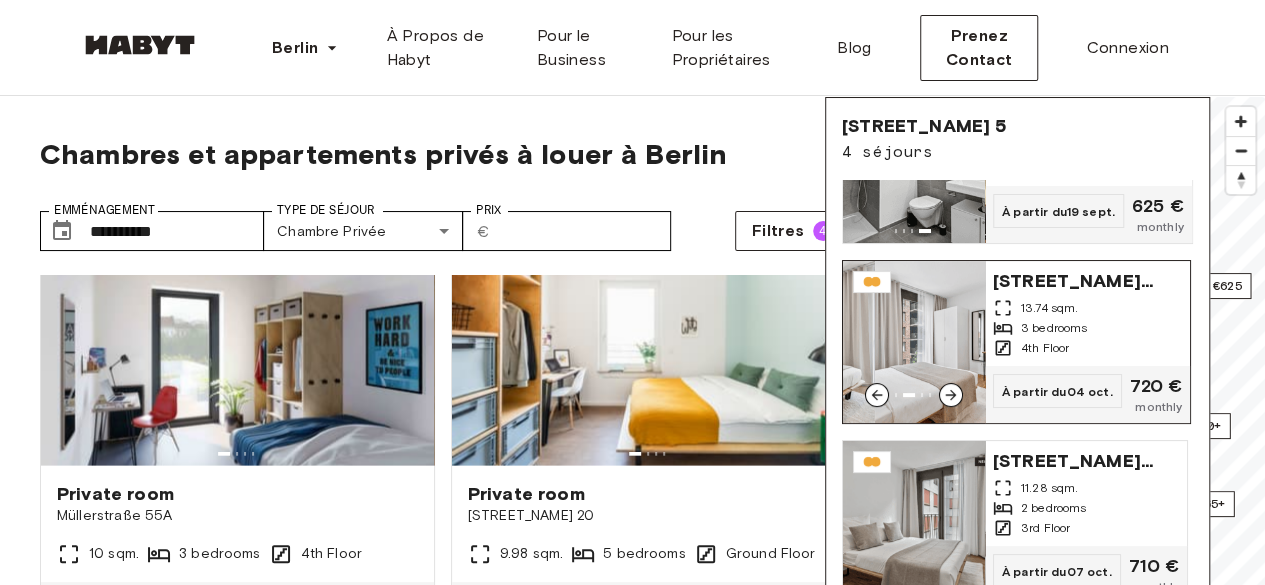 click 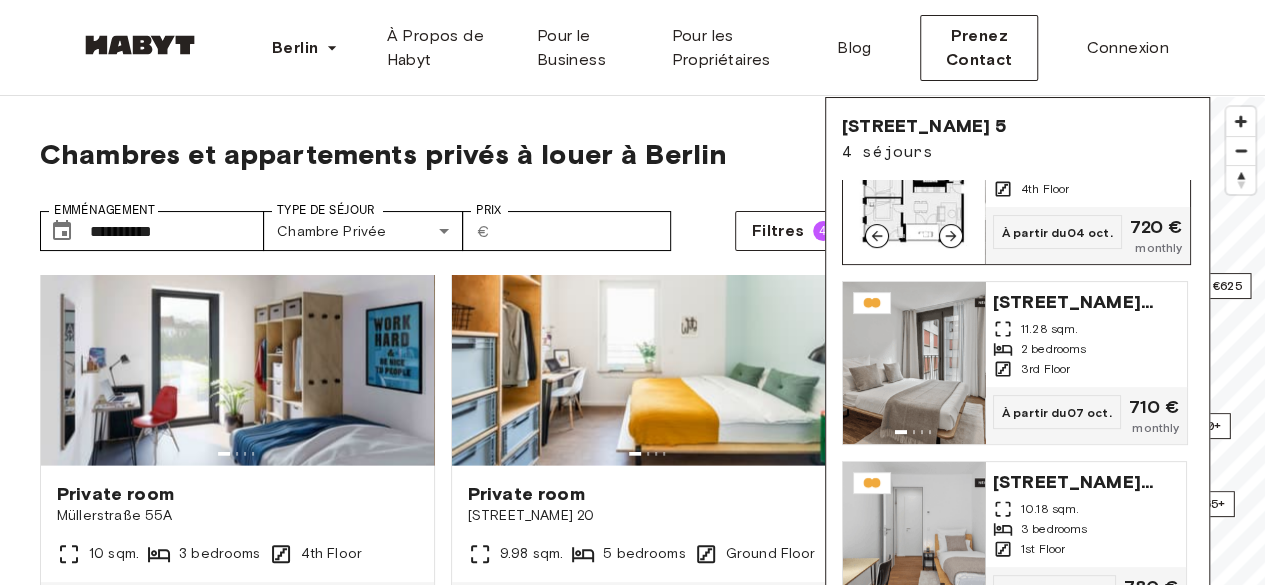 scroll, scrollTop: 260, scrollLeft: 0, axis: vertical 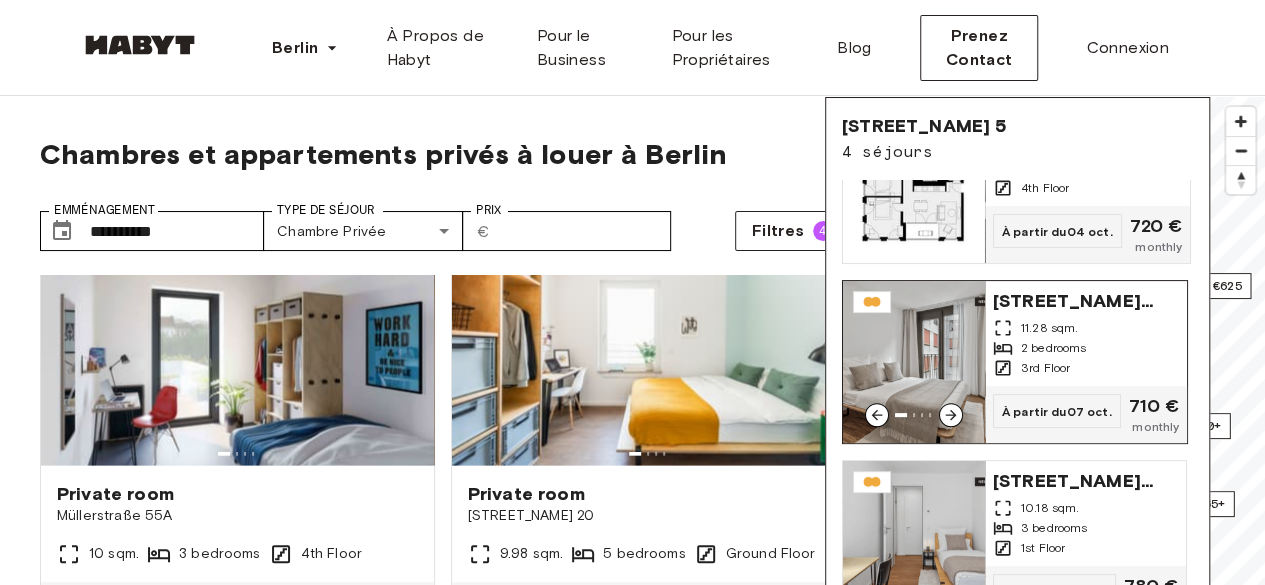 click 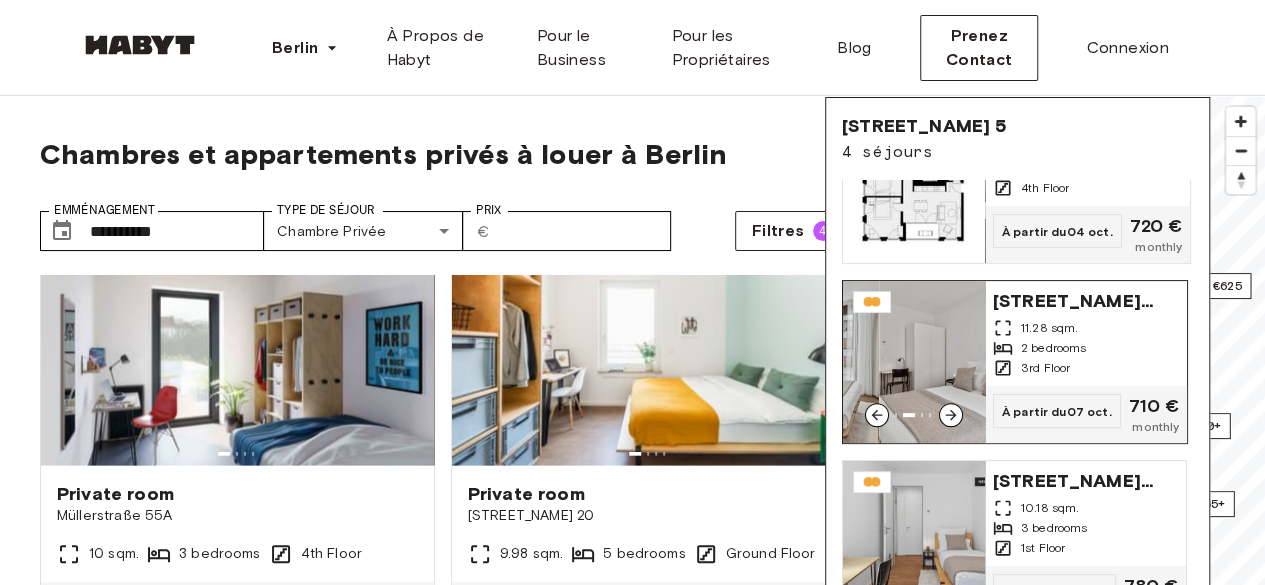 click 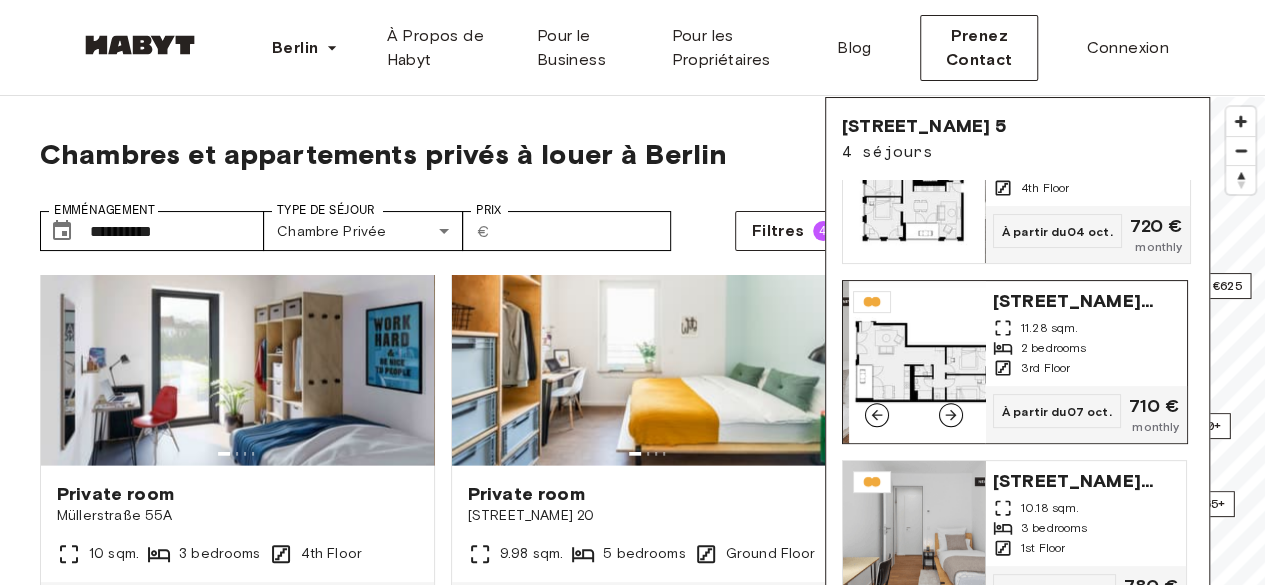 click 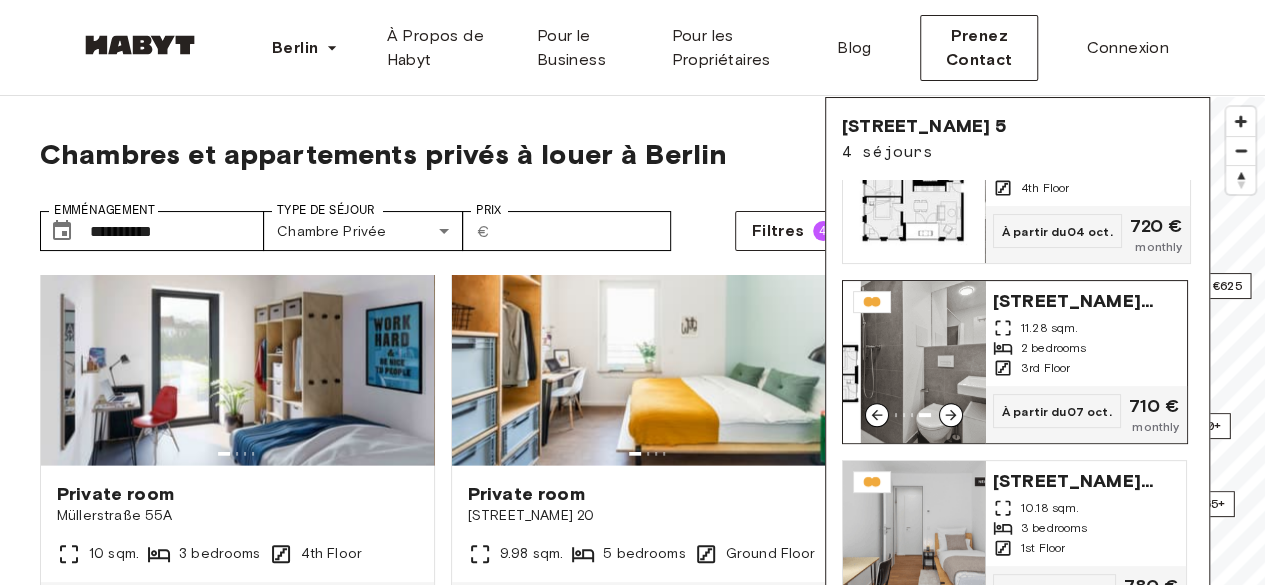 click 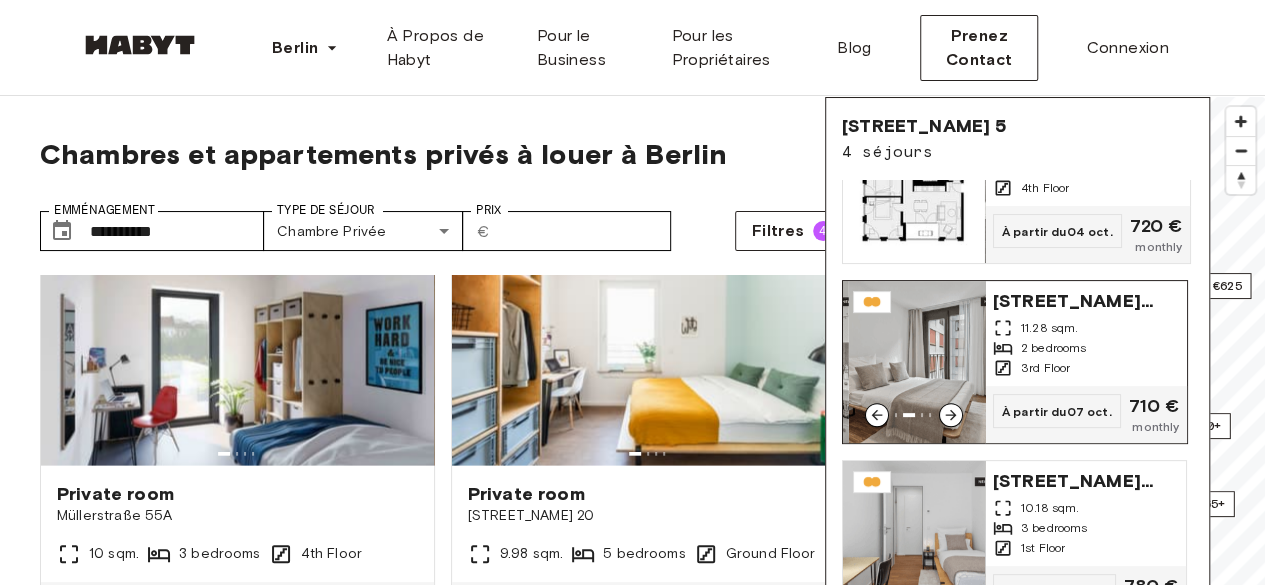 click 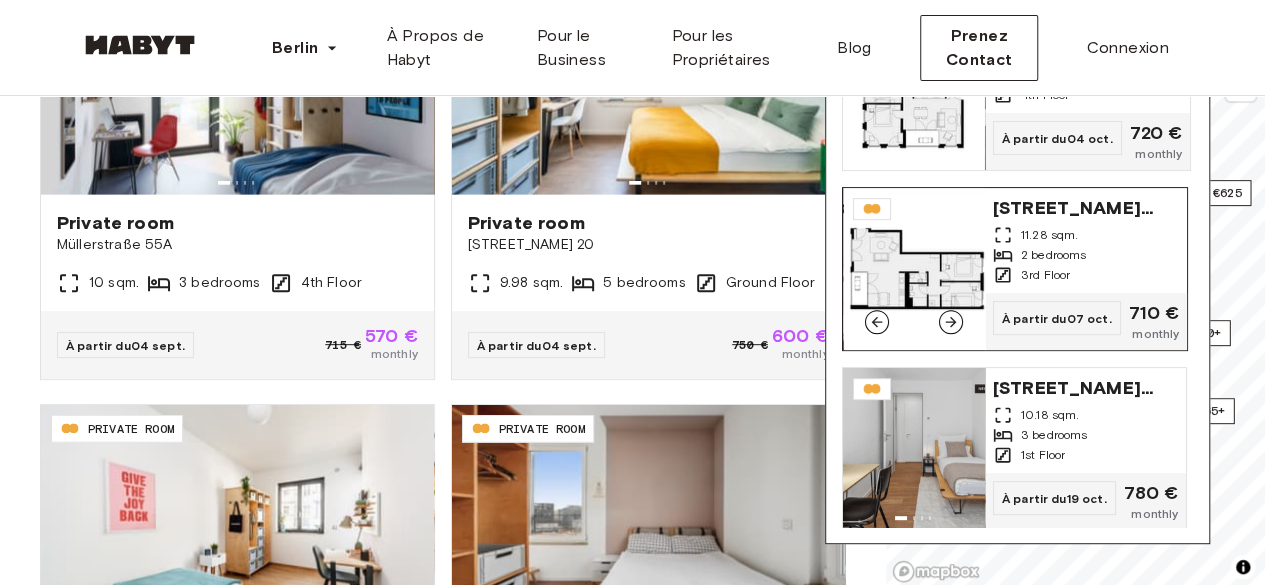 scroll, scrollTop: 300, scrollLeft: 0, axis: vertical 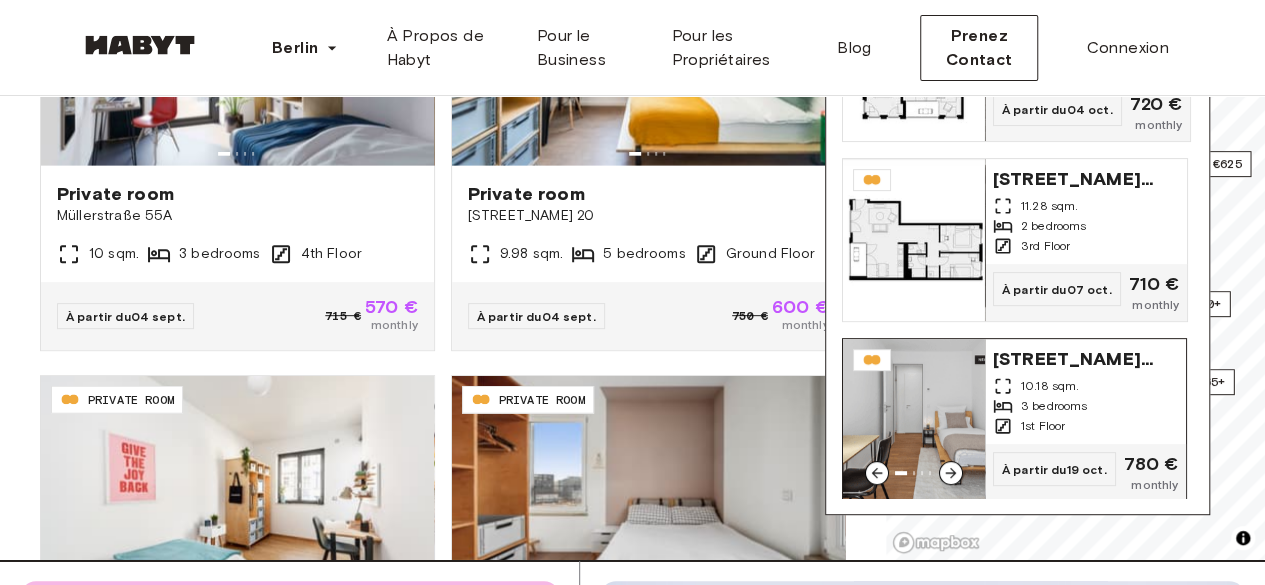 click 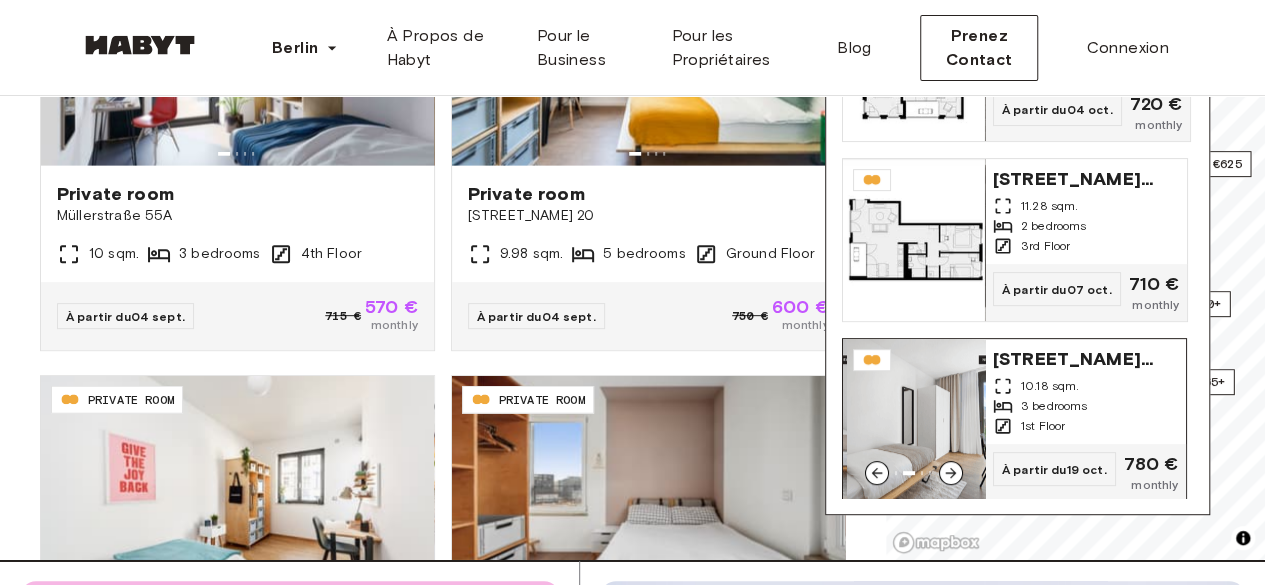 click 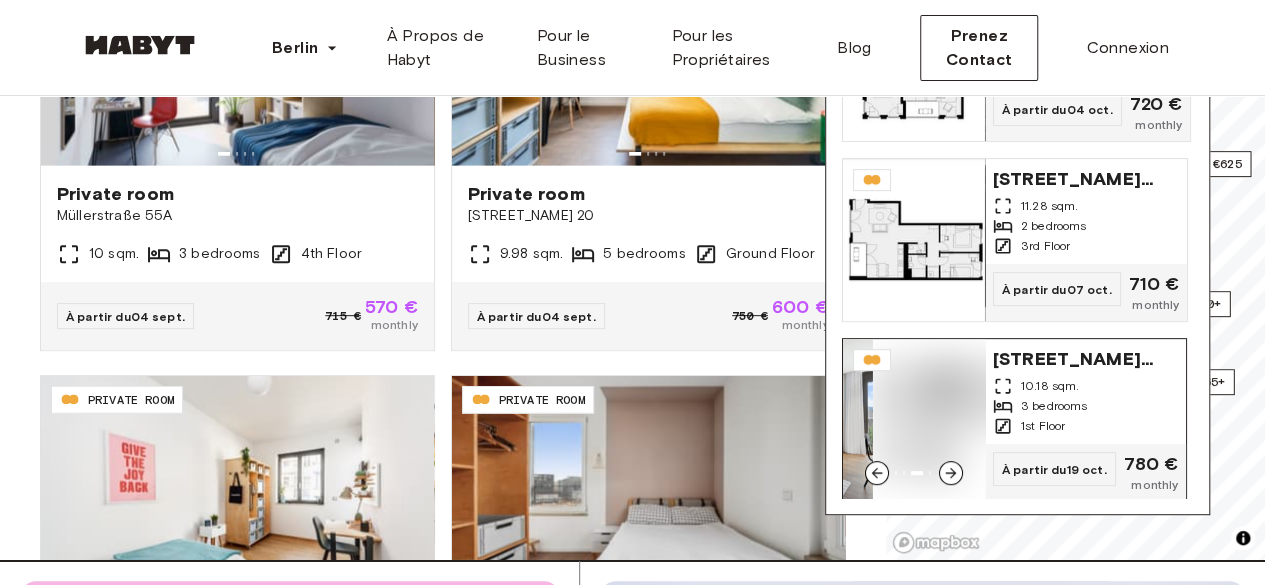 click 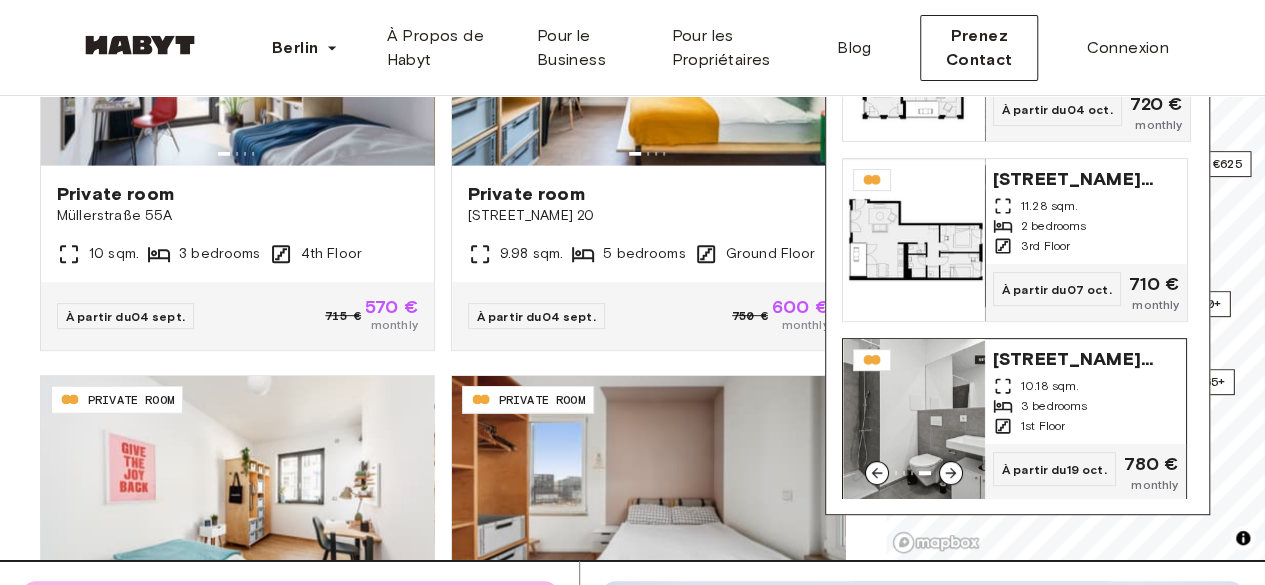 click 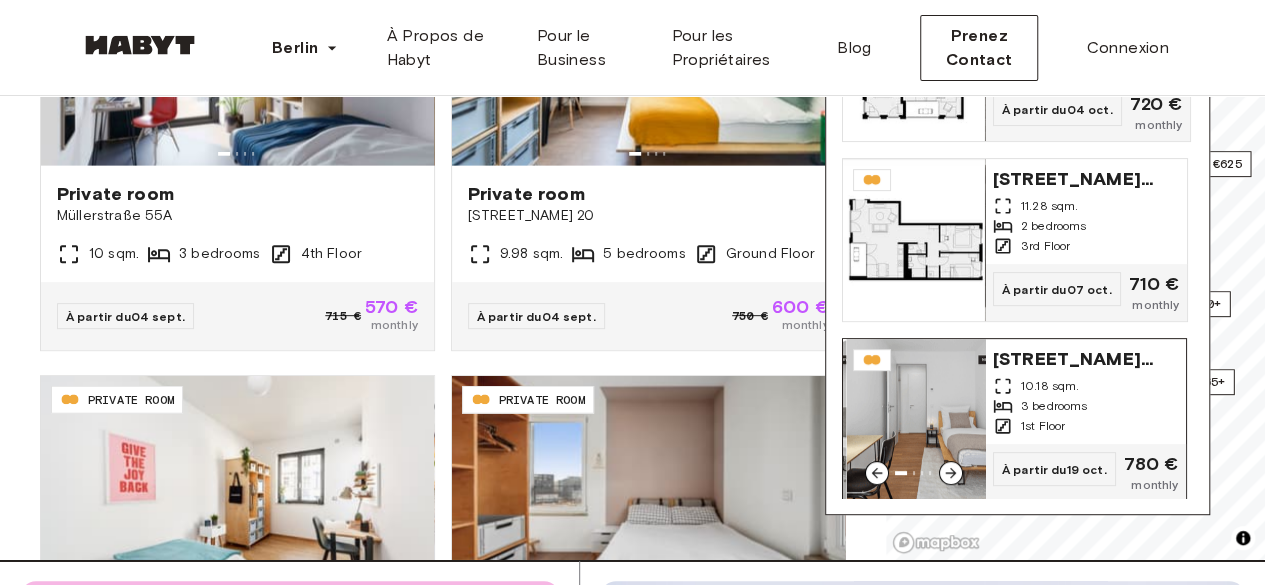 click 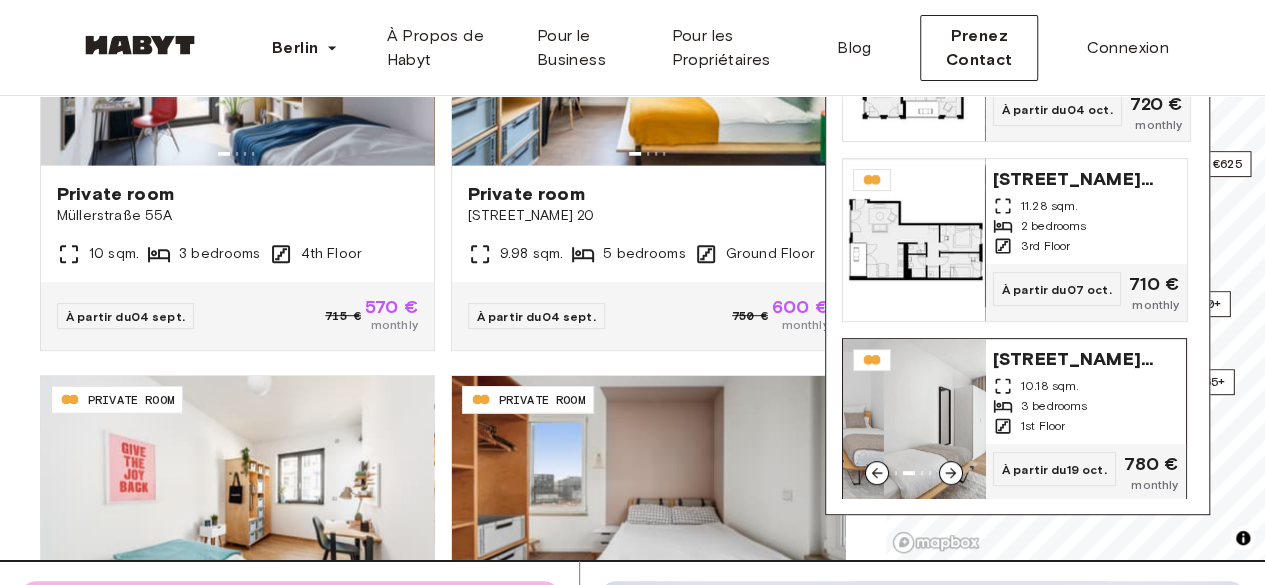click 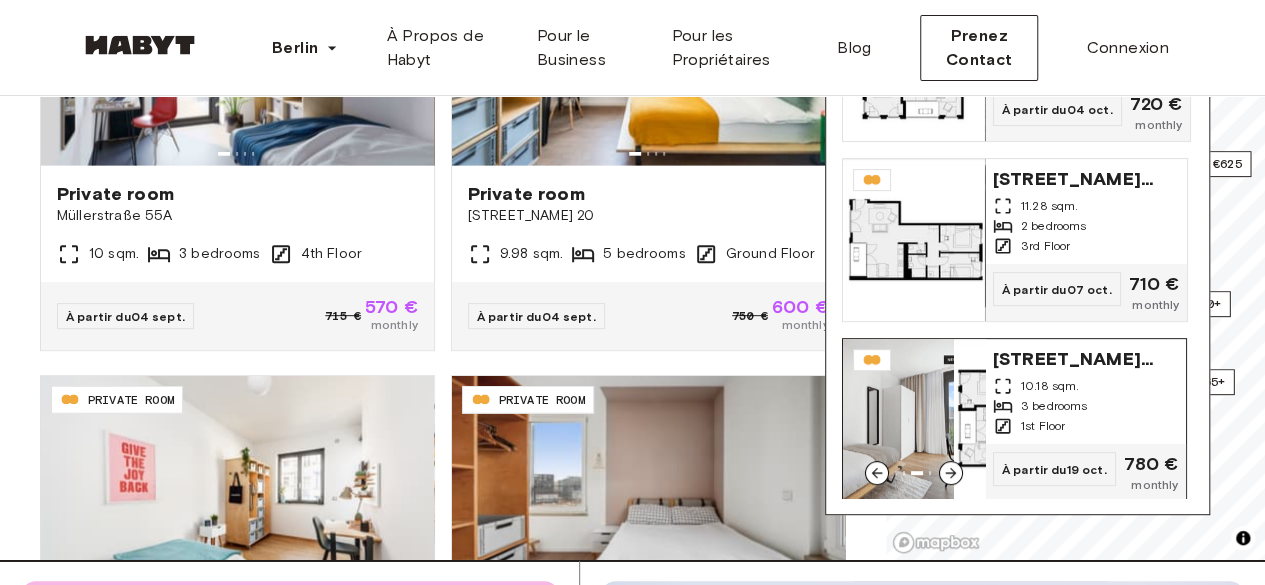 click 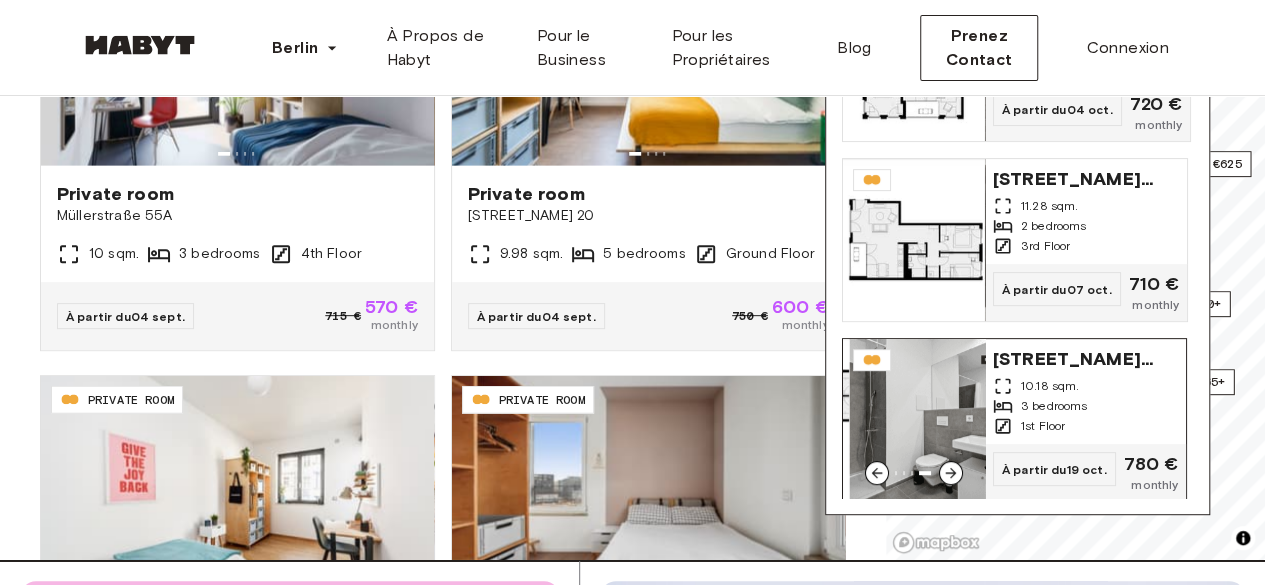 scroll, scrollTop: 400, scrollLeft: 0, axis: vertical 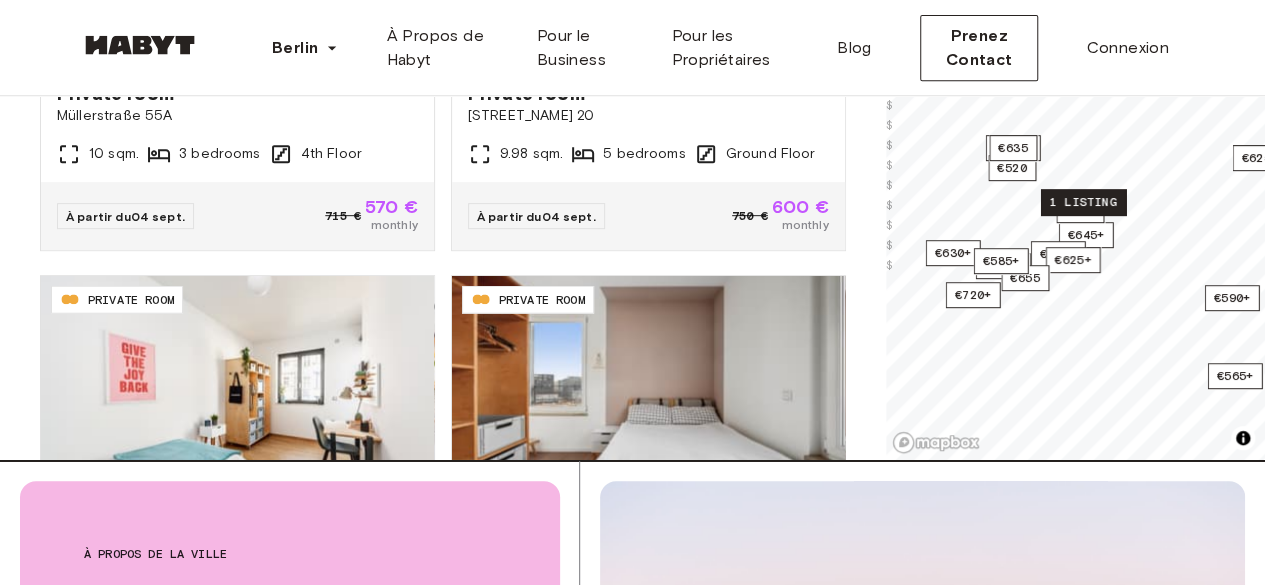 click on "1 listing" at bounding box center [1082, 202] 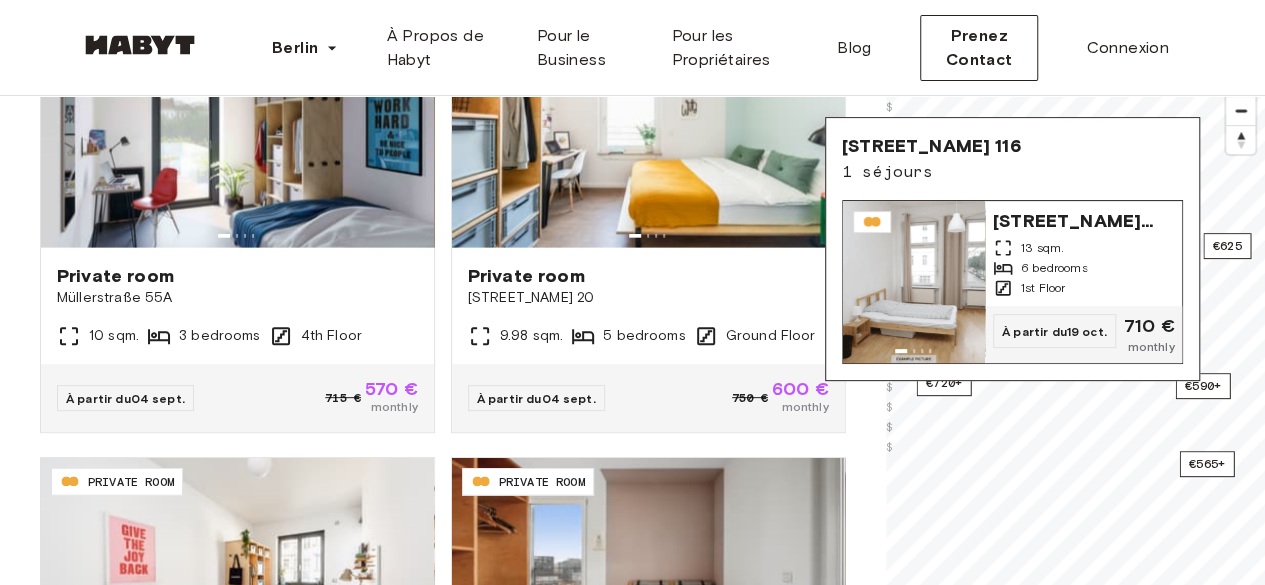 scroll, scrollTop: 200, scrollLeft: 0, axis: vertical 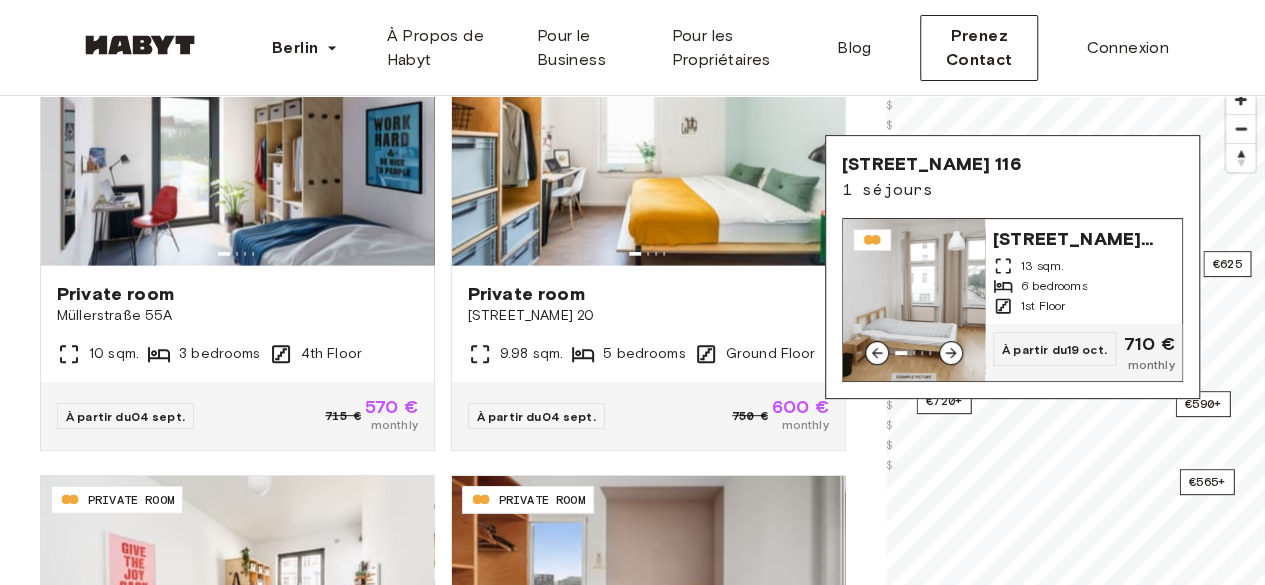 click 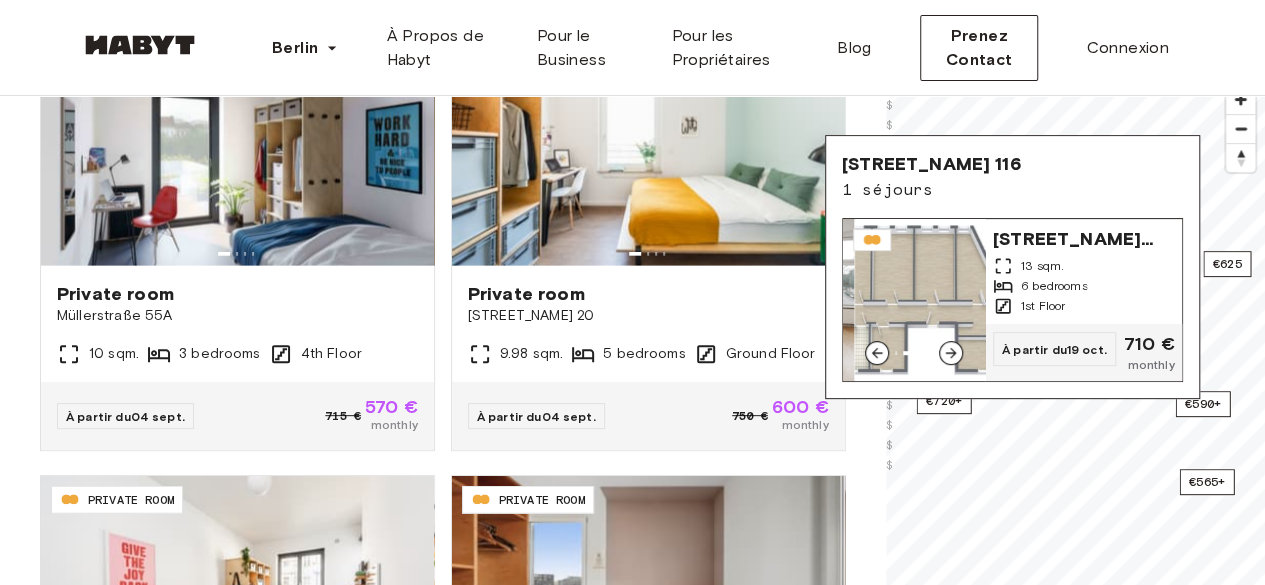 click 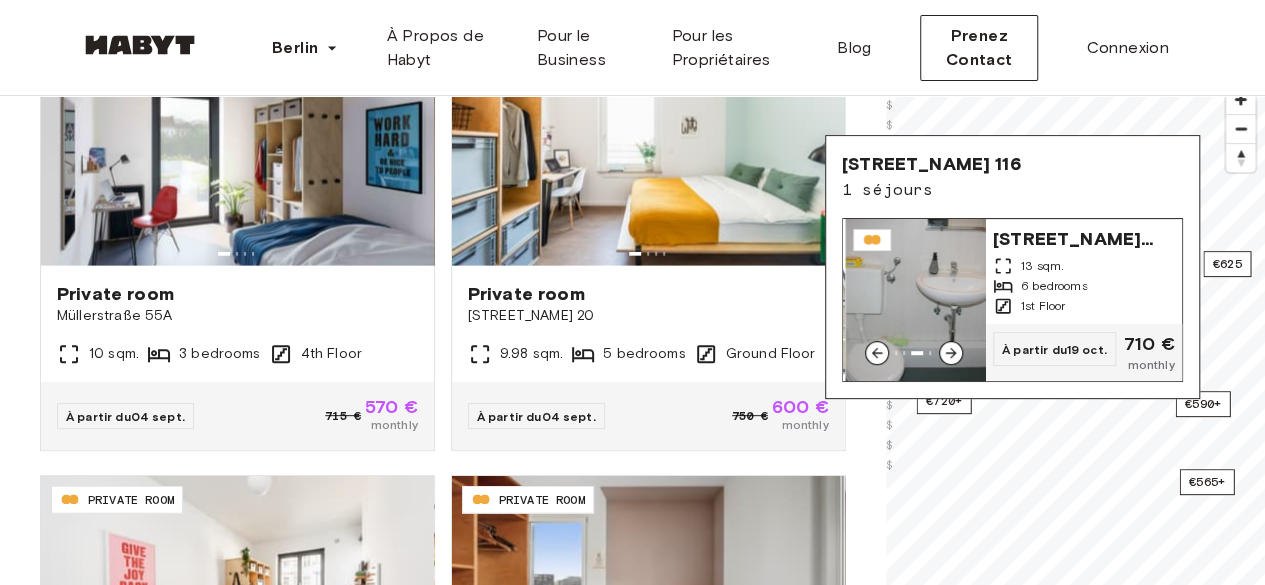click 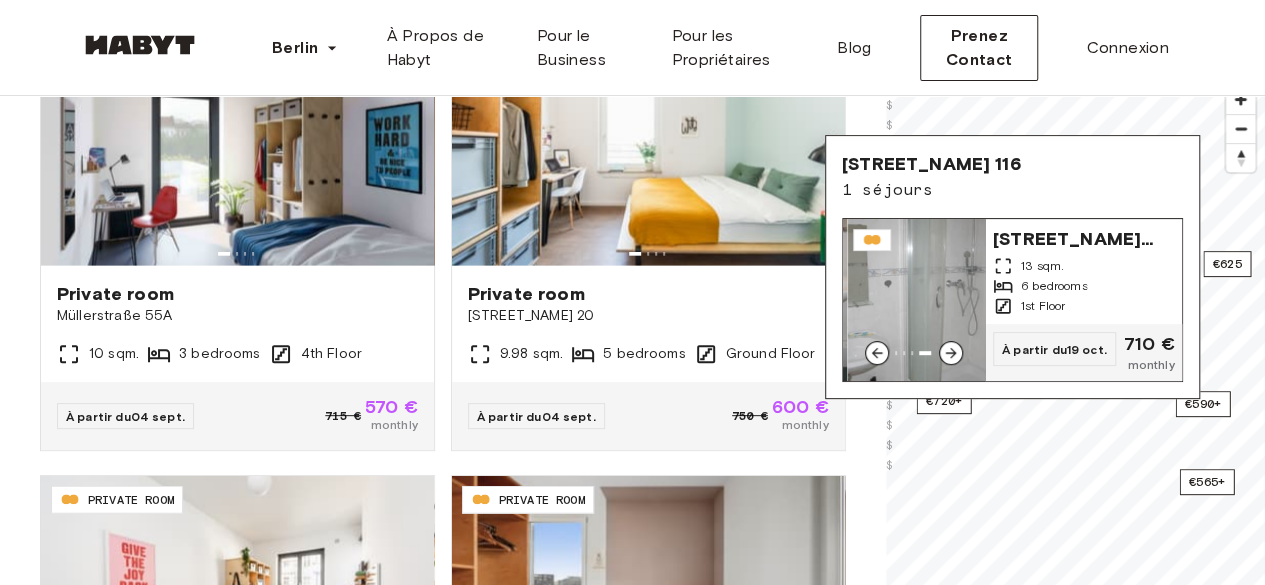 click 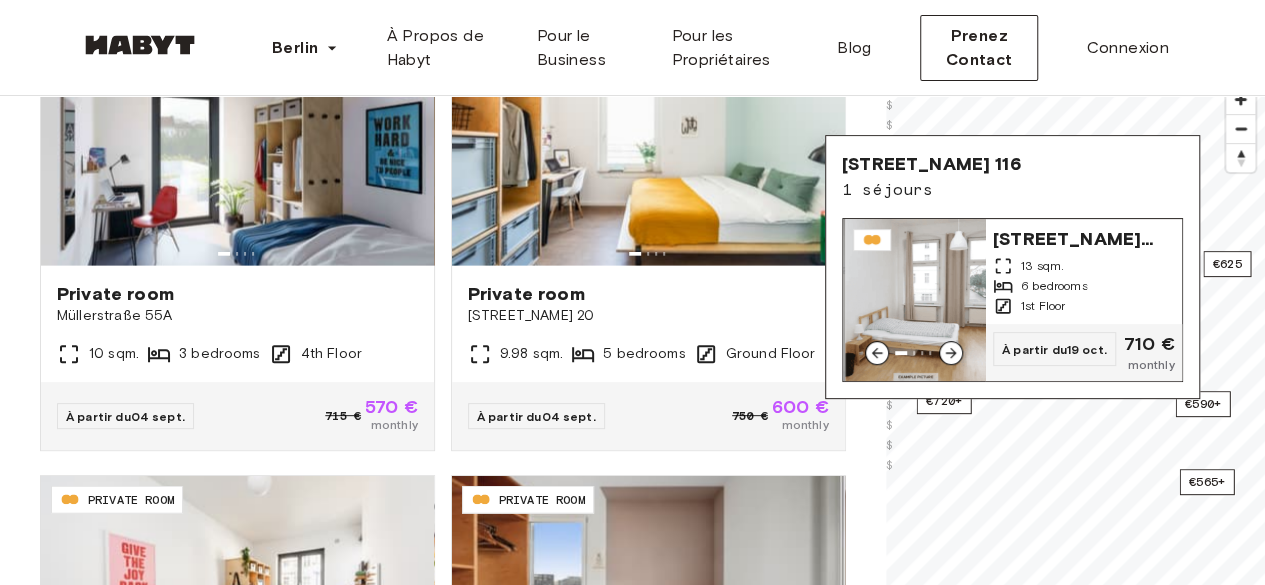 click 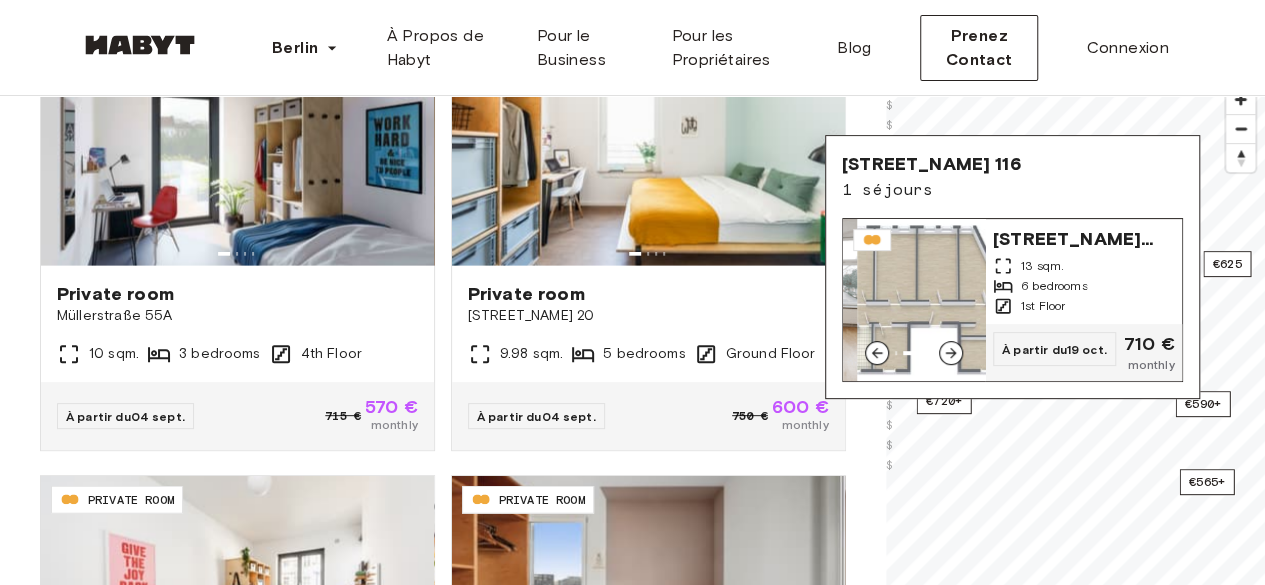 click 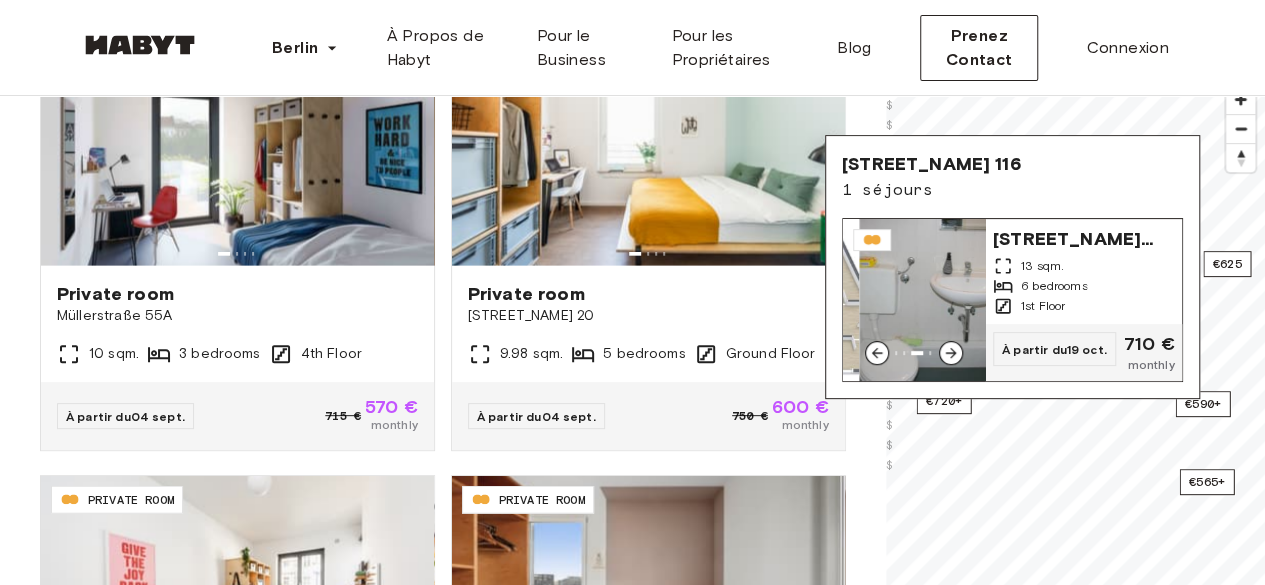 click 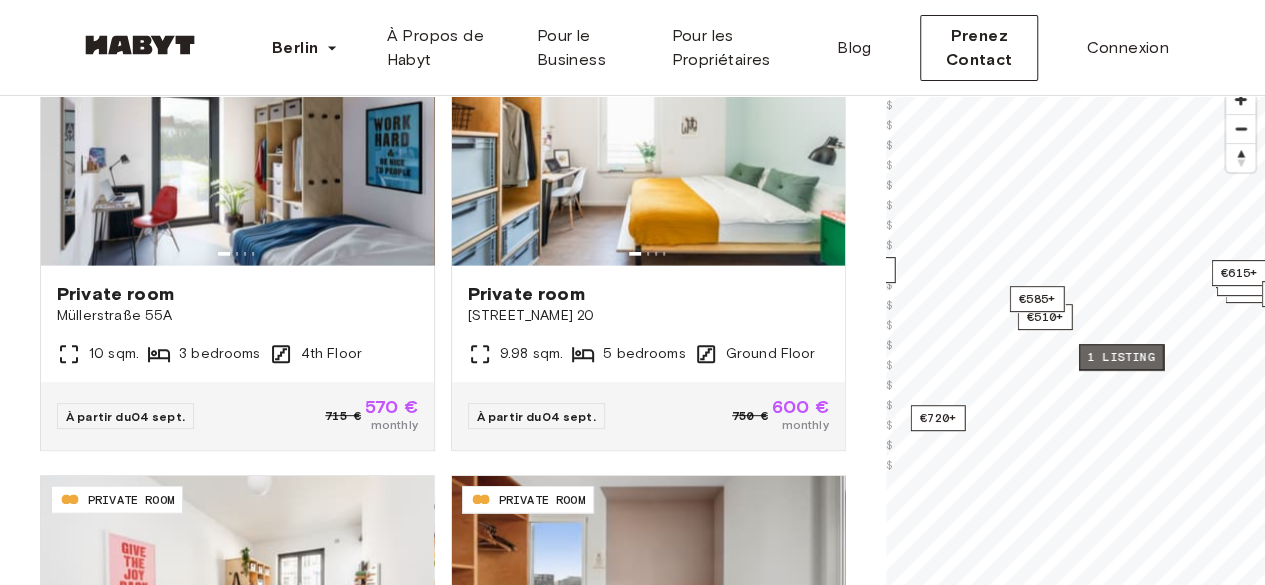 click on "1 listing" at bounding box center [1120, 357] 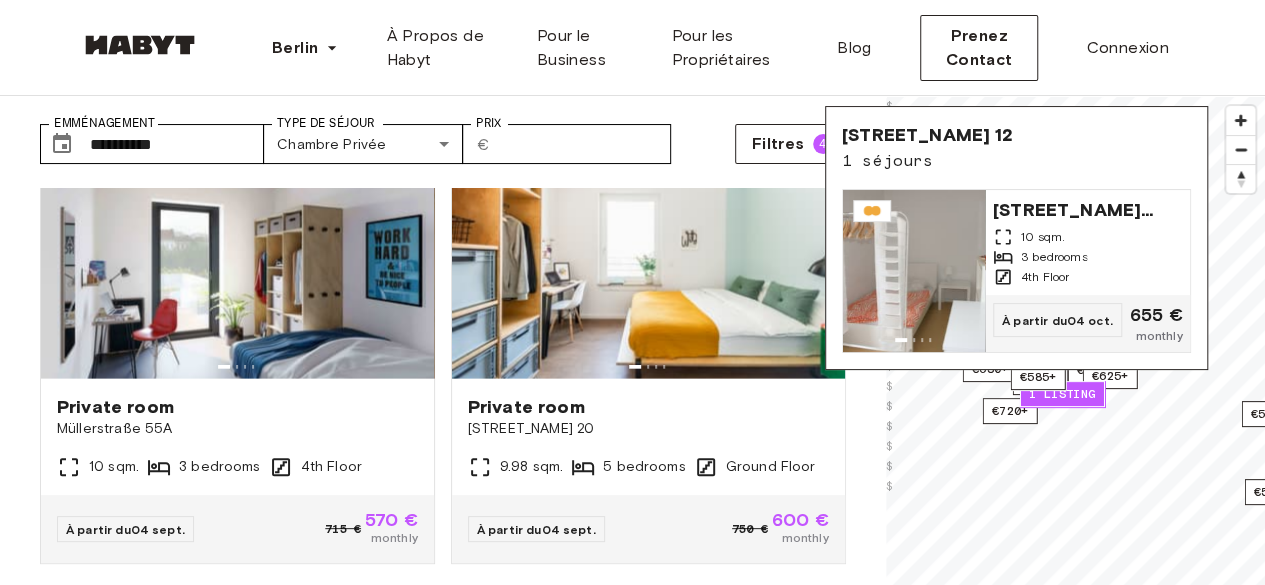 scroll, scrollTop: 0, scrollLeft: 0, axis: both 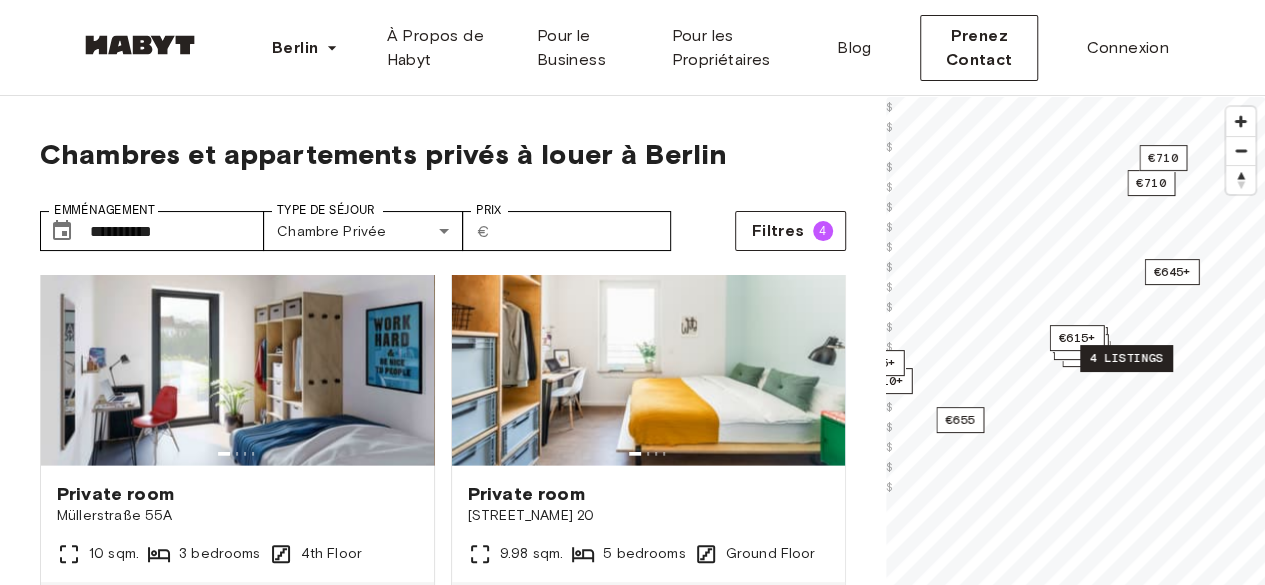 click on "4 listings" at bounding box center (1126, 358) 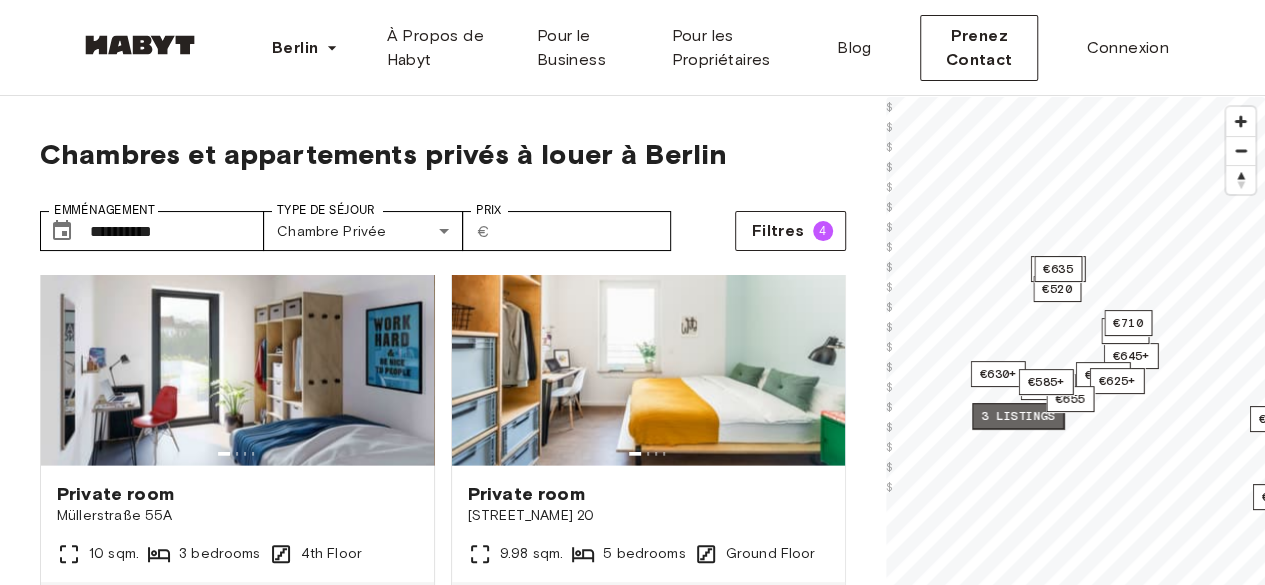 click on "3 listings" at bounding box center [1018, 416] 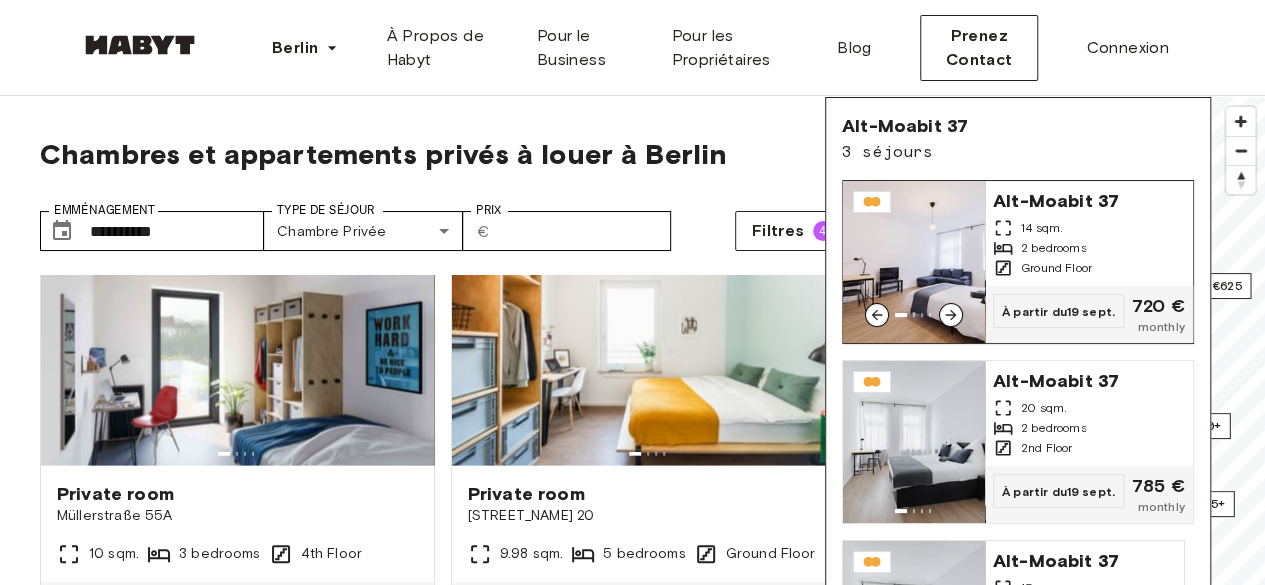 click 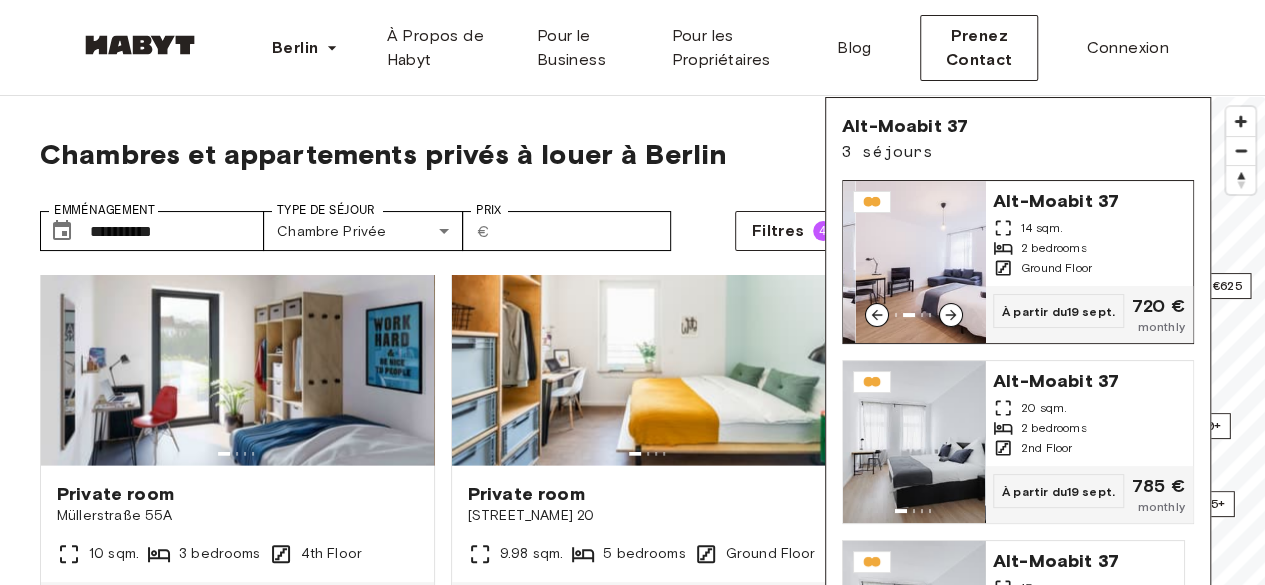 click 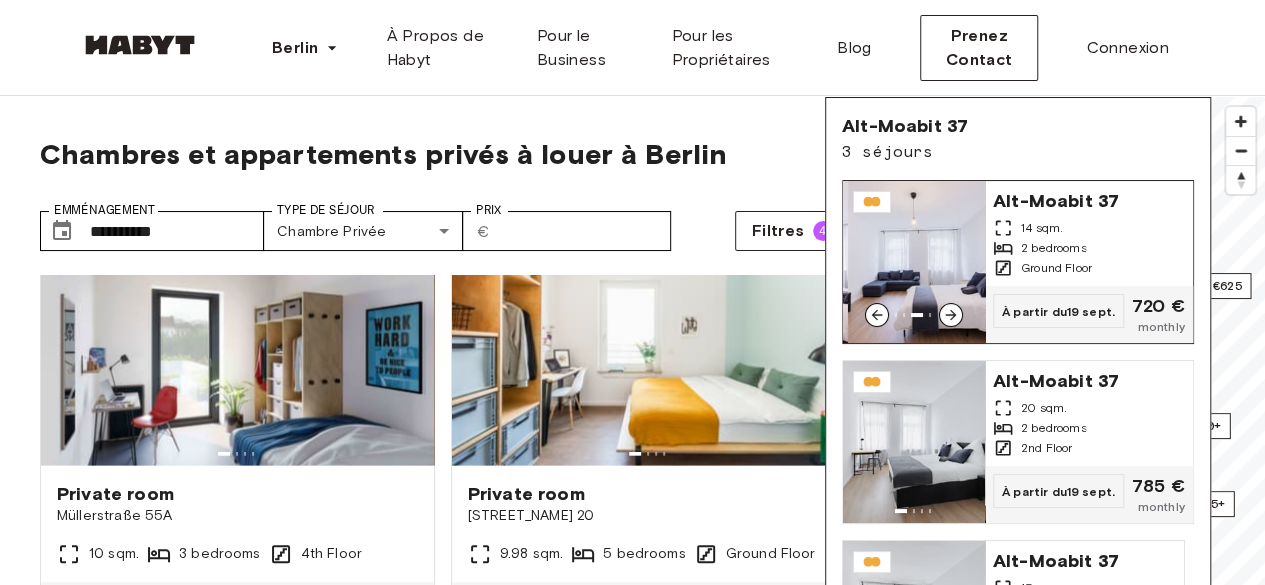 click 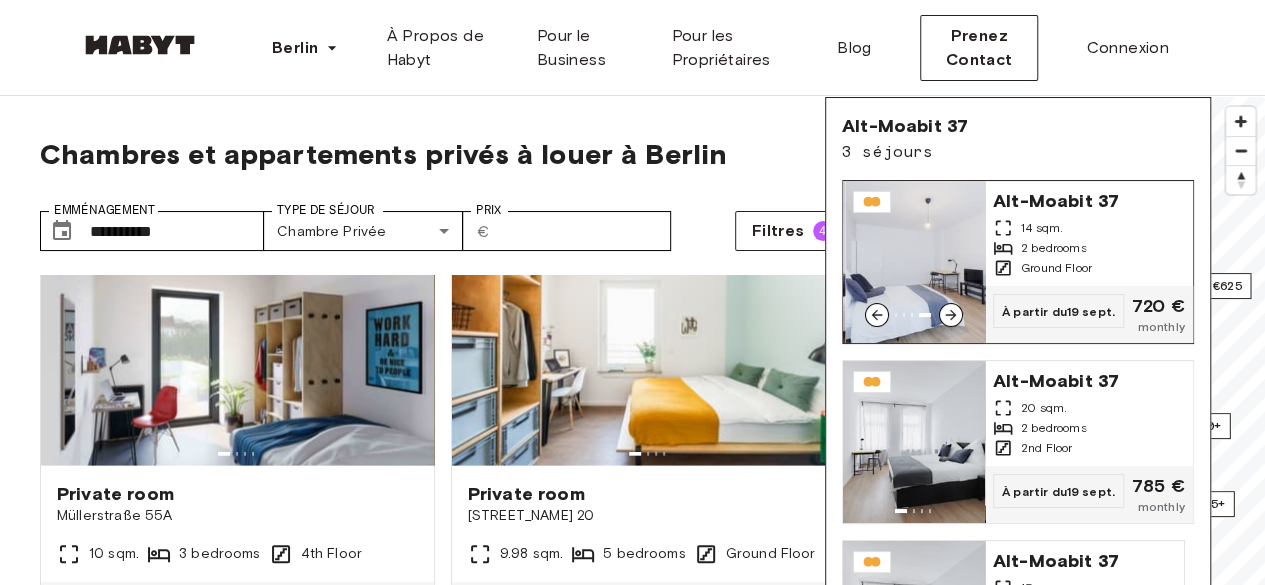 click 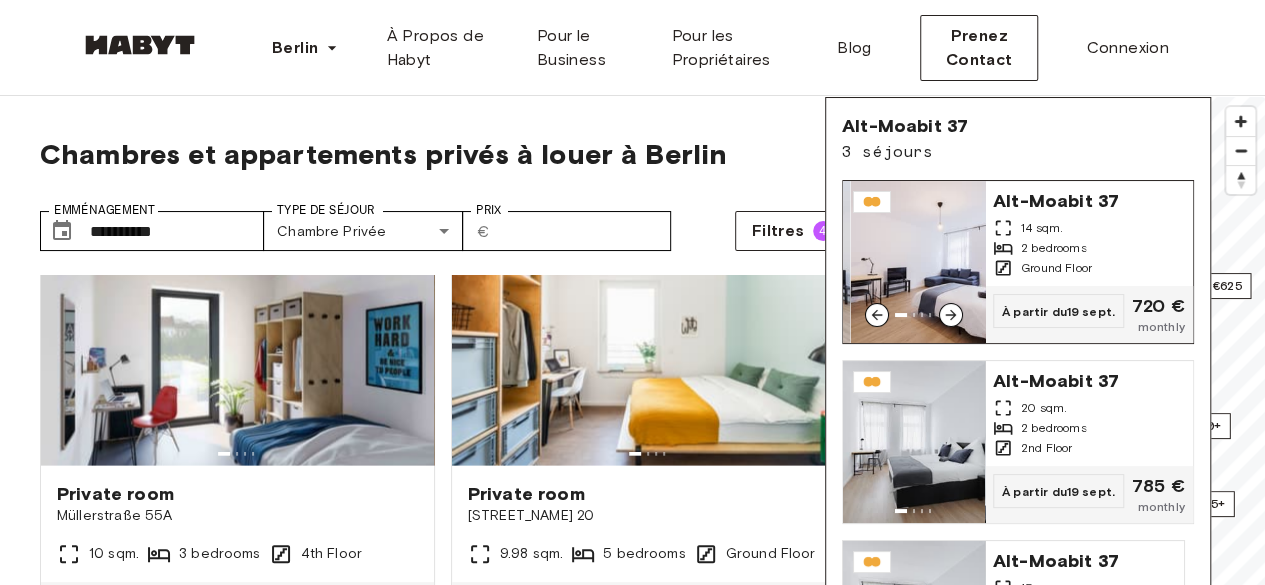 click 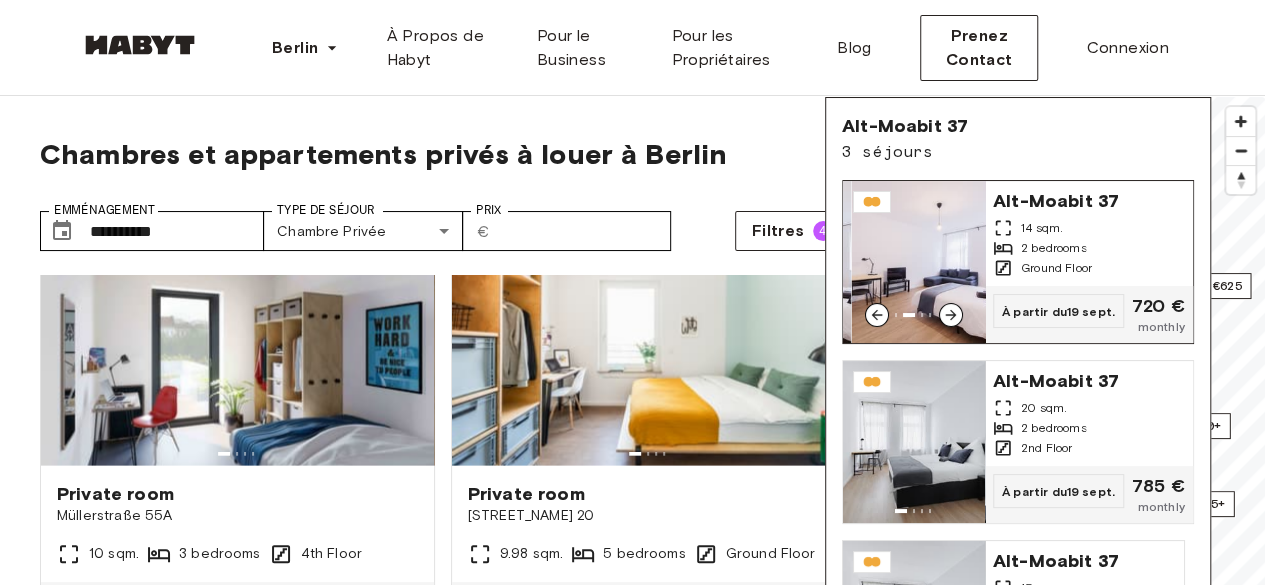click 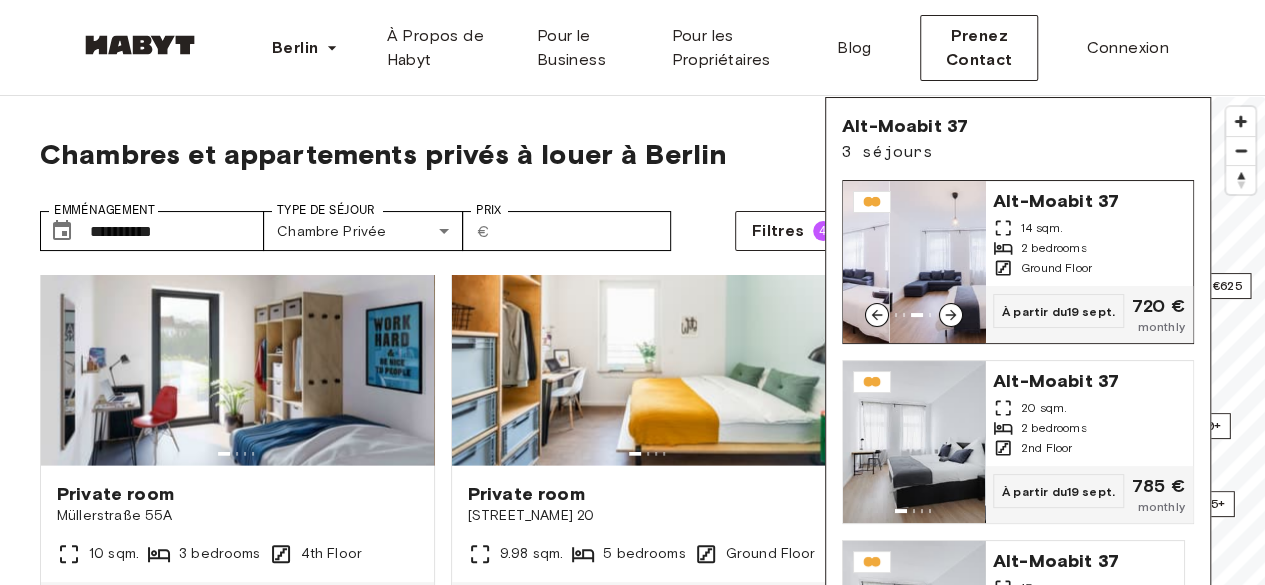 click 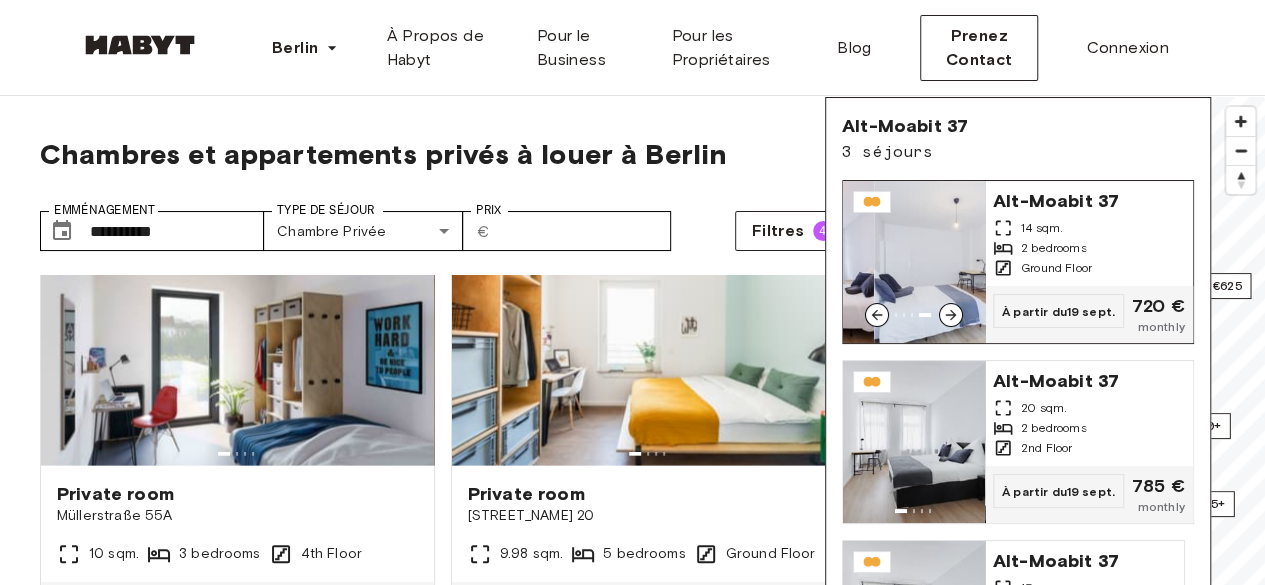 click 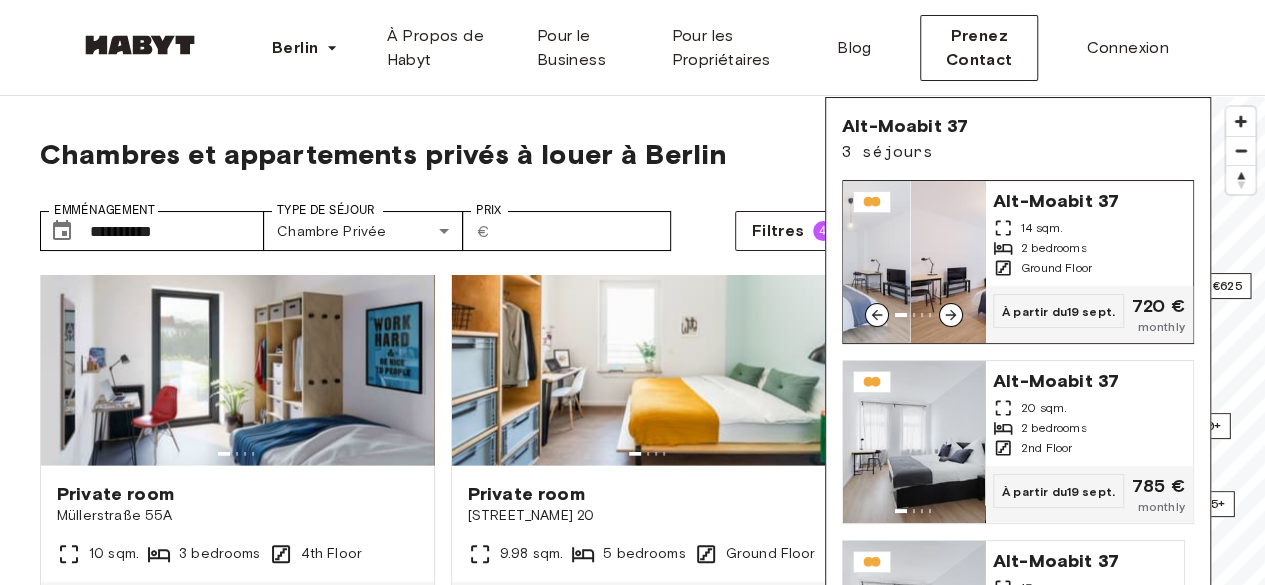 click 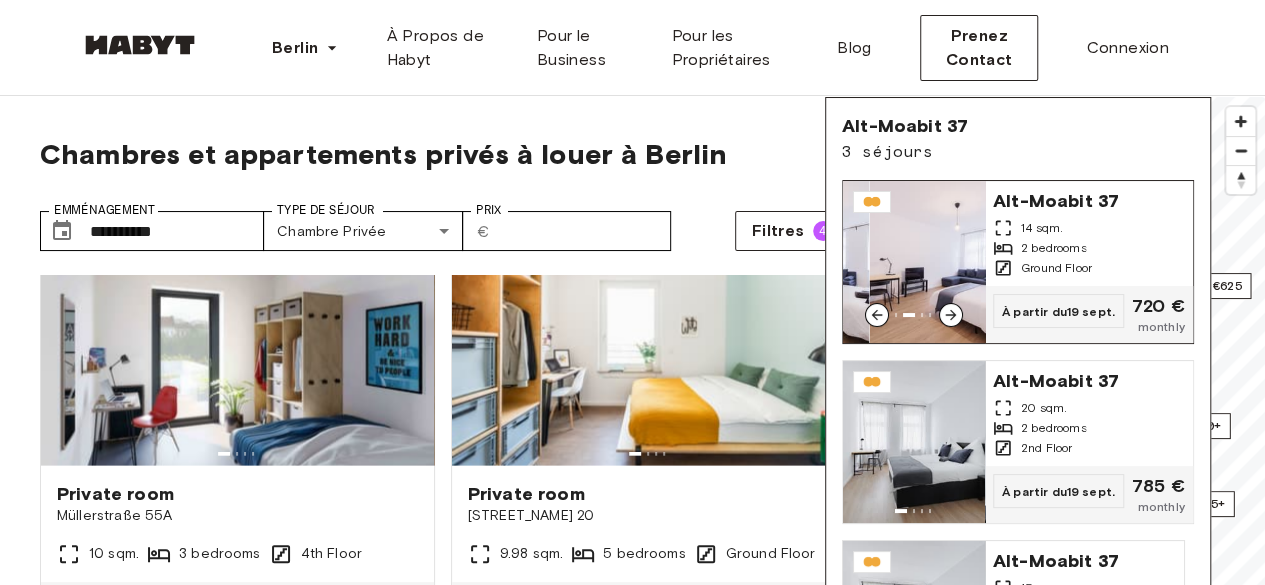 click 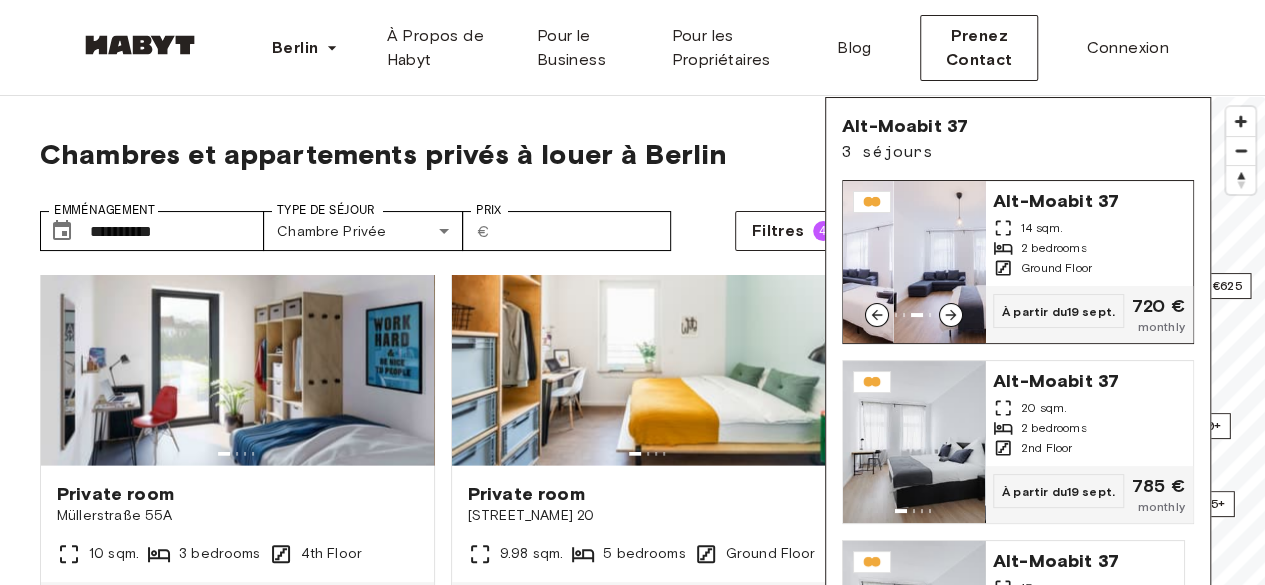 click 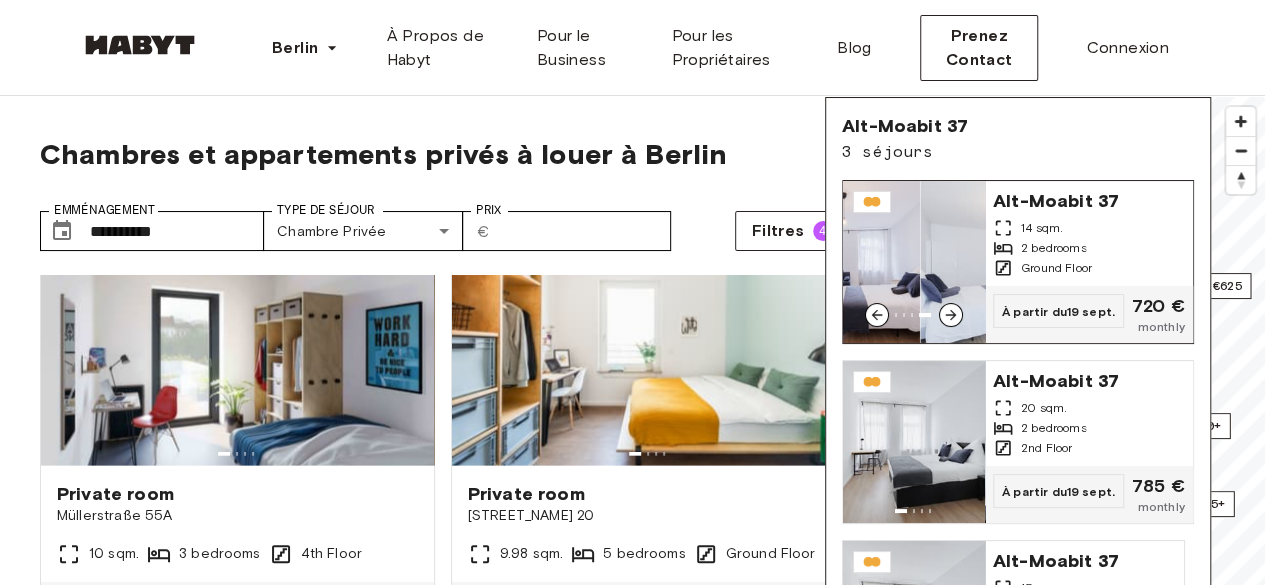 click 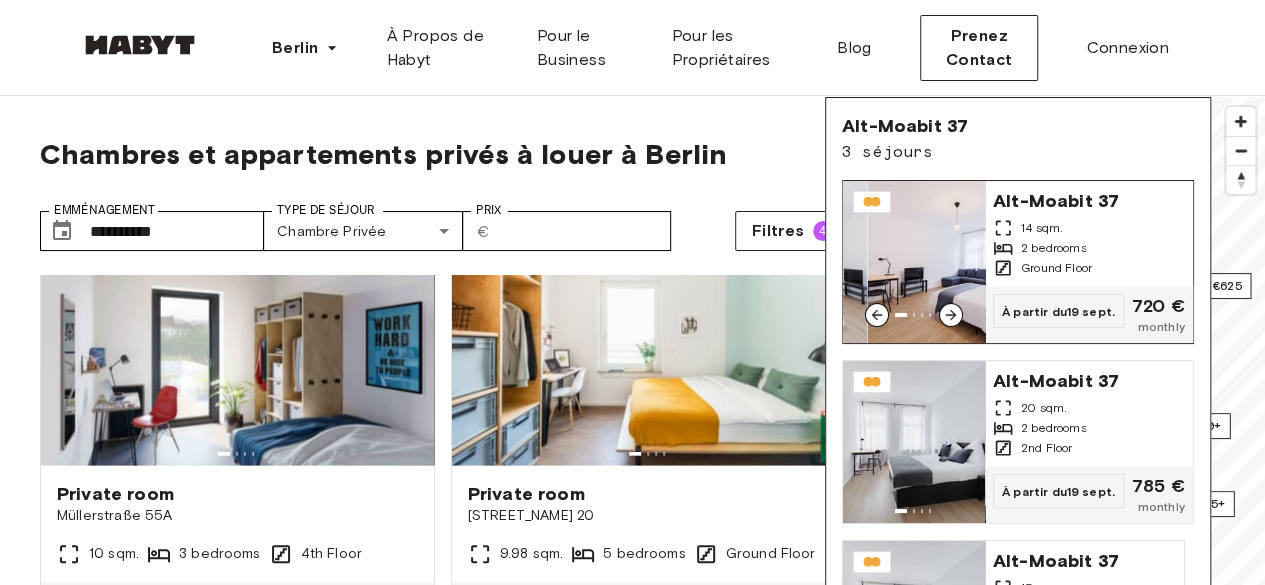 click 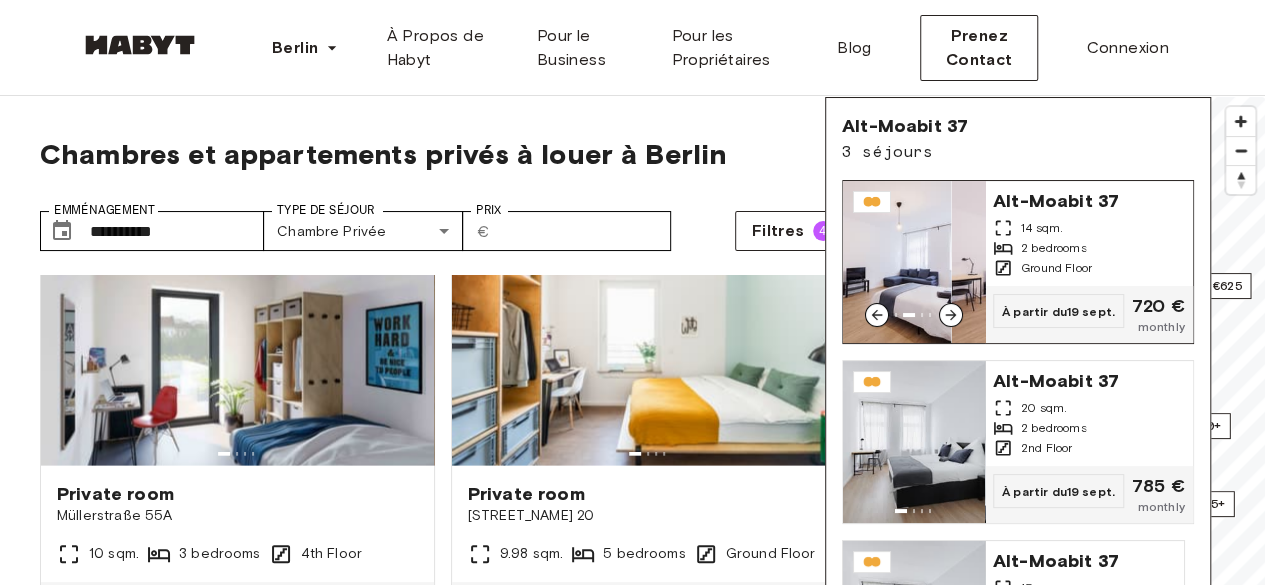 click 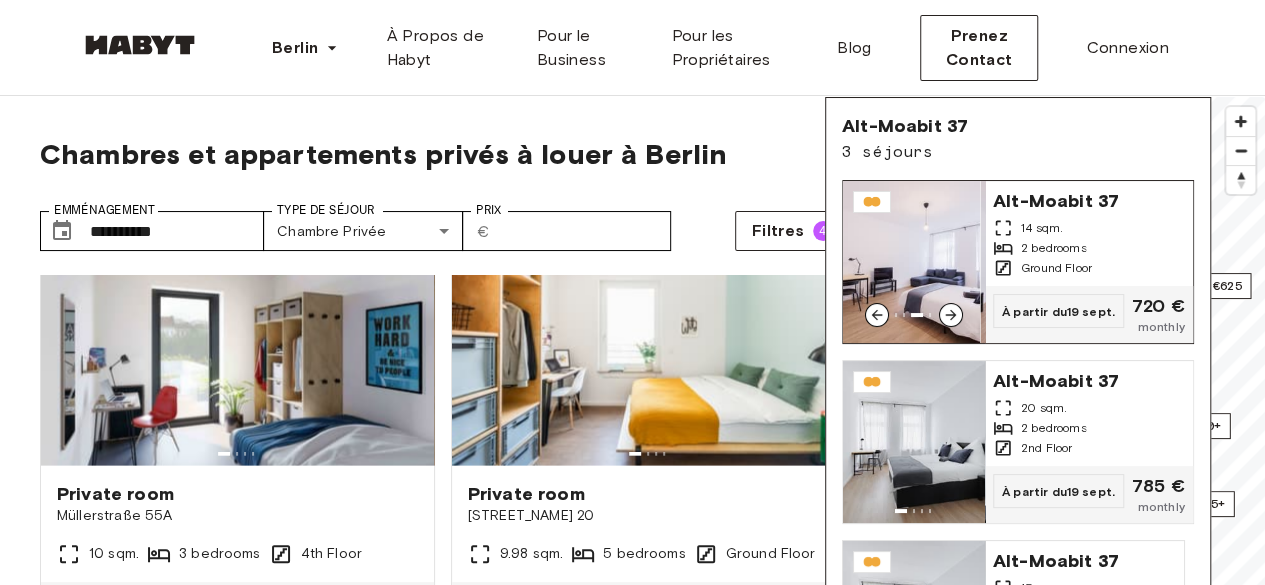click 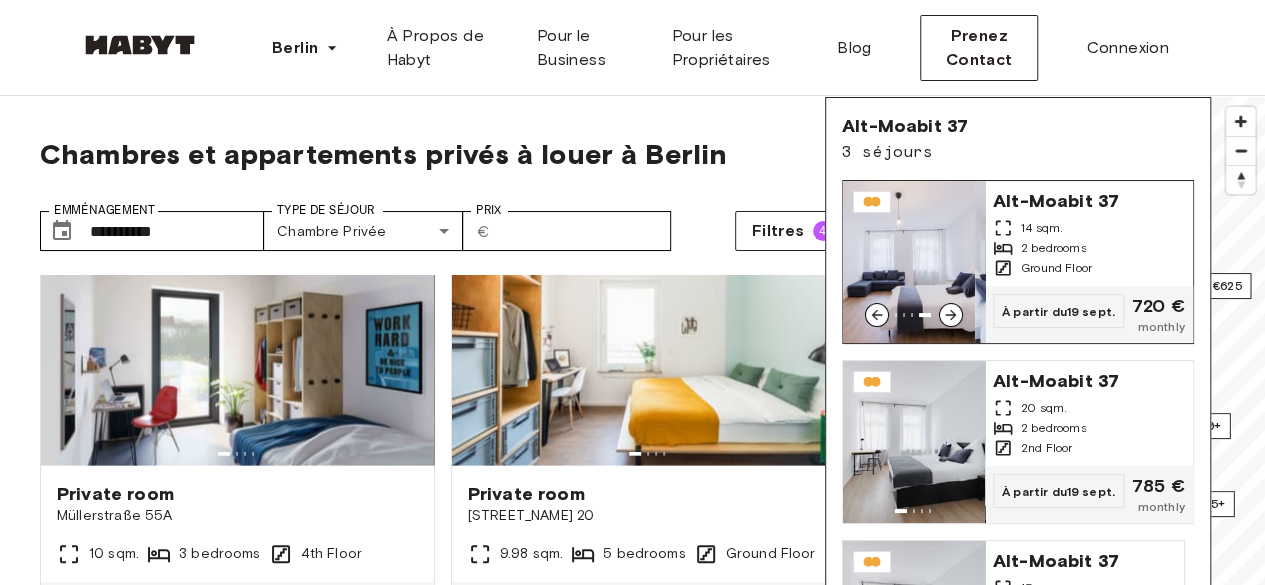 click 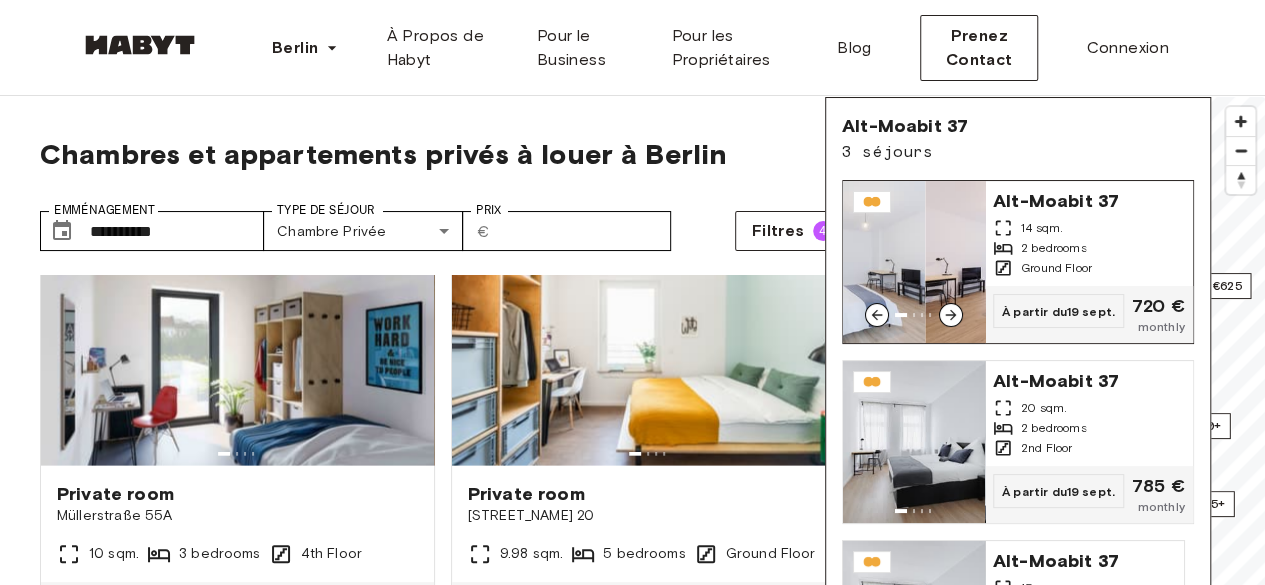 click 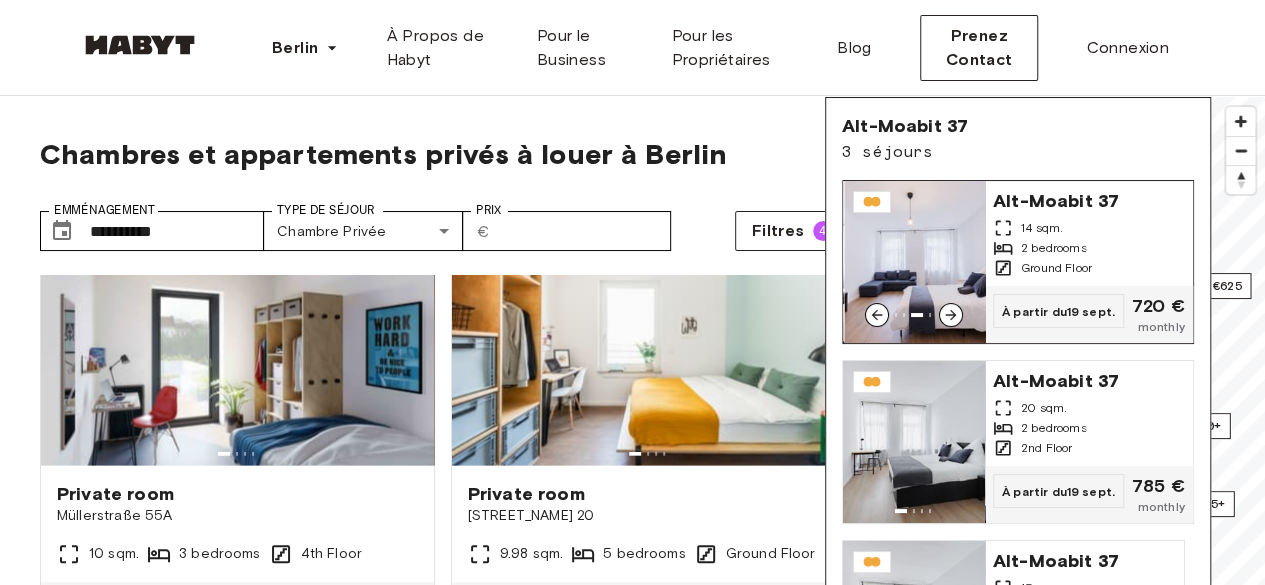 scroll, scrollTop: 80, scrollLeft: 0, axis: vertical 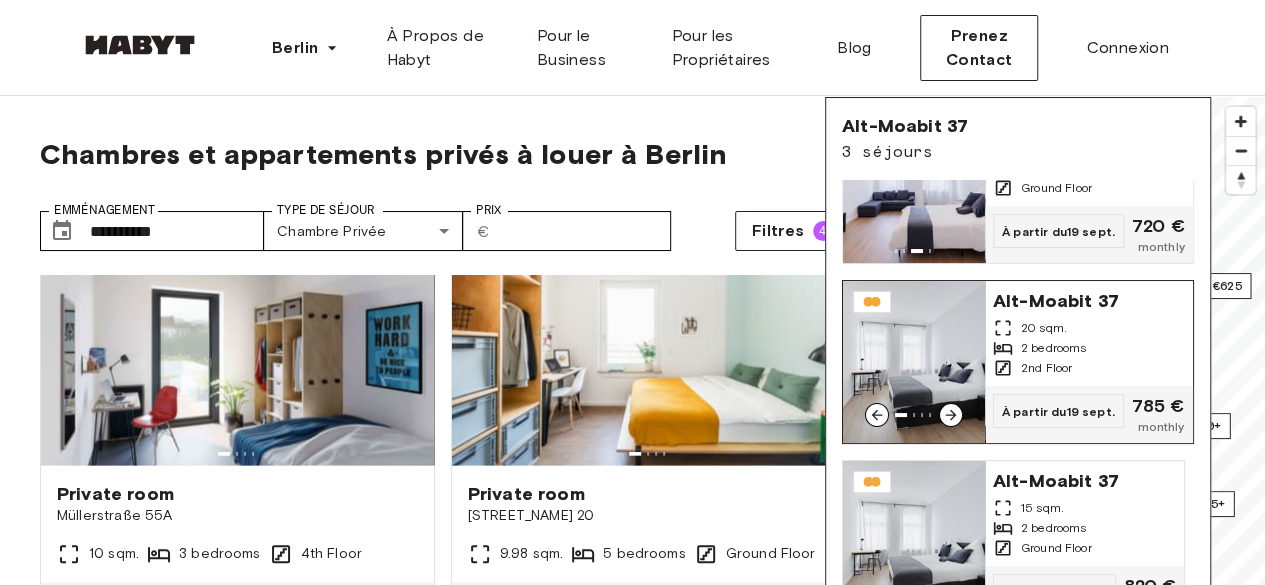 click 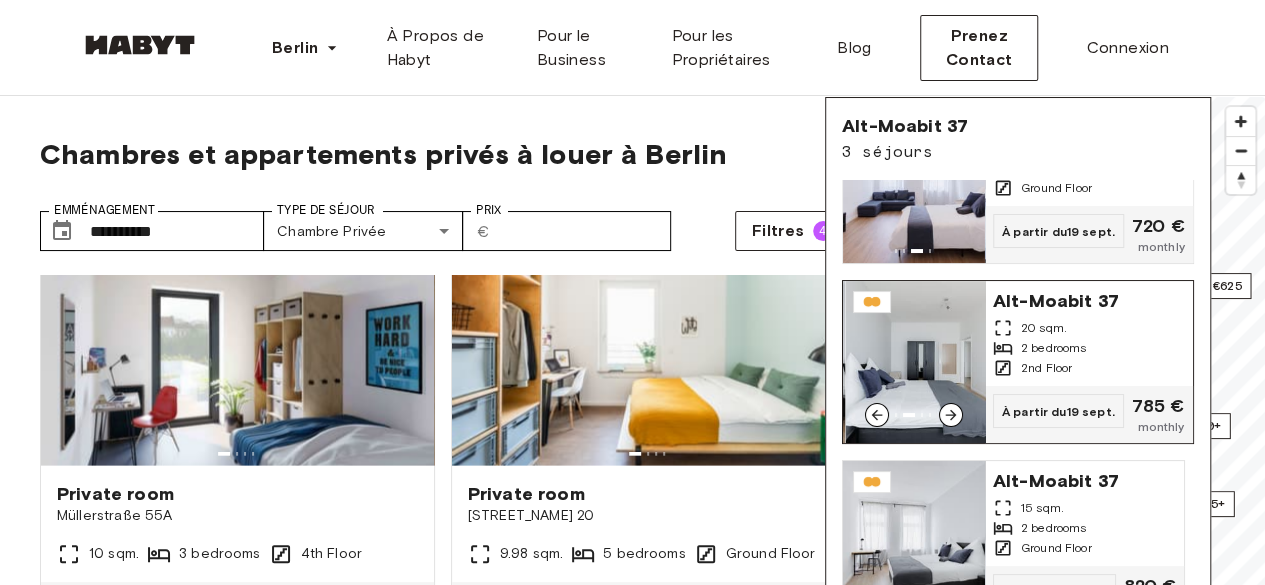click 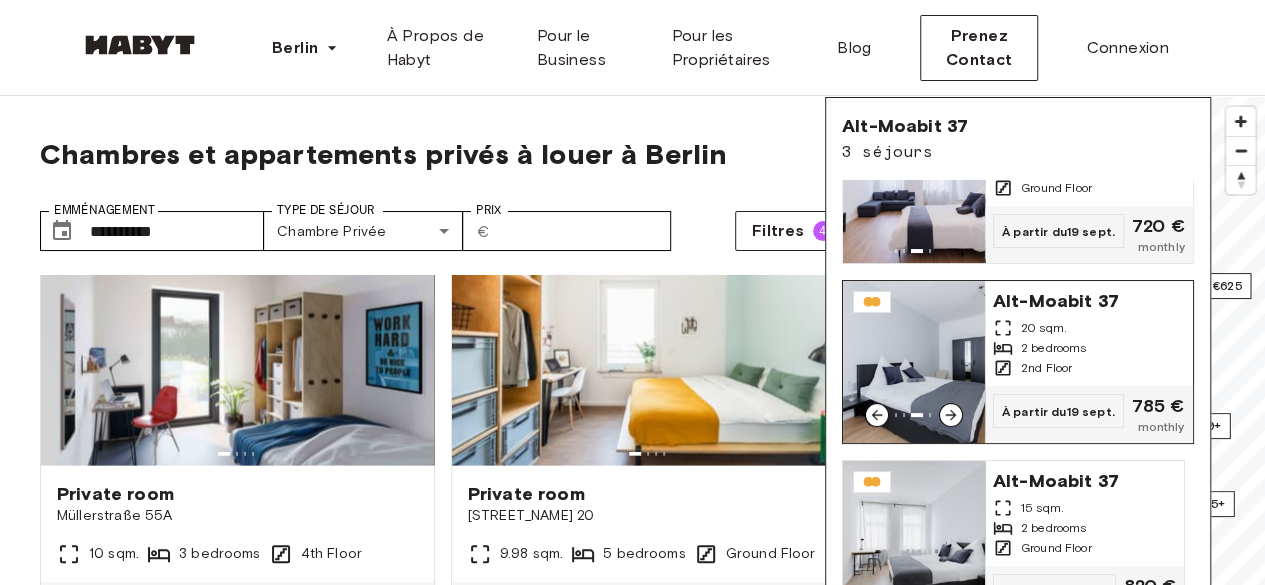 click 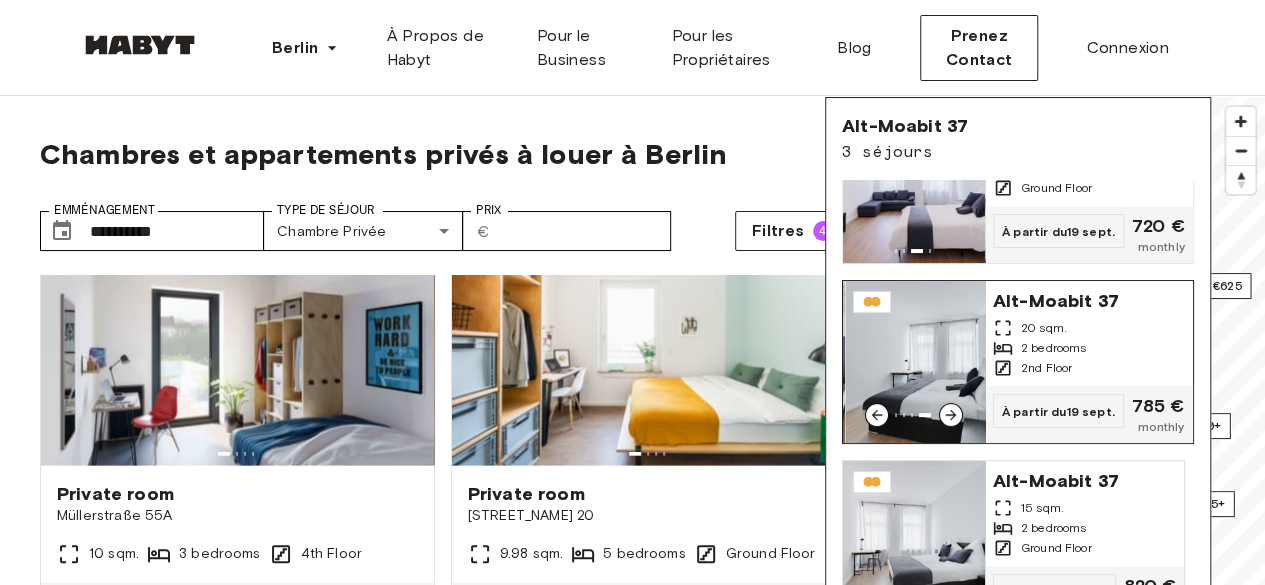 click 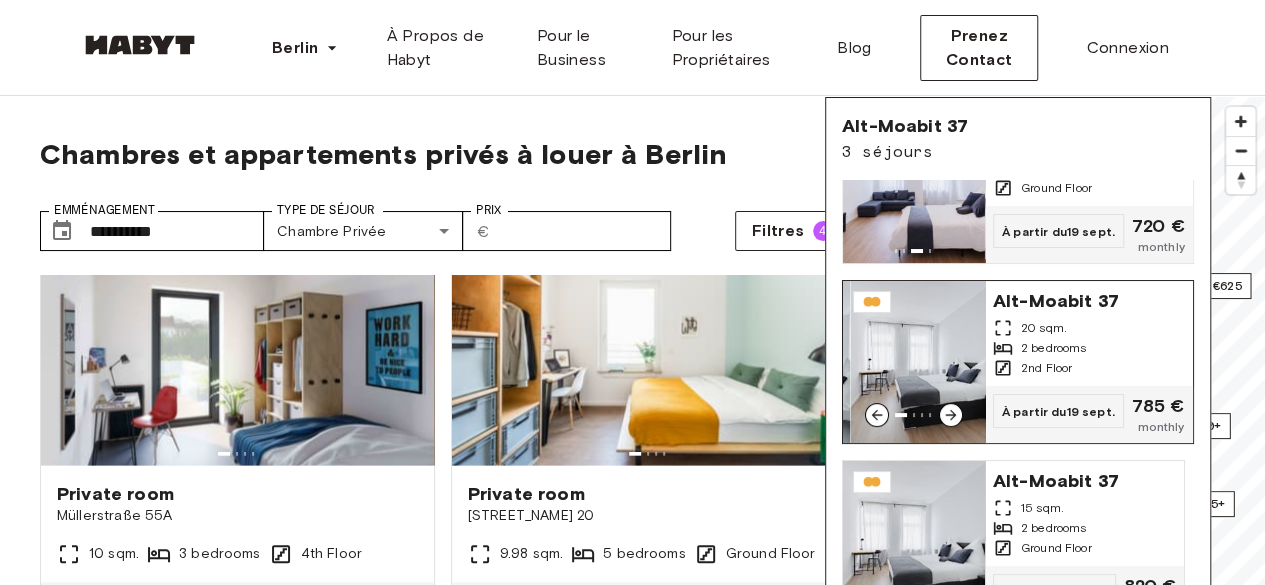 click 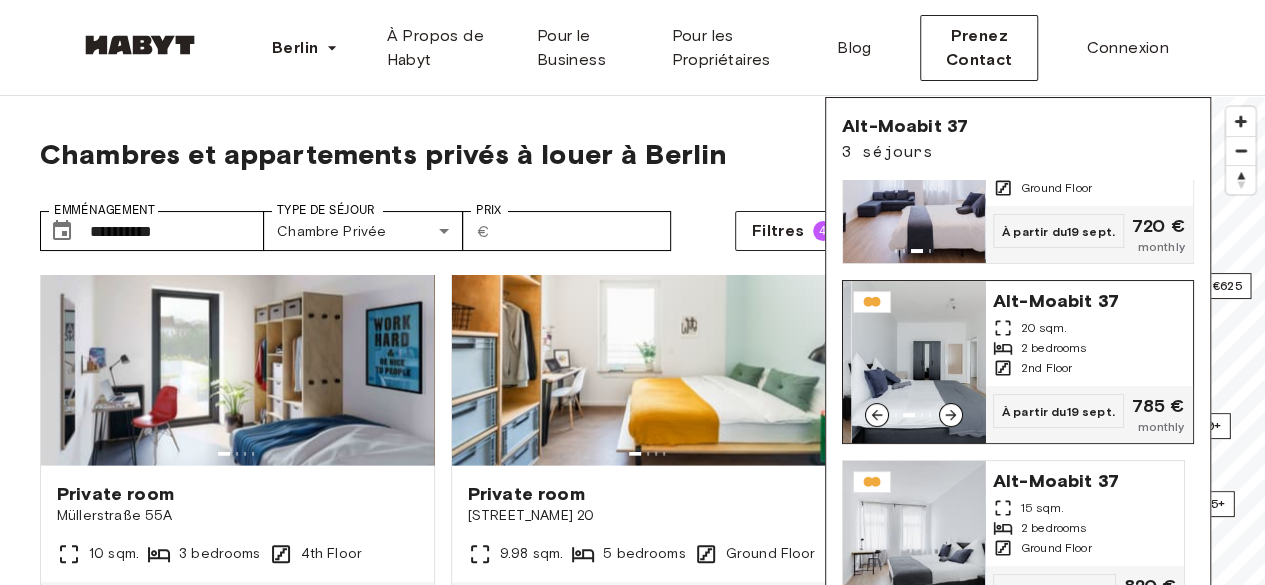 click 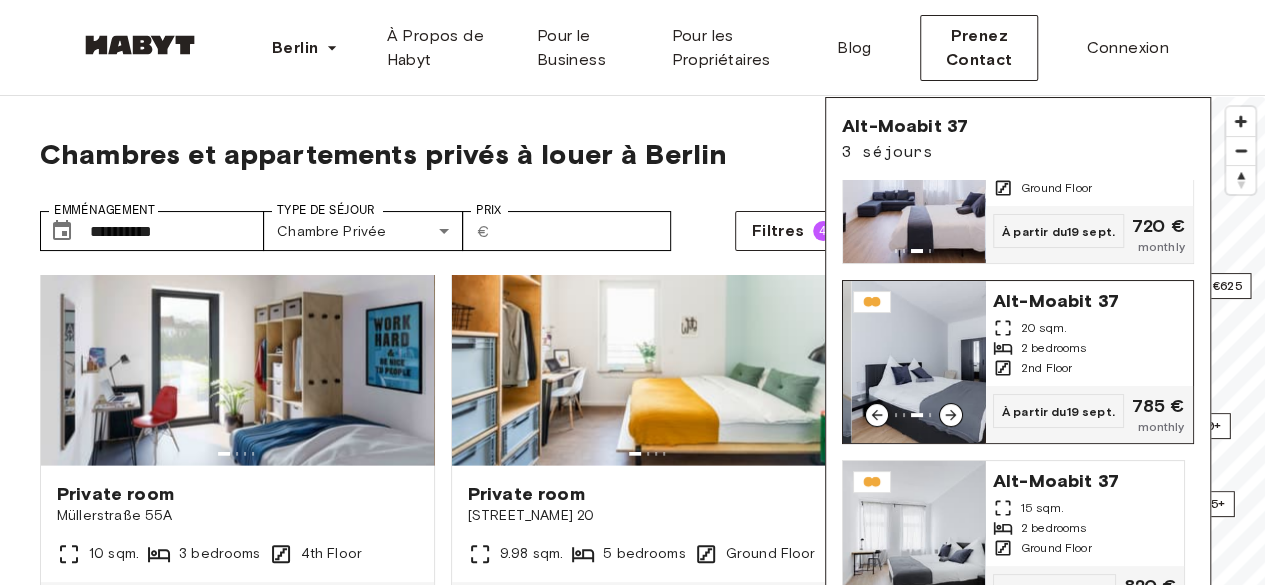 click 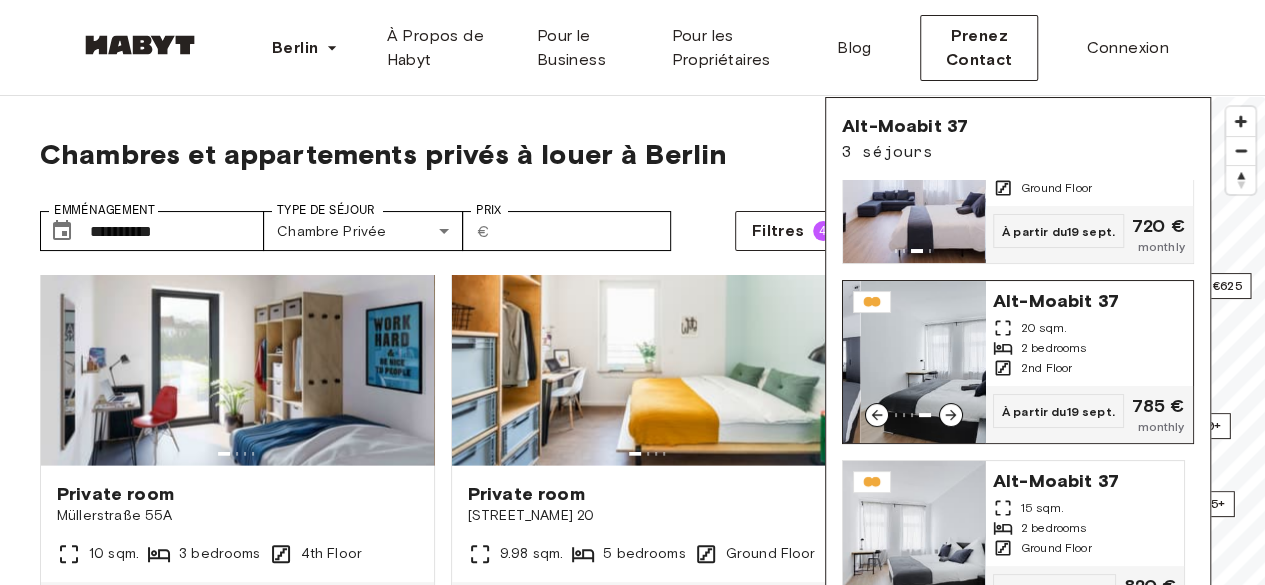 click 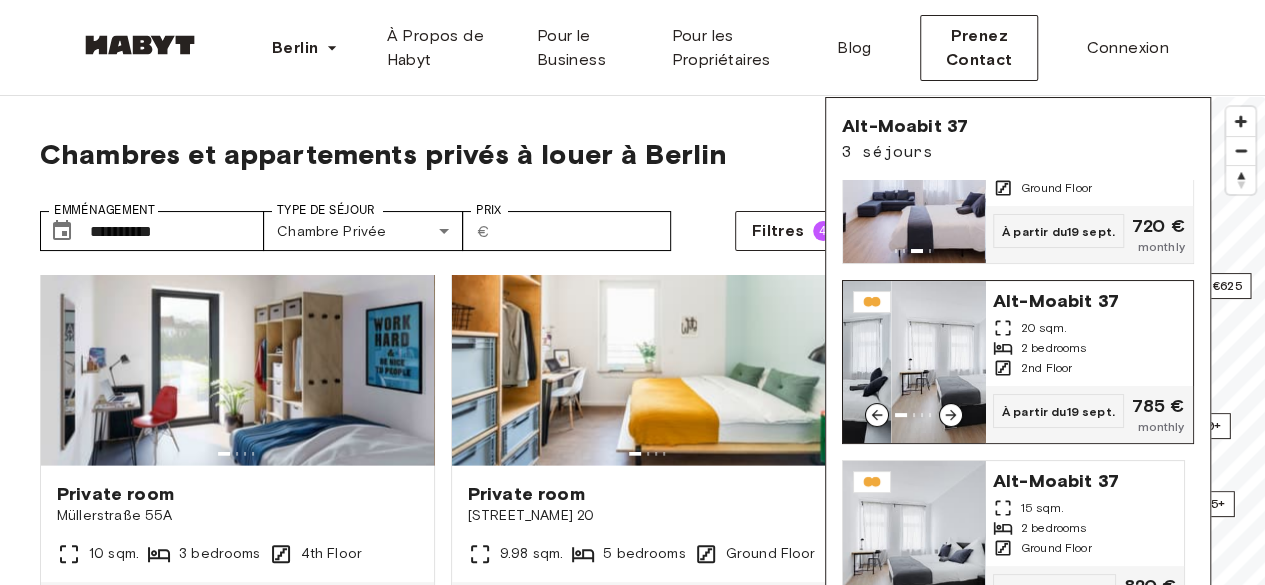 click 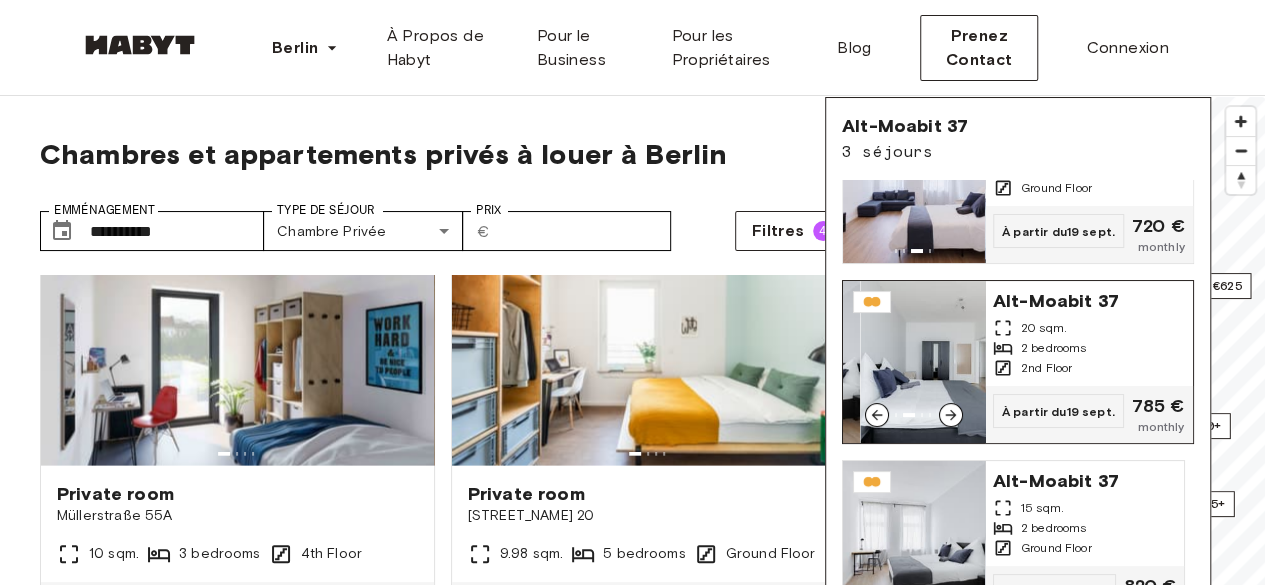 click 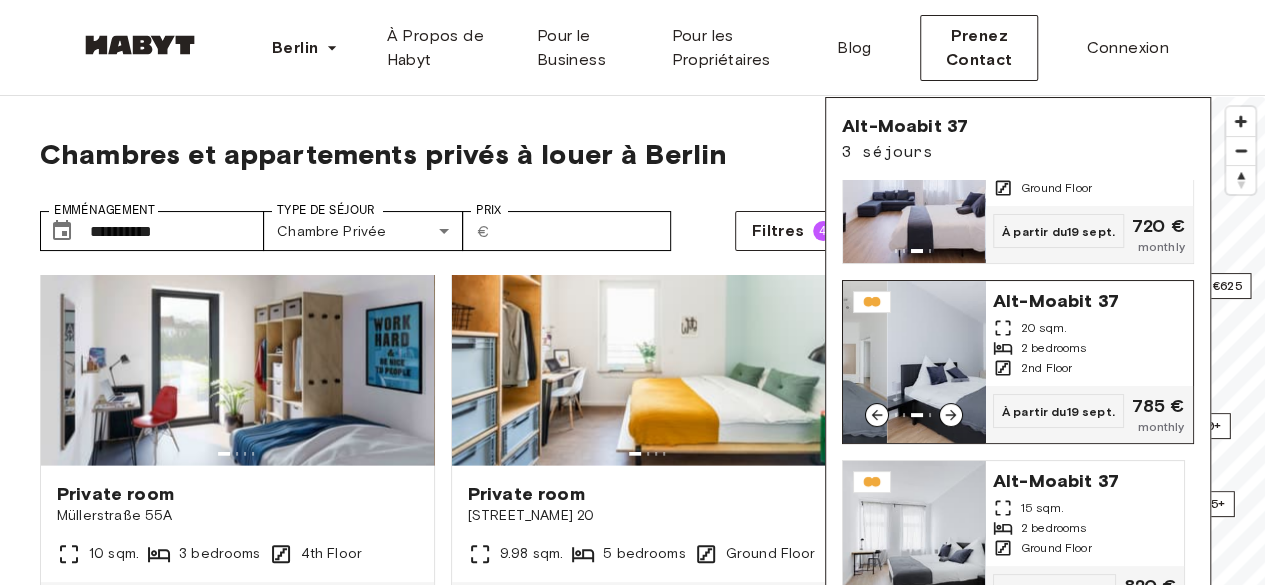 click 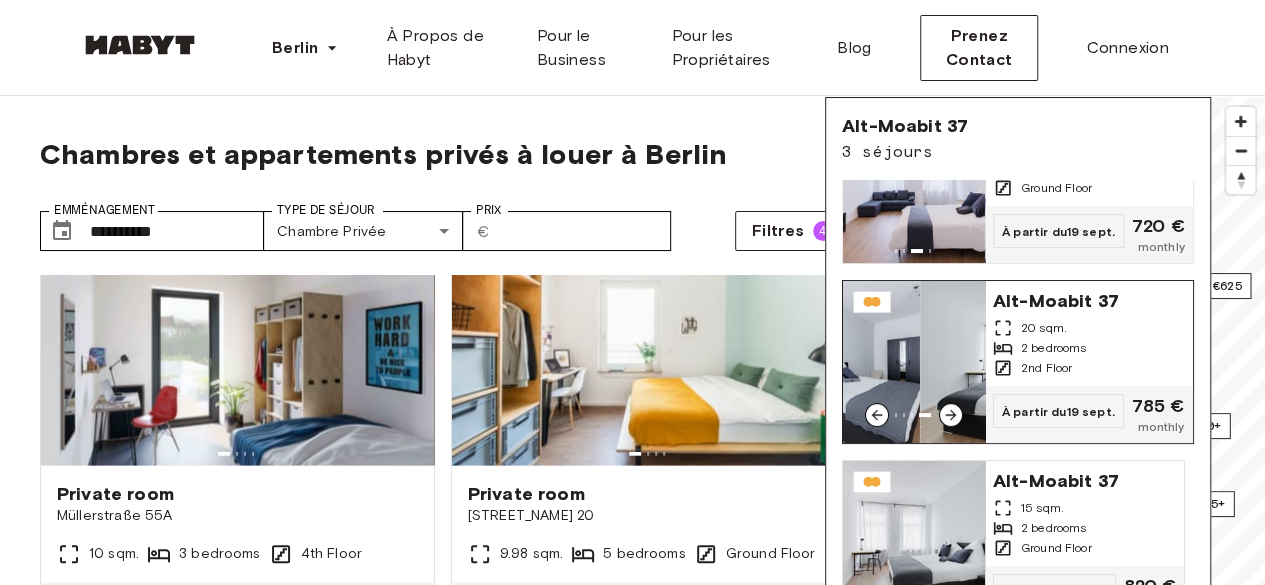 click 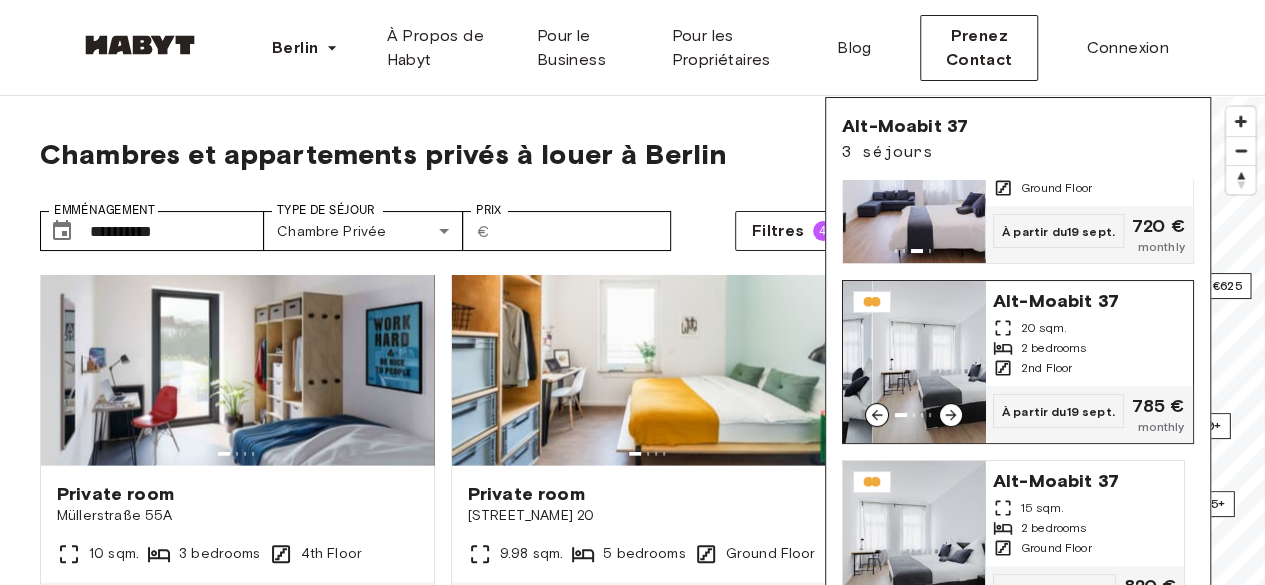 click 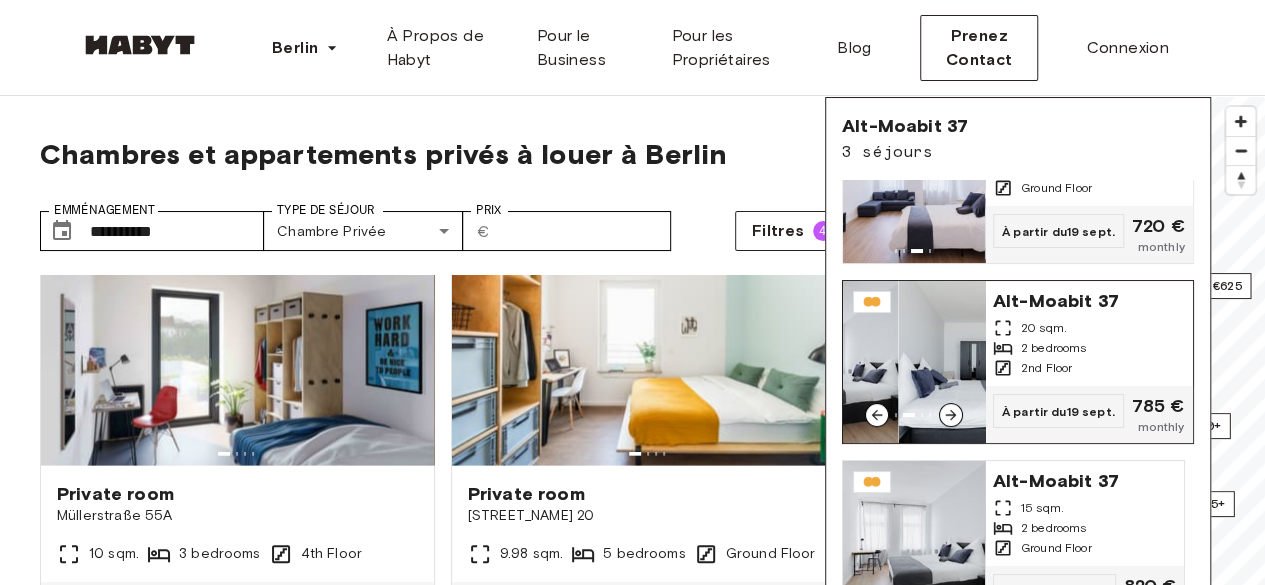 click 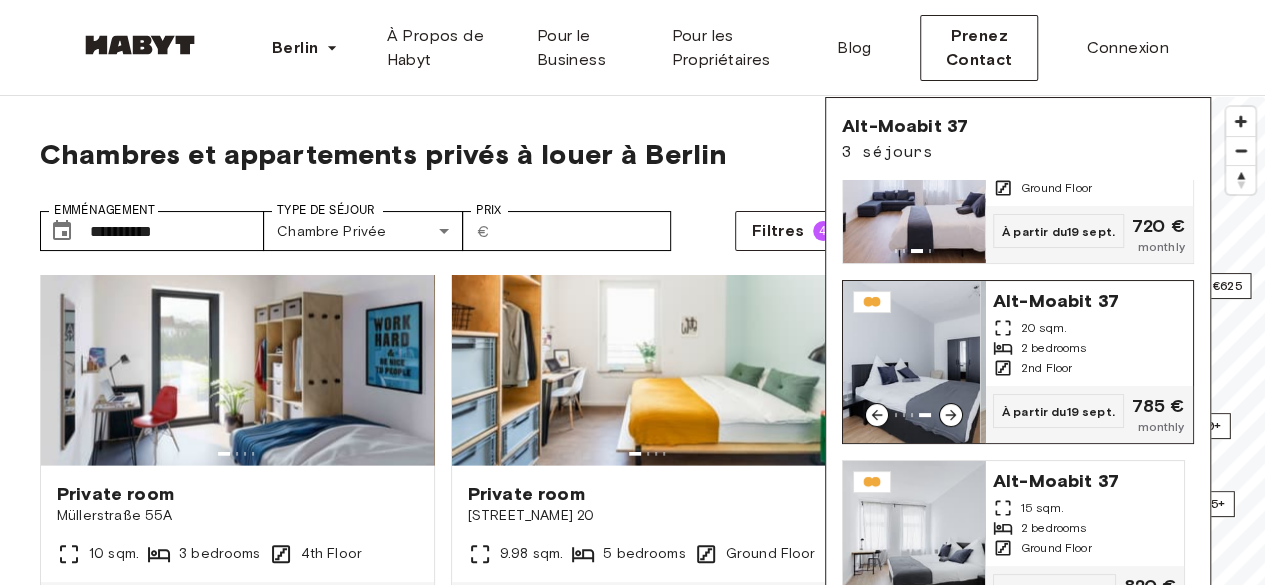 click 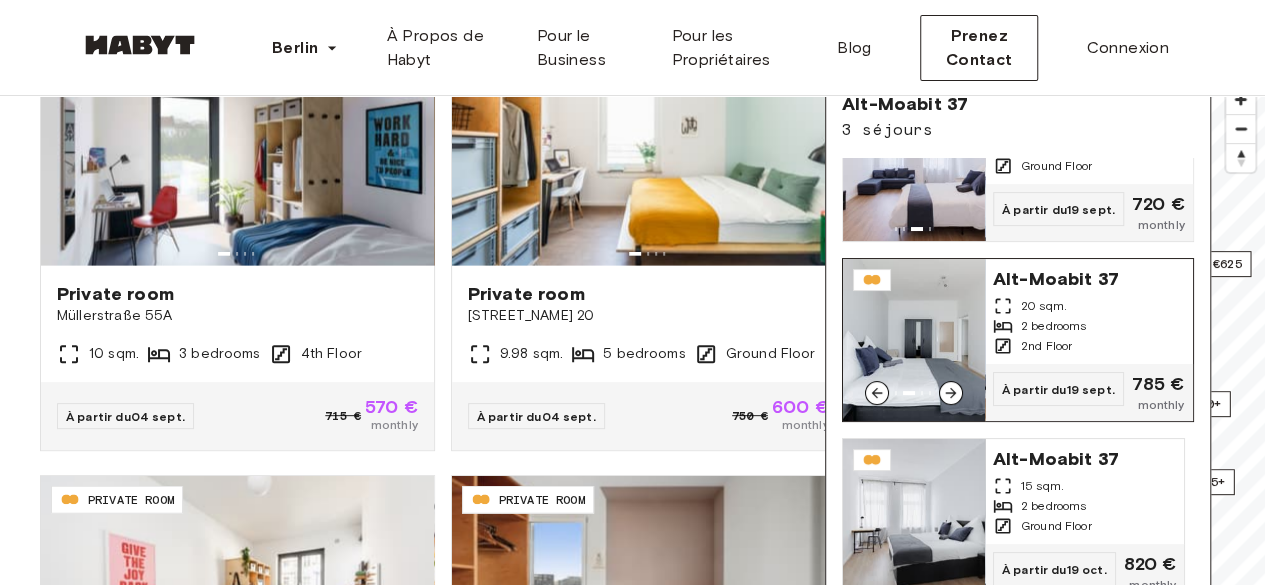 scroll, scrollTop: 400, scrollLeft: 0, axis: vertical 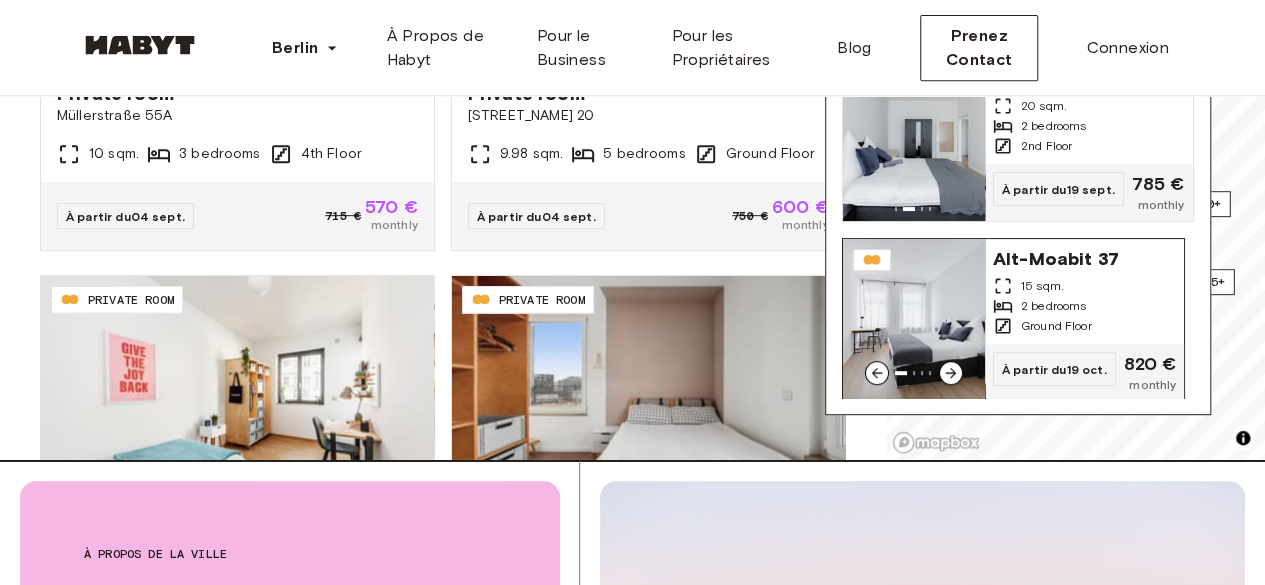 click 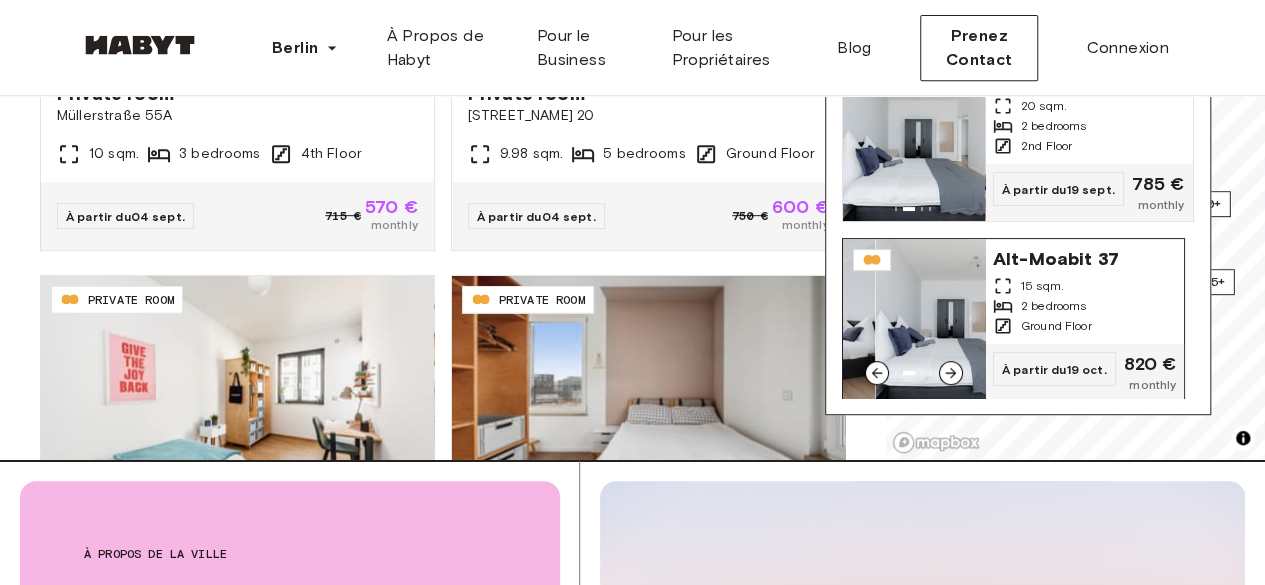 click 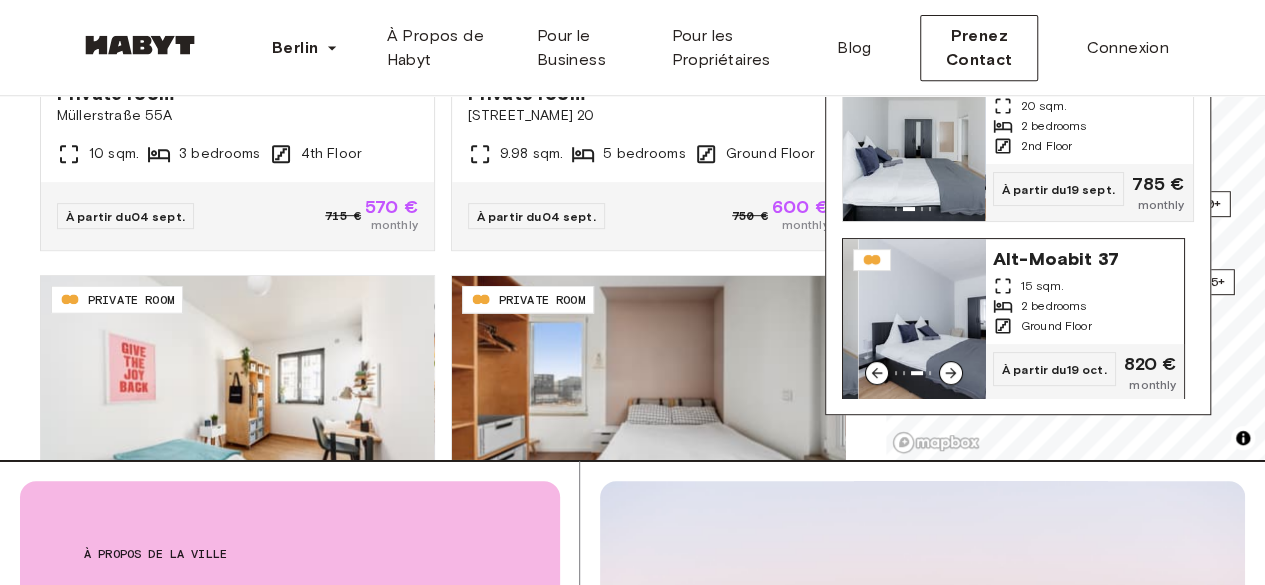 click 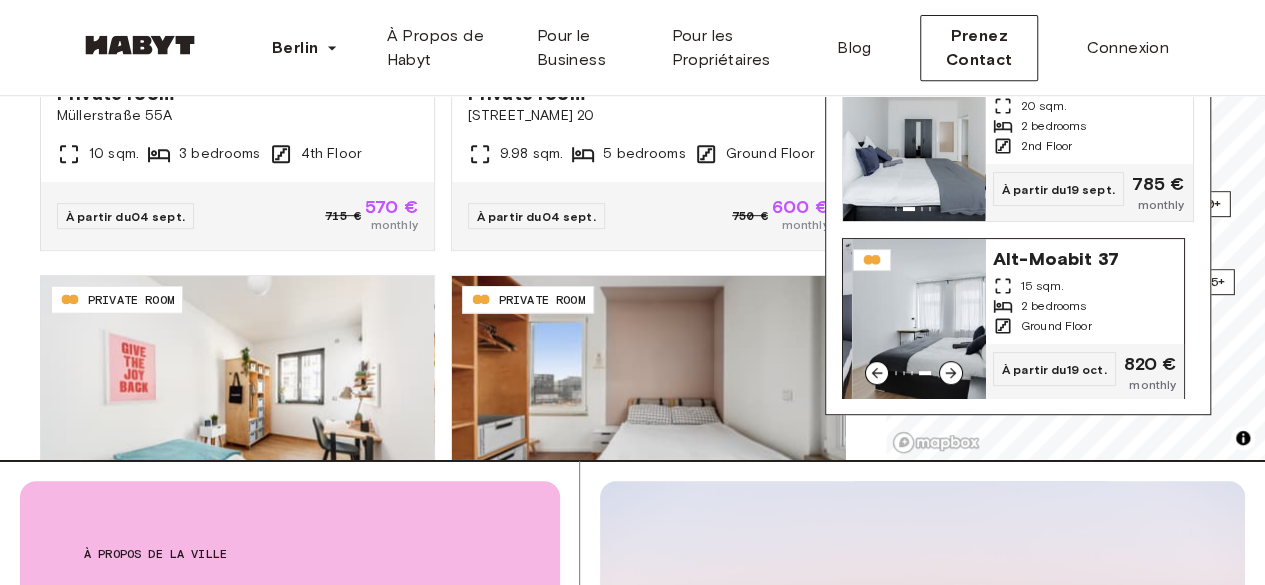 click 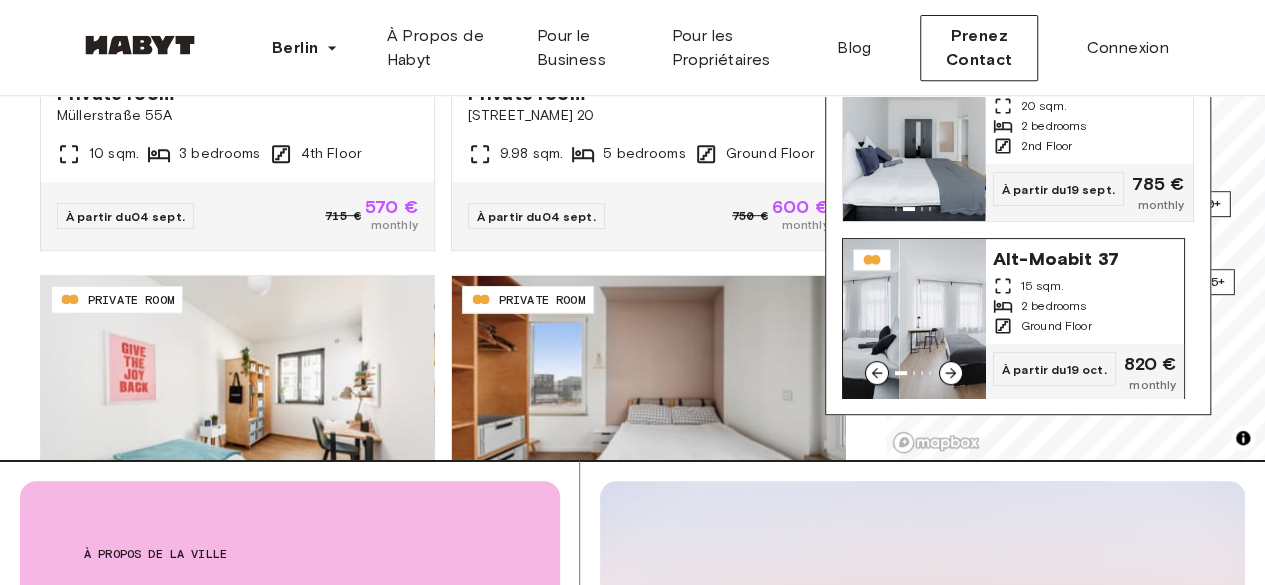 click 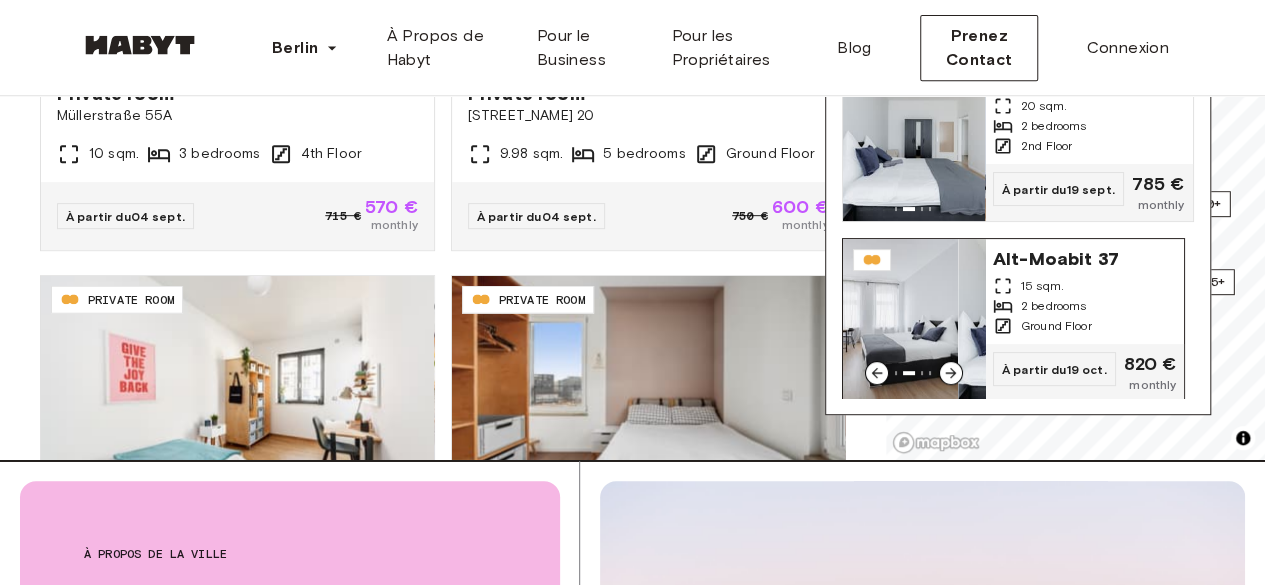 click 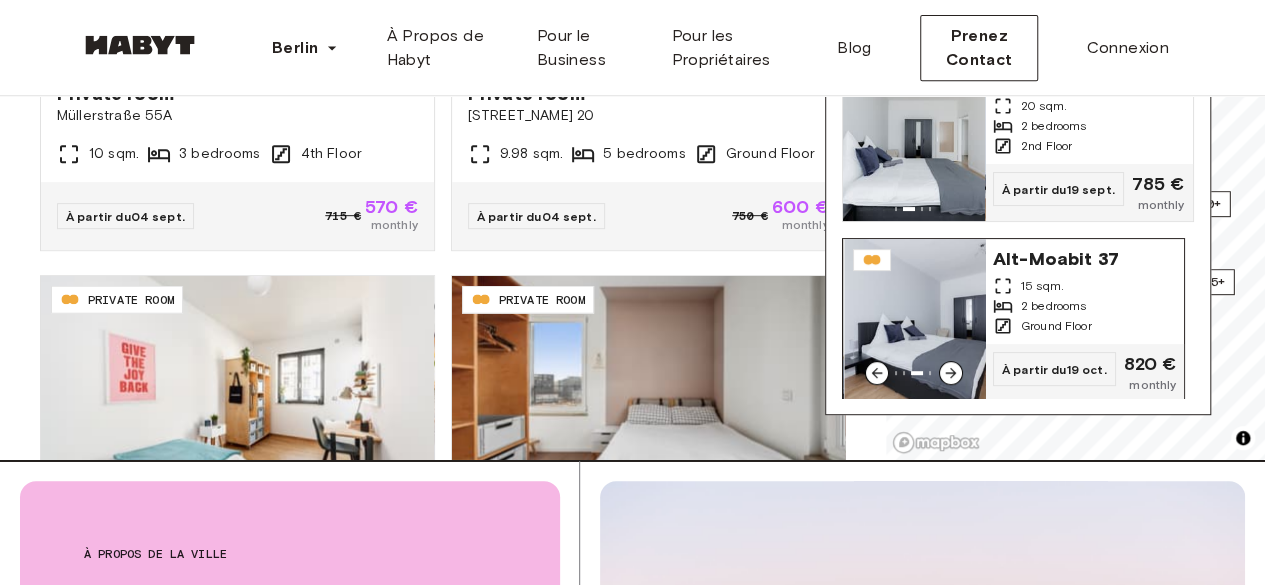 click on "Alt-Moabit 37" at bounding box center (1073, 257) 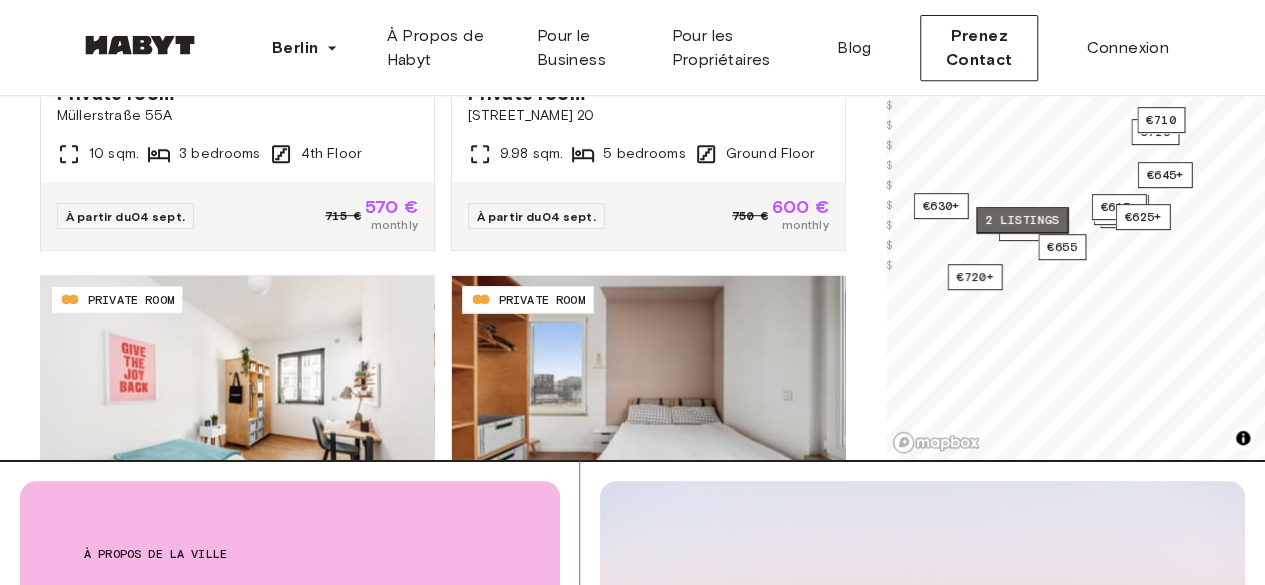 click on "2 listings" at bounding box center [1022, 220] 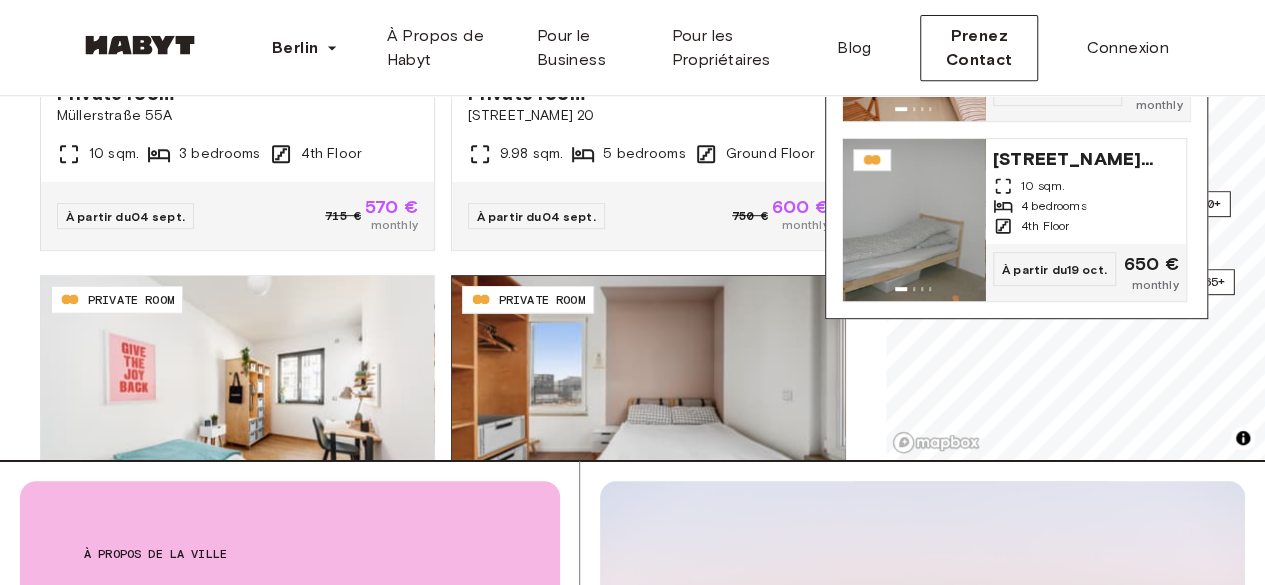 click at bounding box center [648, 396] 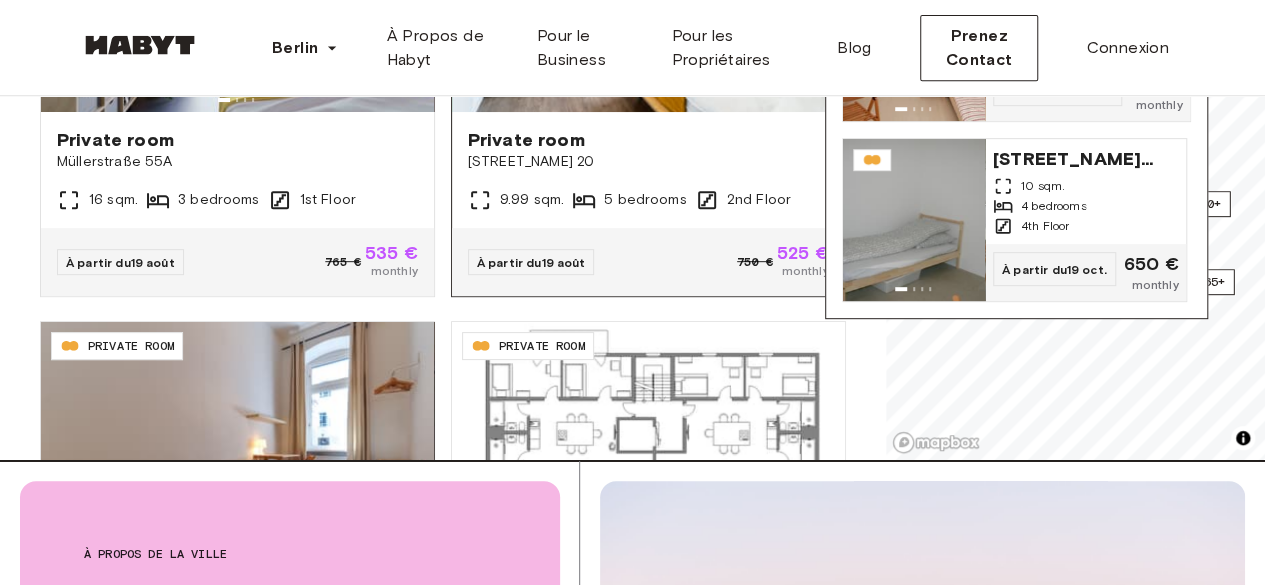 scroll, scrollTop: 0, scrollLeft: 0, axis: both 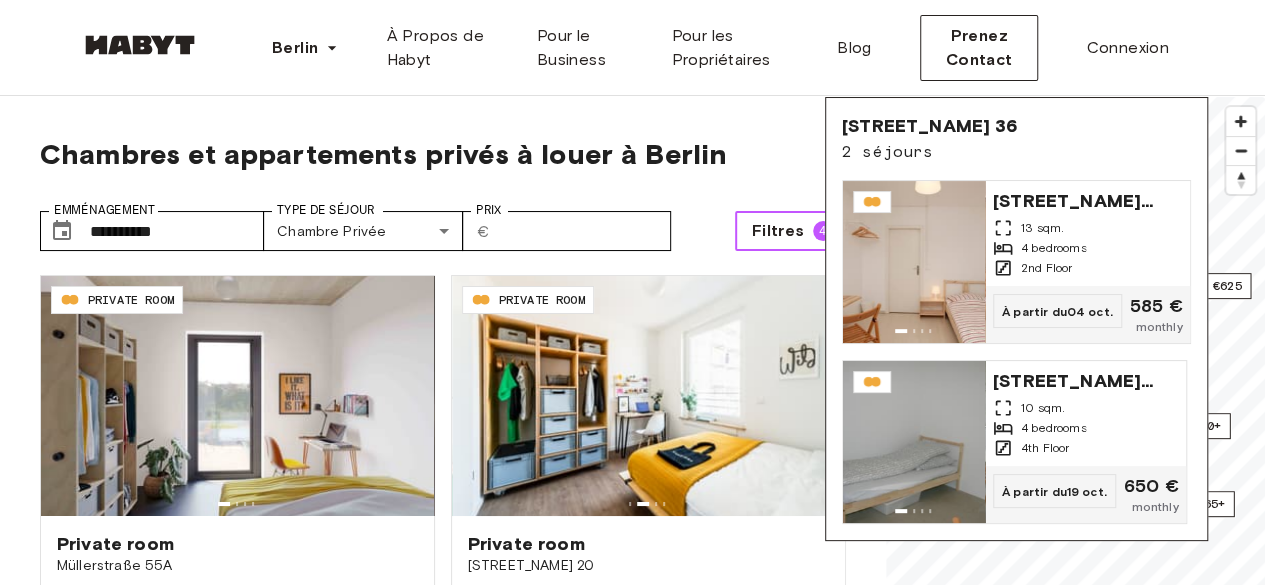 click on "Filtres" at bounding box center (778, 231) 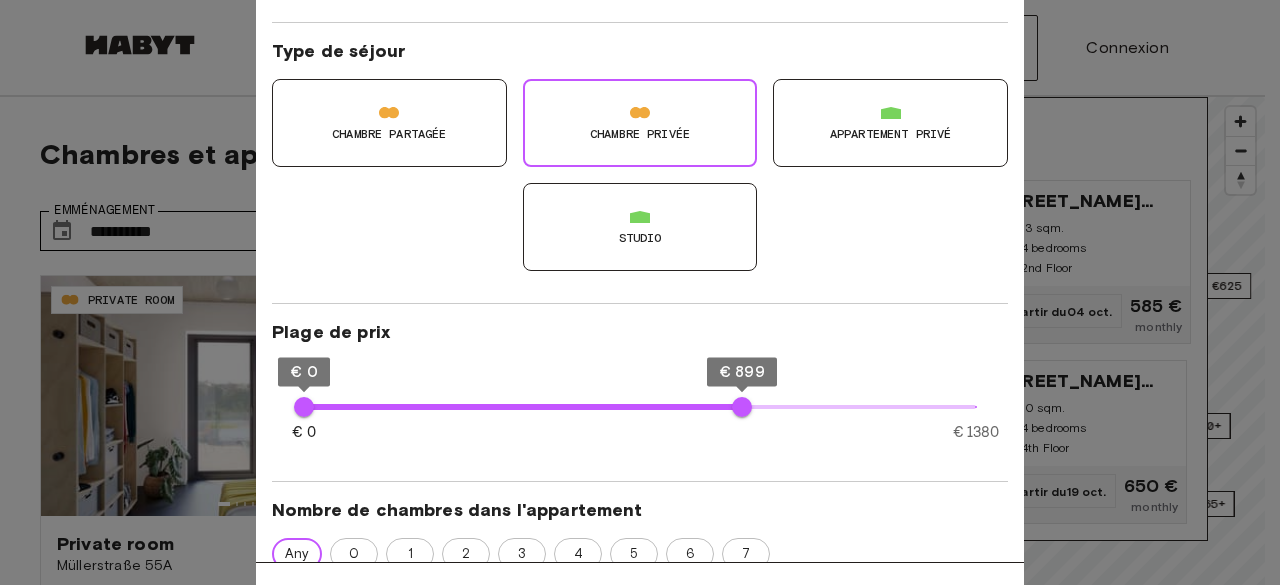 scroll, scrollTop: 200, scrollLeft: 0, axis: vertical 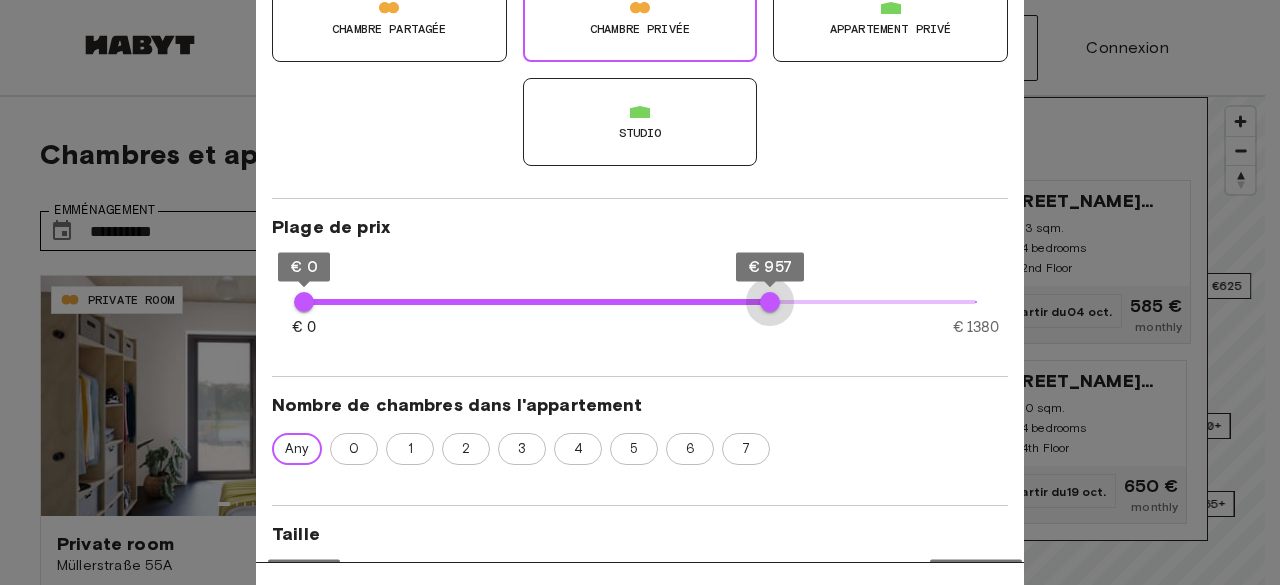 type on "***" 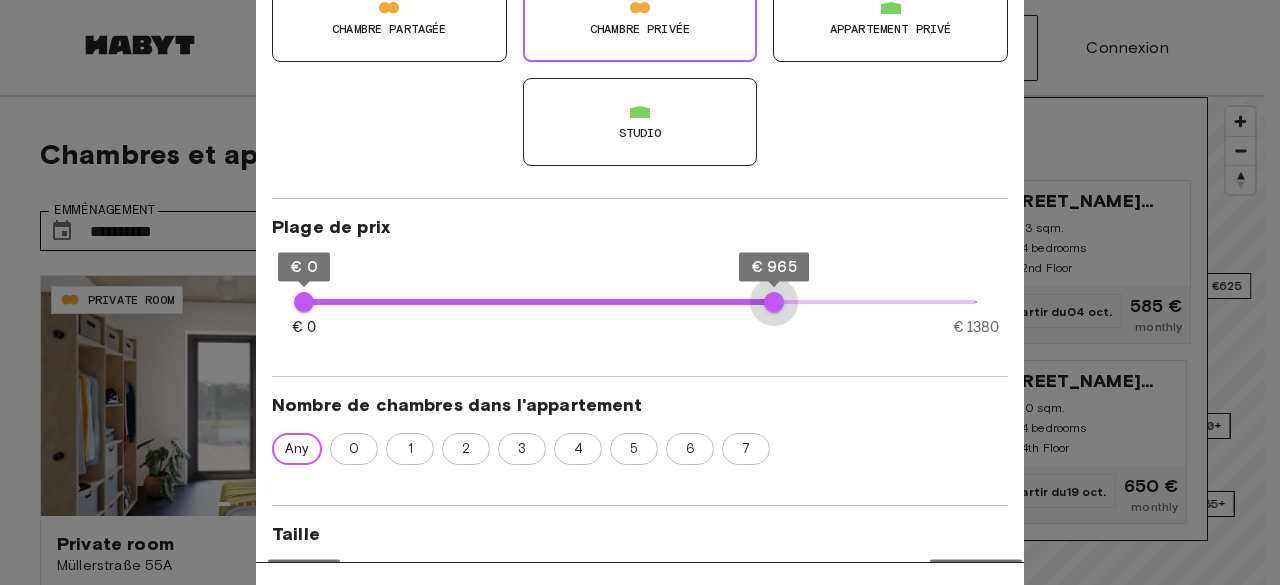 drag, startPoint x: 747, startPoint y: 299, endPoint x: 774, endPoint y: 301, distance: 27.073973 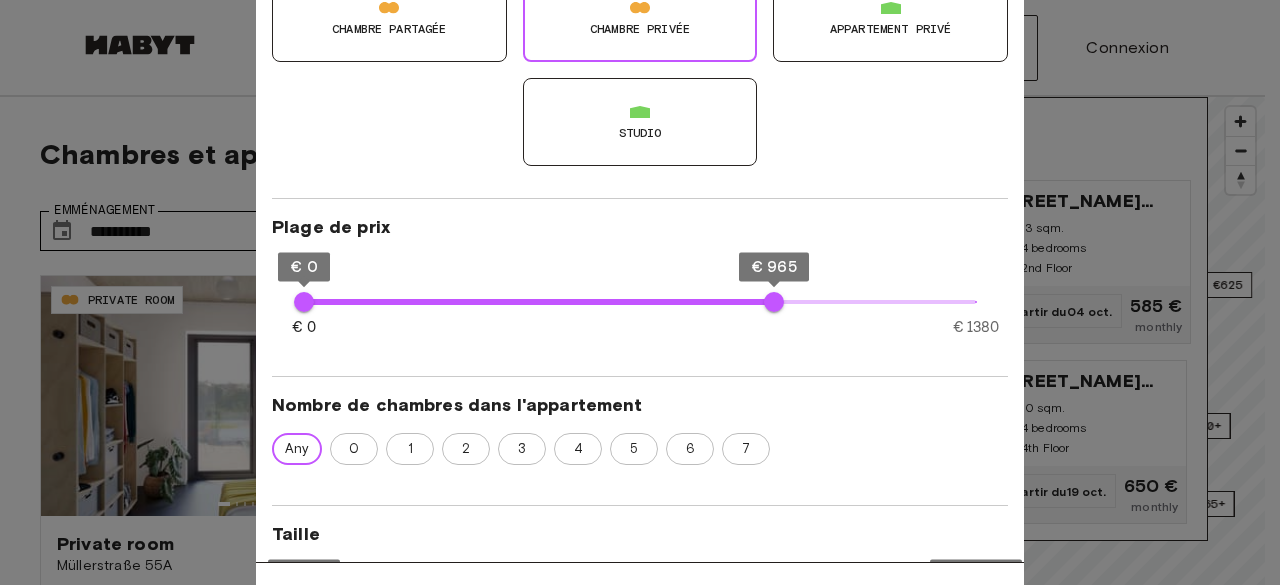 type on "**" 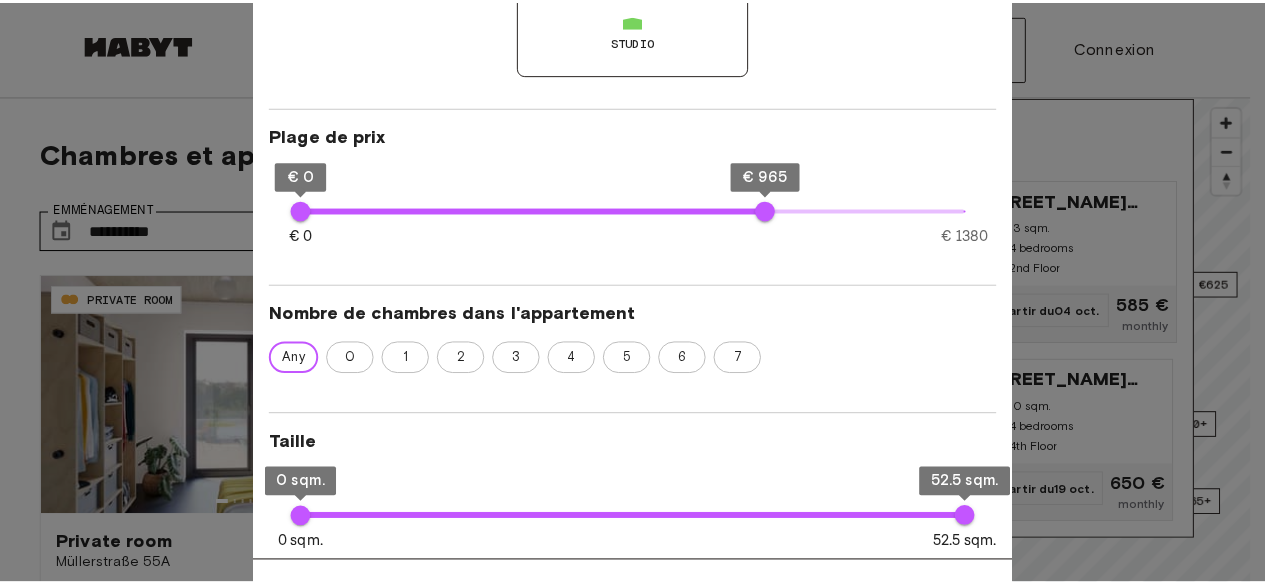 scroll, scrollTop: 400, scrollLeft: 0, axis: vertical 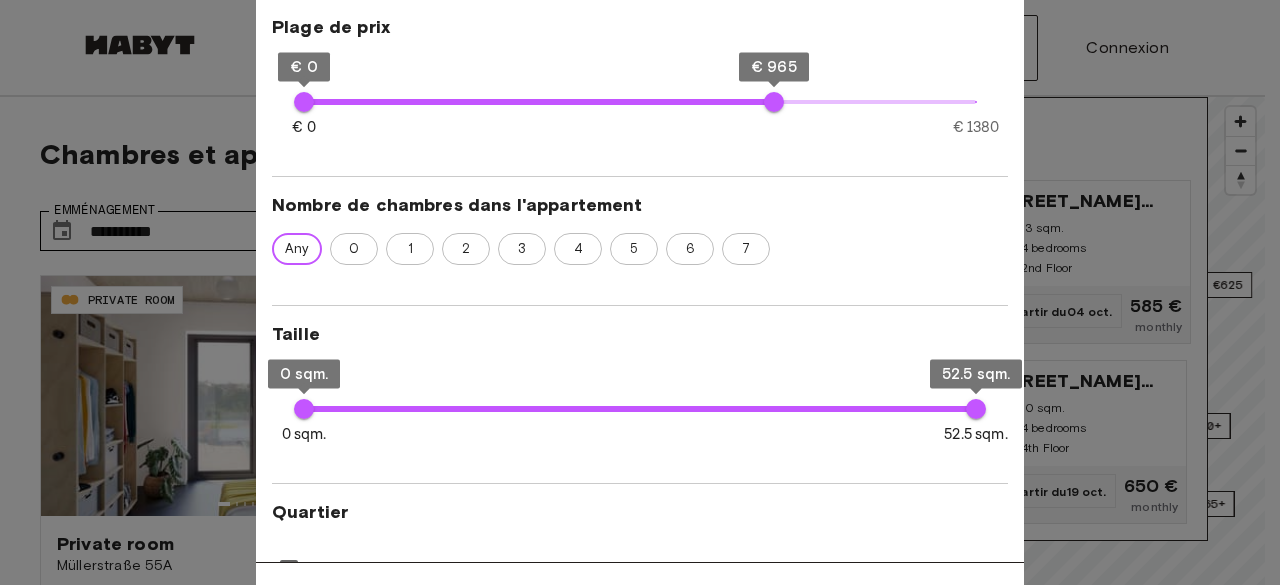 click at bounding box center (640, 292) 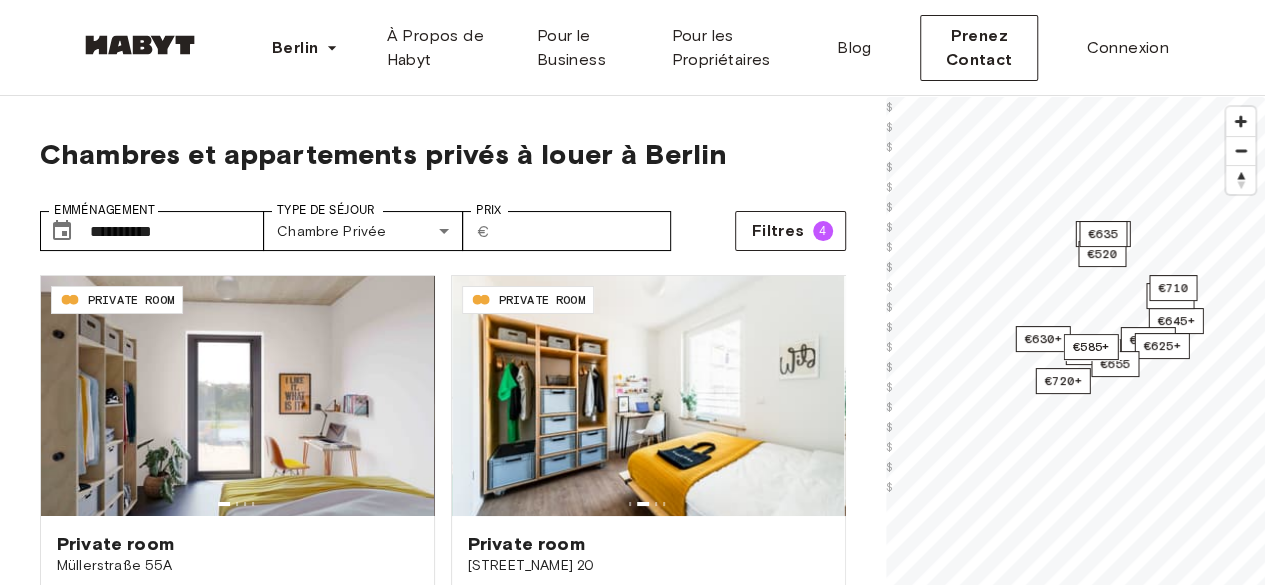 click on "**********" at bounding box center [632, 2420] 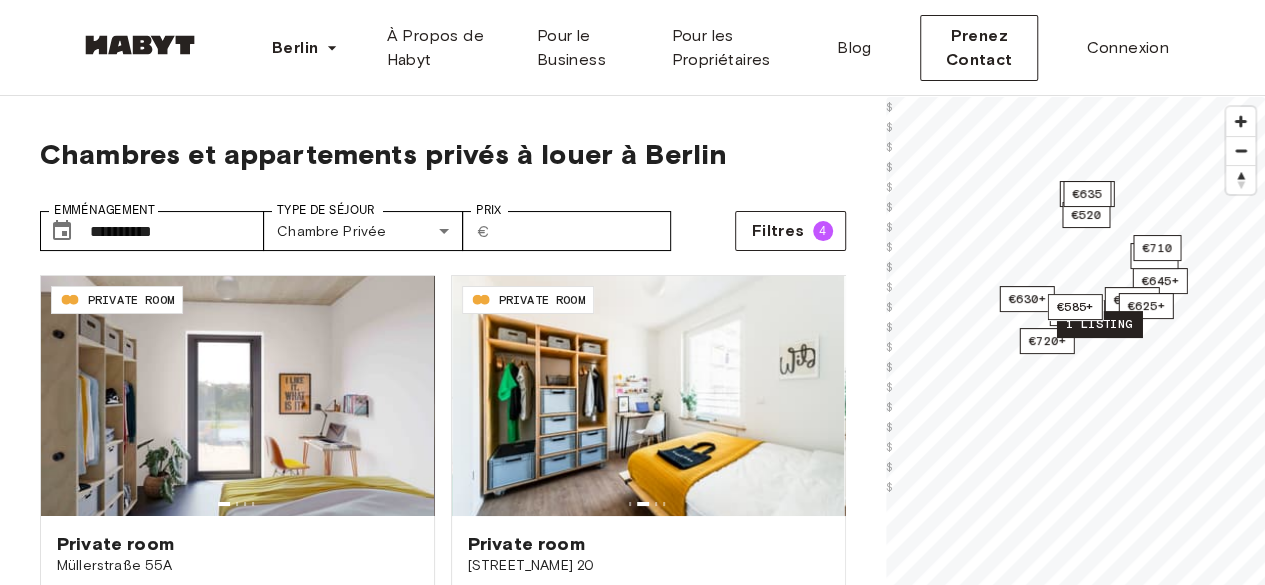 click on "1 listing" at bounding box center (1098, 324) 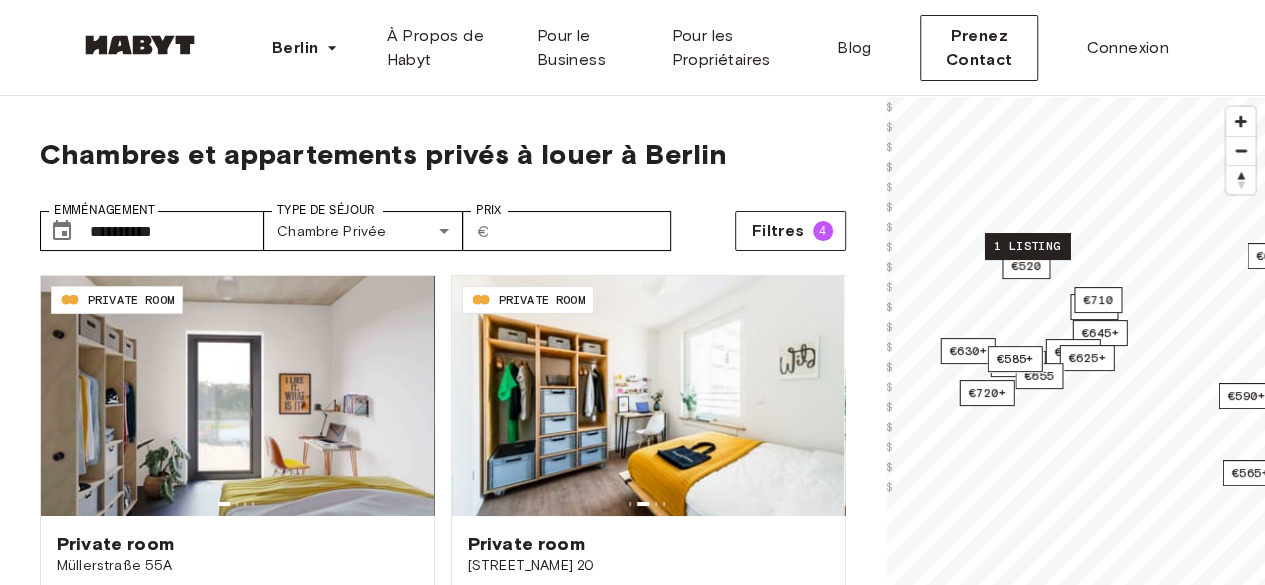 click on "1 listing" at bounding box center [1026, 246] 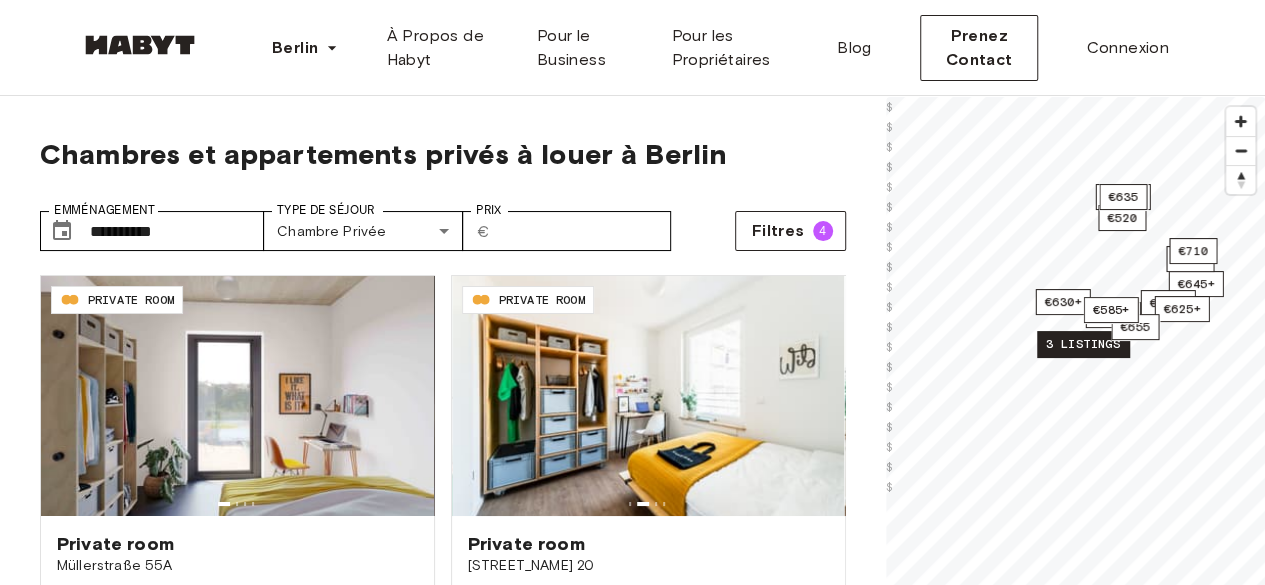 click on "3 listings" at bounding box center (1083, 344) 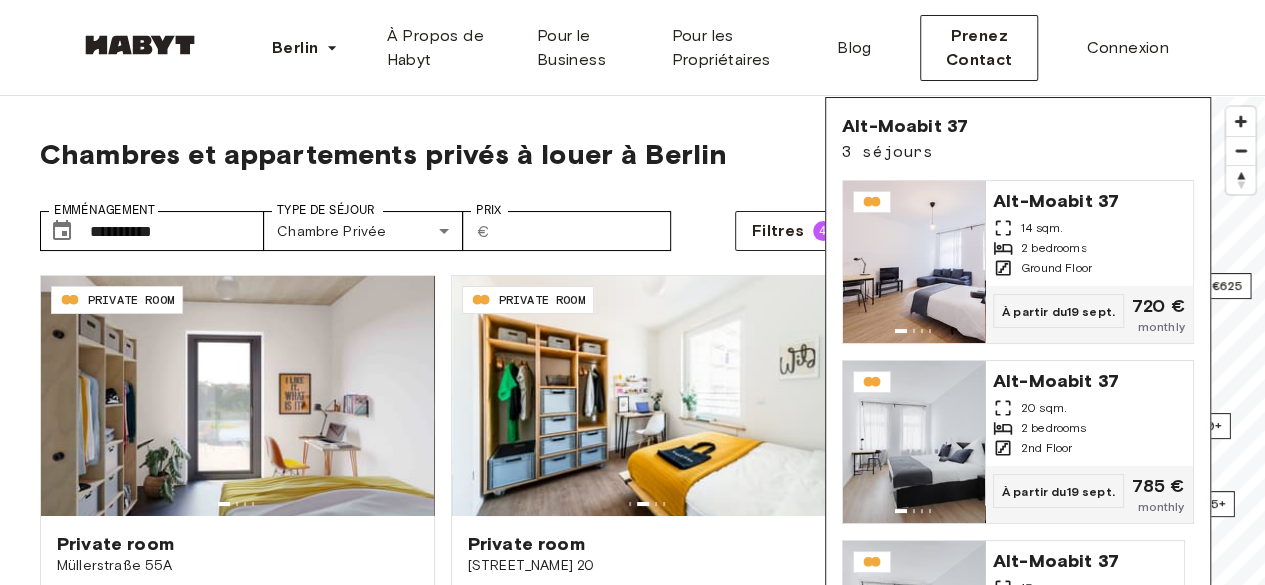 scroll, scrollTop: 80, scrollLeft: 0, axis: vertical 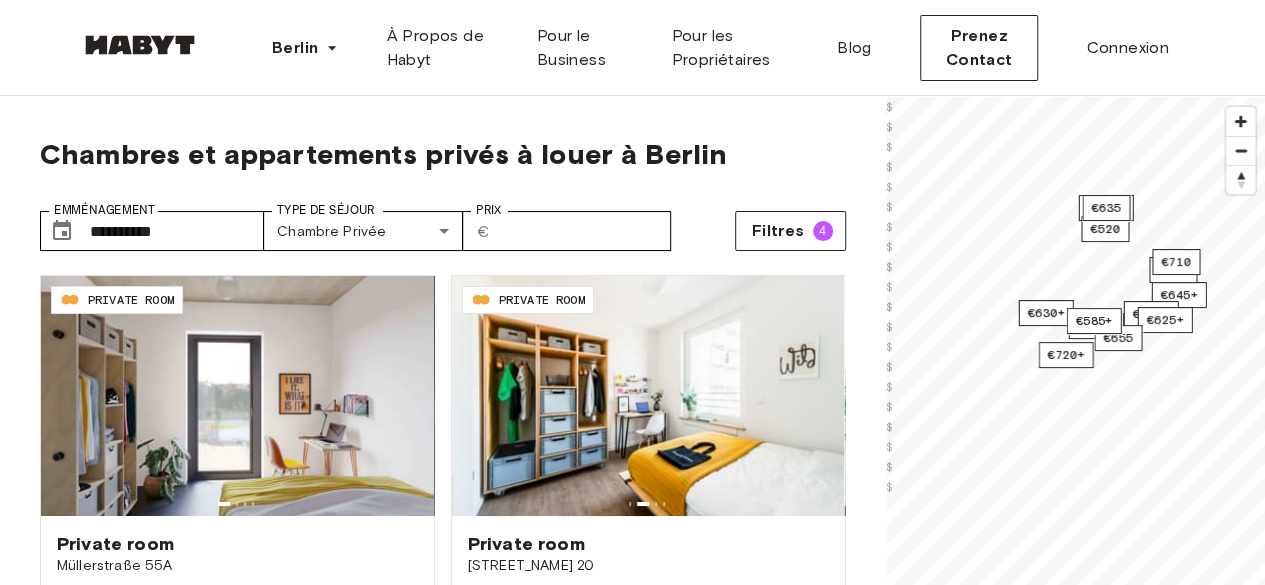 click on "**********" at bounding box center (632, 2420) 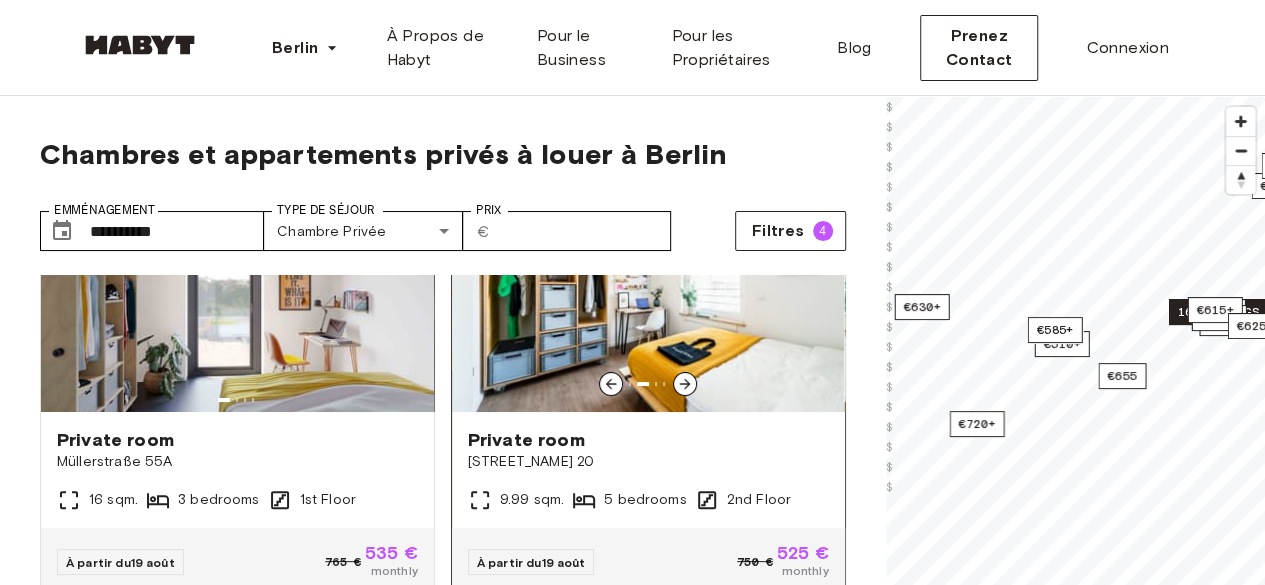scroll, scrollTop: 0, scrollLeft: 0, axis: both 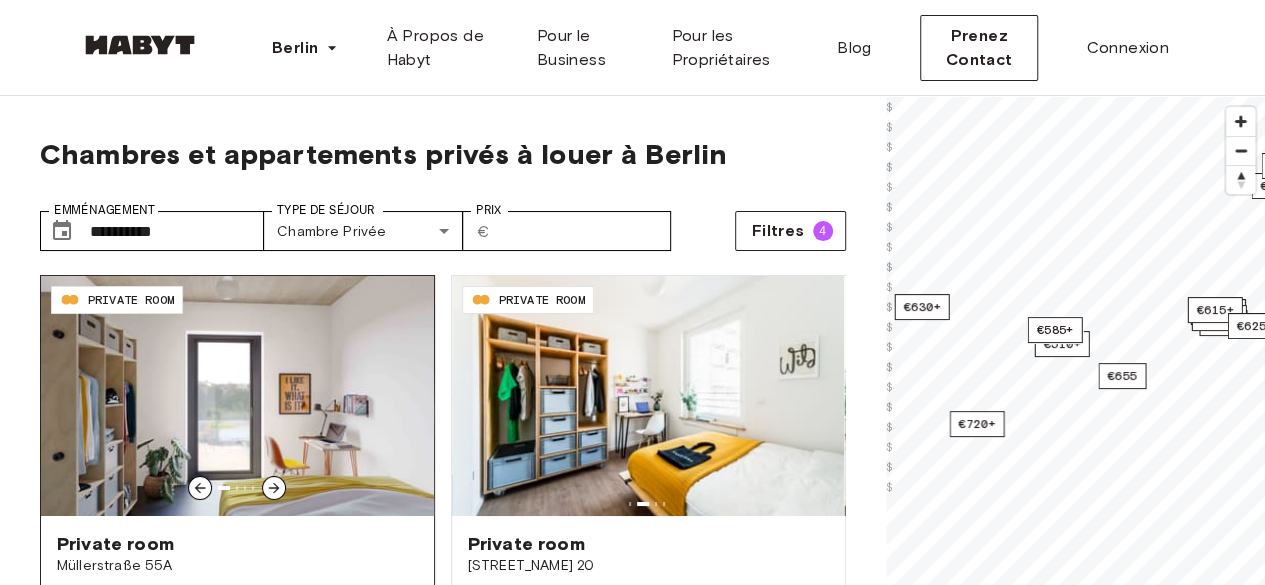 click 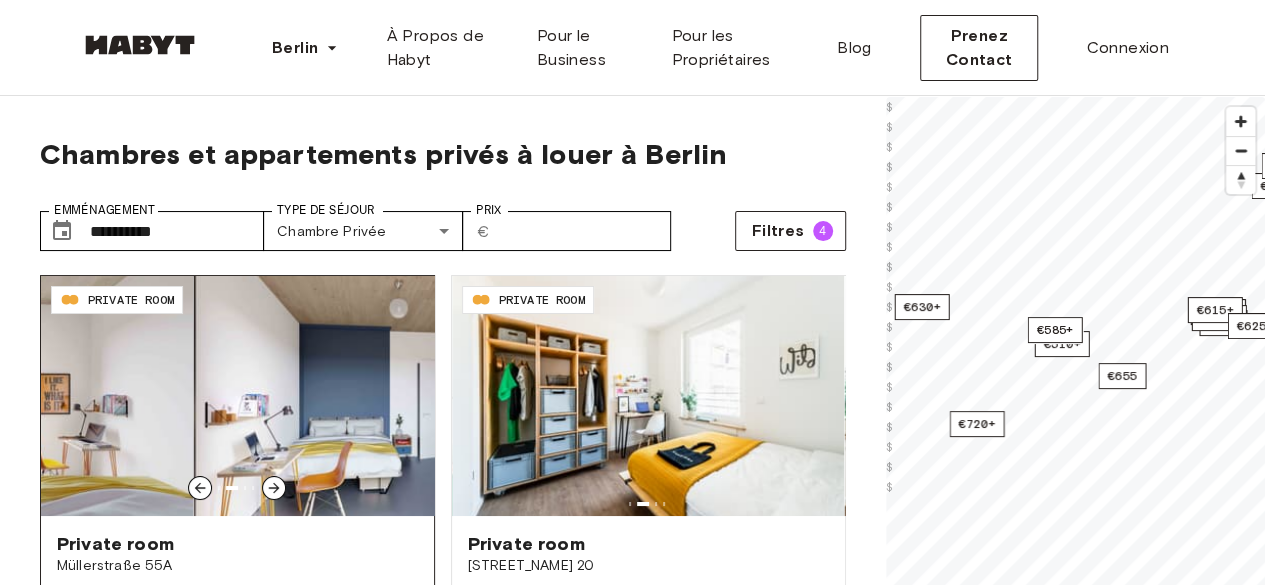 click 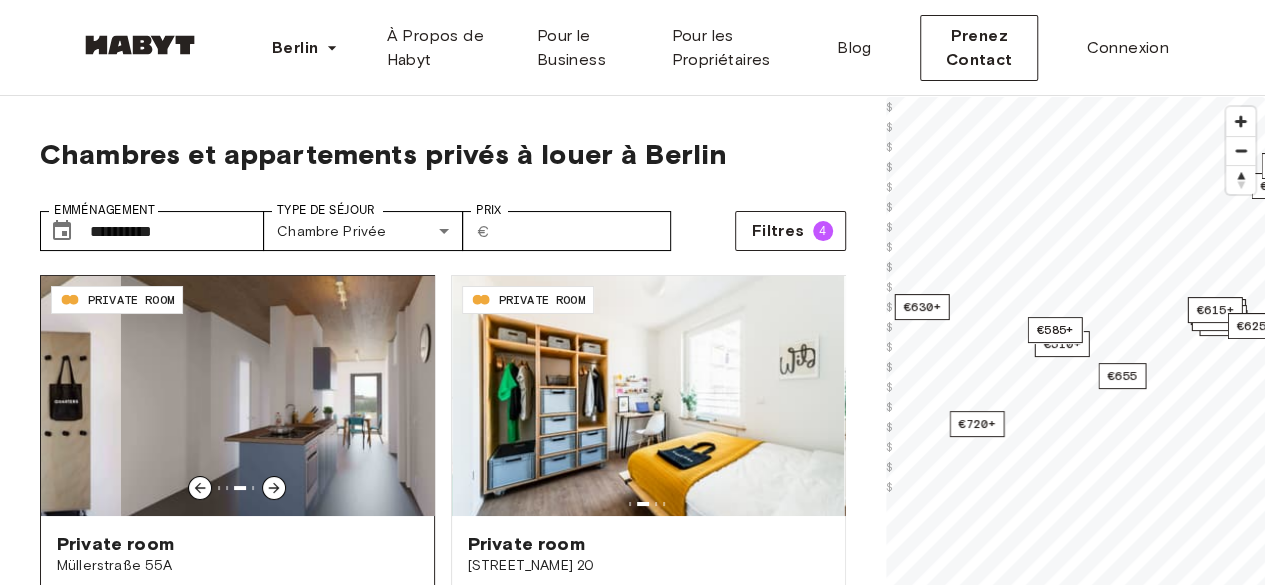 click 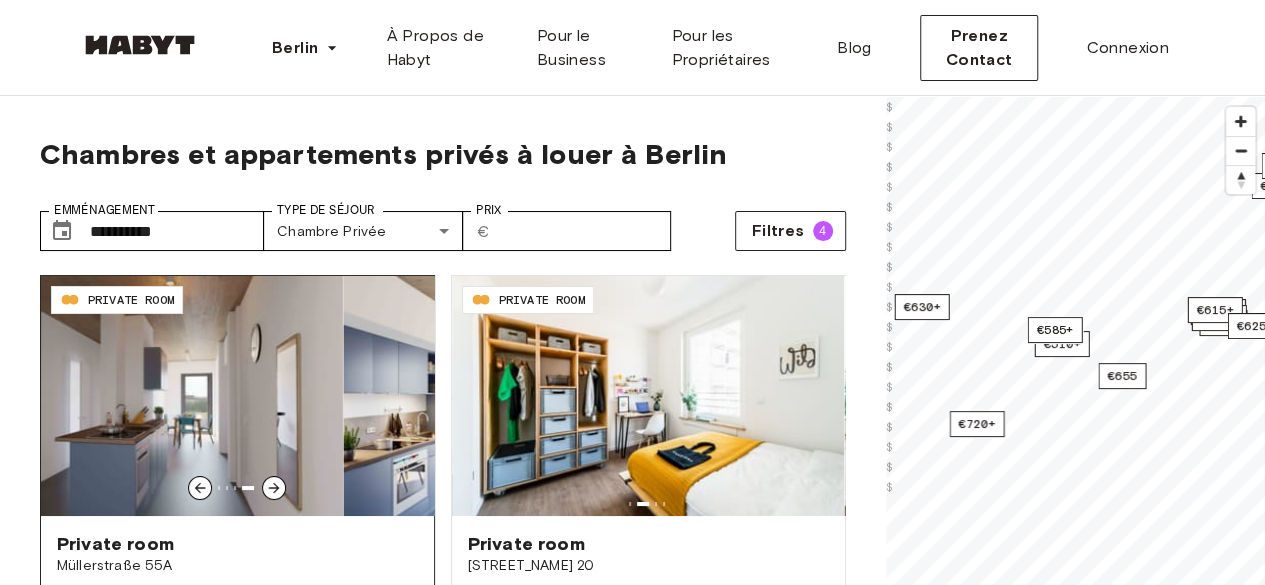 click 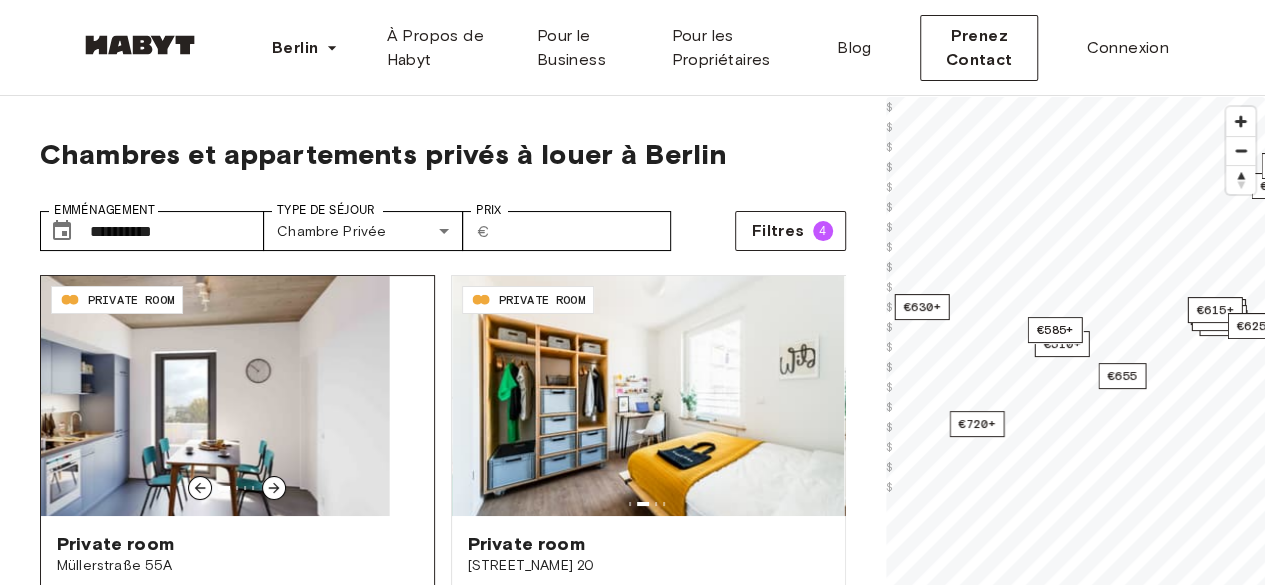 click 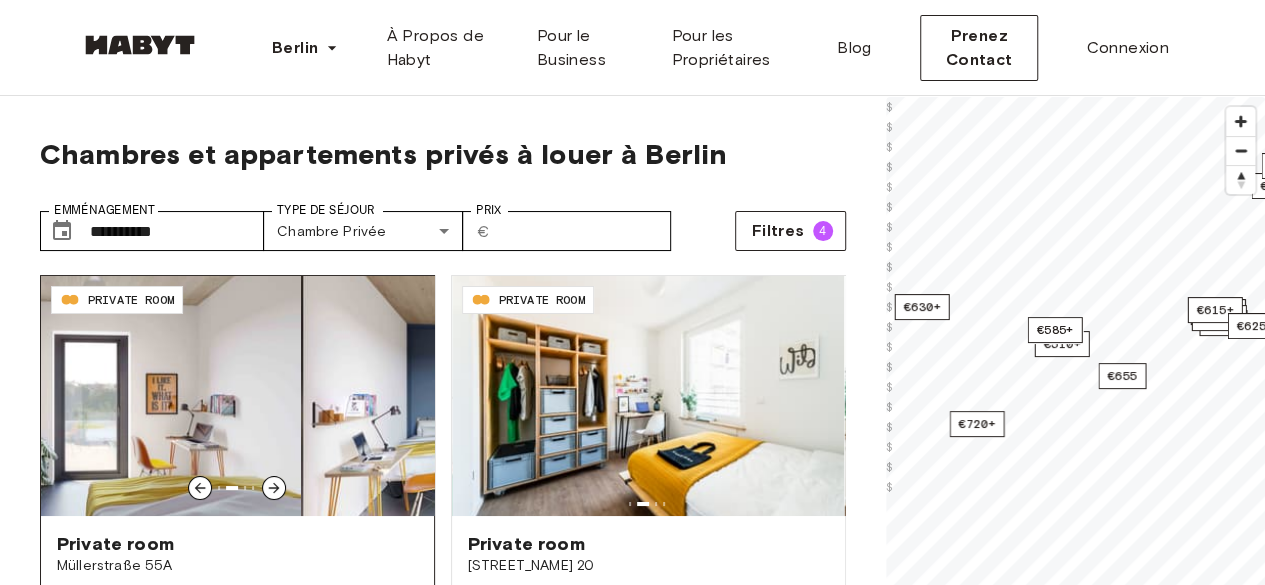 click 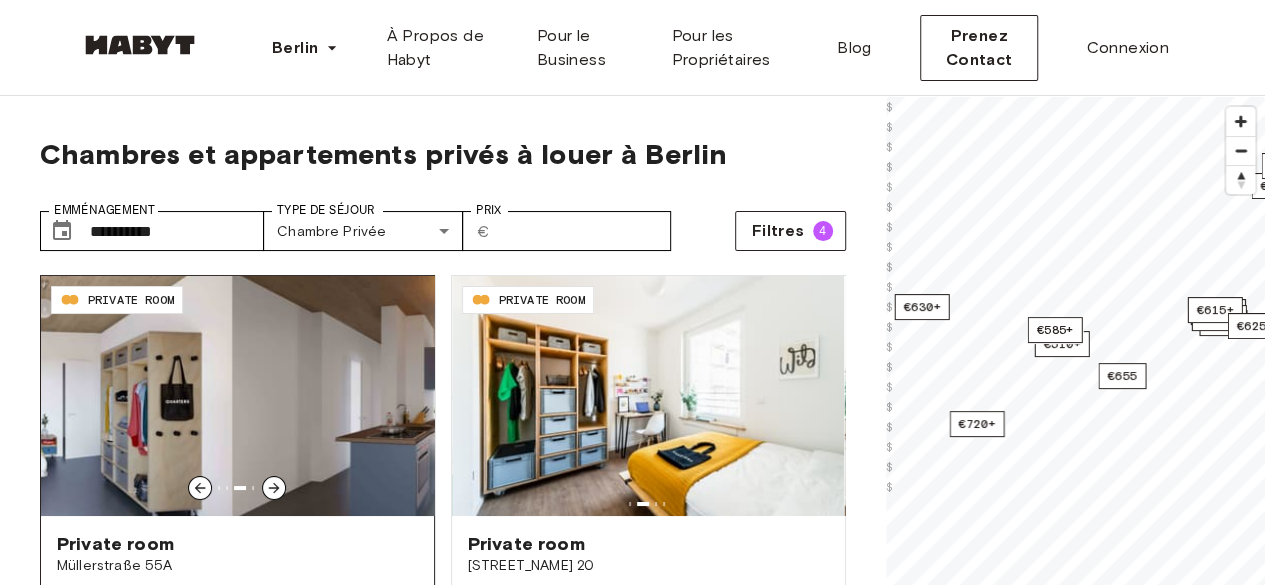 click 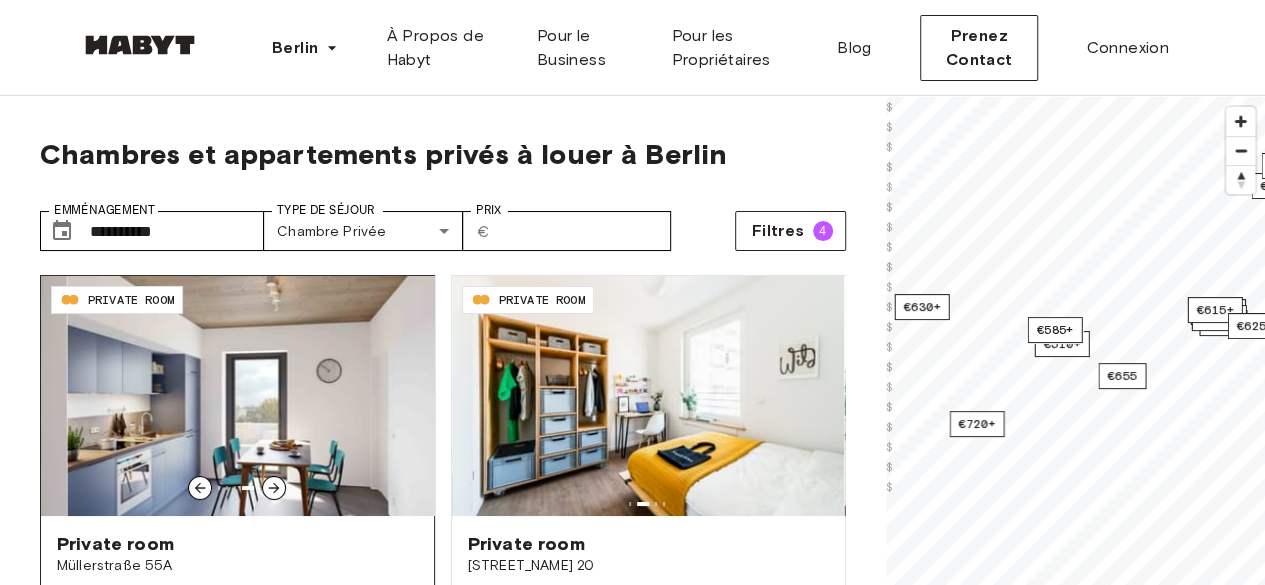 click 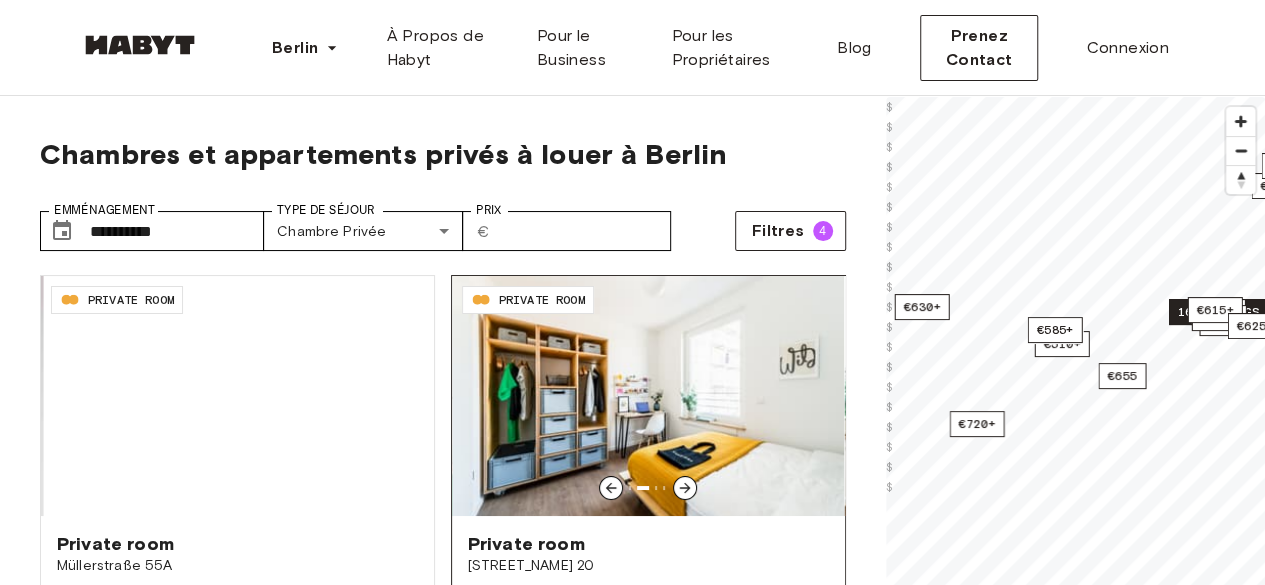 scroll, scrollTop: 100, scrollLeft: 0, axis: vertical 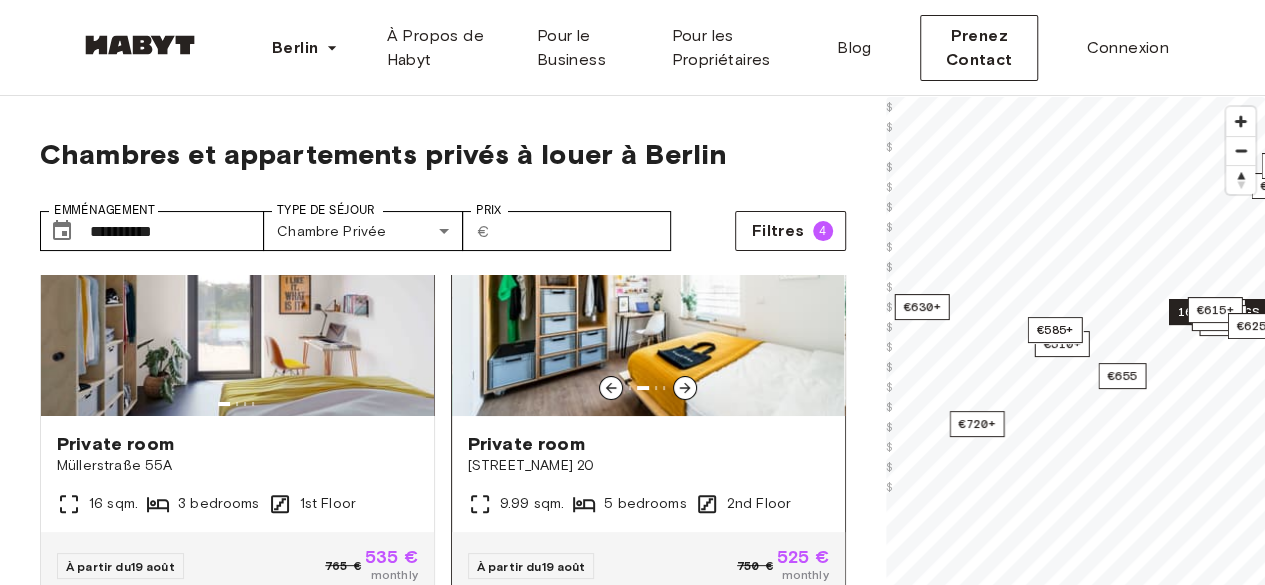click 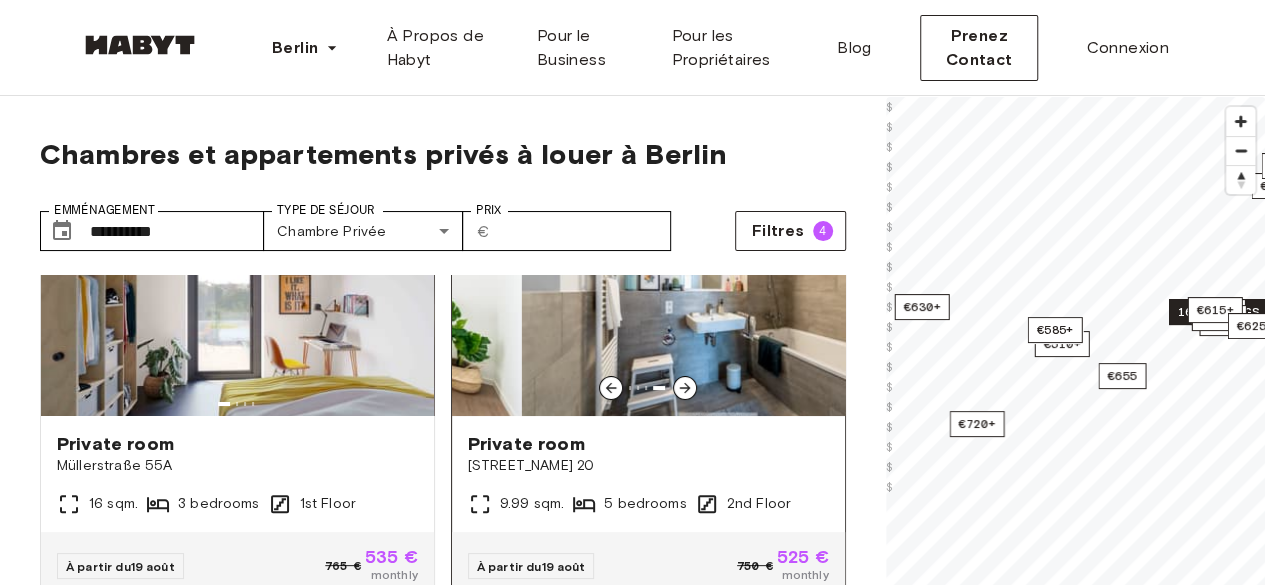 click 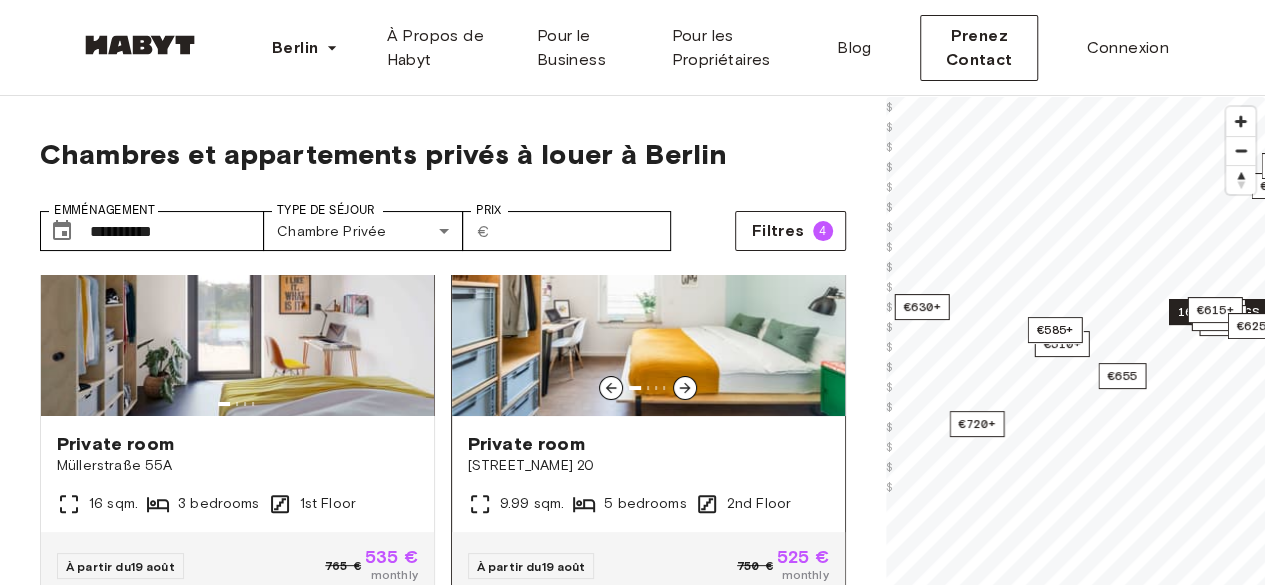 click 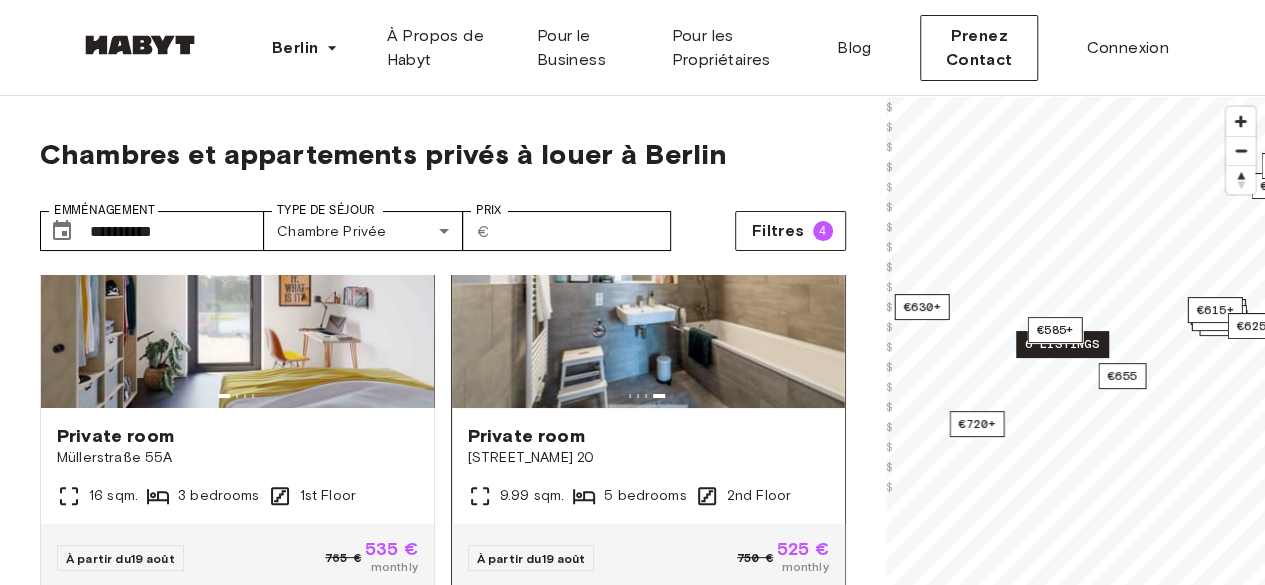 scroll, scrollTop: 0, scrollLeft: 0, axis: both 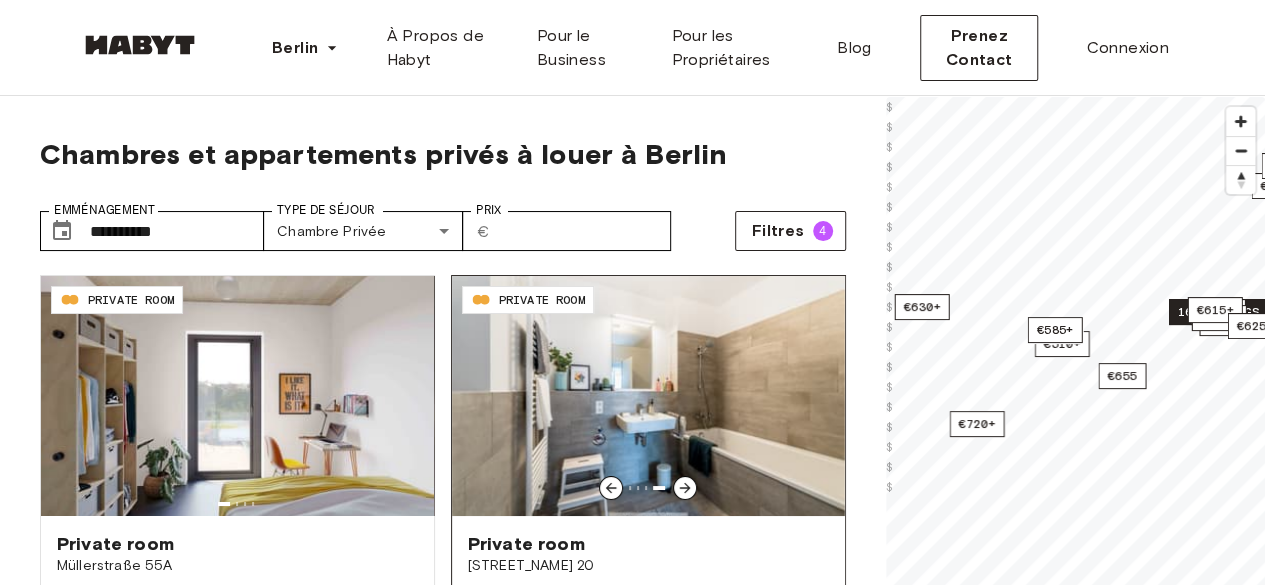 click on "Private room" at bounding box center (648, 544) 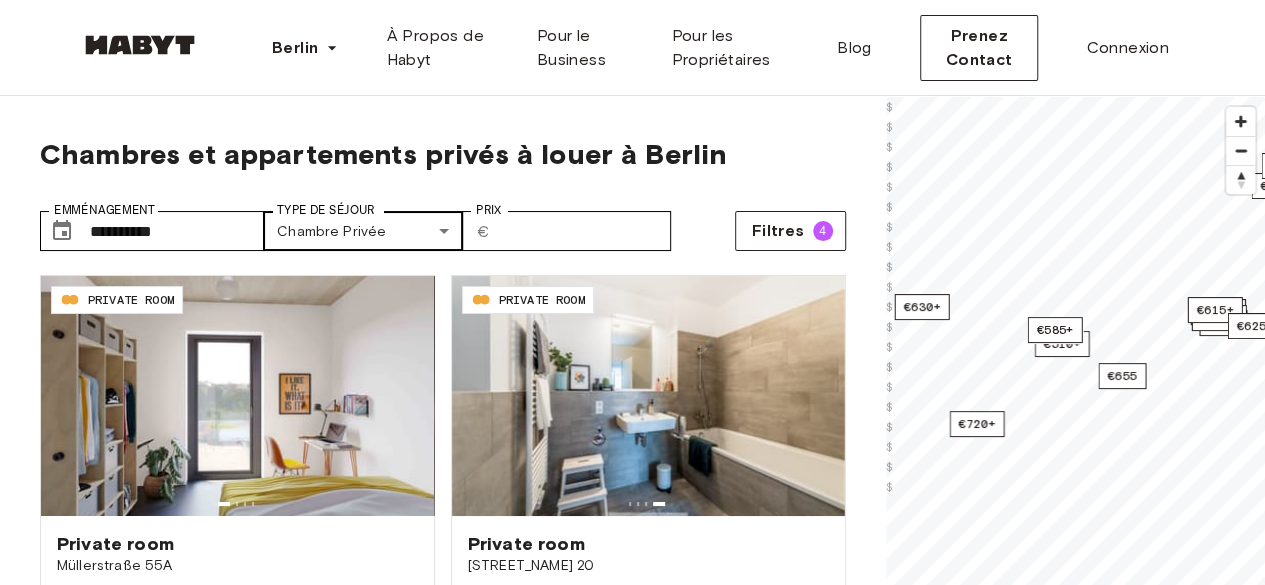 click on "**********" at bounding box center [632, 2420] 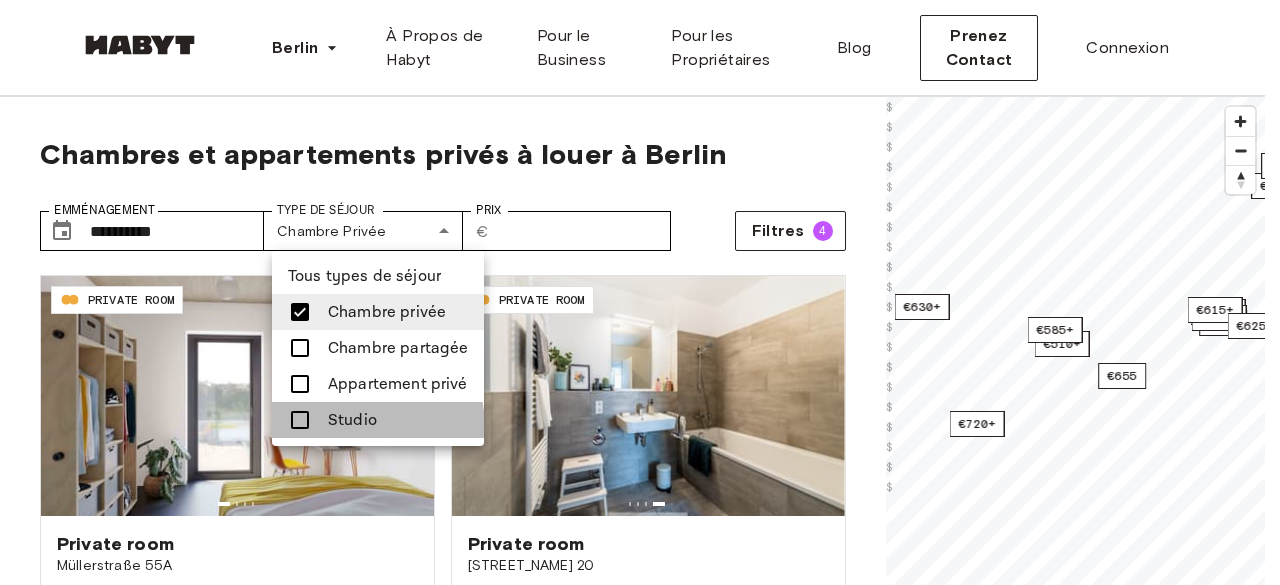 click on "Studio" at bounding box center (352, 420) 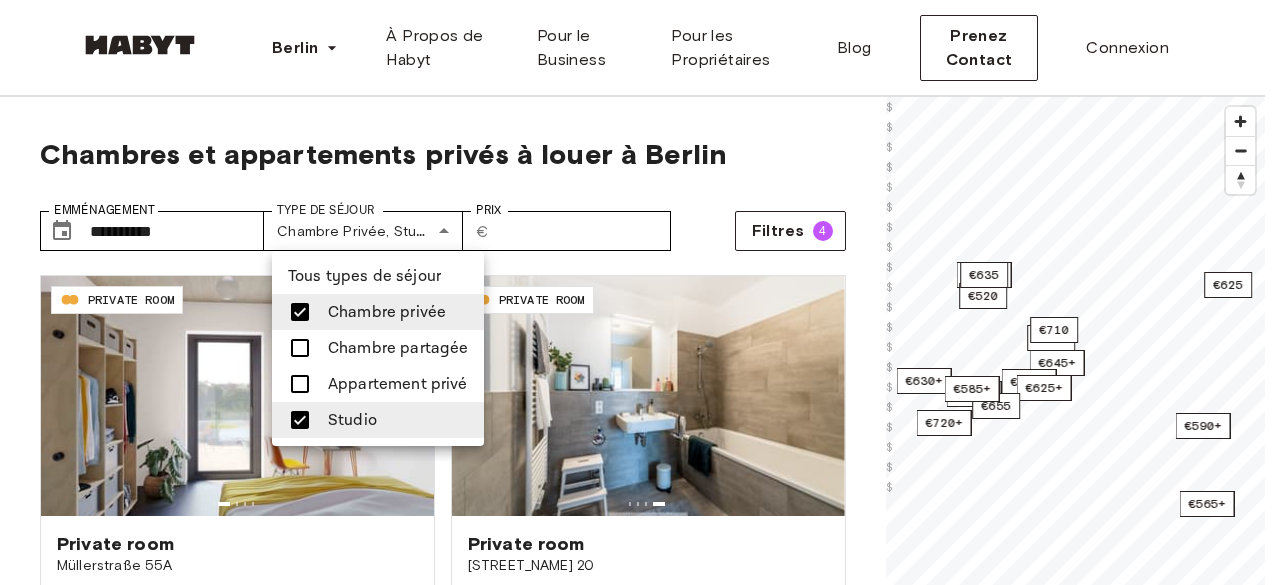 click at bounding box center (640, 292) 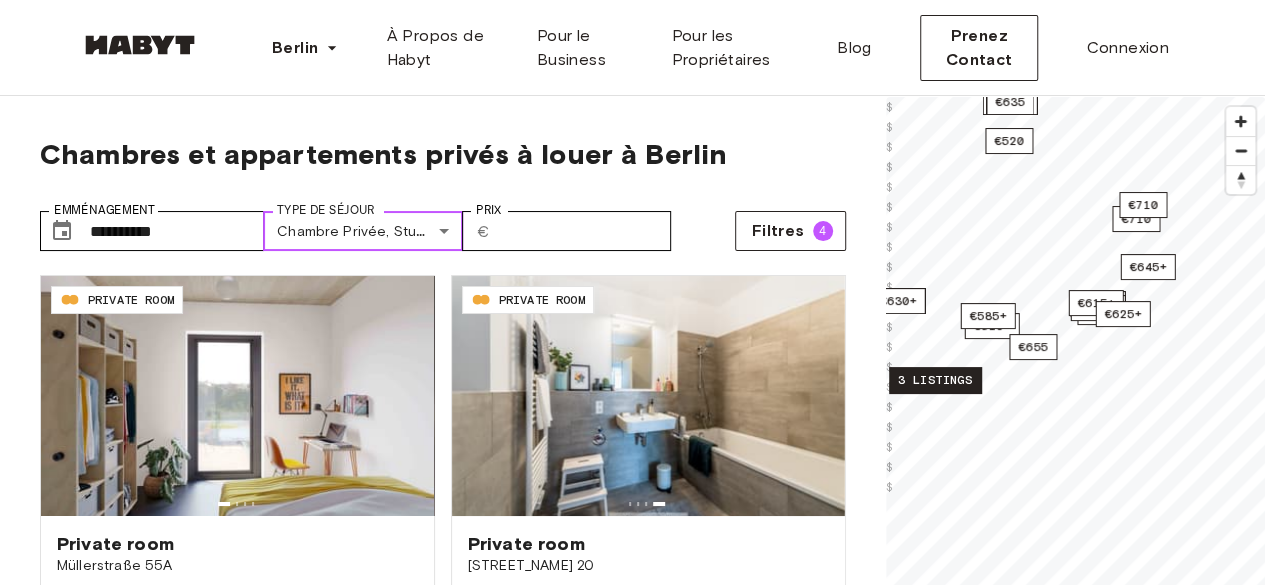 click on "3 listings" at bounding box center [935, 380] 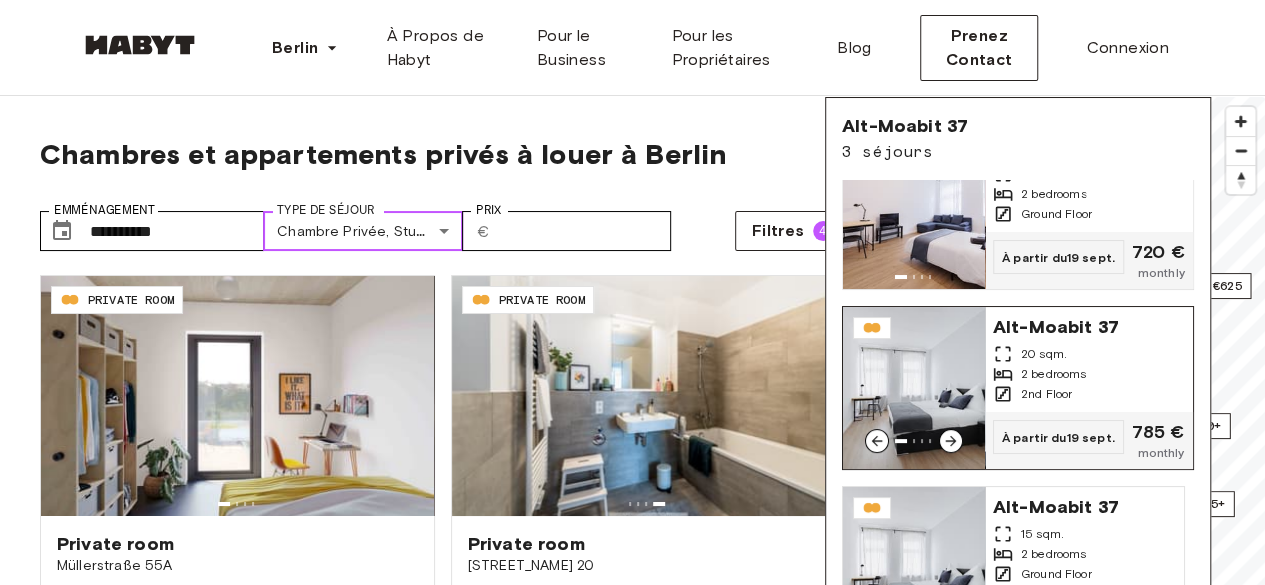 scroll, scrollTop: 80, scrollLeft: 0, axis: vertical 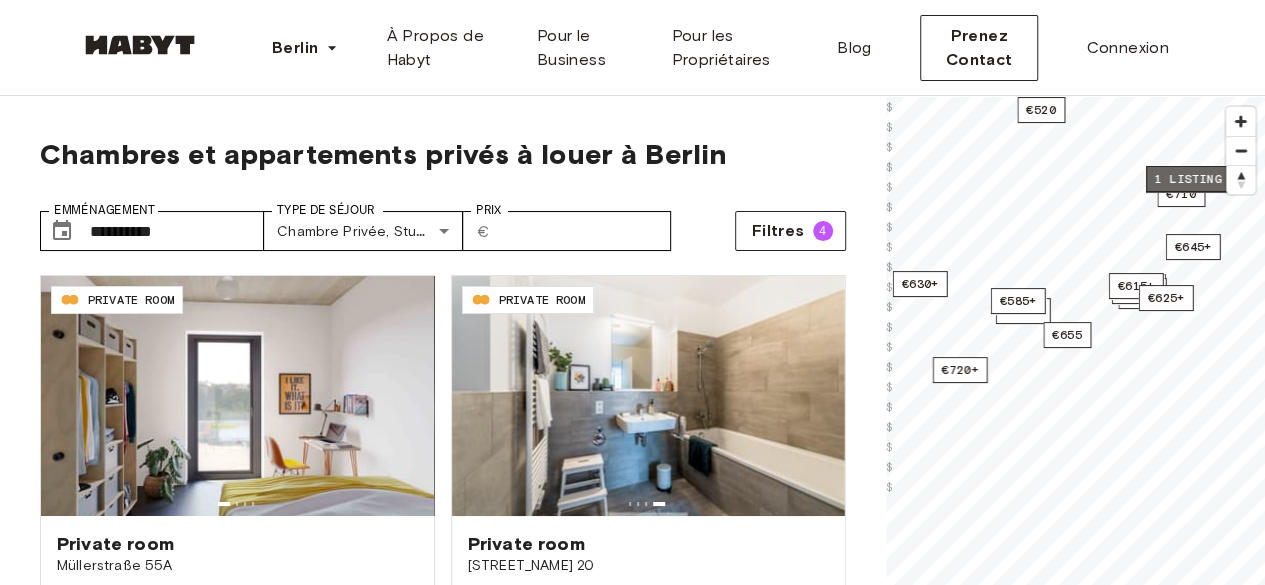 click on "1 listing" at bounding box center [1187, 179] 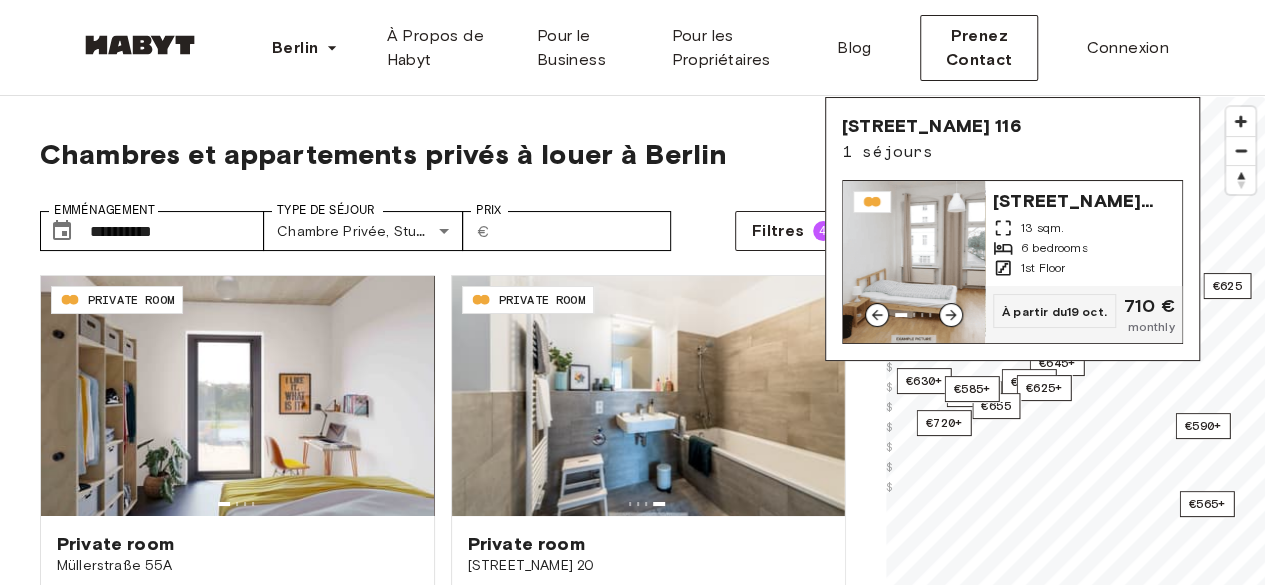 click 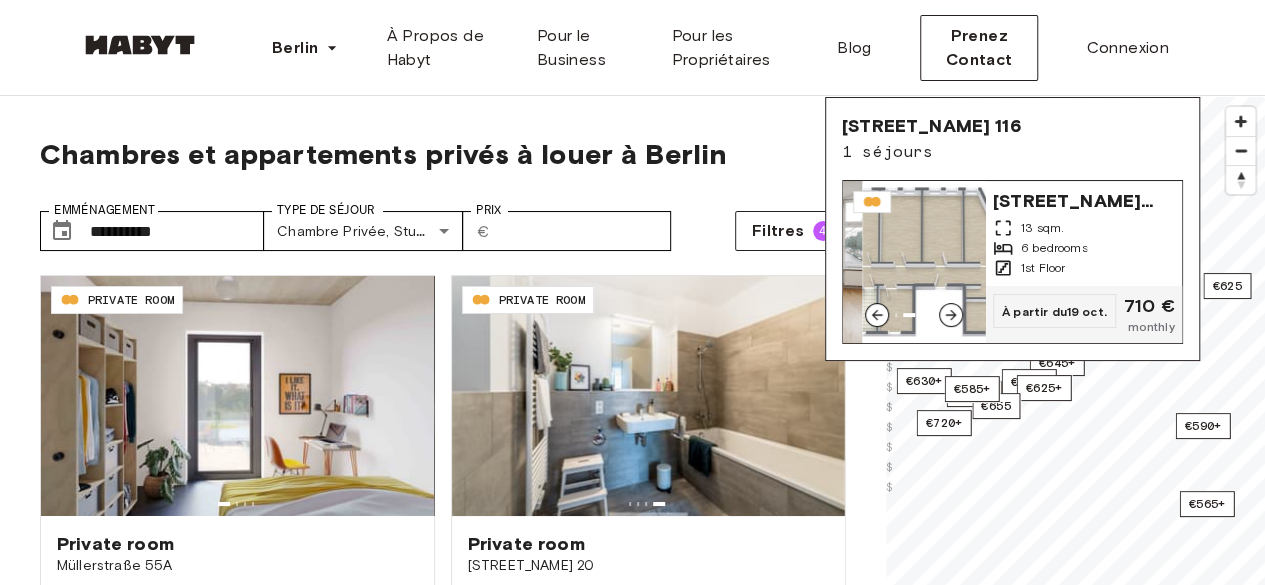 click 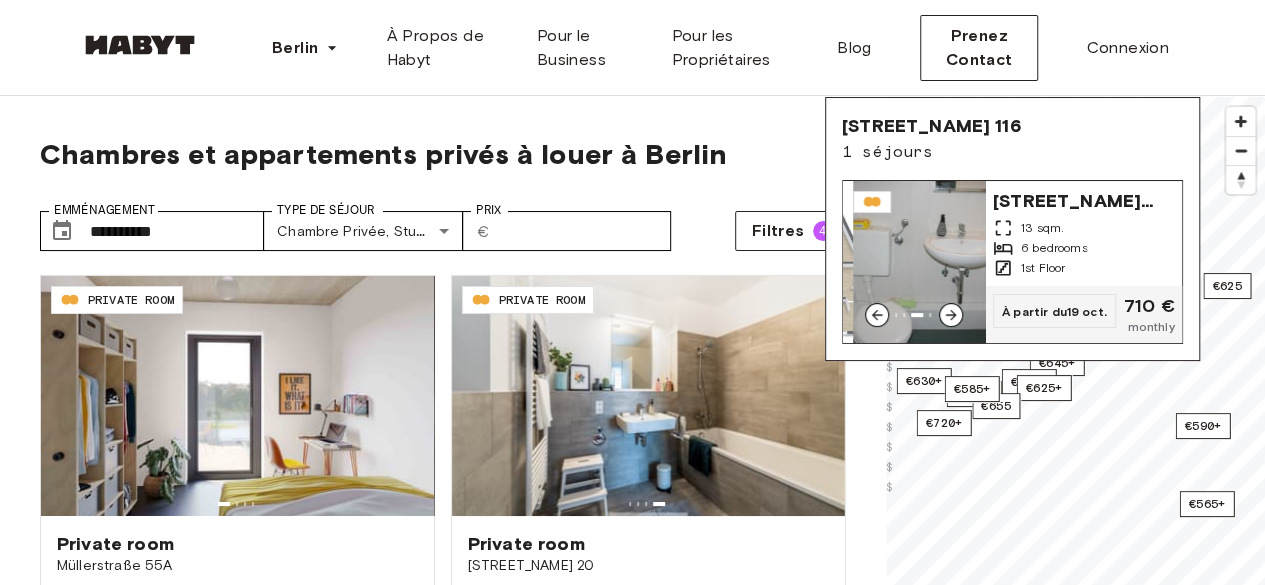 click 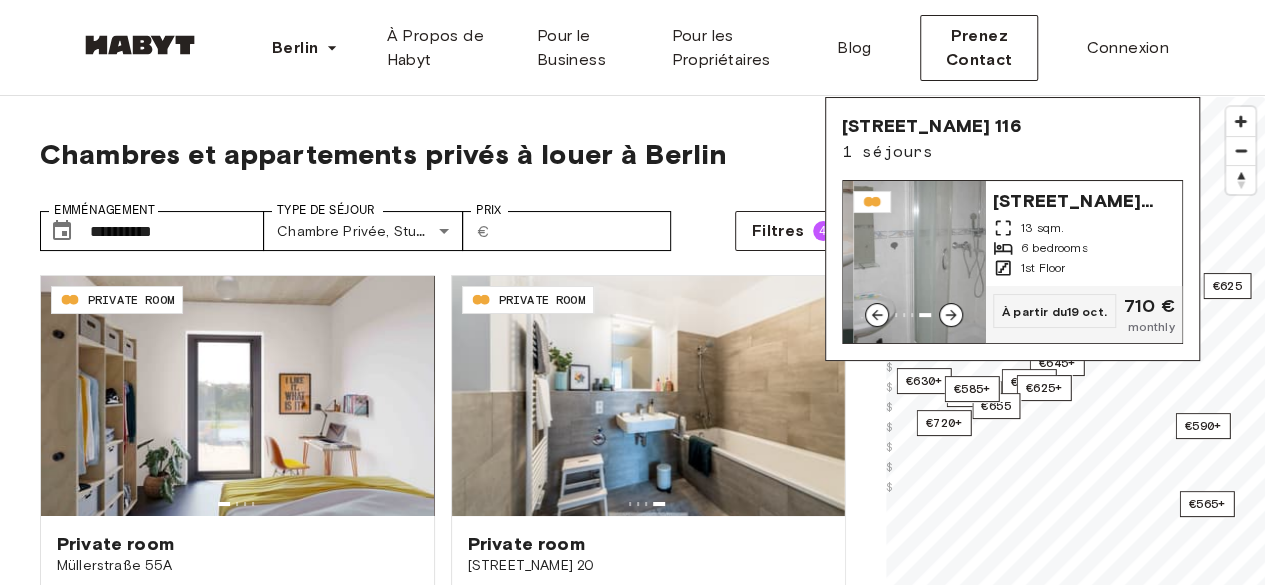 click 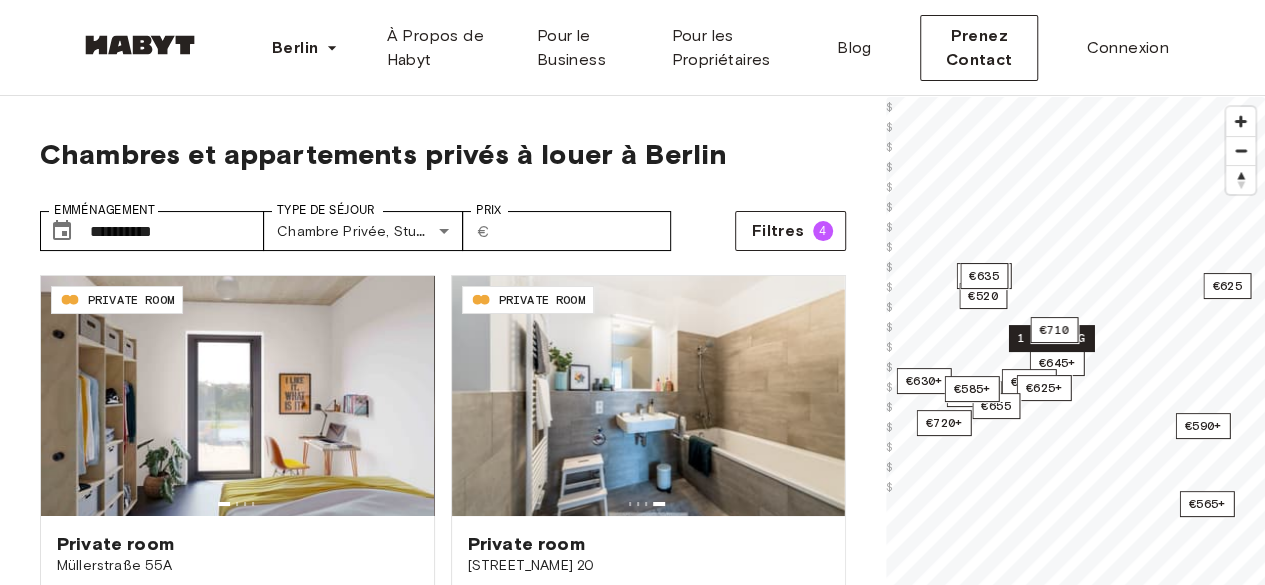 click on "1 listing" at bounding box center [1050, 338] 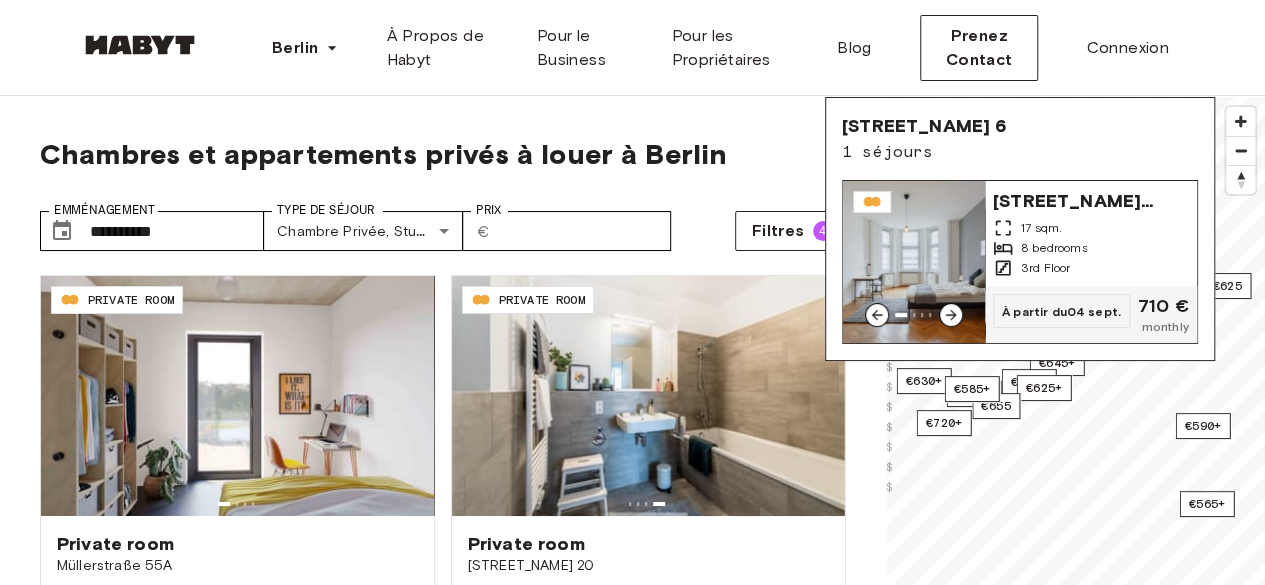 click 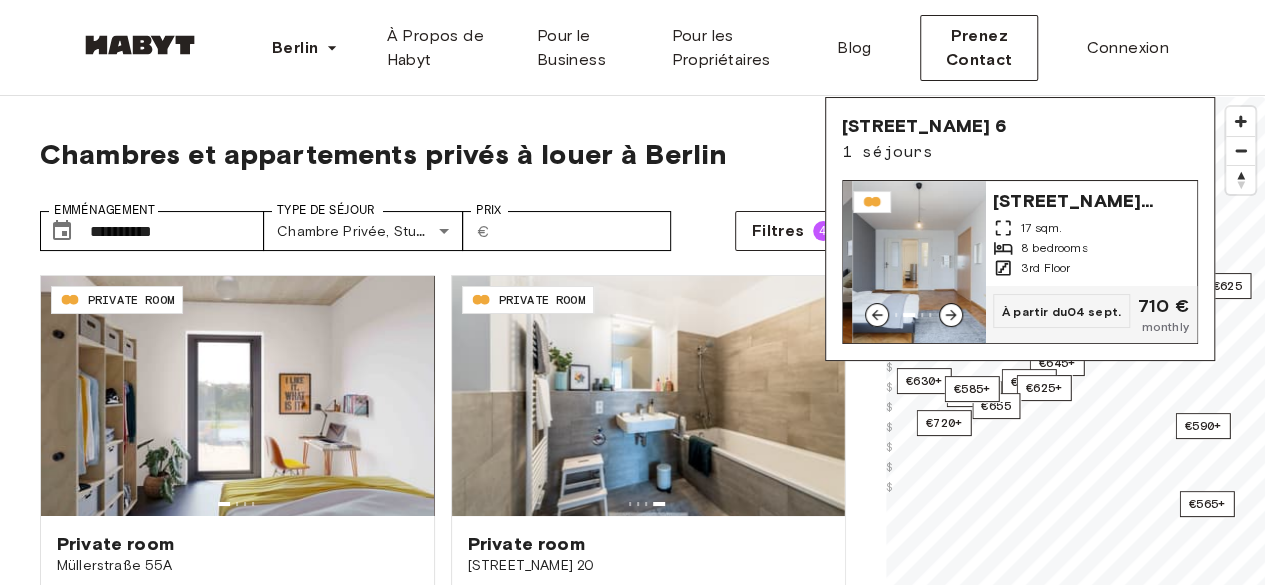 click 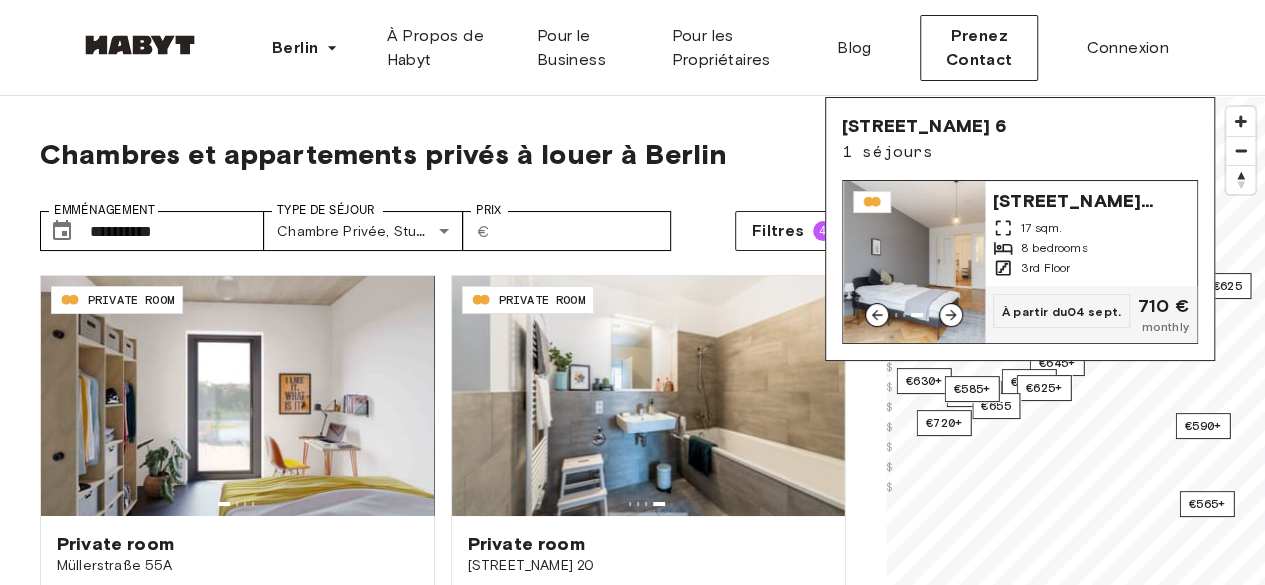 click 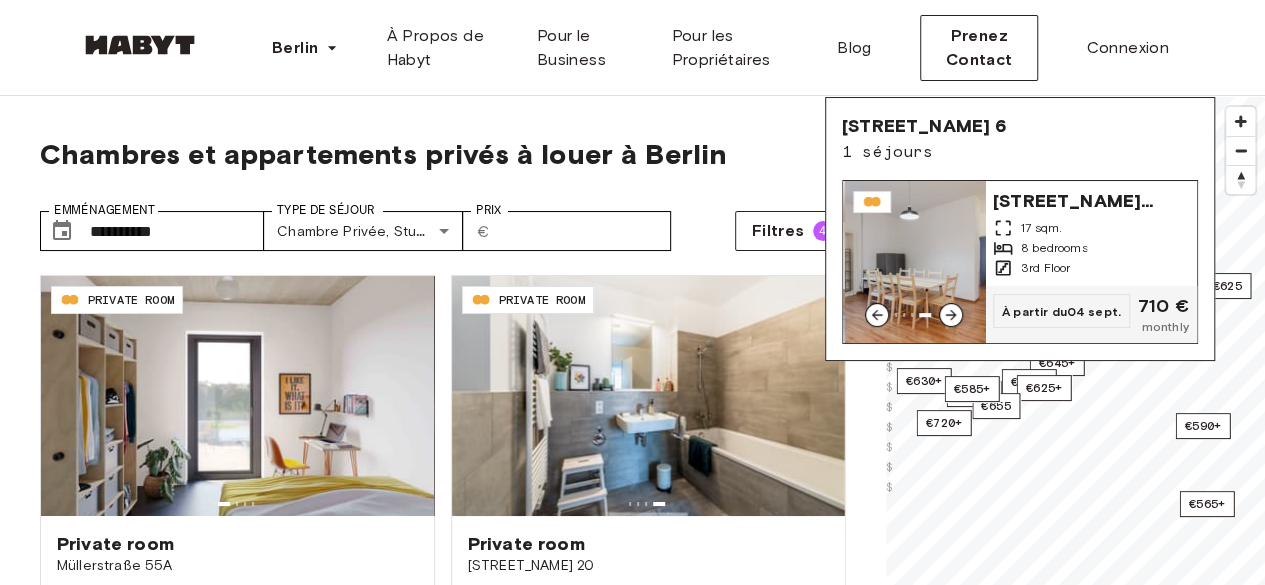 click 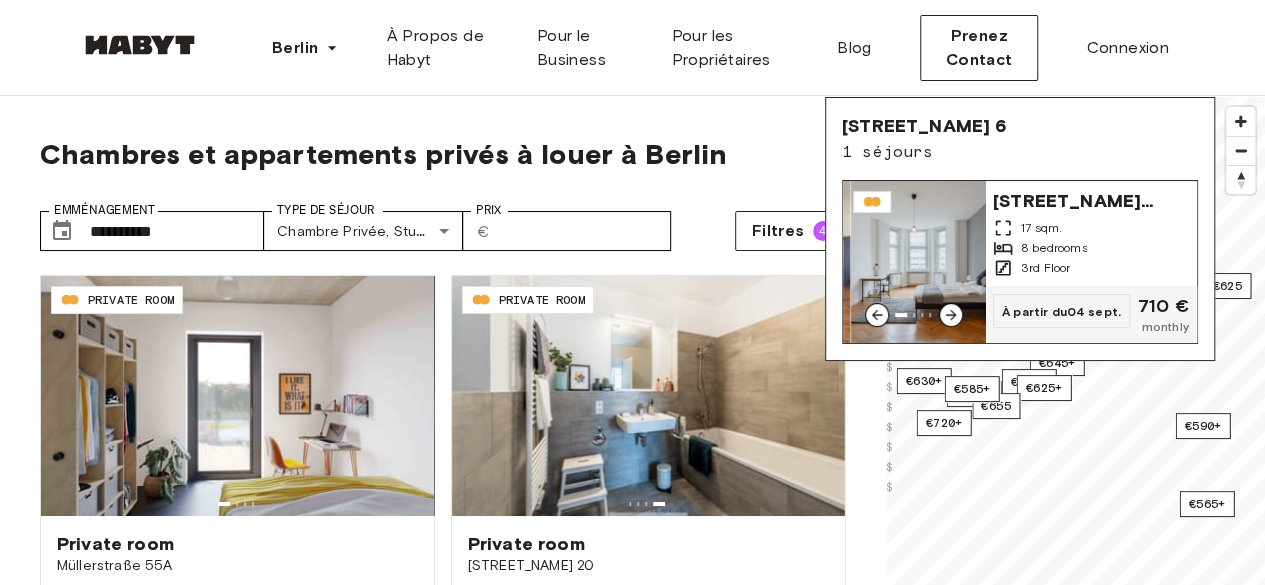 click 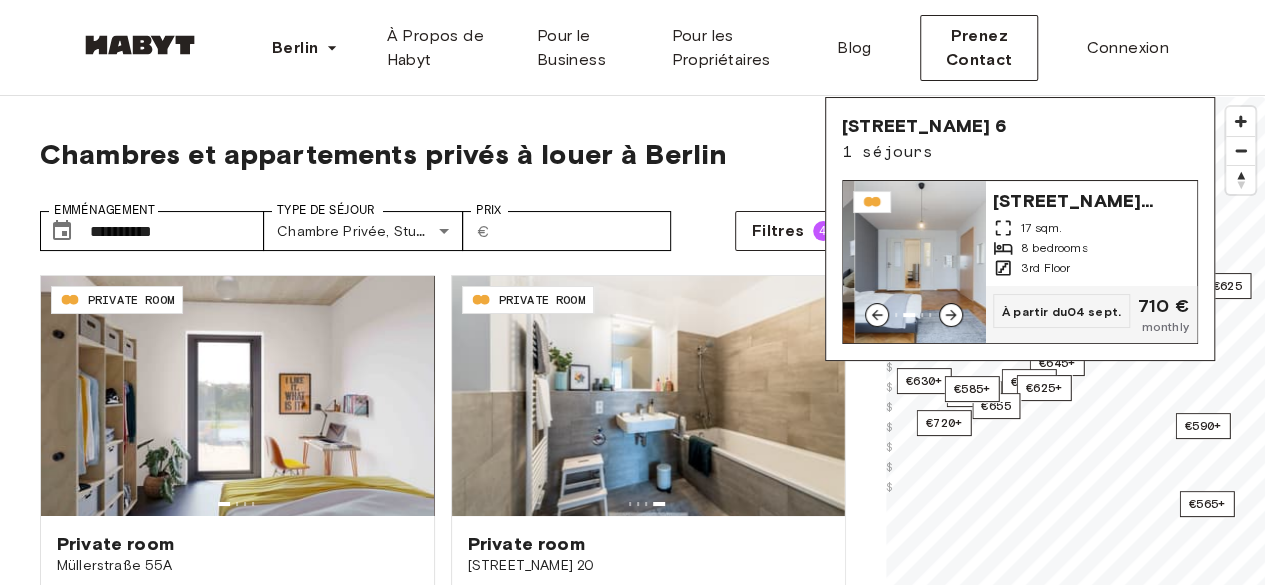 click 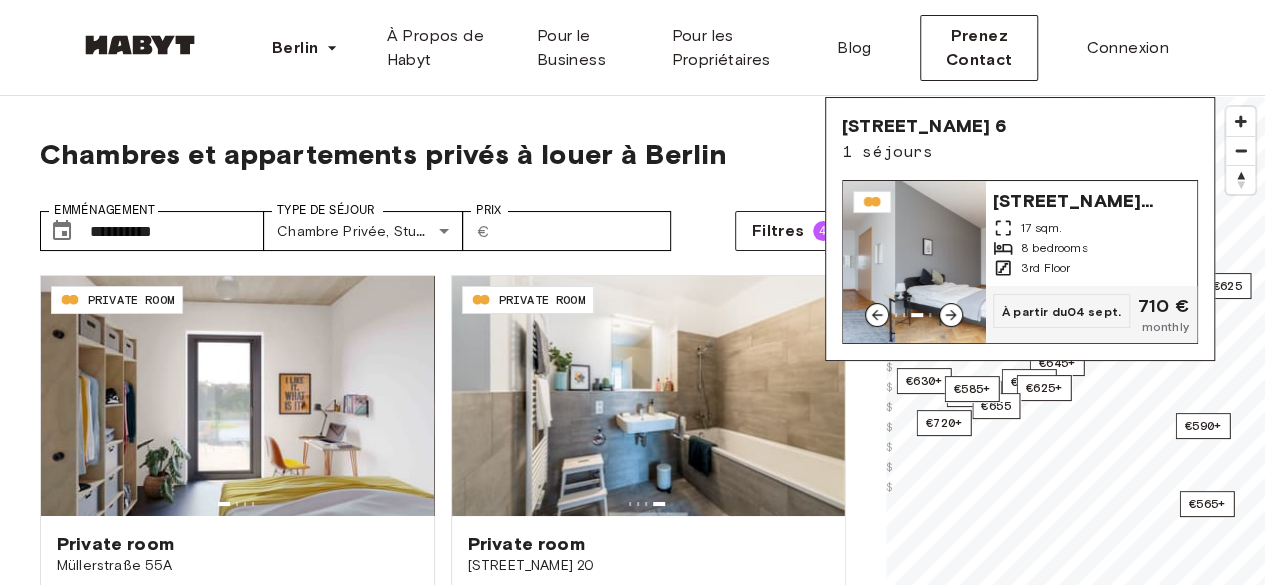 click 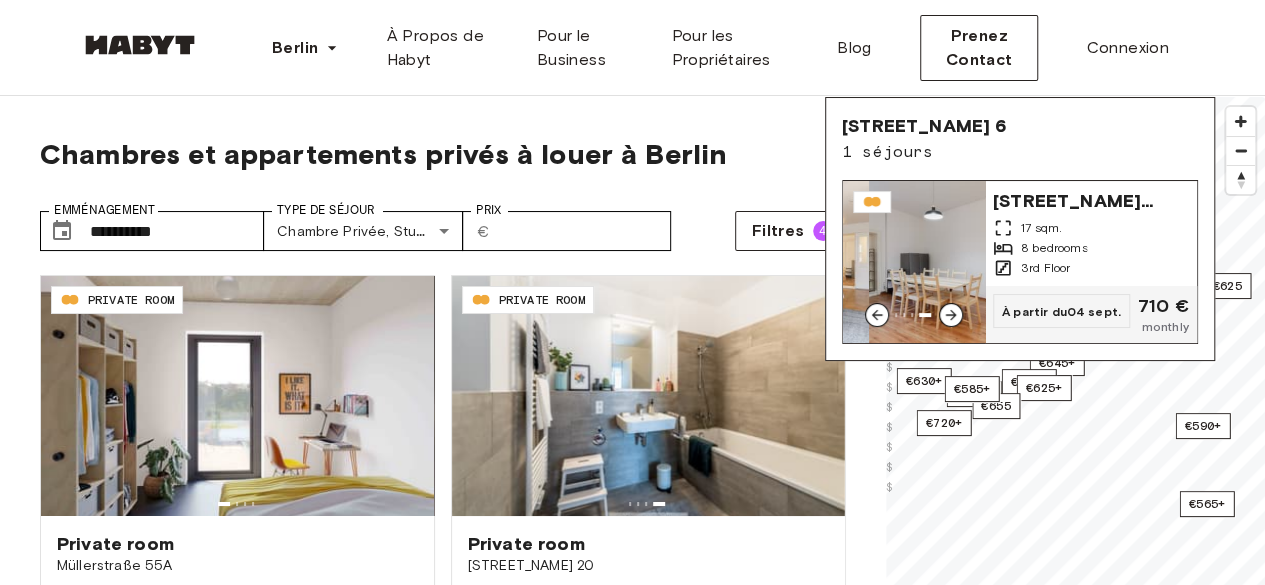 click 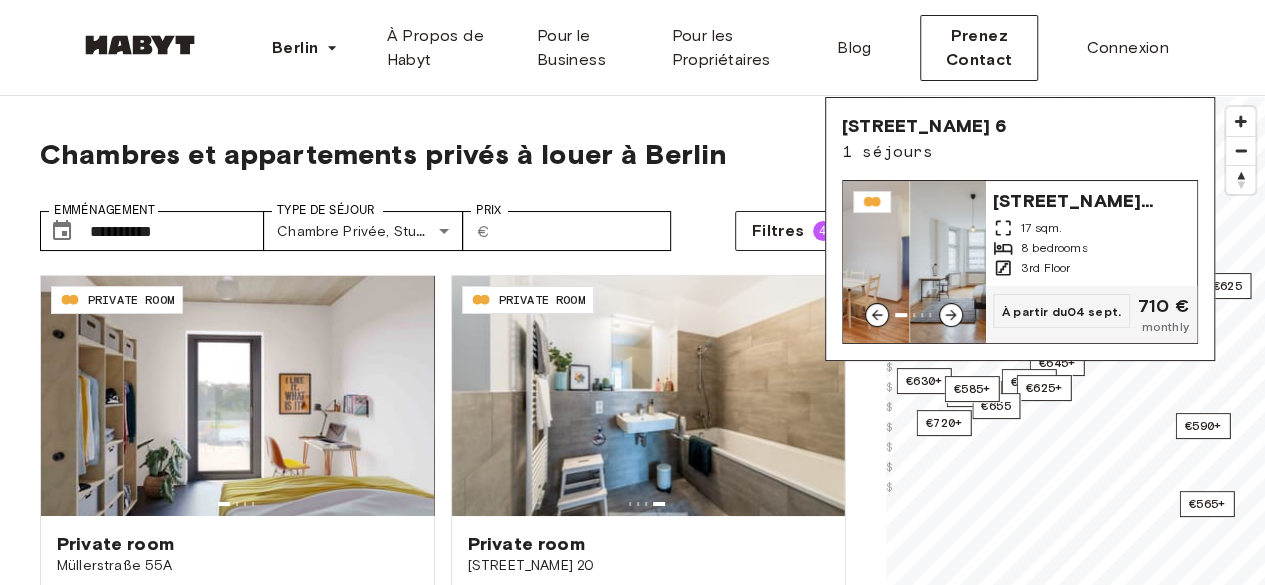 click 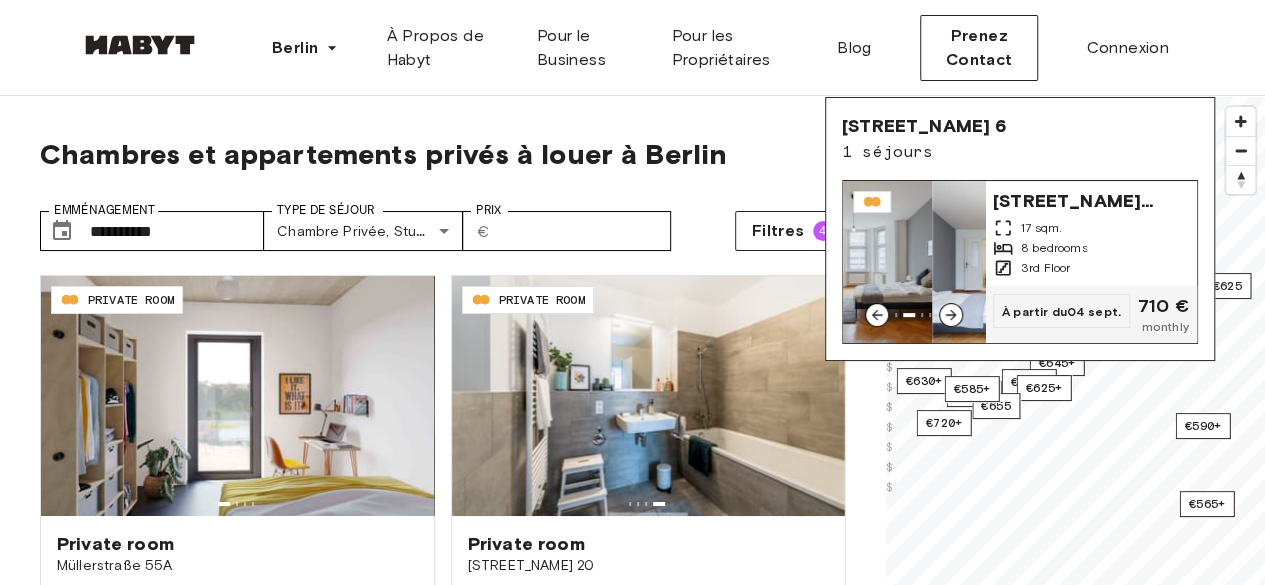 click 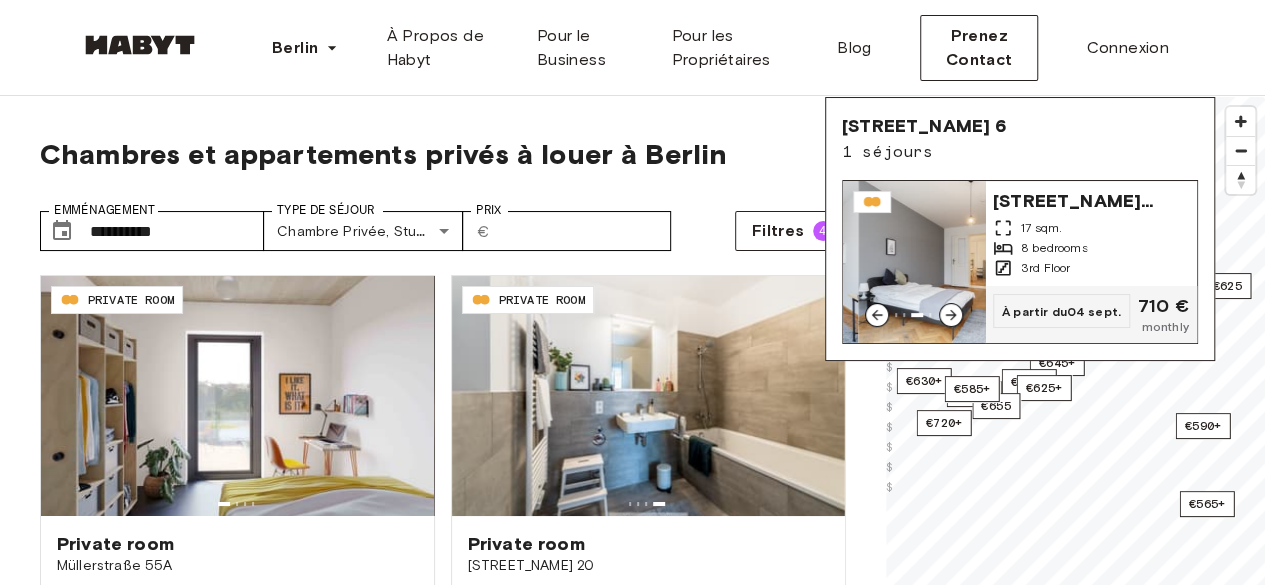 click 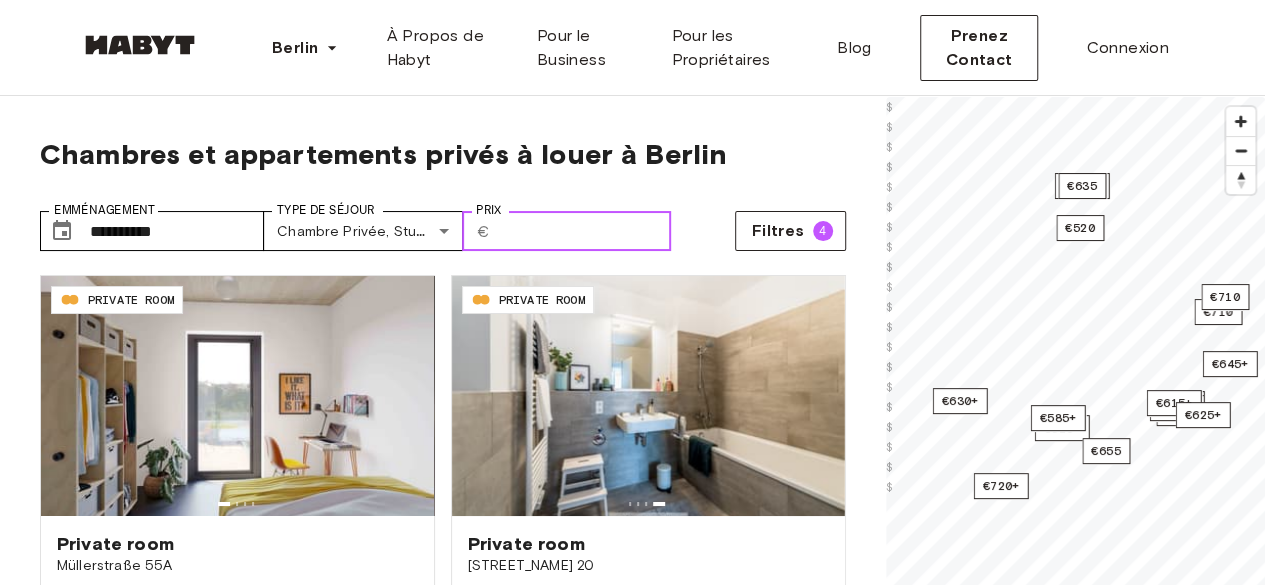 click on "***" at bounding box center (584, 231) 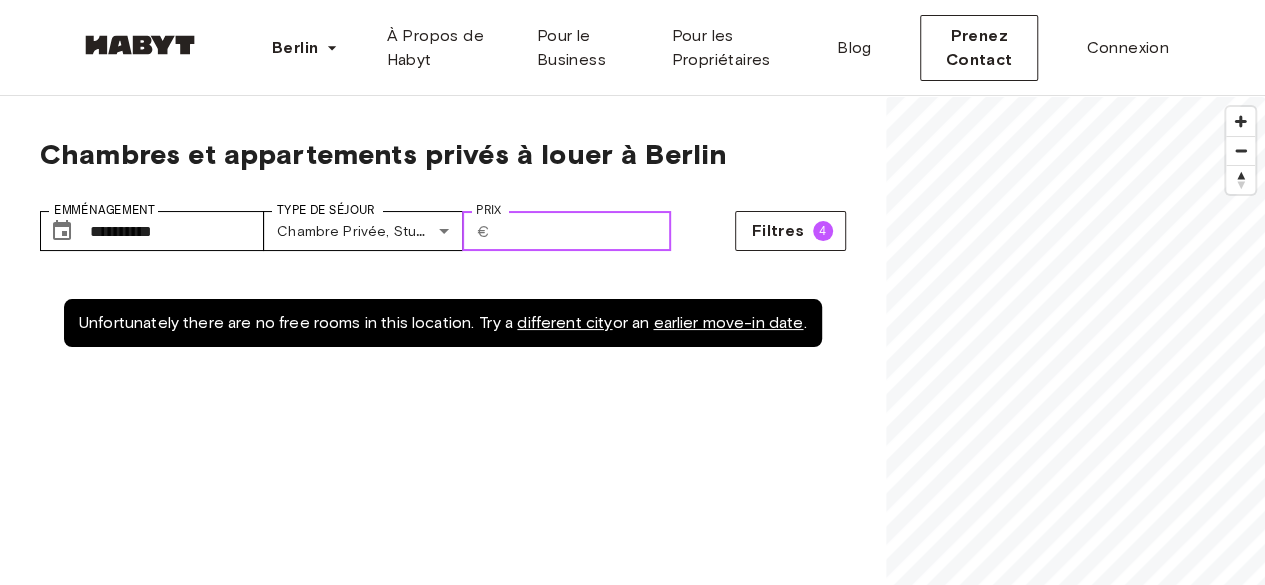type on "*" 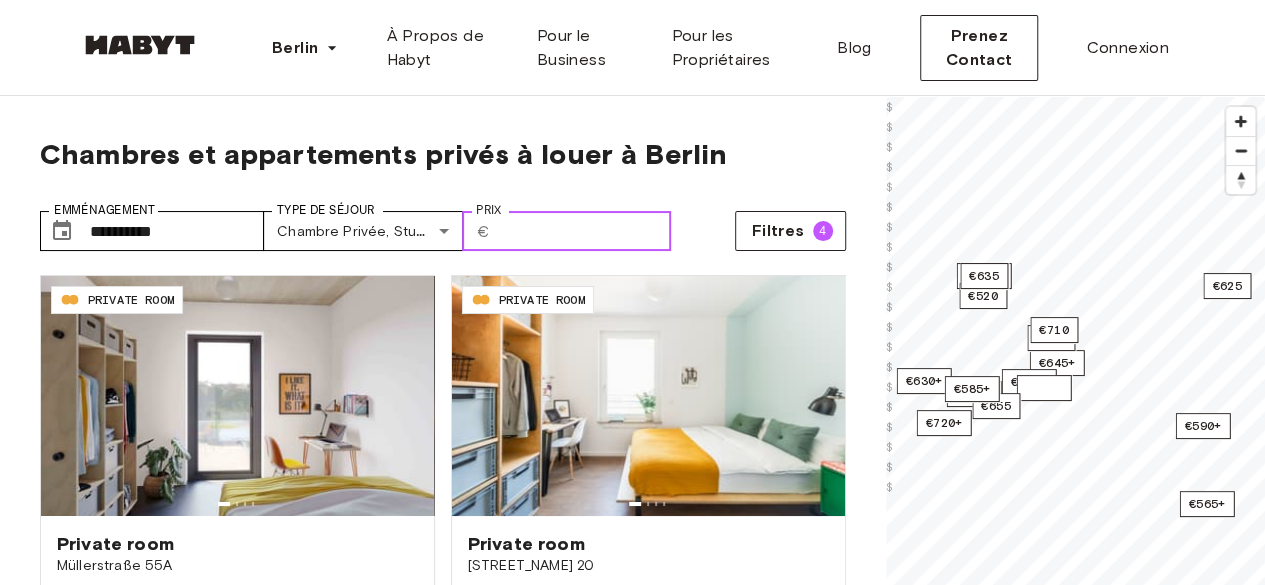 type on "****" 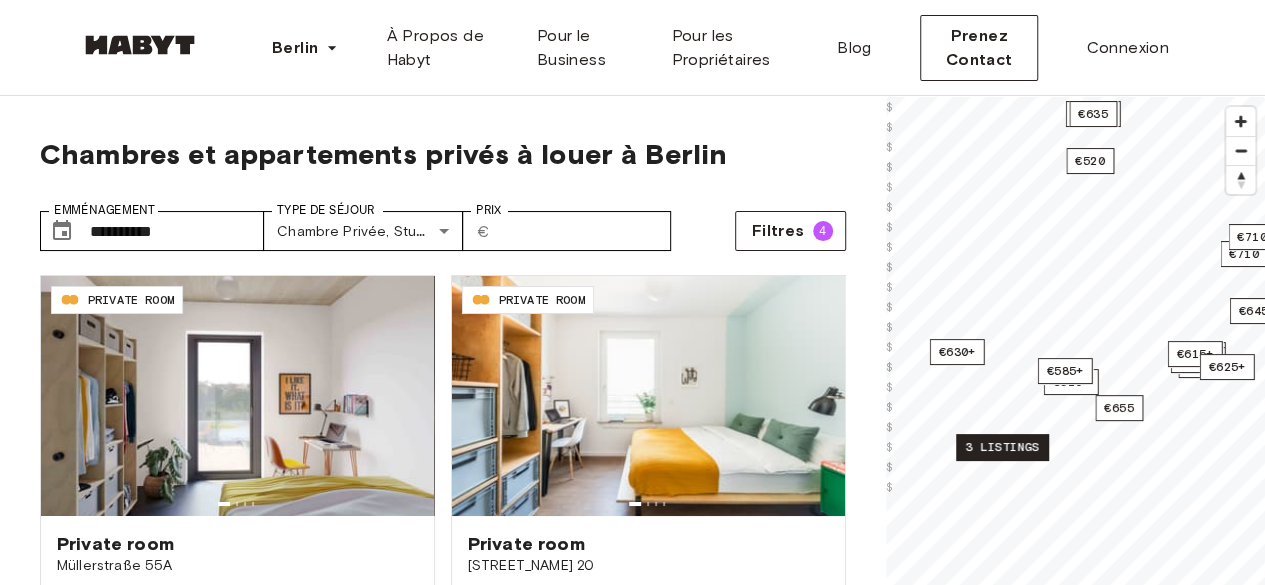 click on "3 listings" at bounding box center [1002, 447] 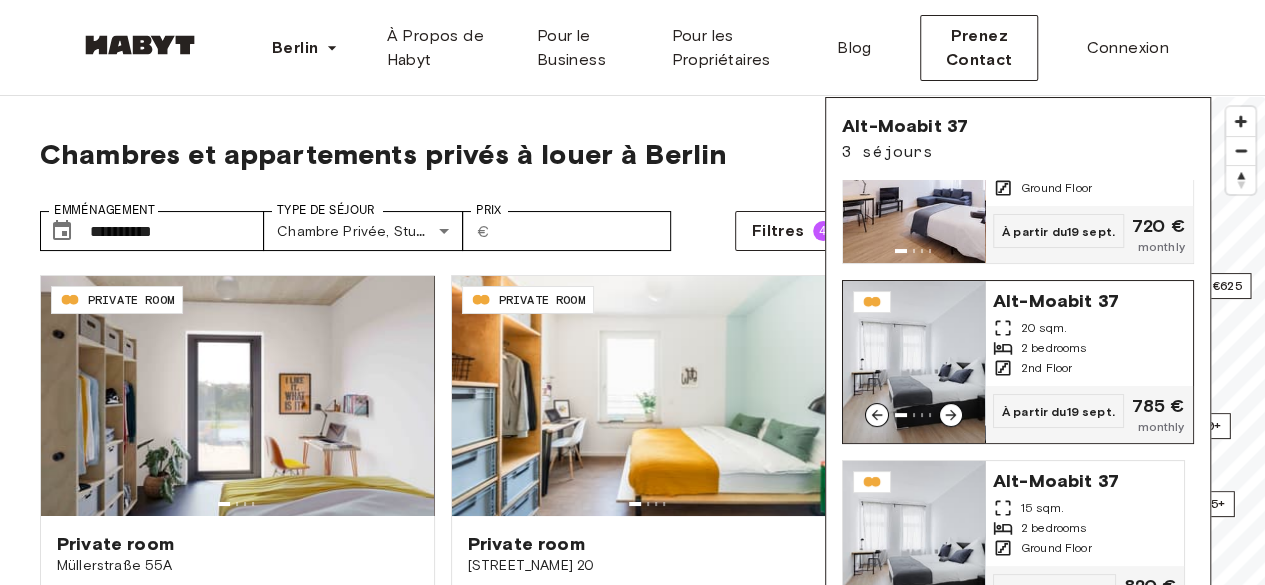 scroll, scrollTop: 0, scrollLeft: 0, axis: both 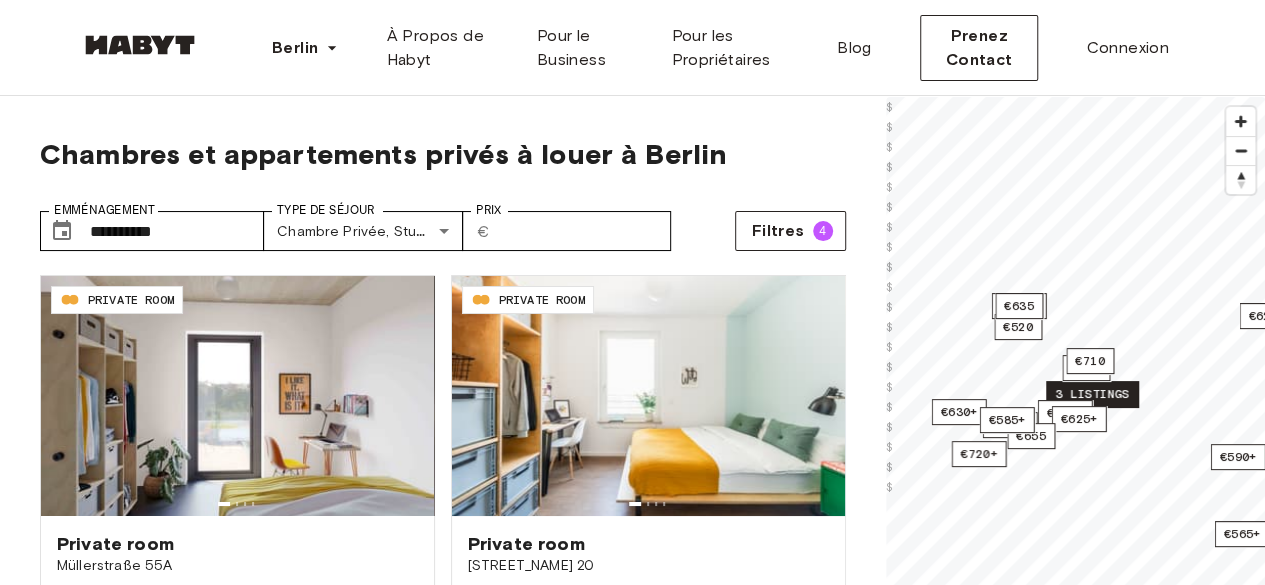 click on "3 listings" at bounding box center [1092, 394] 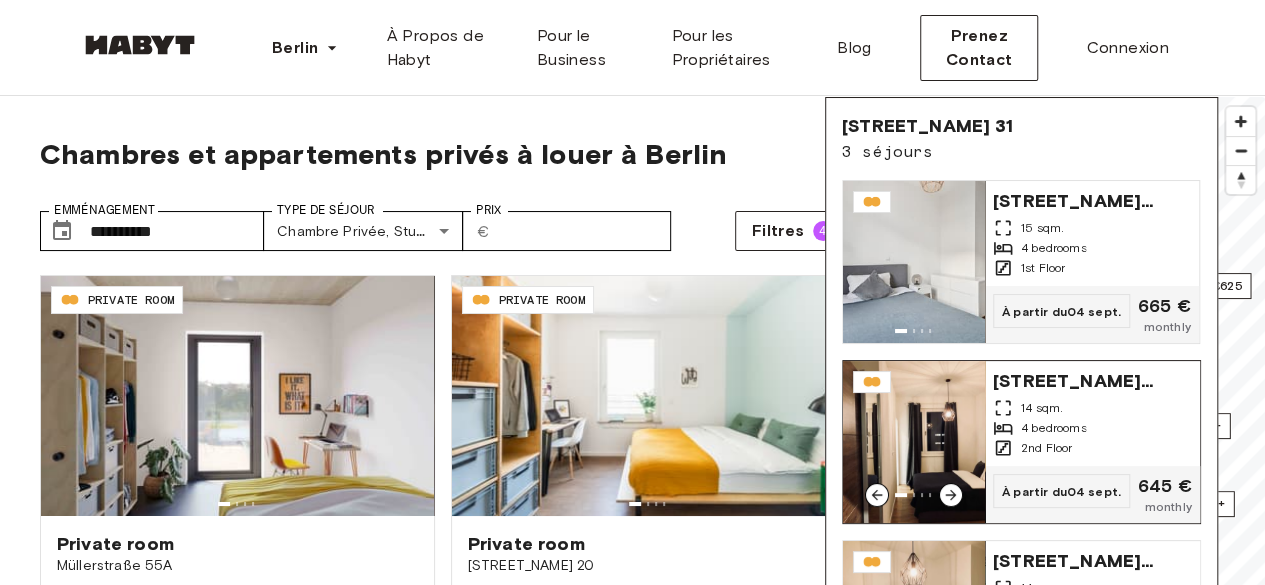 scroll, scrollTop: 80, scrollLeft: 0, axis: vertical 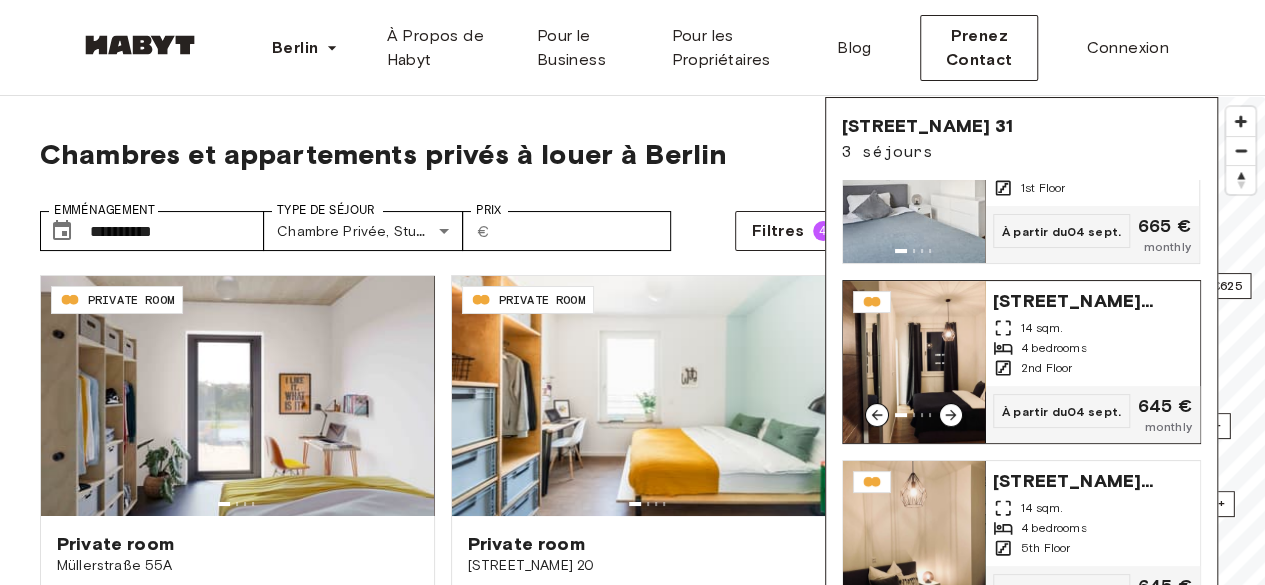 click 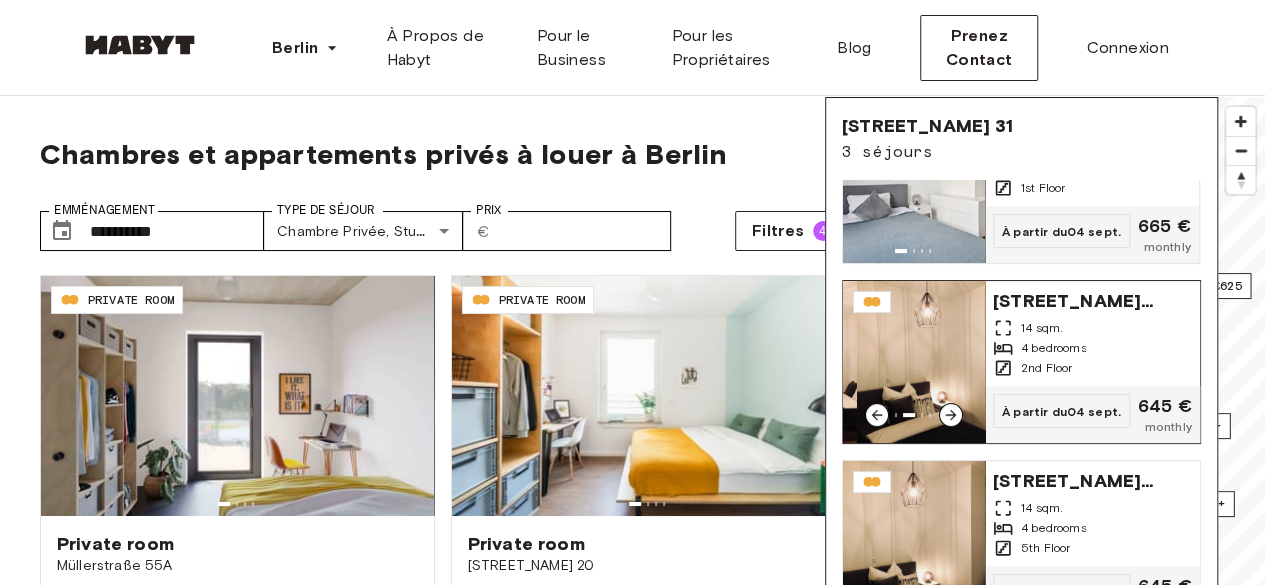 click 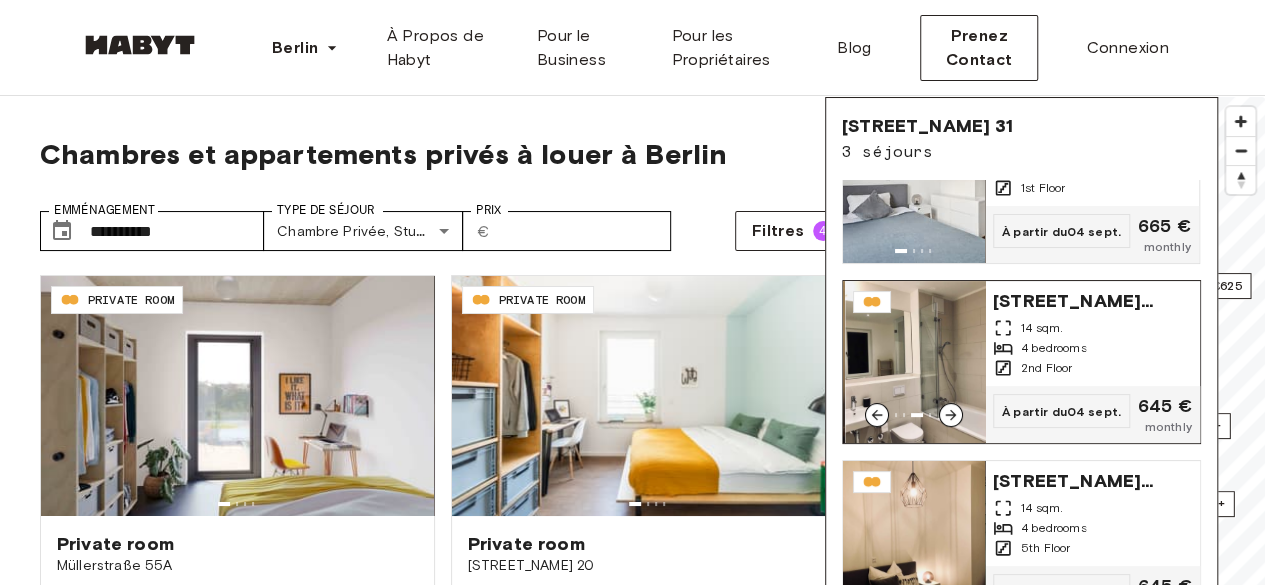 click 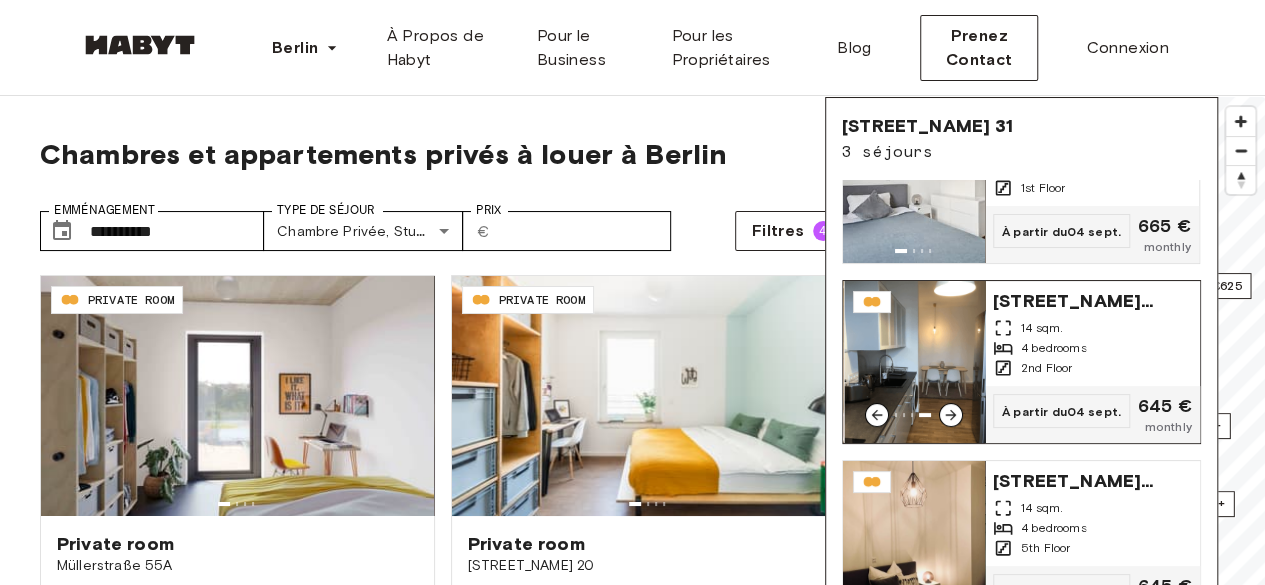 click 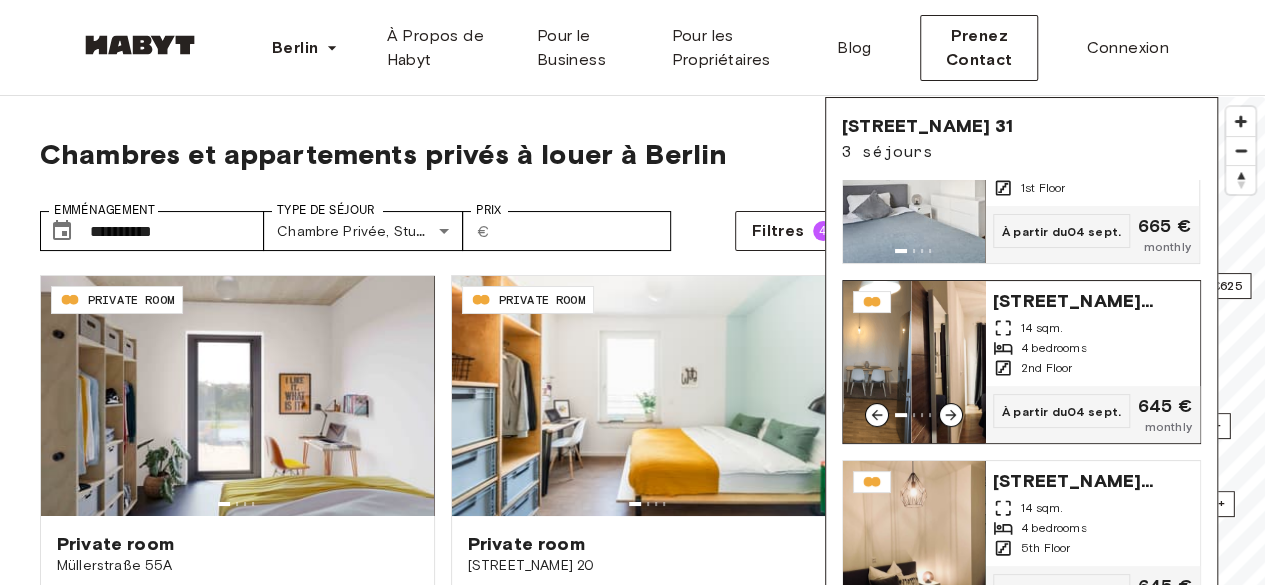 click 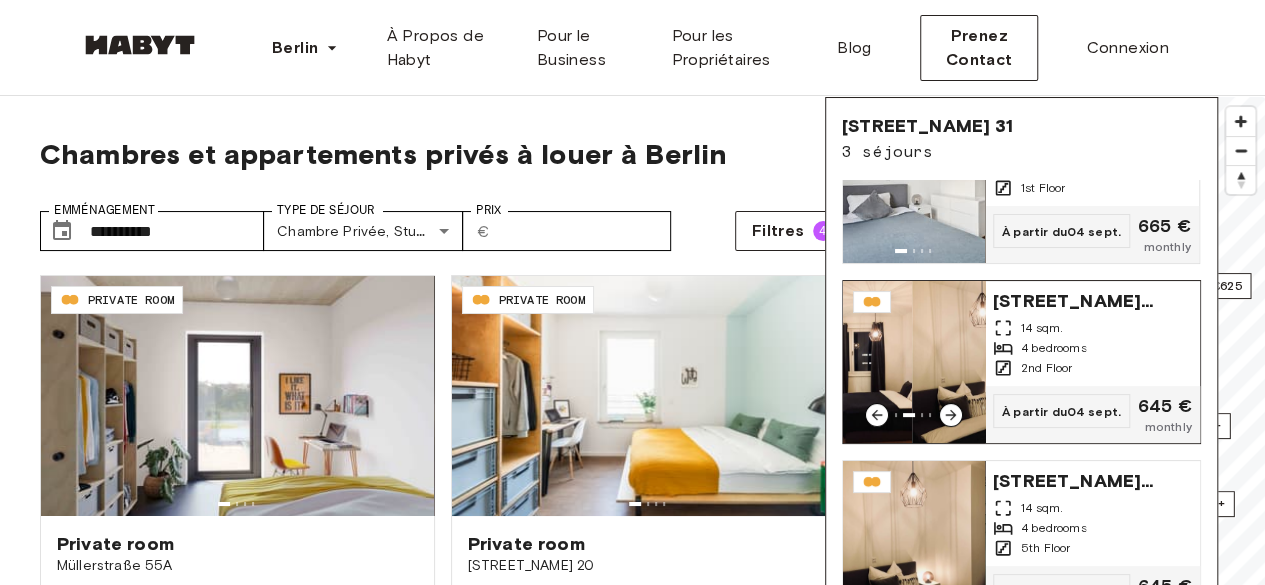 click 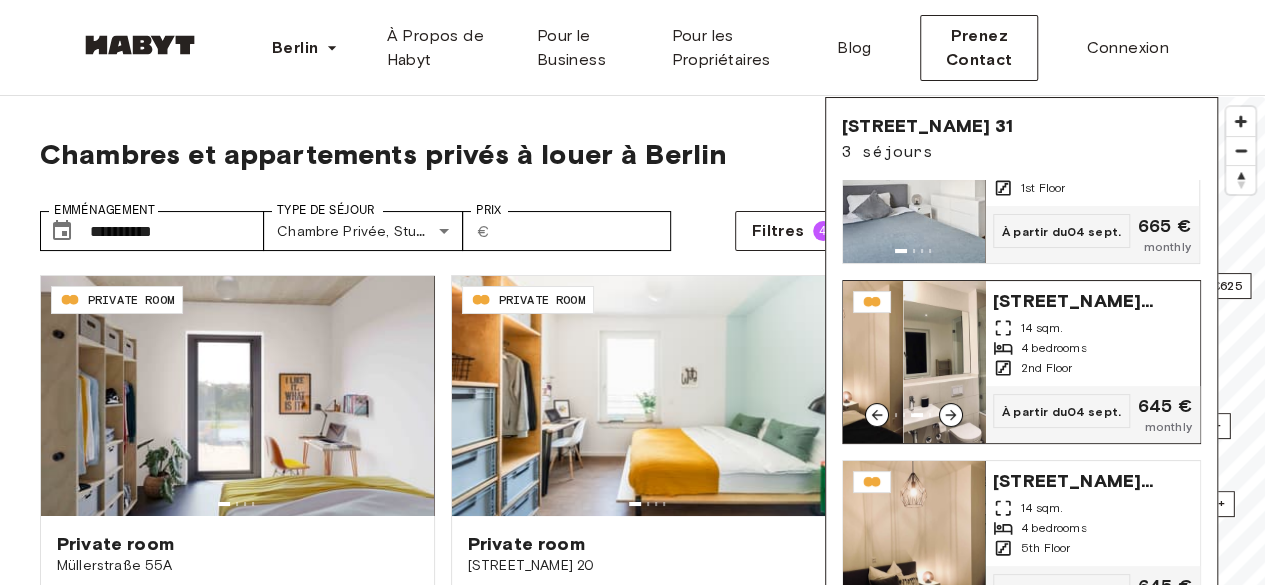 click 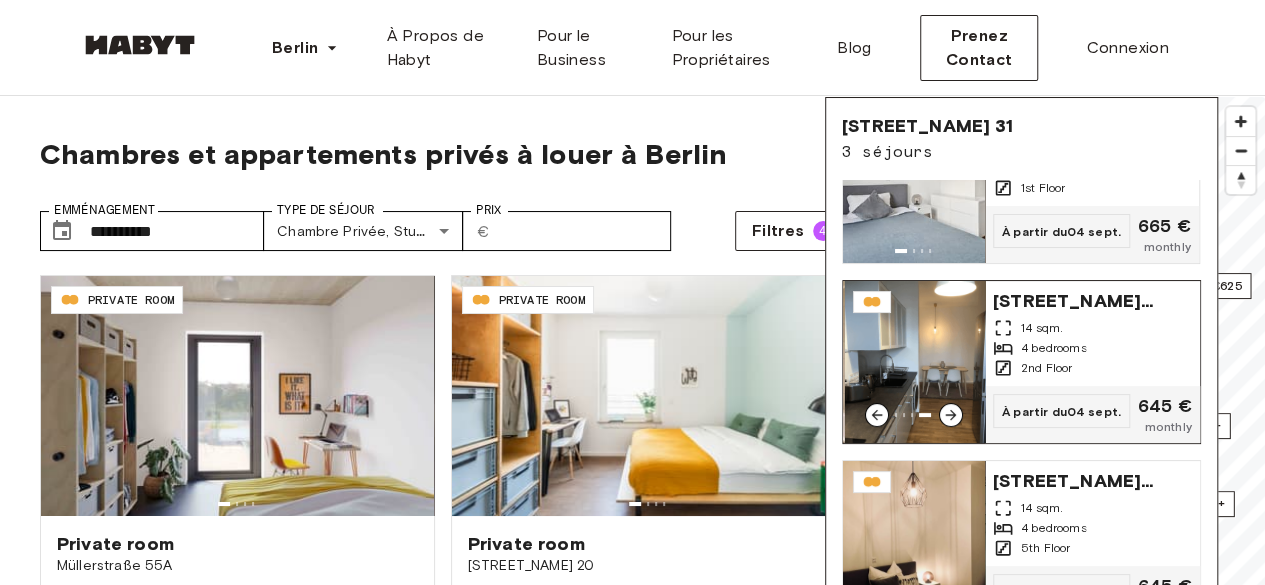 click 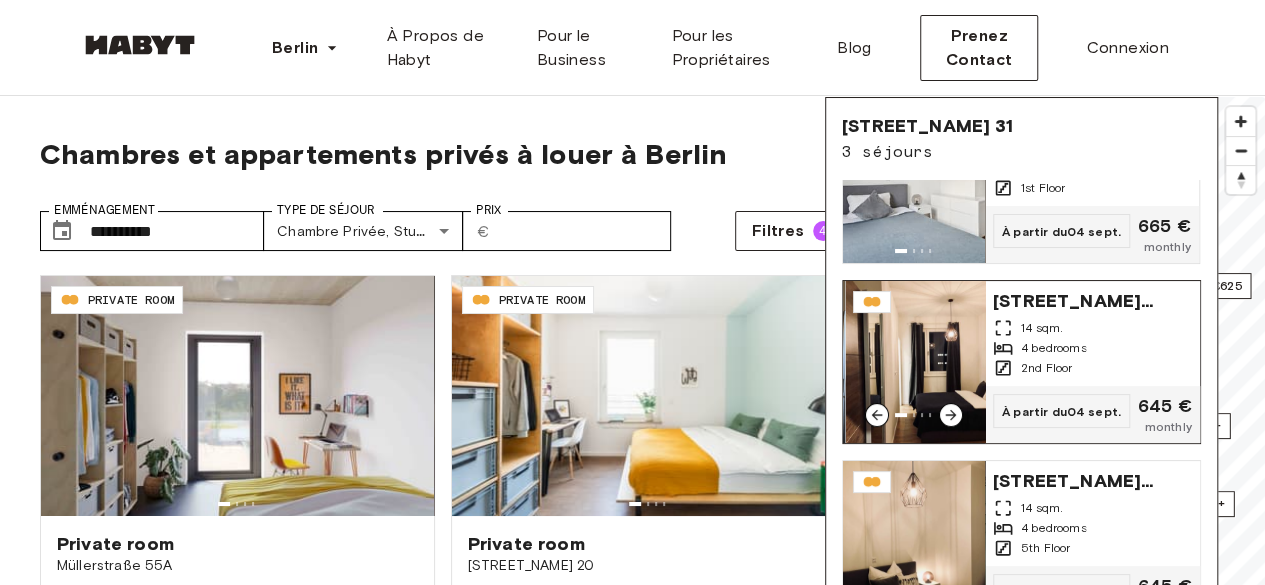 click on "[NUMBER] [STREET]" at bounding box center (1073, 299) 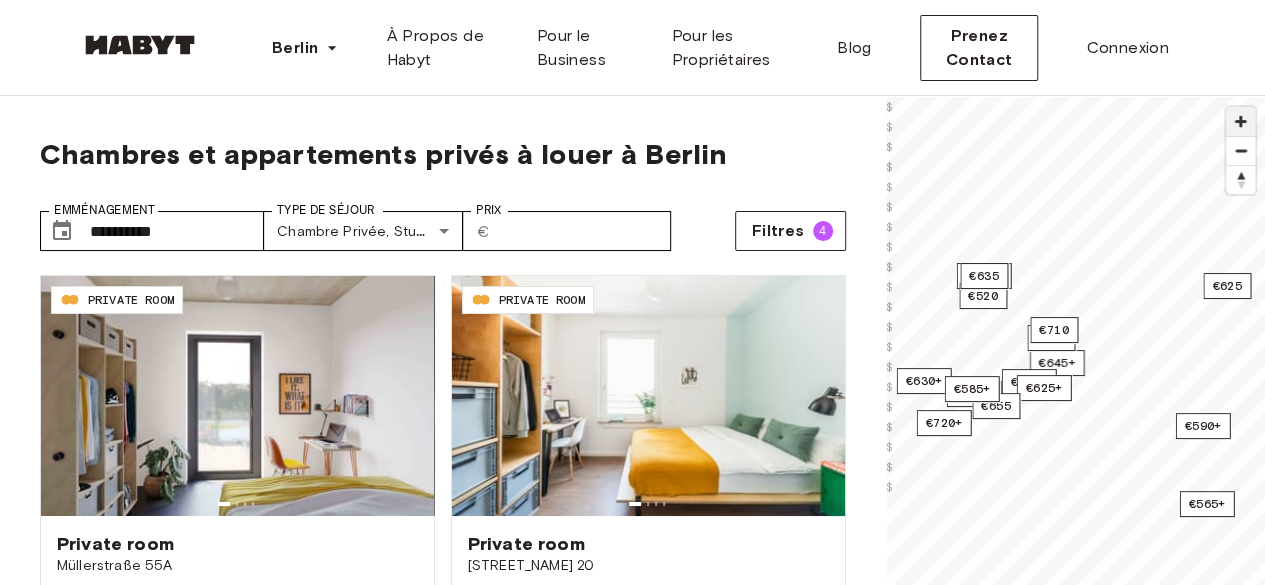 click at bounding box center [1240, 121] 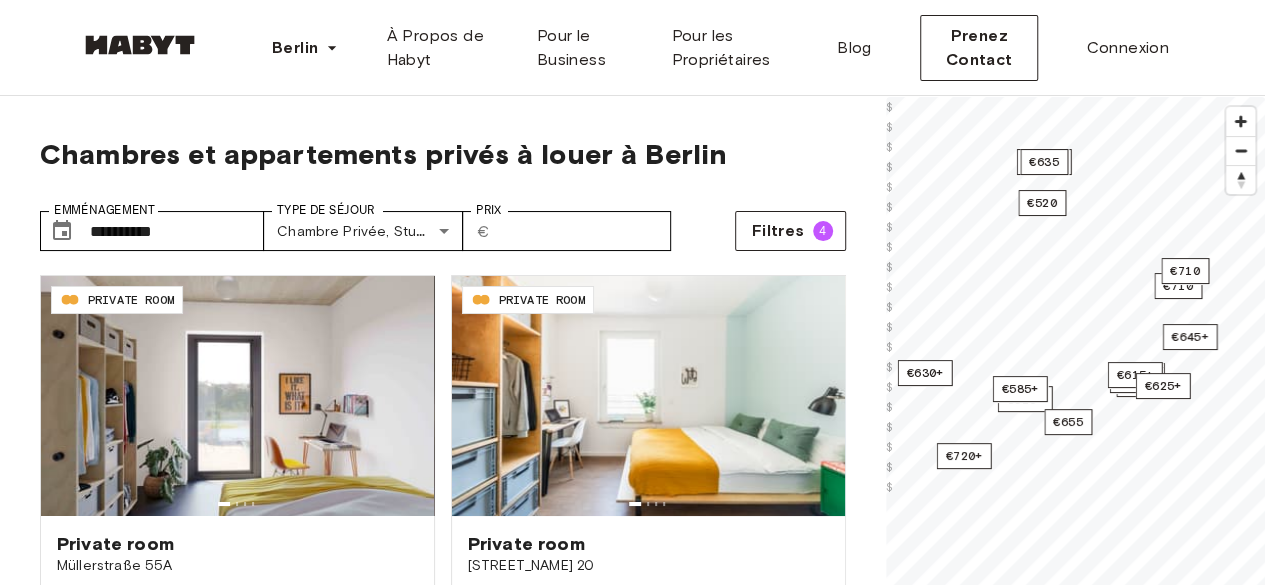 click on "**********" at bounding box center [632, 2420] 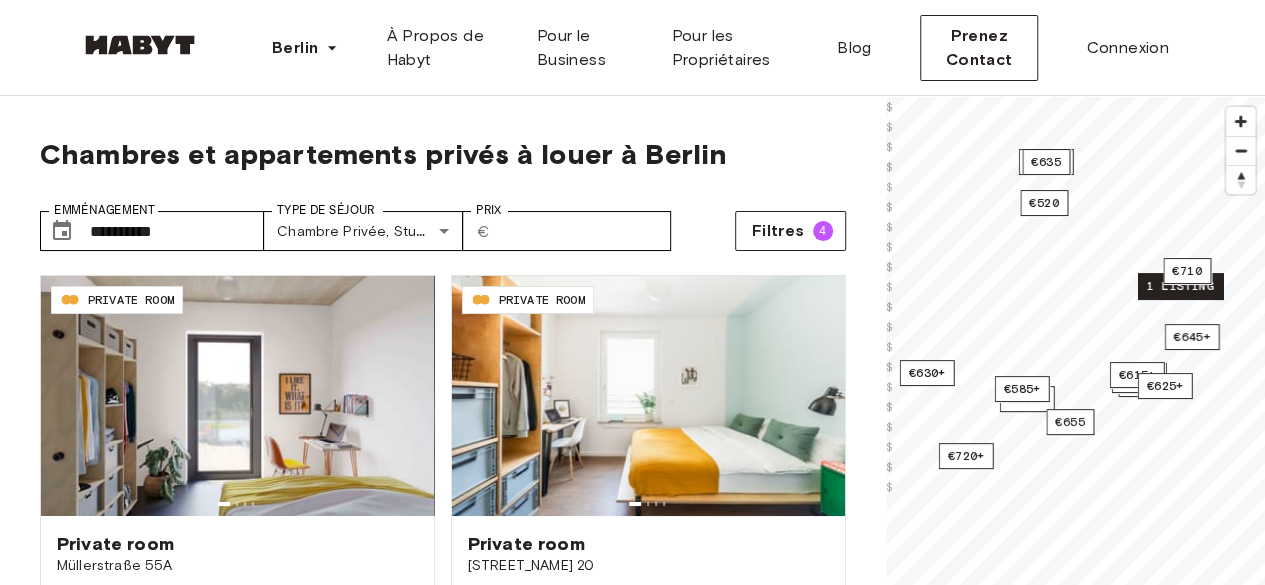 click on "1 listing" at bounding box center [1179, 286] 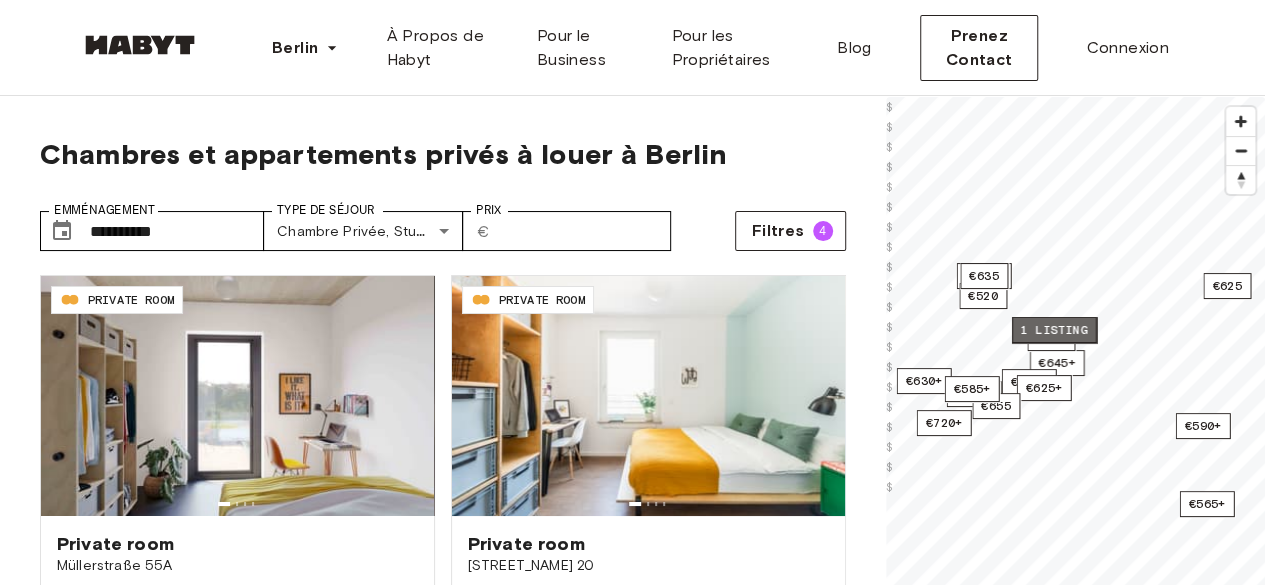 click on "1 listing" at bounding box center [1053, 330] 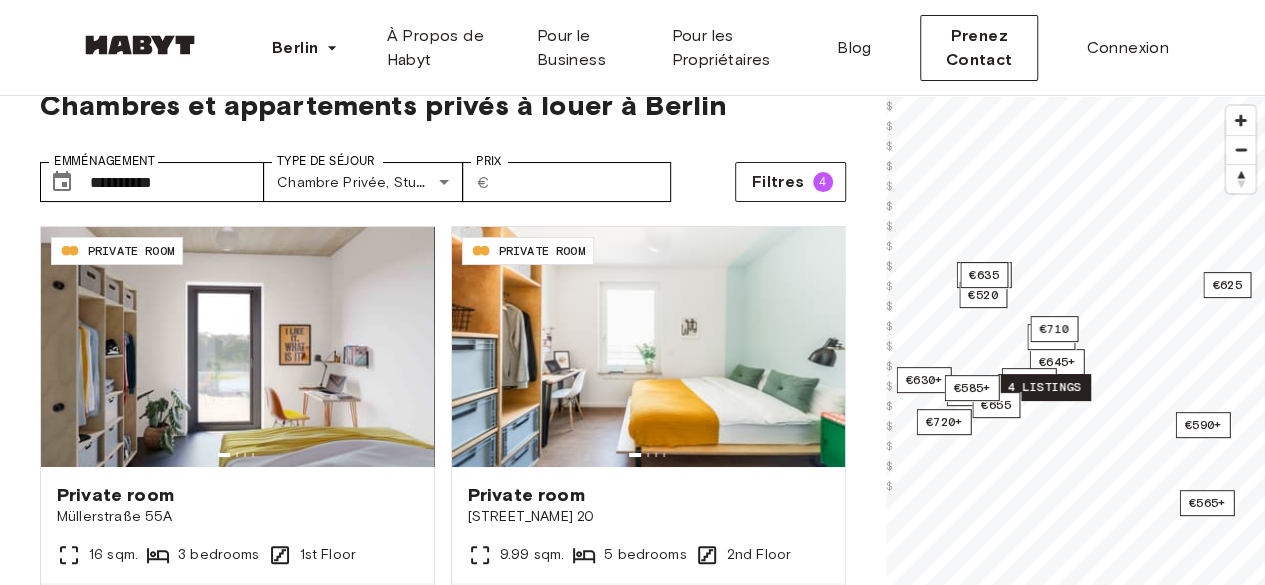 scroll, scrollTop: 0, scrollLeft: 0, axis: both 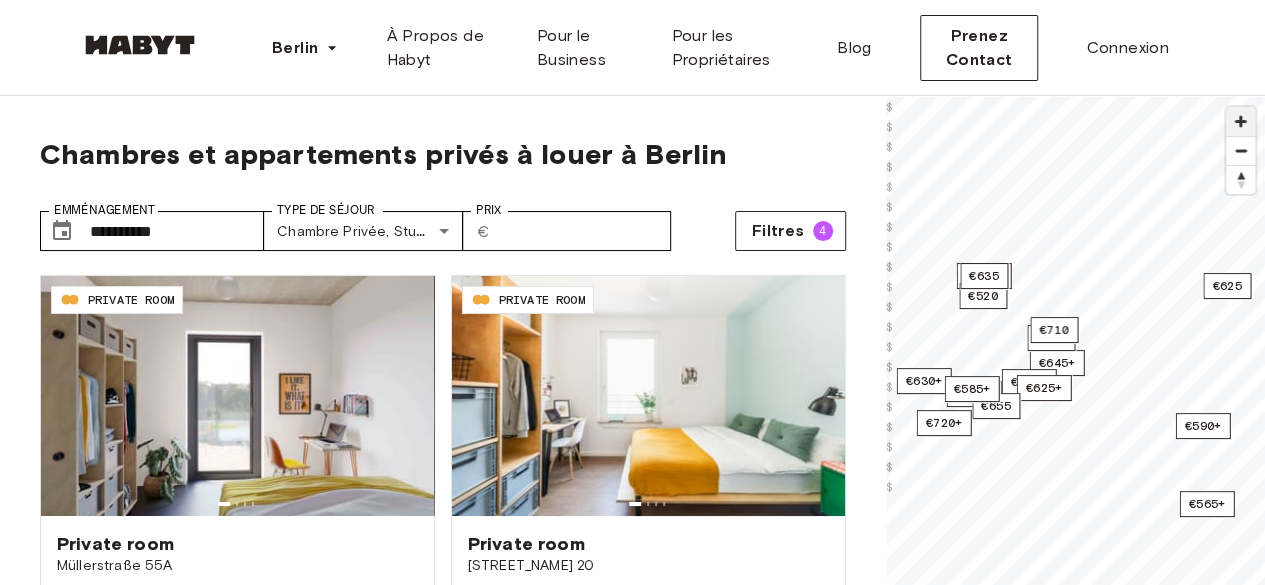 click at bounding box center (1240, 121) 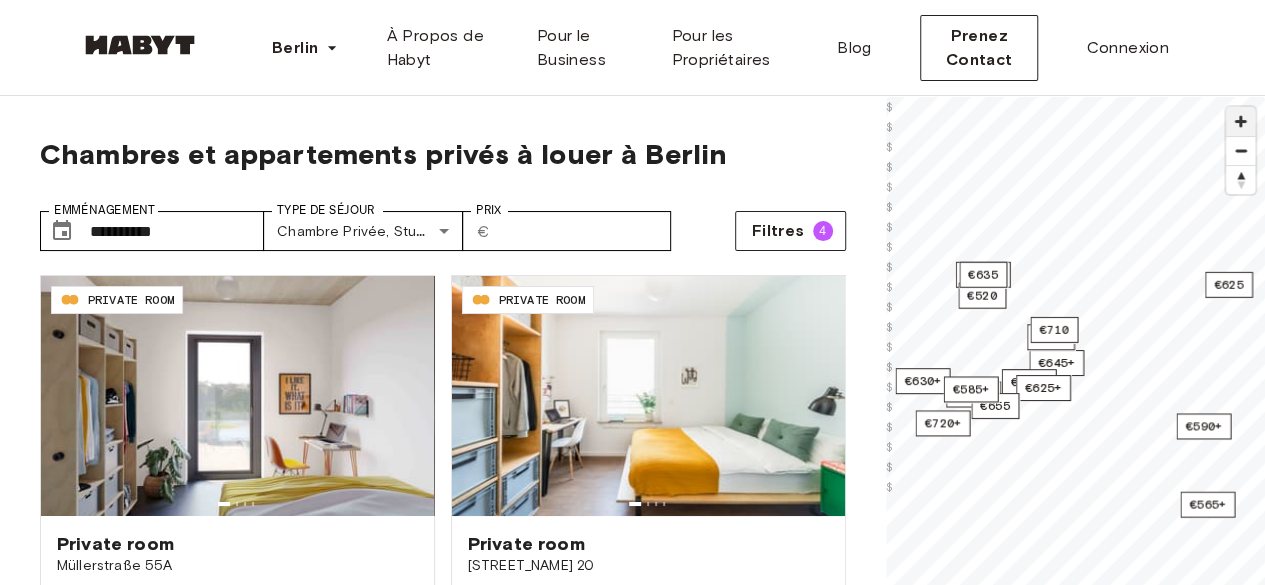 click at bounding box center (1240, 121) 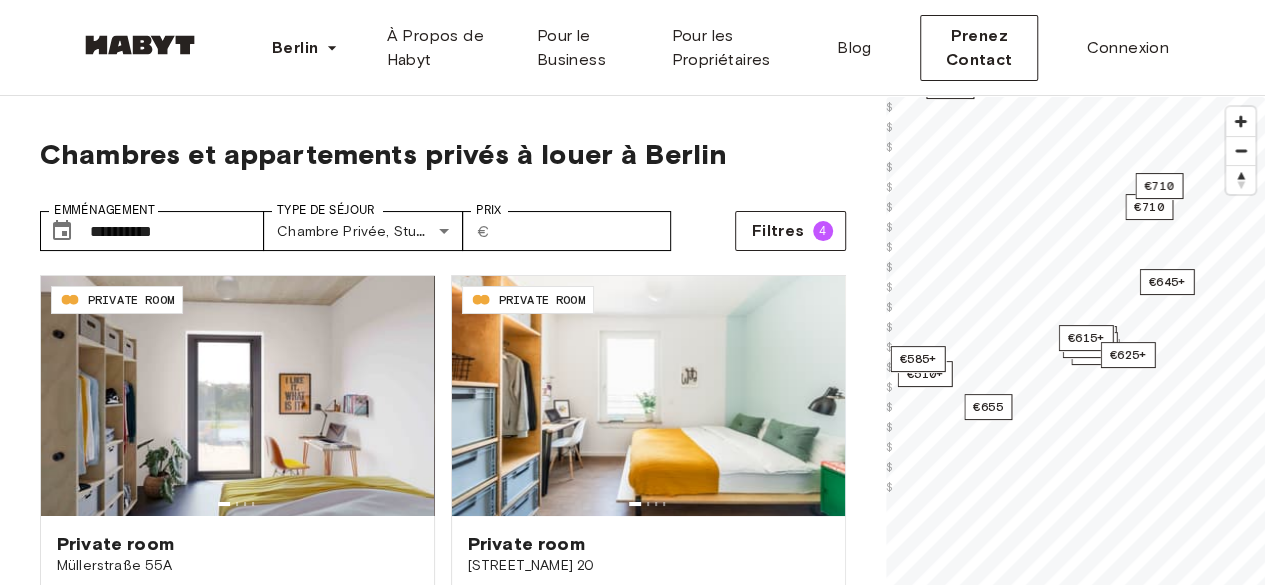 click on "**********" at bounding box center [632, 2420] 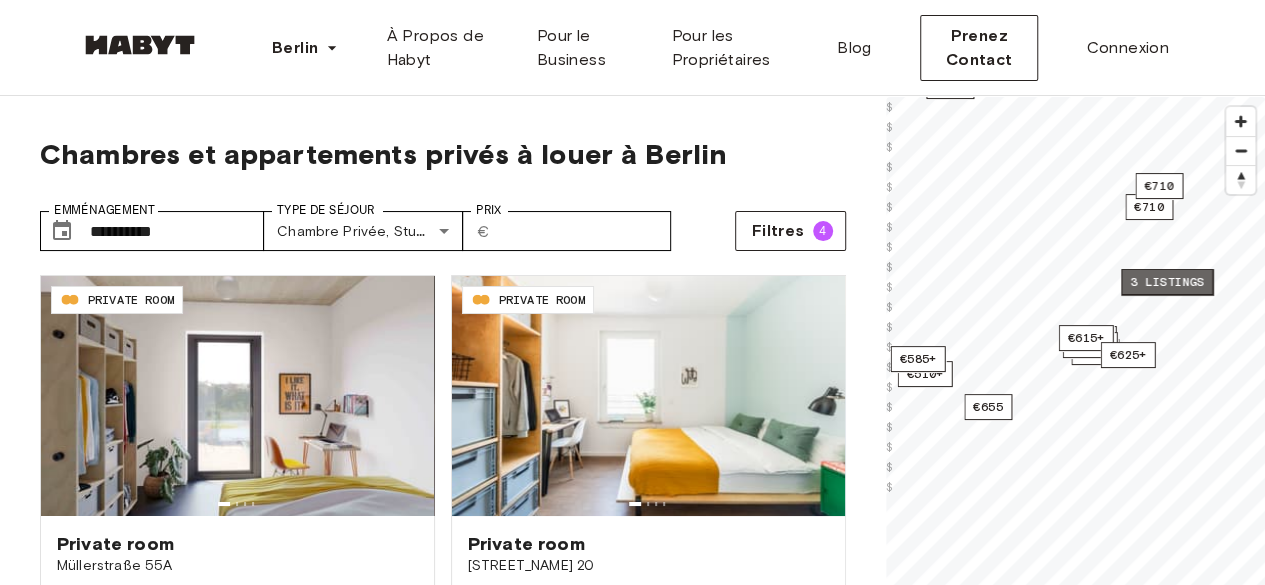 click on "3 listings" at bounding box center [1167, 282] 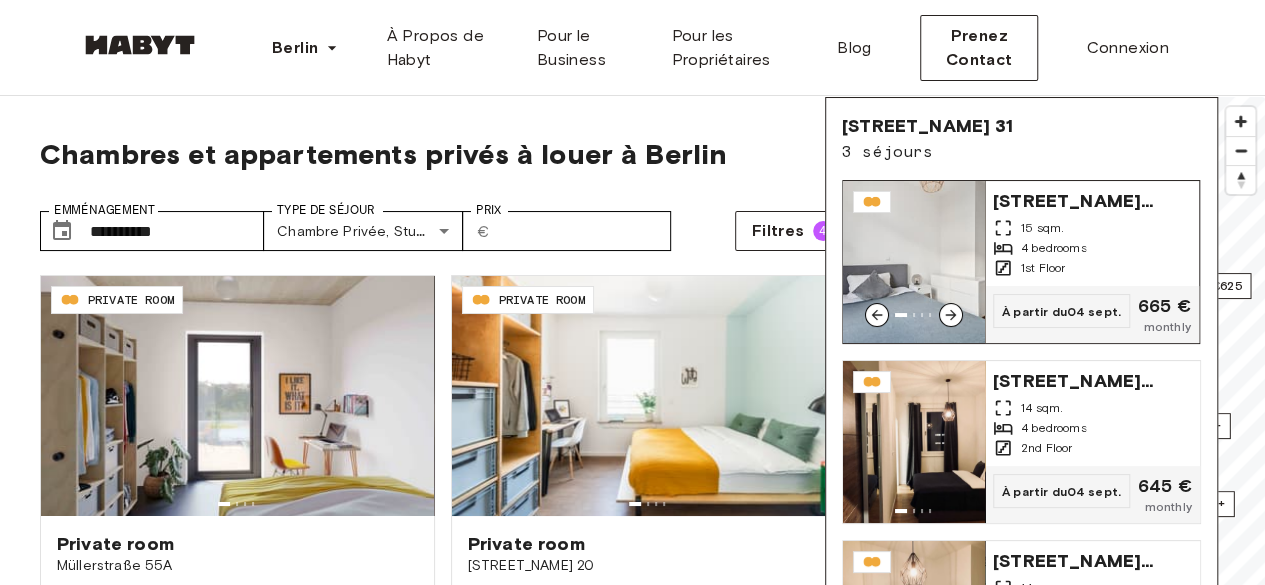 click at bounding box center (914, 262) 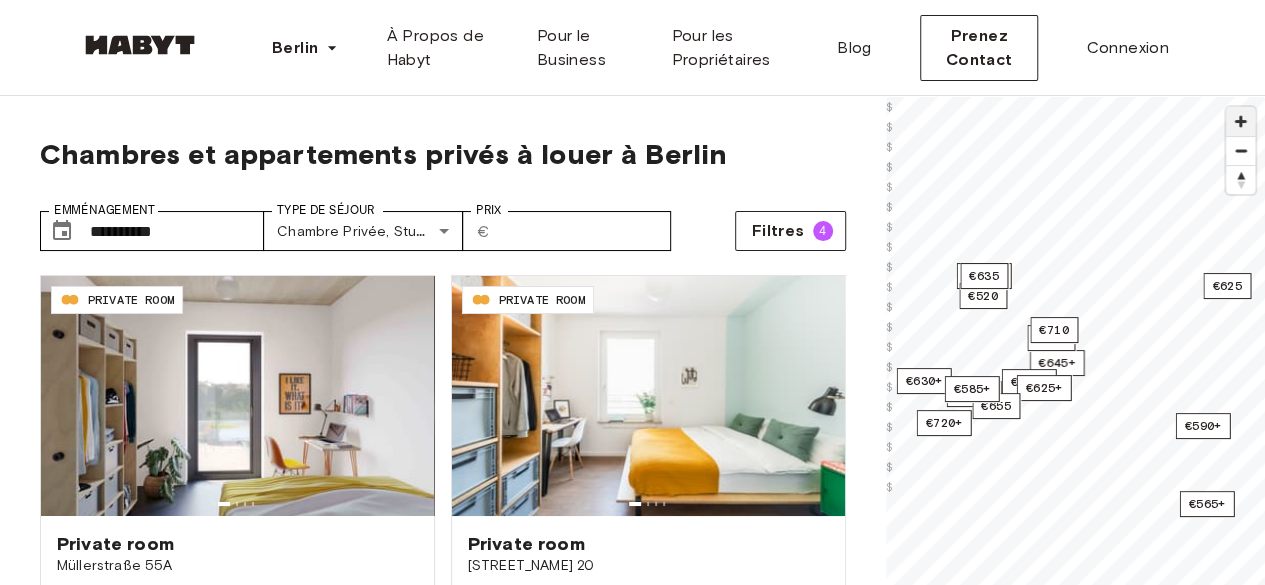 click at bounding box center (1240, 121) 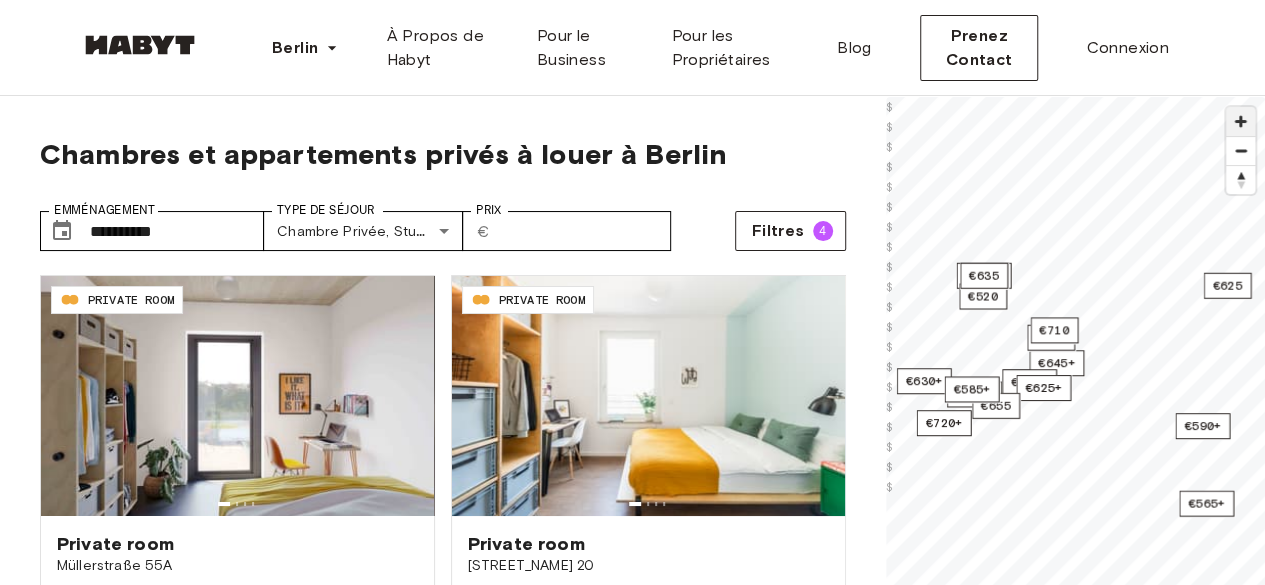 click at bounding box center (1240, 121) 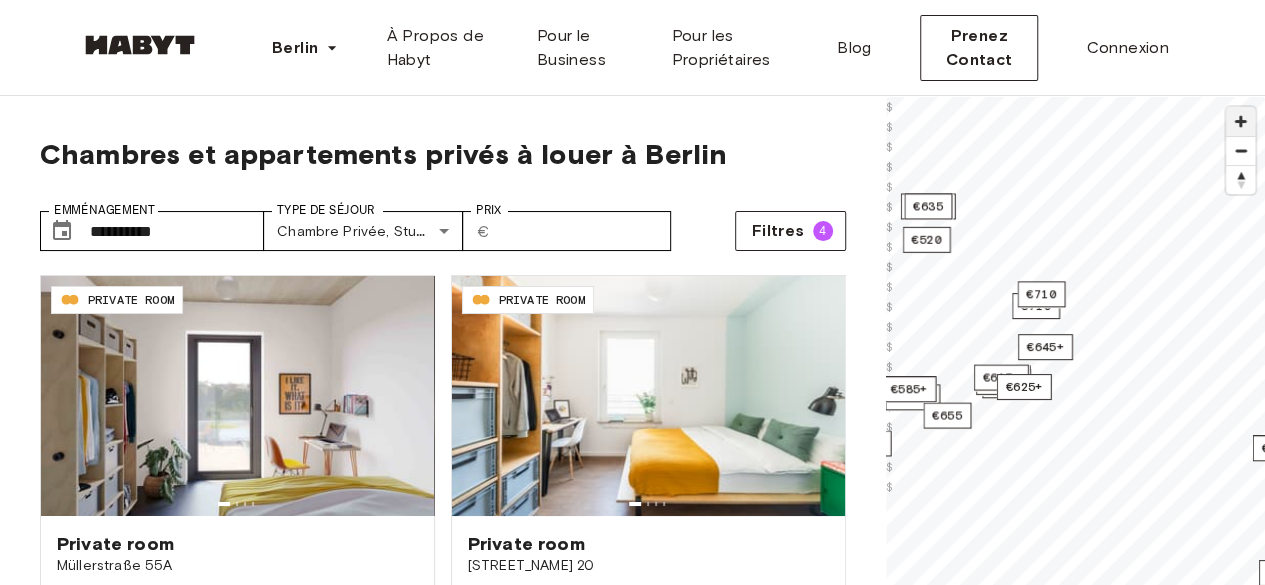 click at bounding box center [1240, 121] 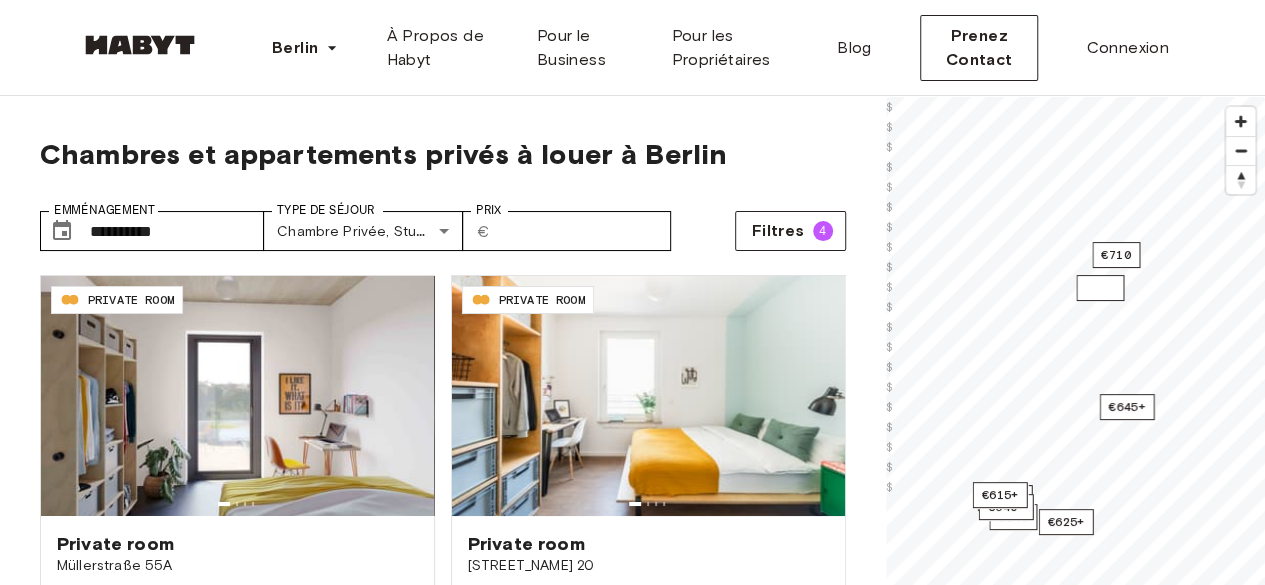 click on "€710" at bounding box center [1100, 288] 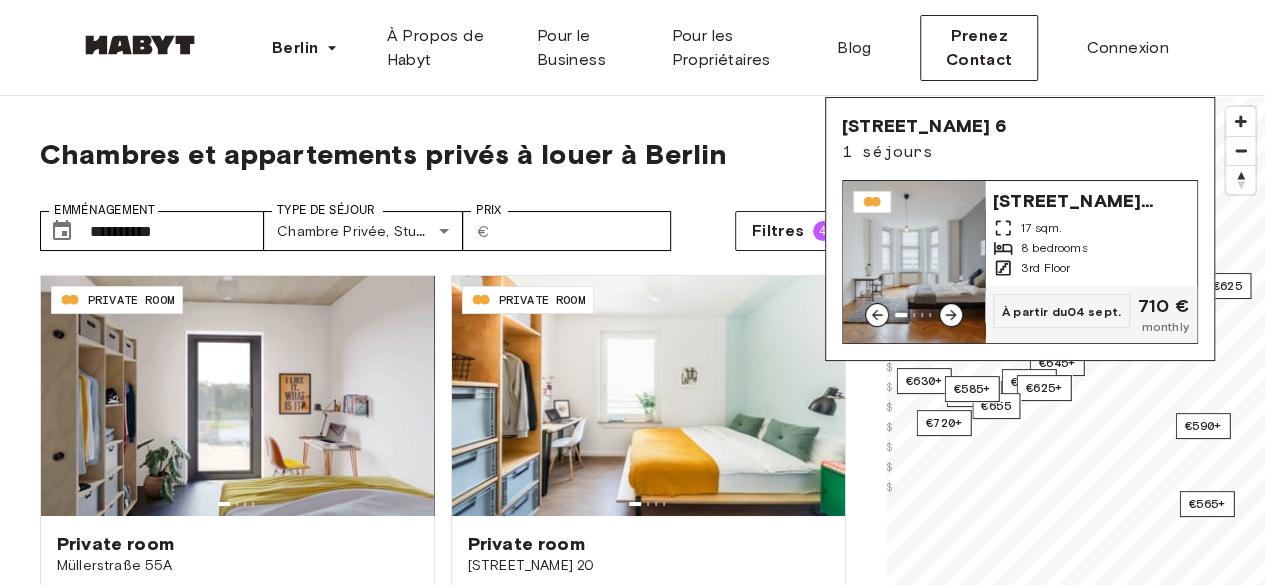 click 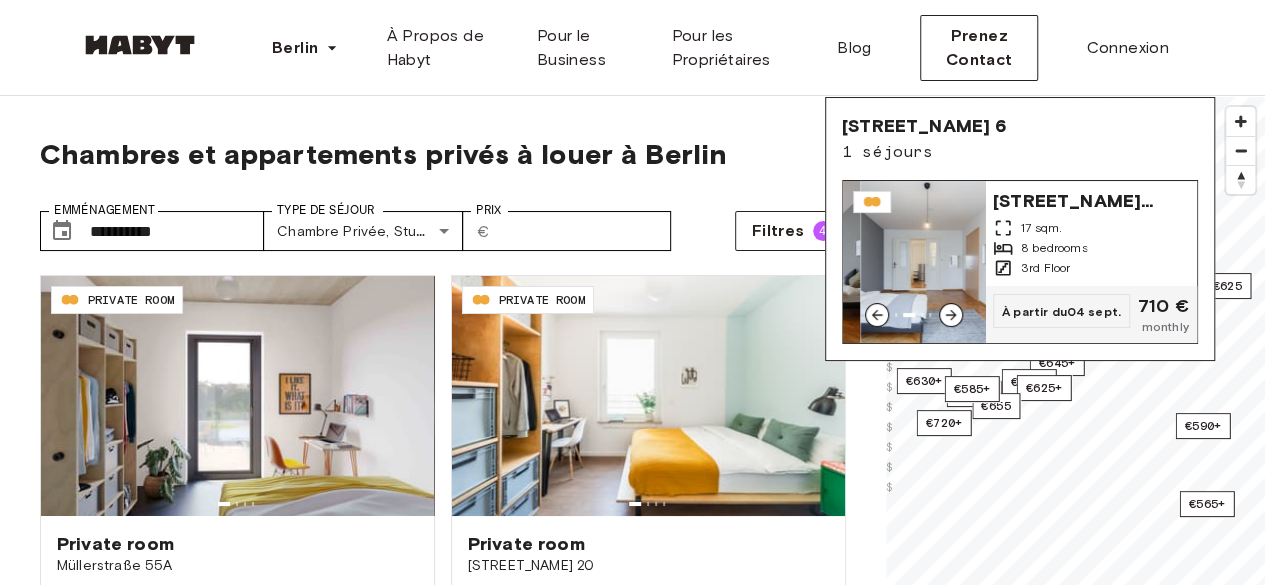 click 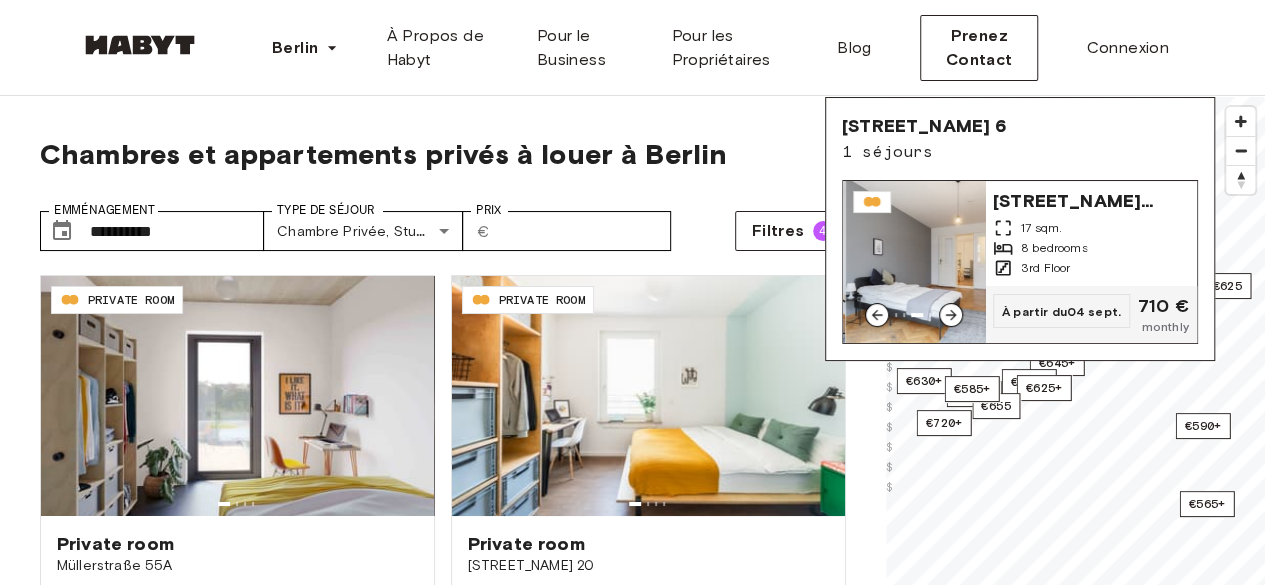 click 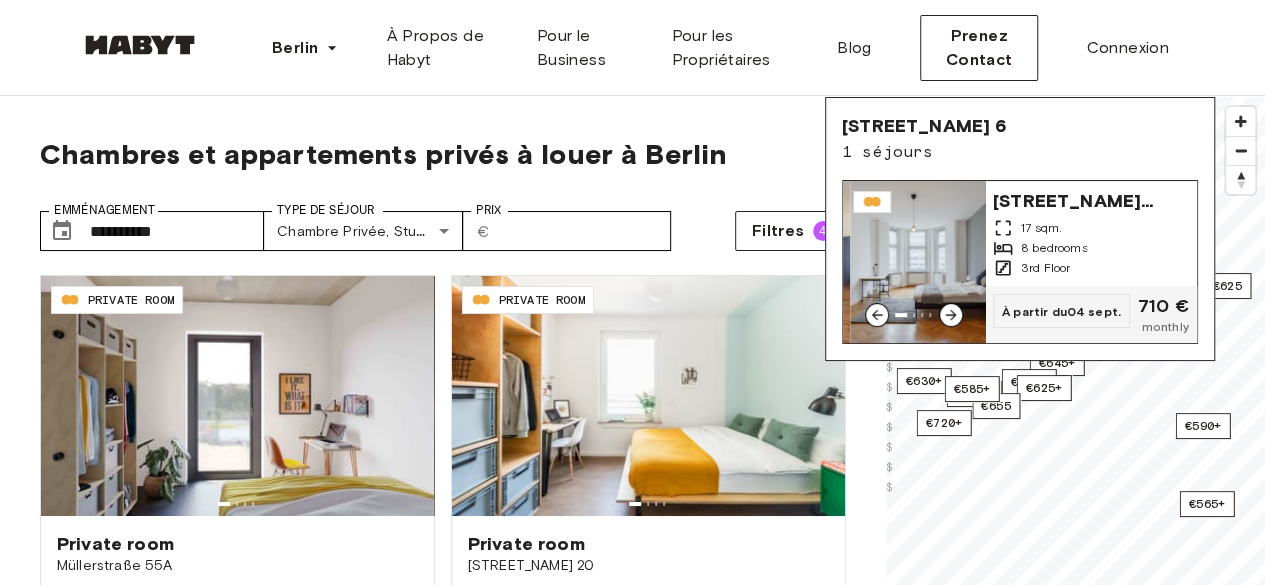 click 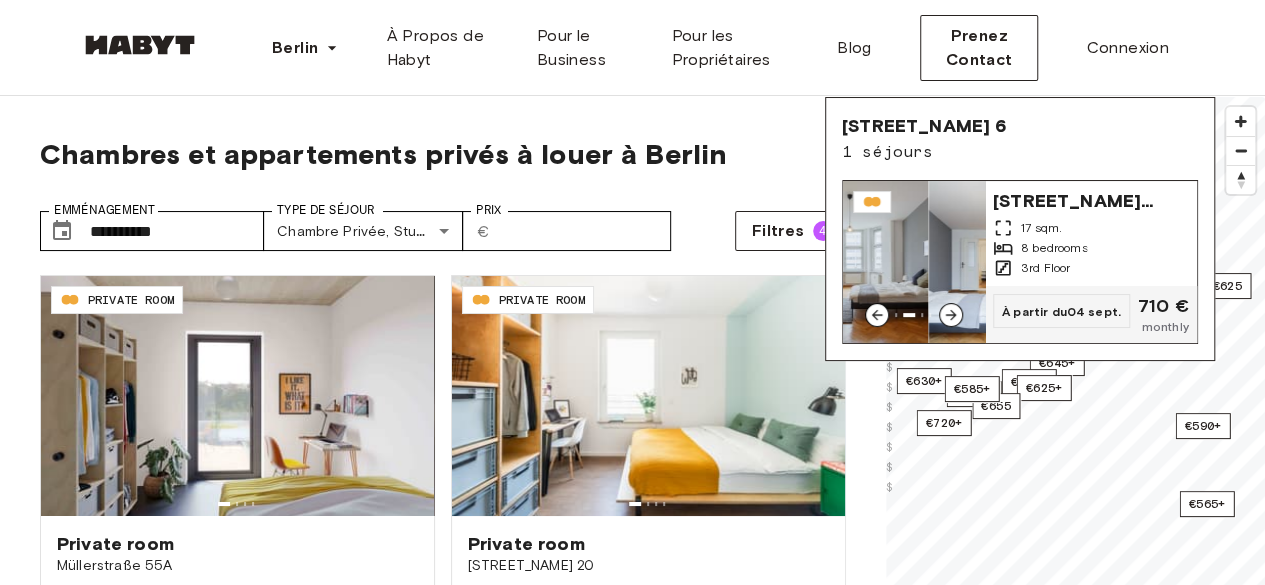 click 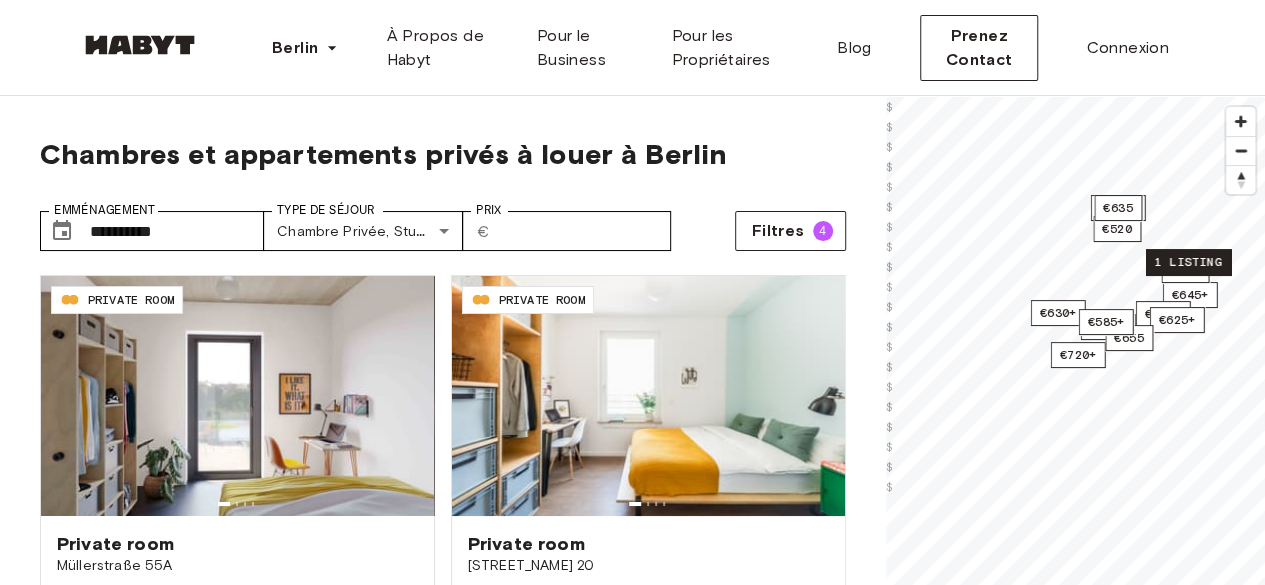 click on "1 listing" at bounding box center [1187, 262] 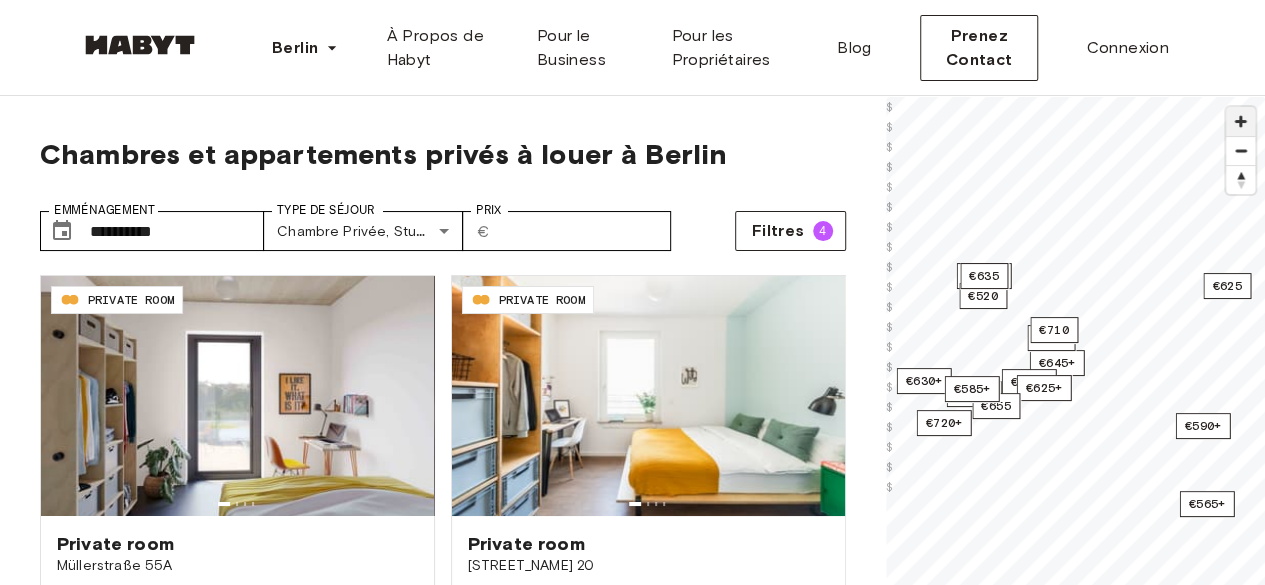 click at bounding box center (1240, 121) 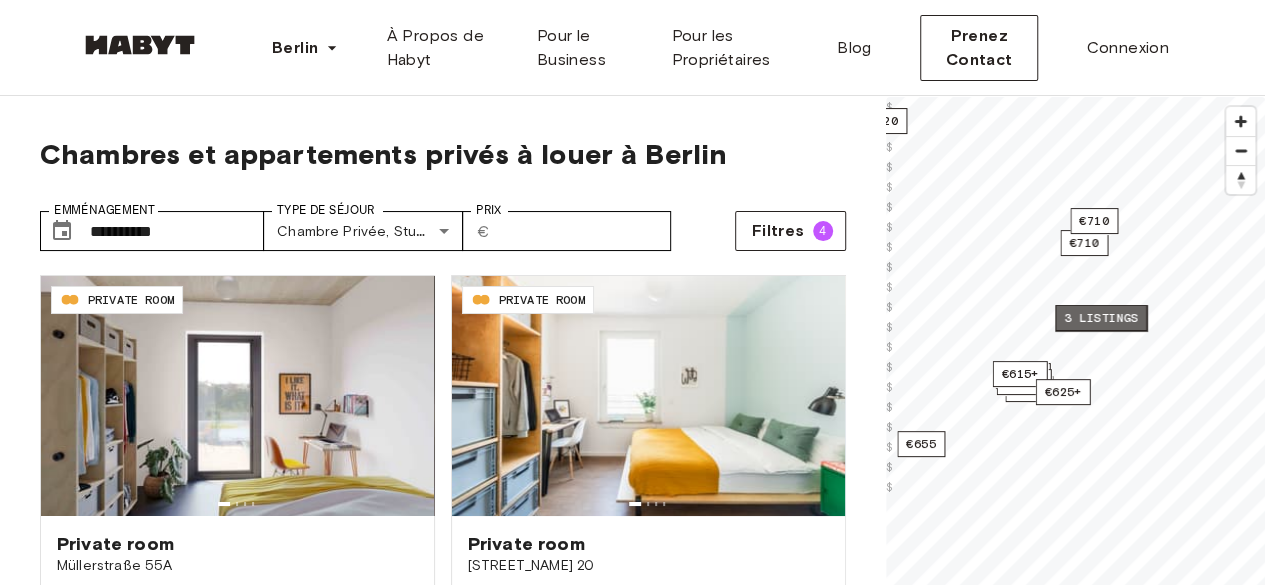 click on "3 listings" at bounding box center (1101, 318) 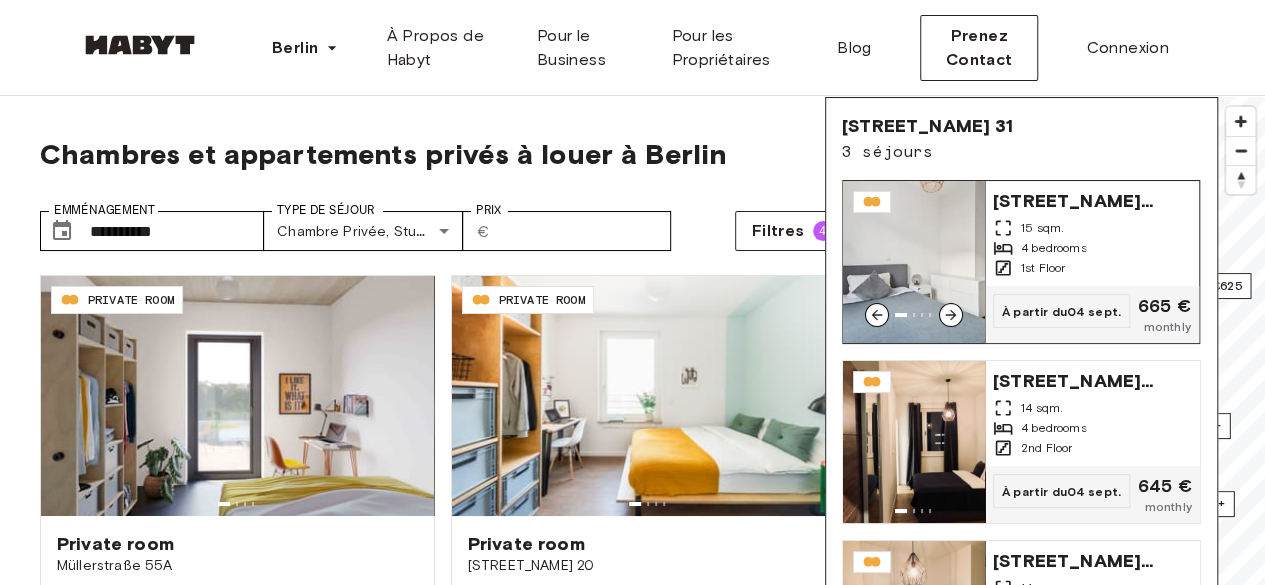 scroll, scrollTop: 80, scrollLeft: 0, axis: vertical 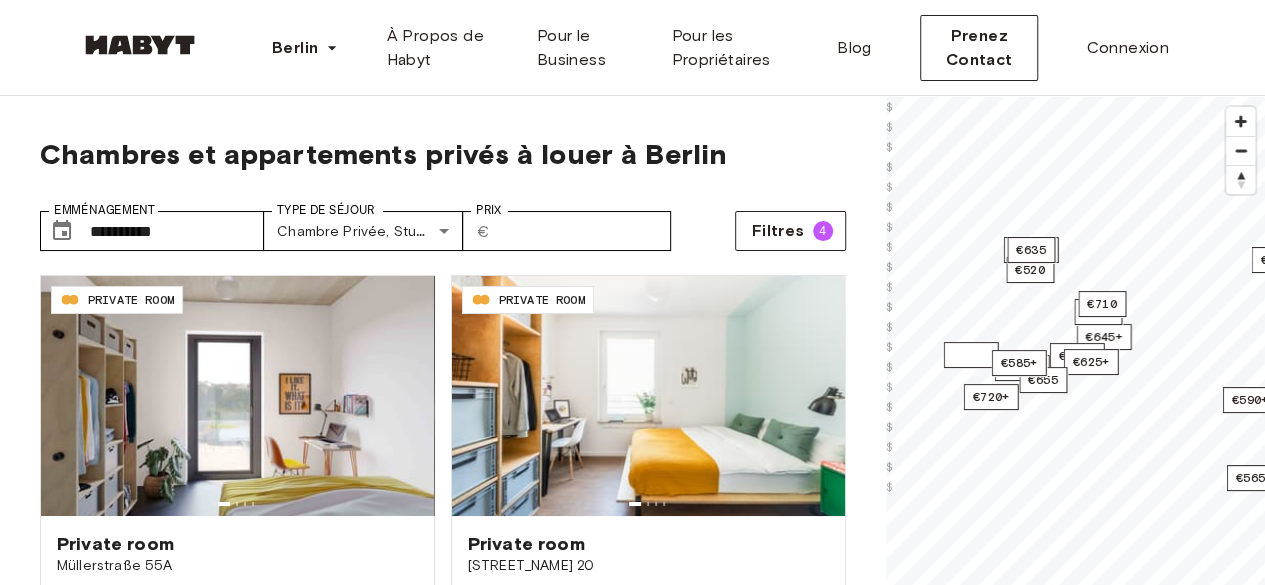 click on "€535+ €525+ €520 €510+ €545 €530+ €640+ €565+ €590+ €645+ €615+ €710 €630+ €625 €720+ €625+ €655 €585+ €710 €635" at bounding box center (1076, 97) 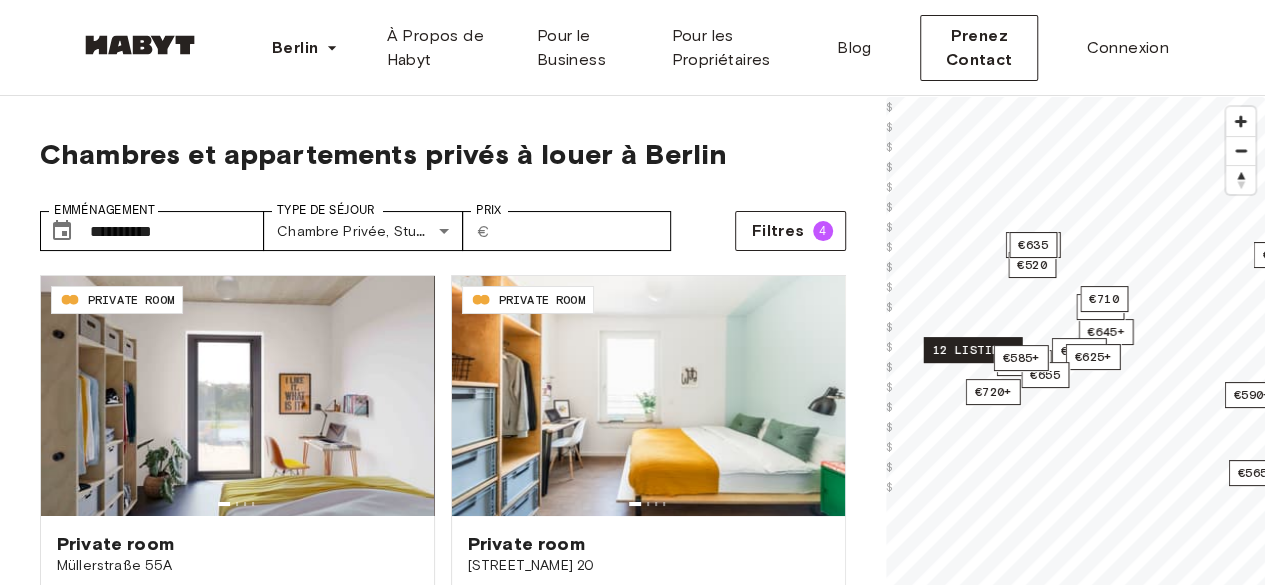 click on "12 listings" at bounding box center (972, 350) 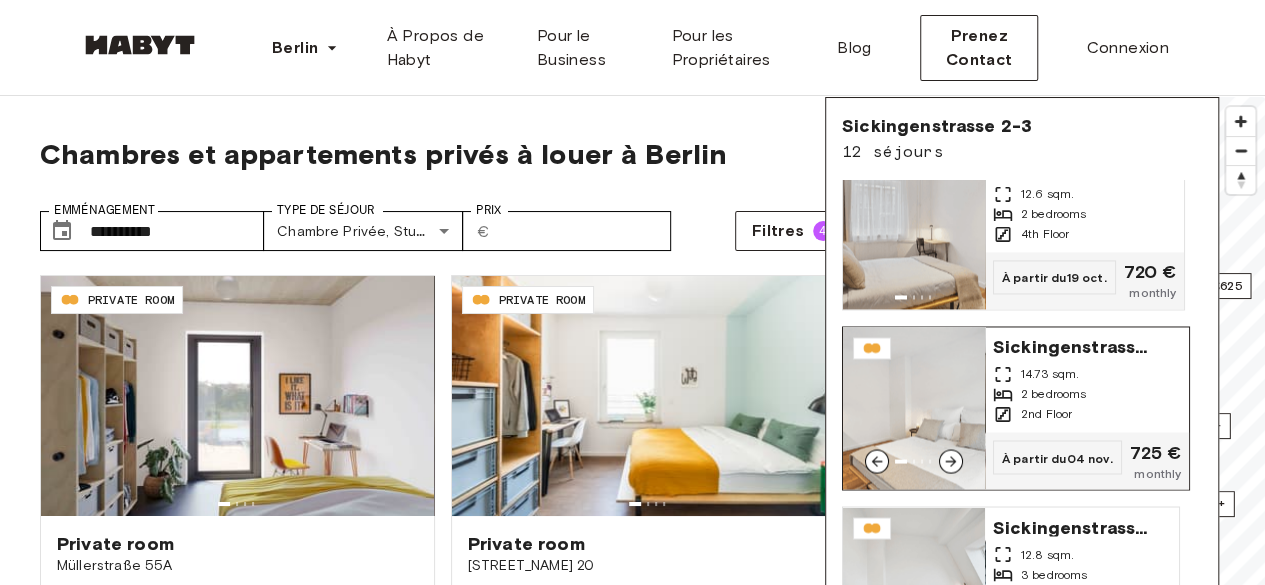 scroll, scrollTop: 1694, scrollLeft: 0, axis: vertical 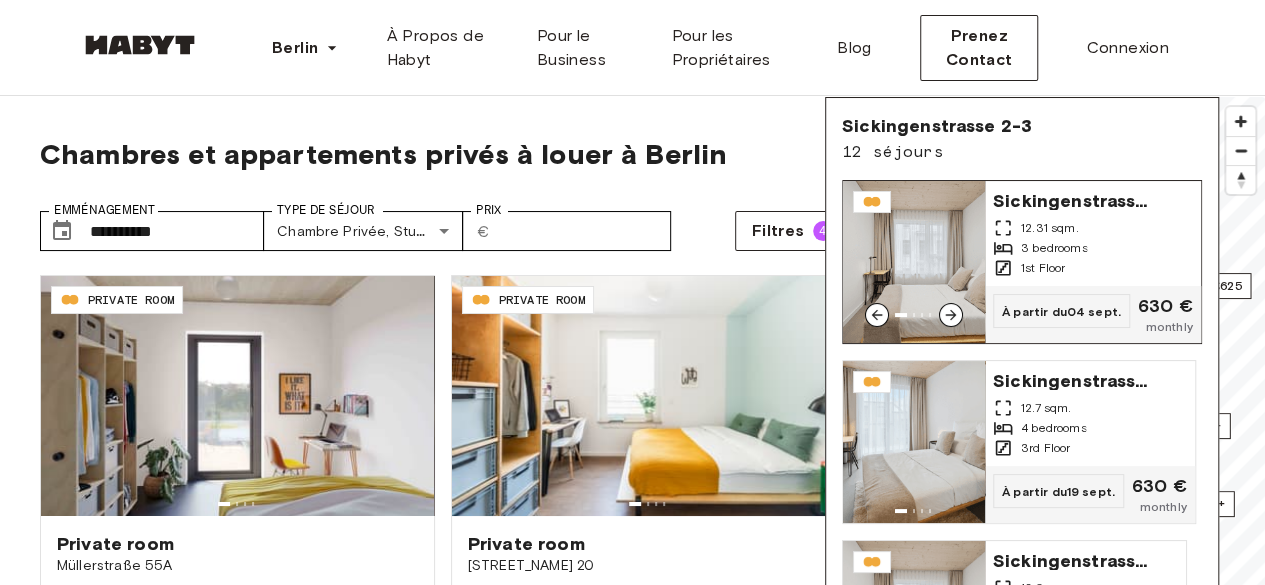 click at bounding box center [951, 315] 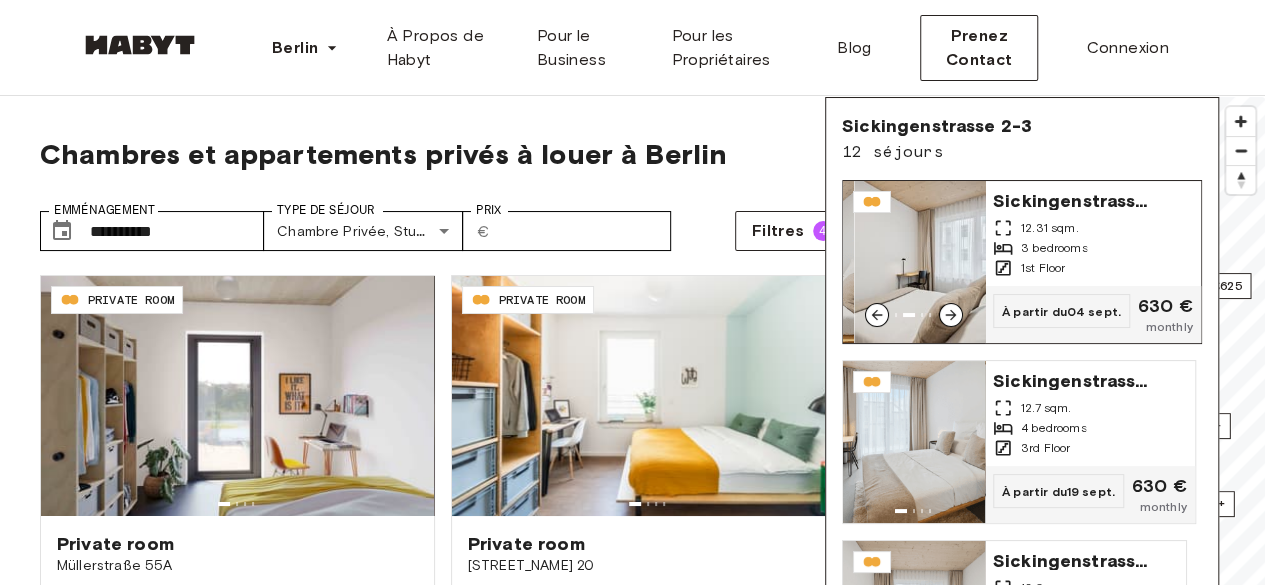 click 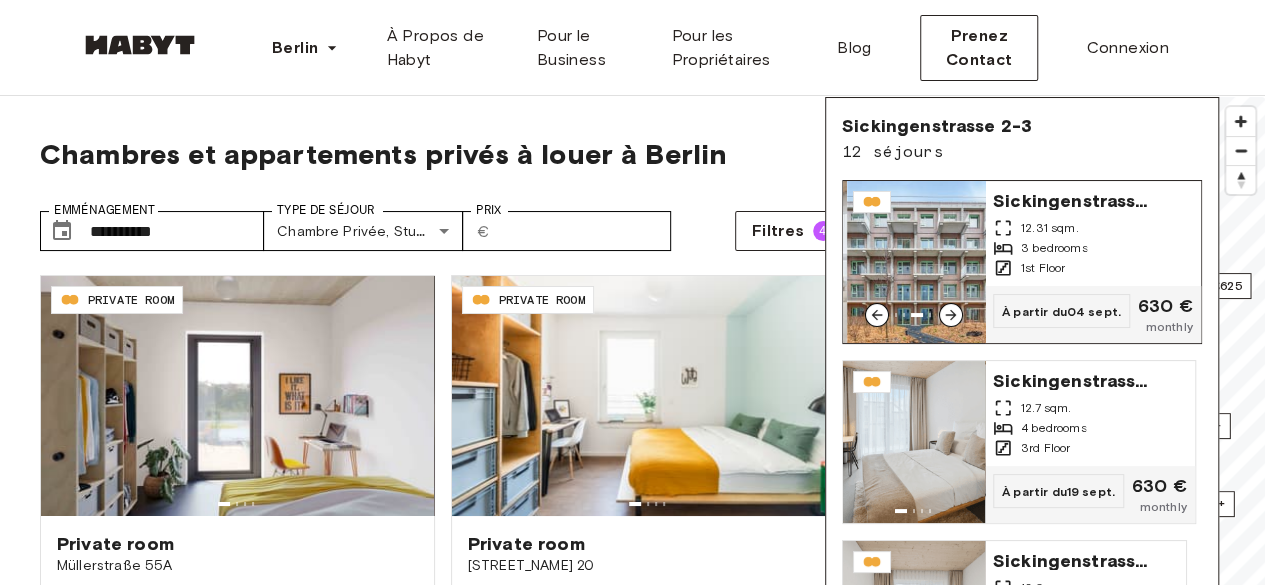 click 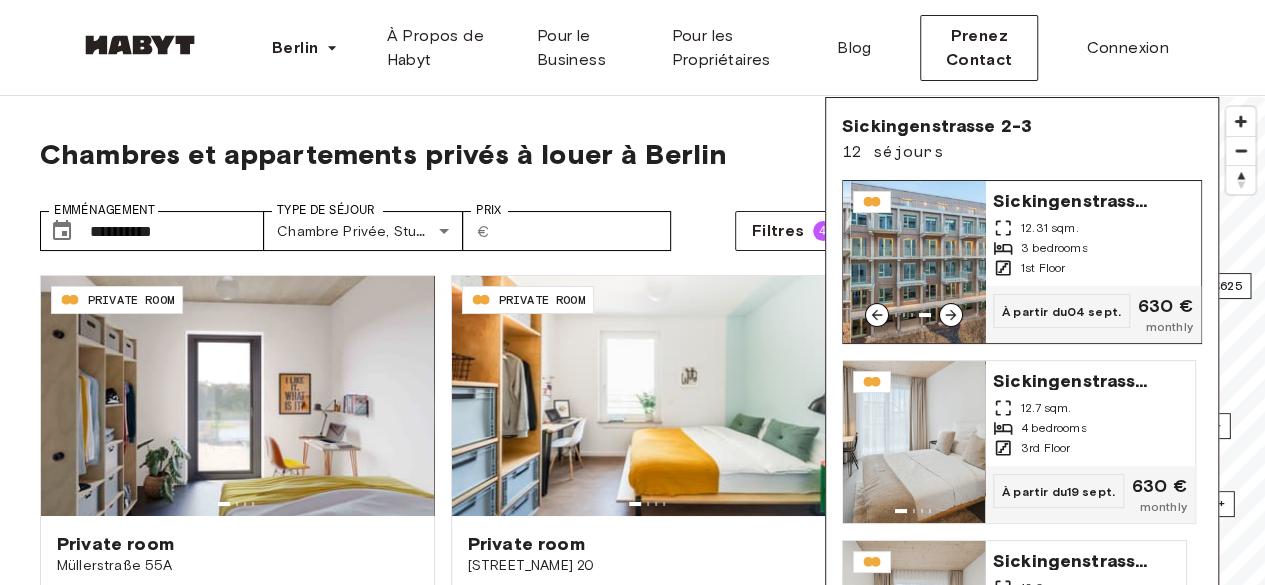 click 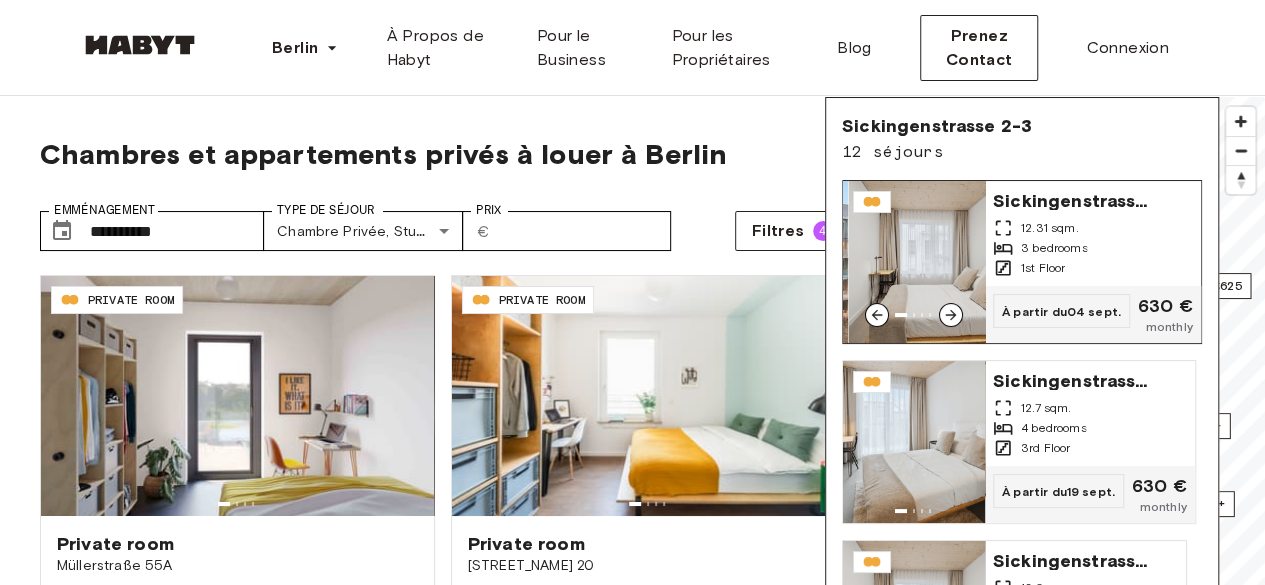 click 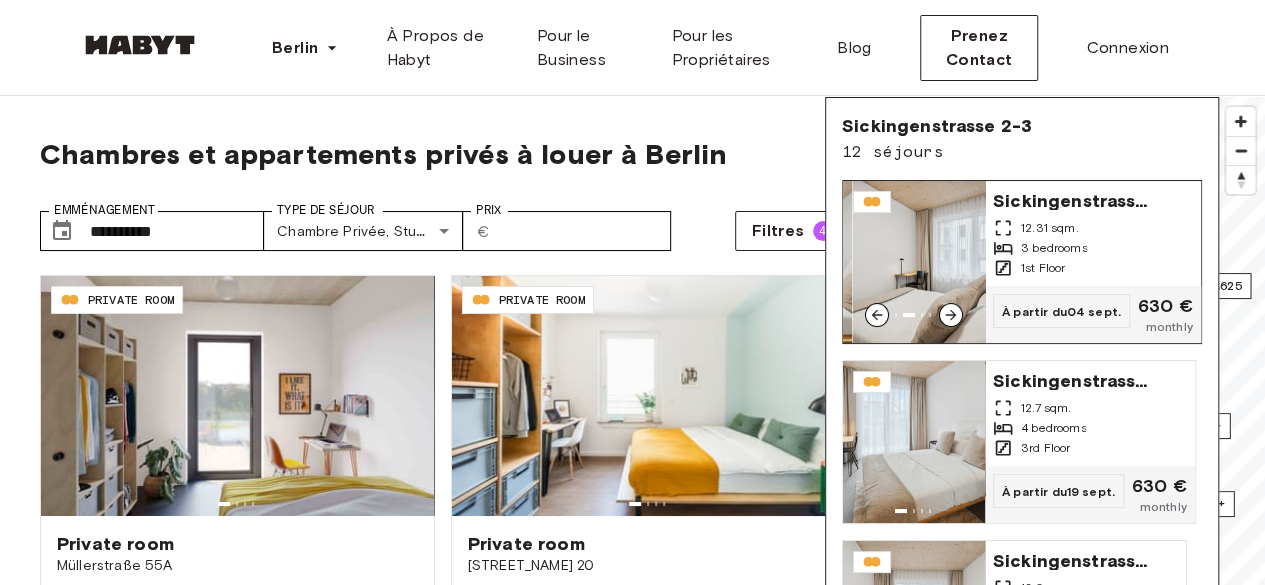 click 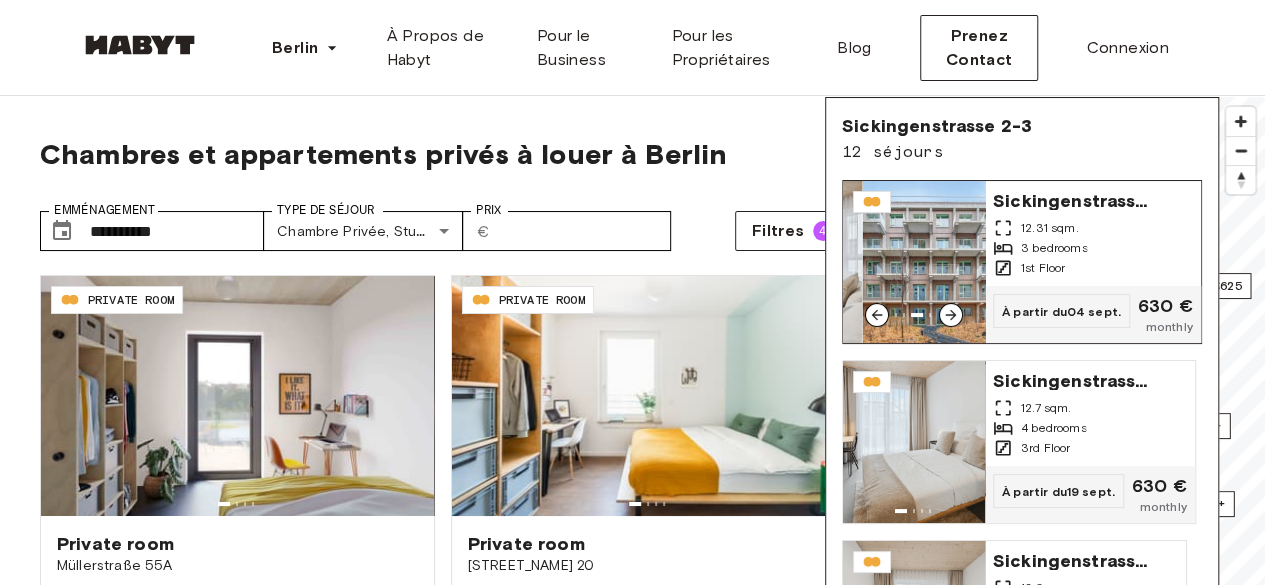 click 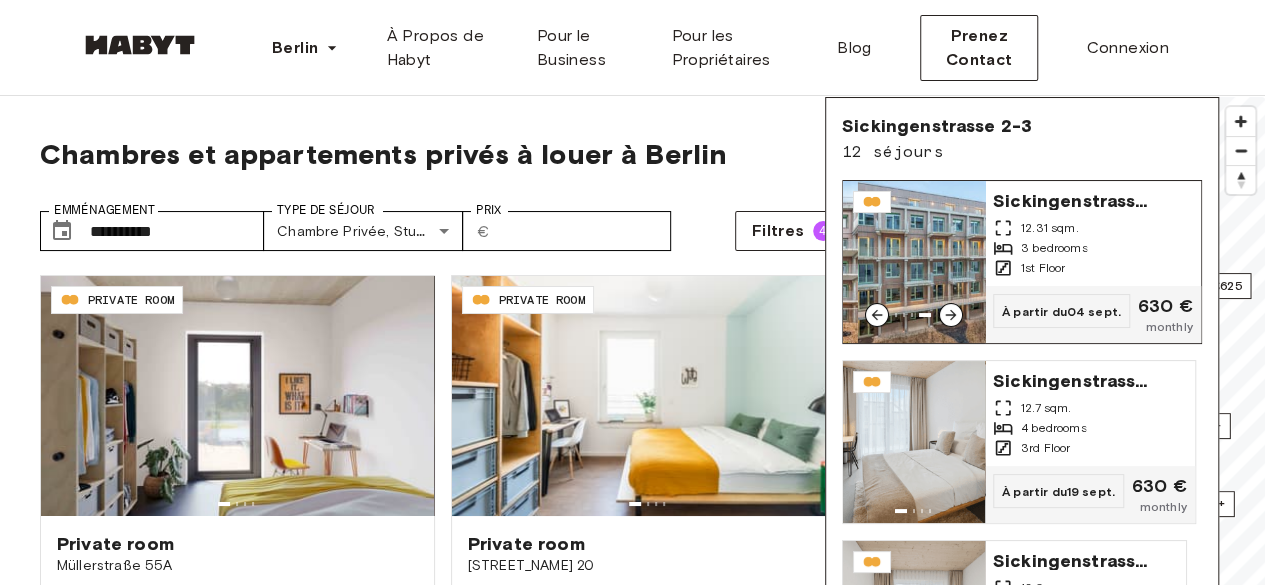 click 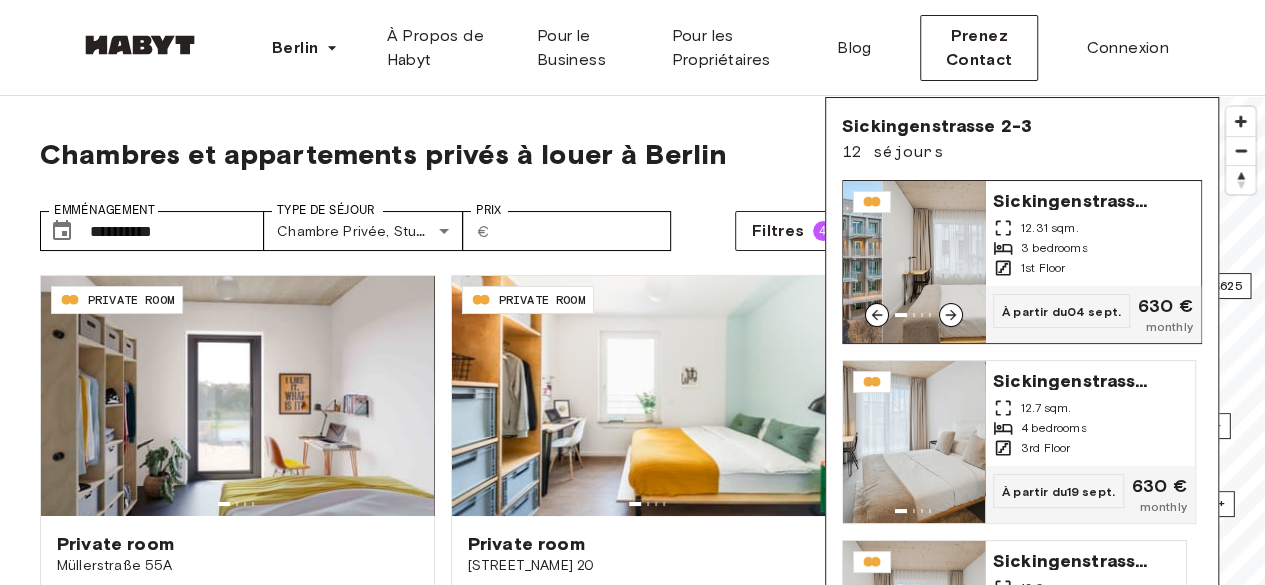 click 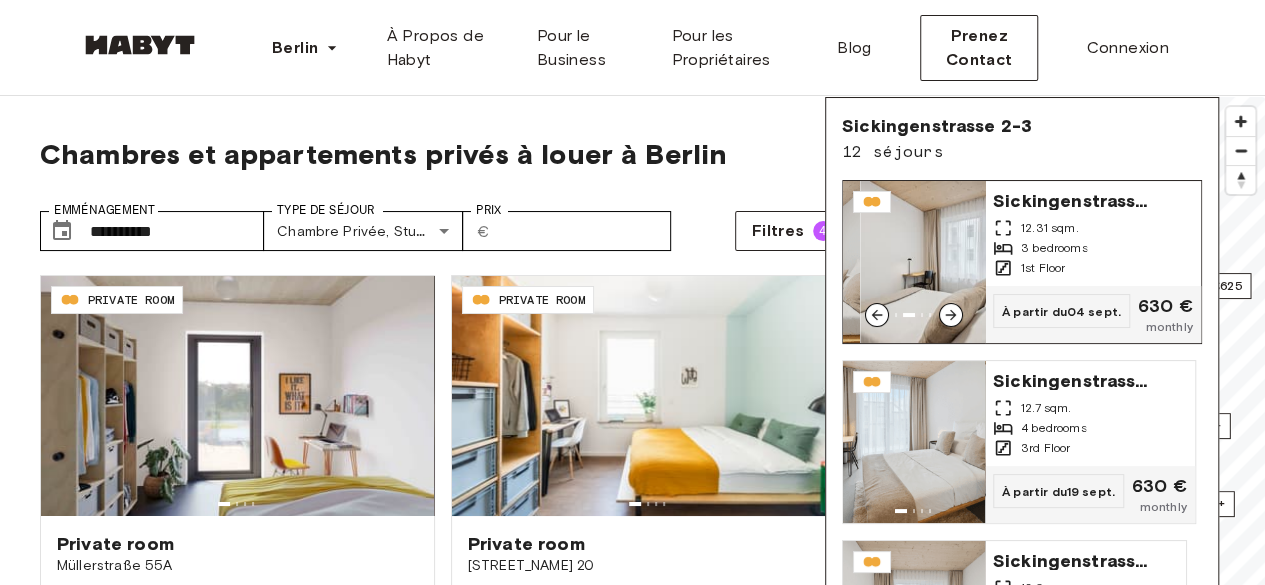 click 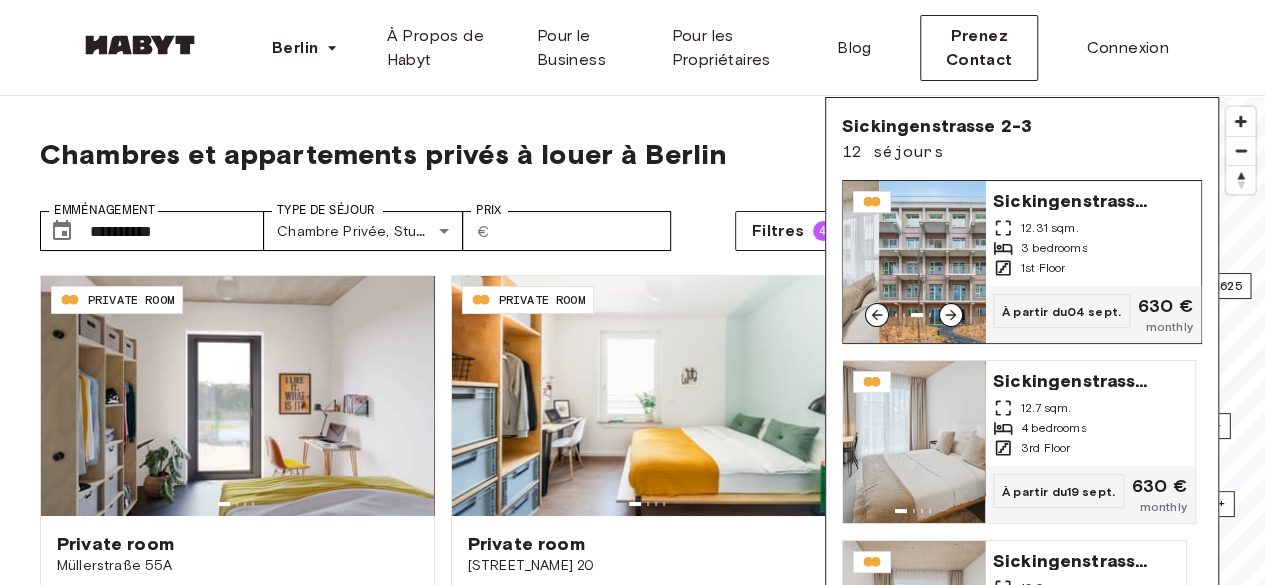 click 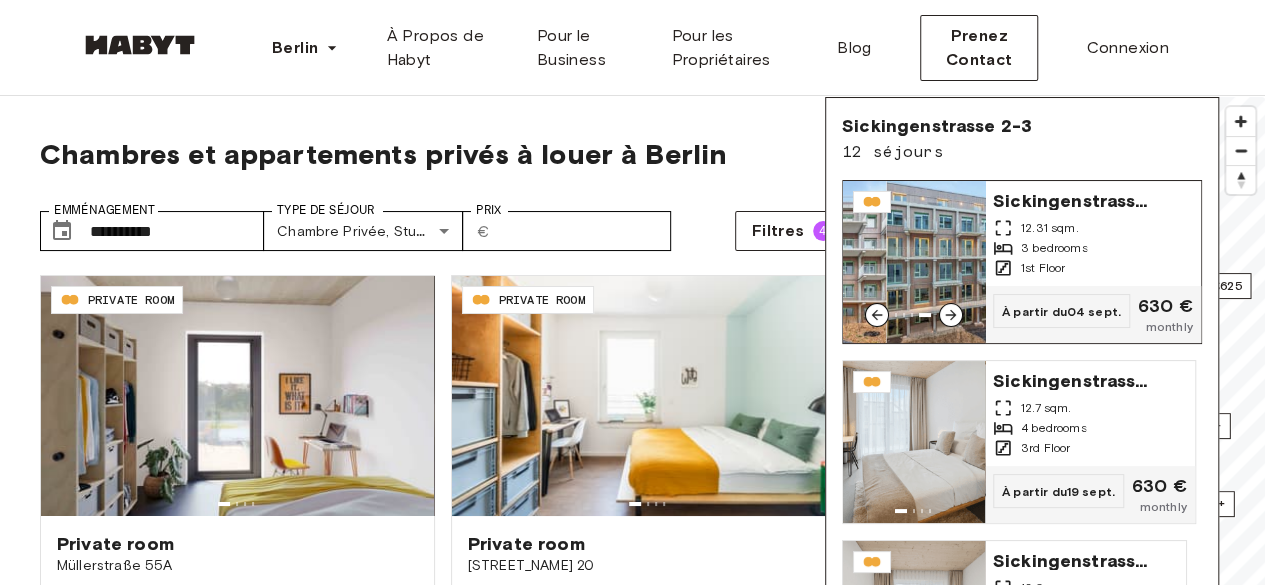 click 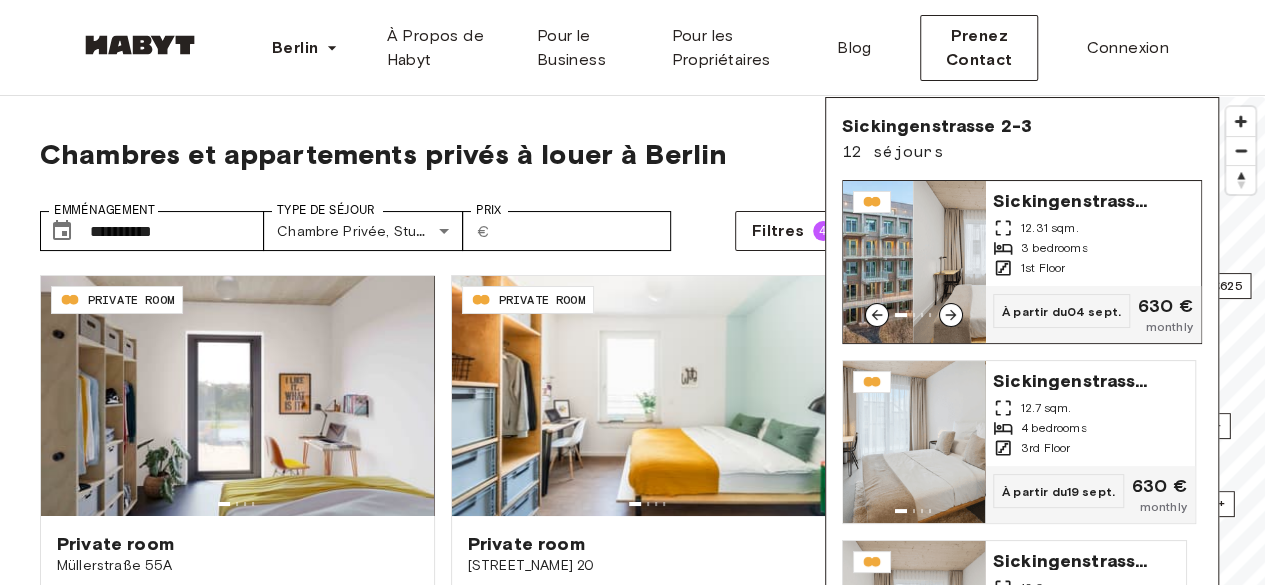 click 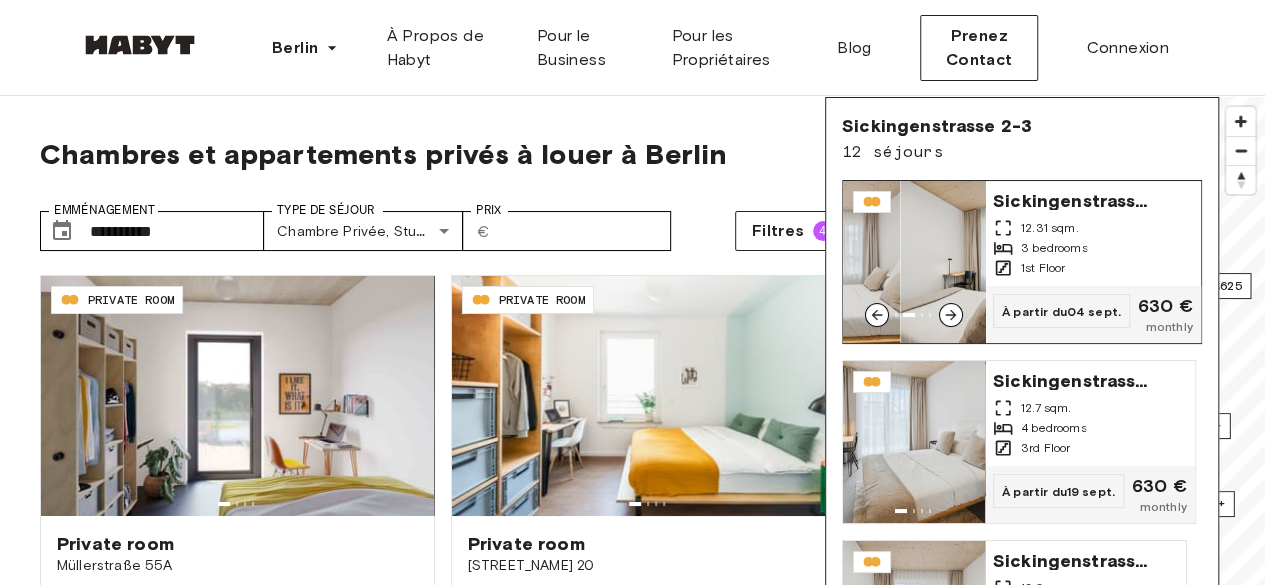 click 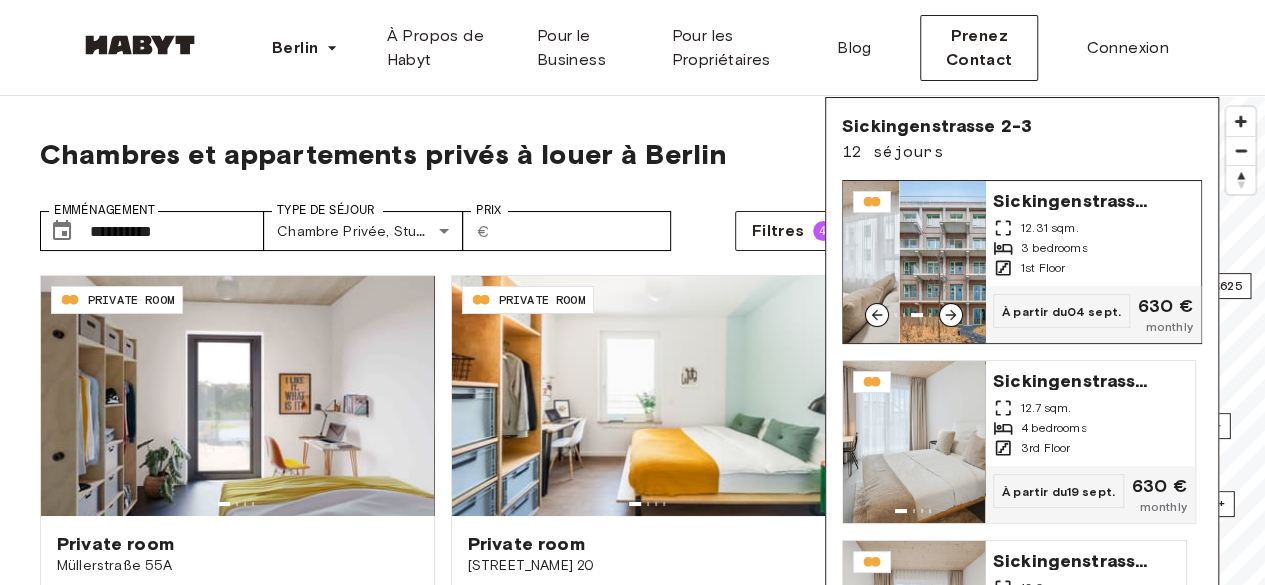 click 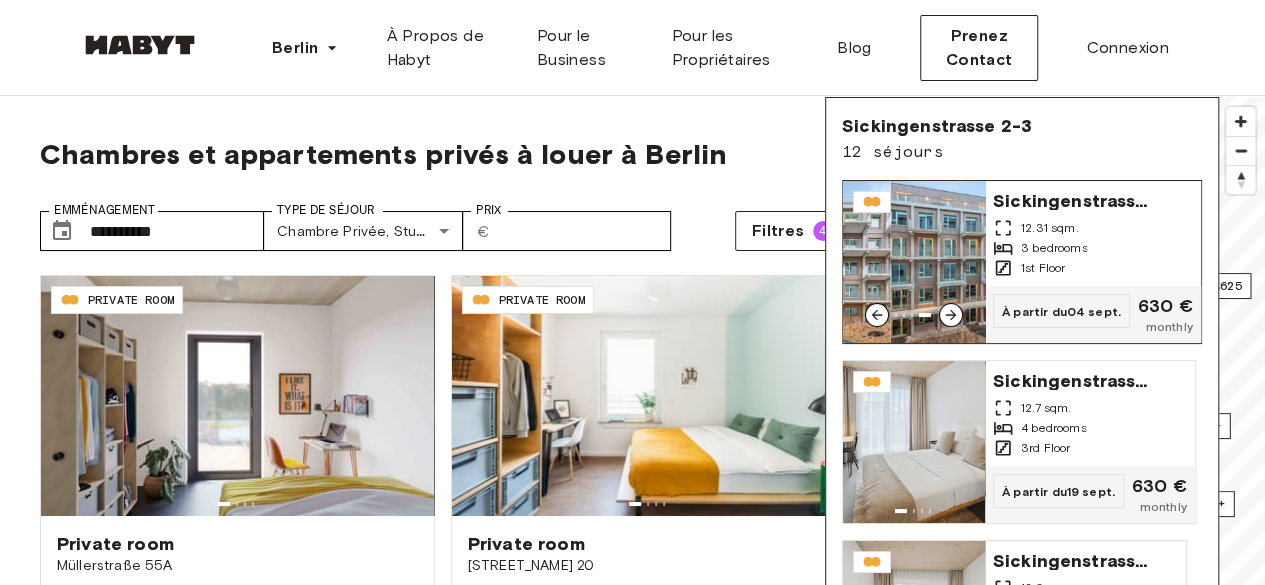 click 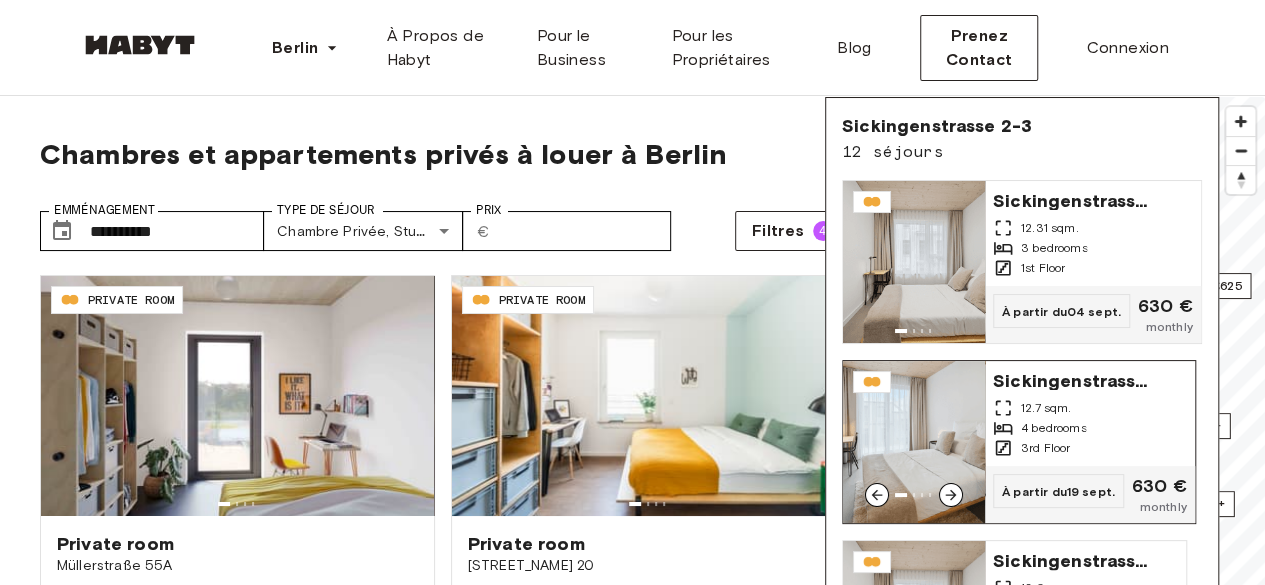 click 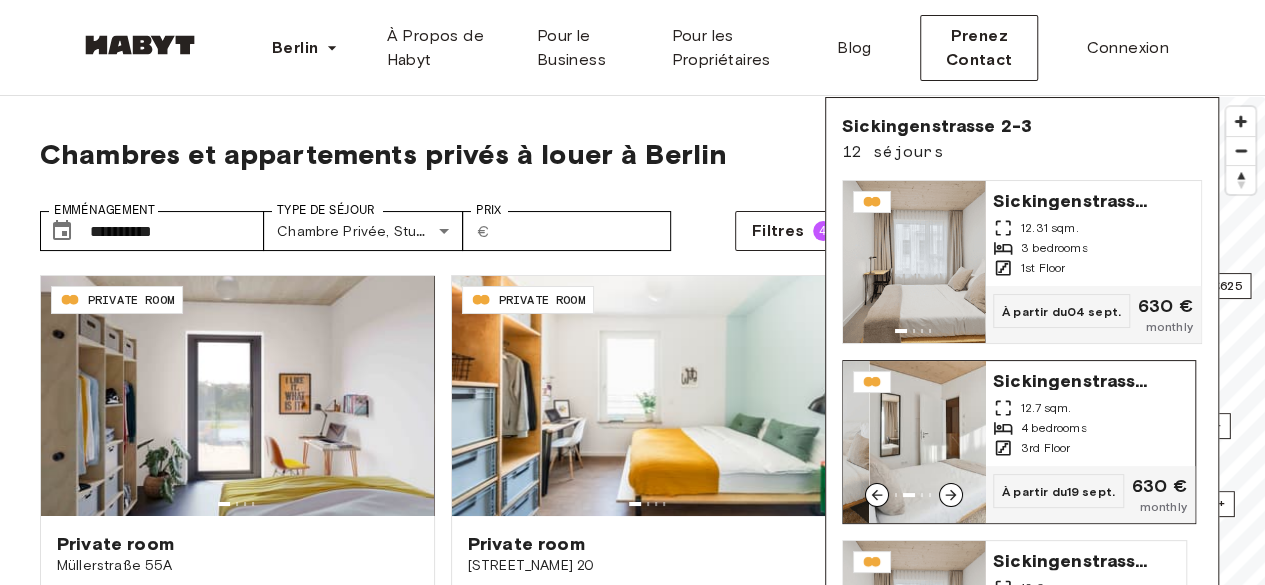 click 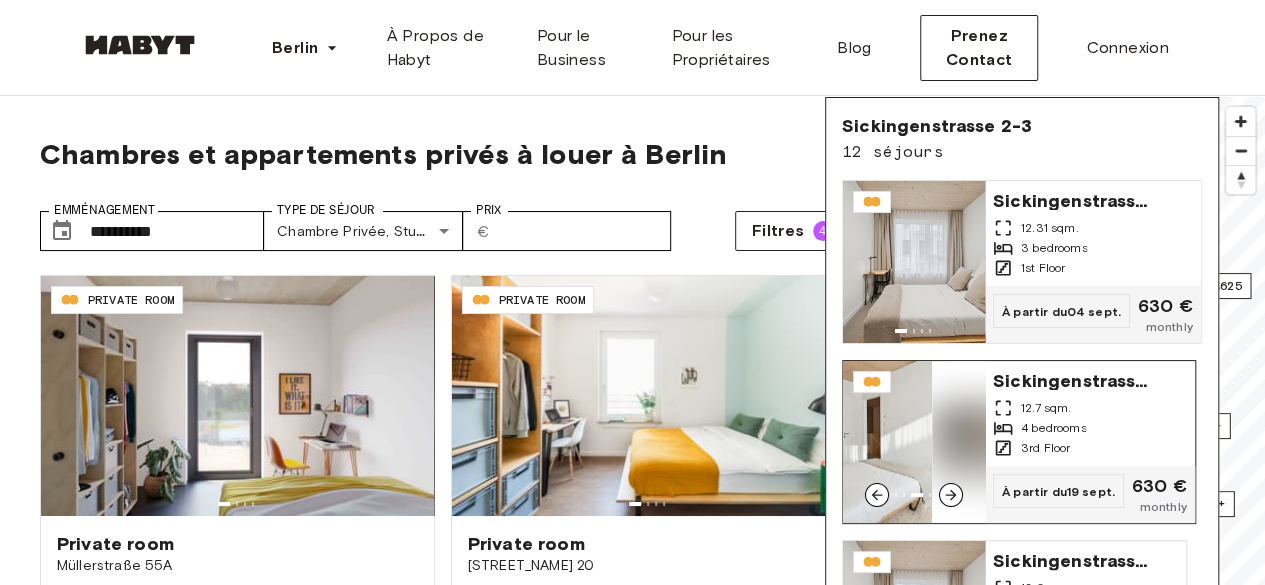 click 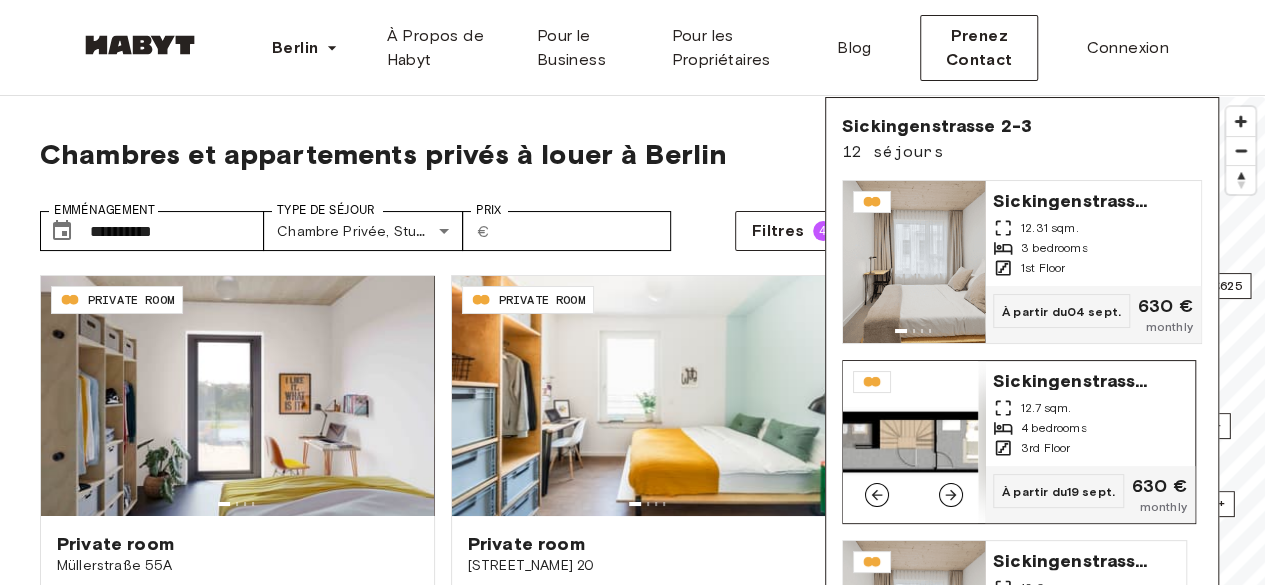 click 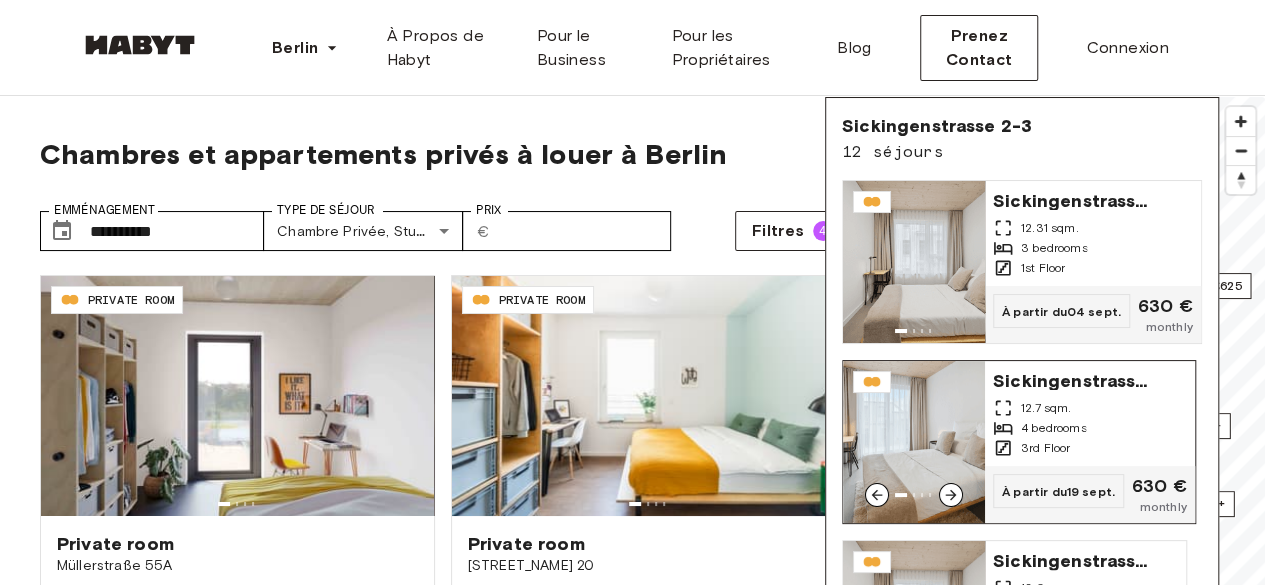 click 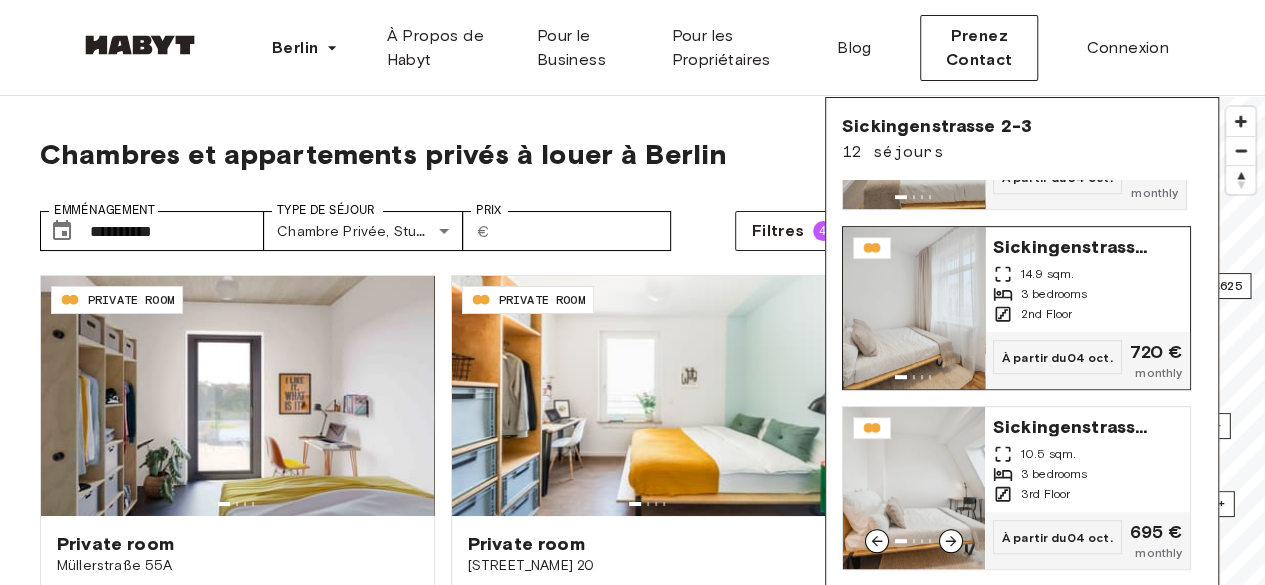scroll, scrollTop: 394, scrollLeft: 0, axis: vertical 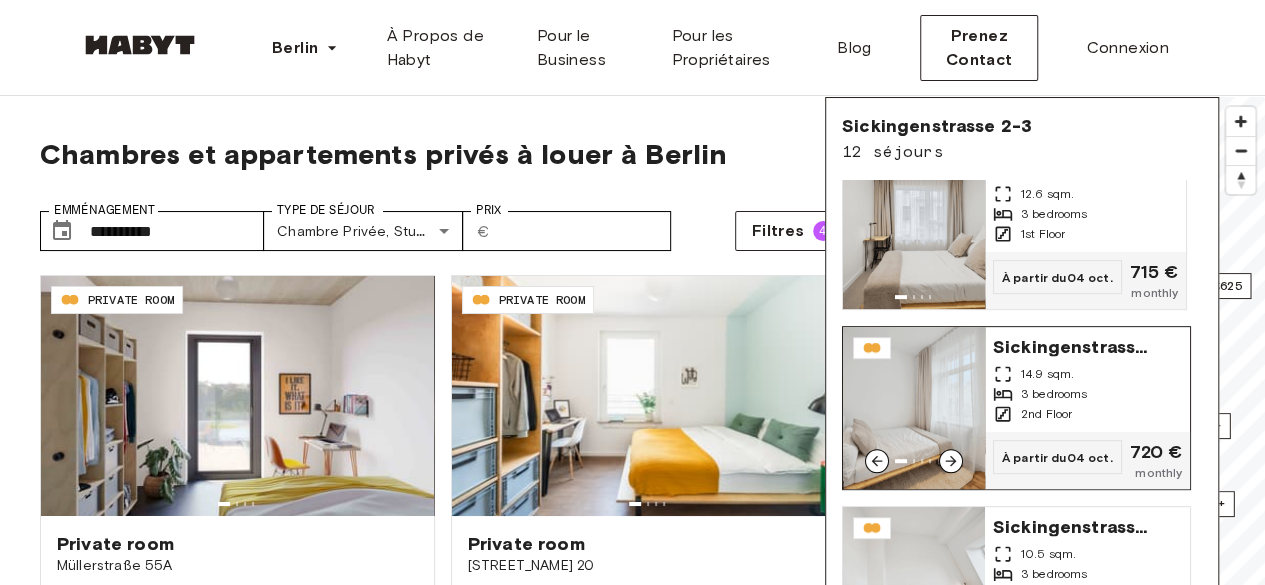 click on "Sickingenstrasse 2-3 14.9 sqm. 3 bedrooms 2nd Floor" at bounding box center (1087, 379) 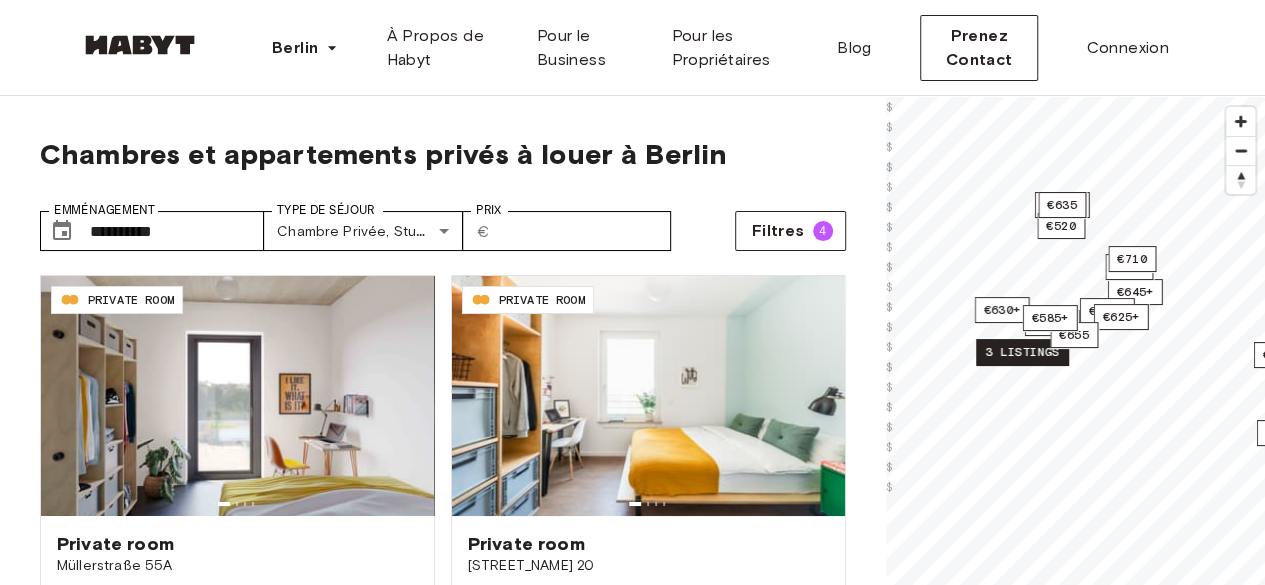 click on "3 listings" at bounding box center (1022, 352) 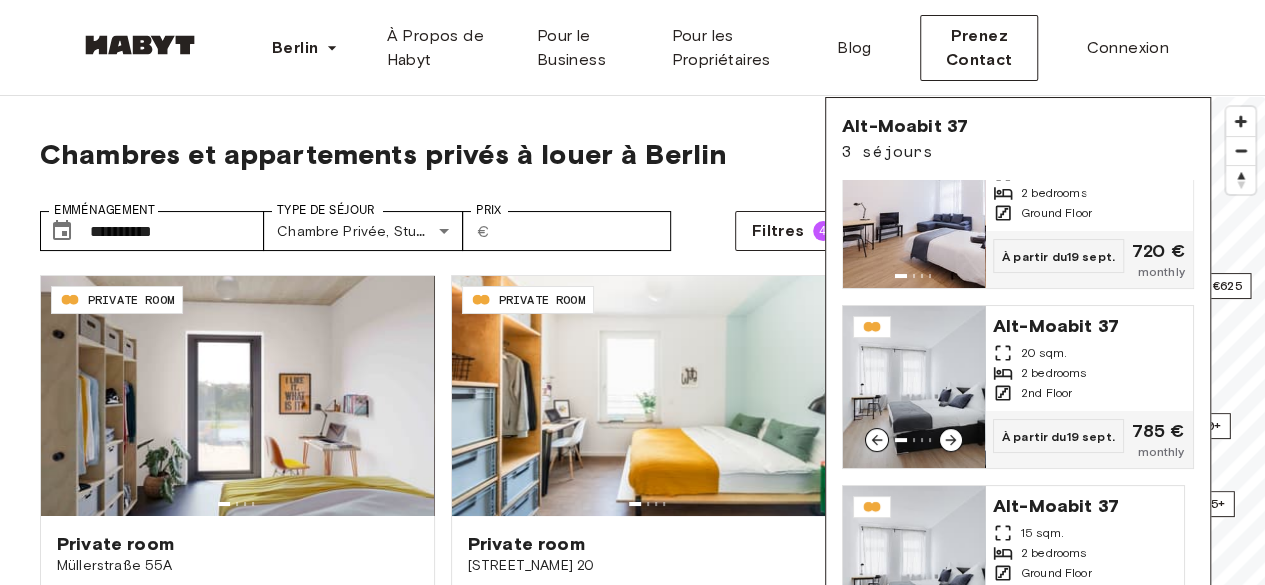 scroll, scrollTop: 80, scrollLeft: 0, axis: vertical 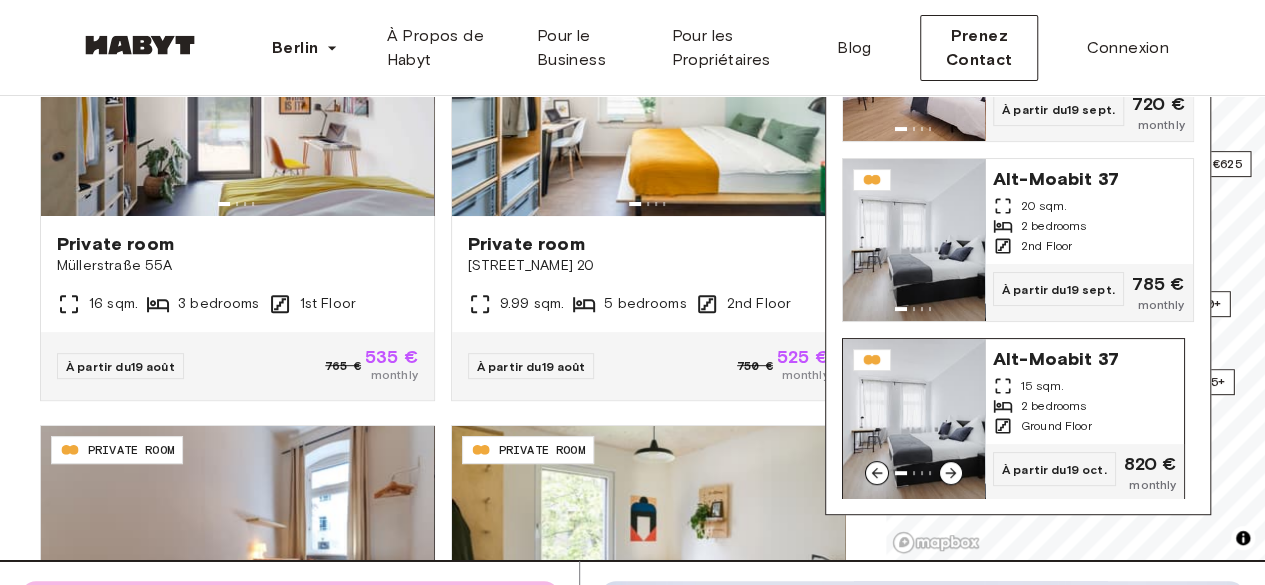 click on "15 sqm." at bounding box center [1042, 386] 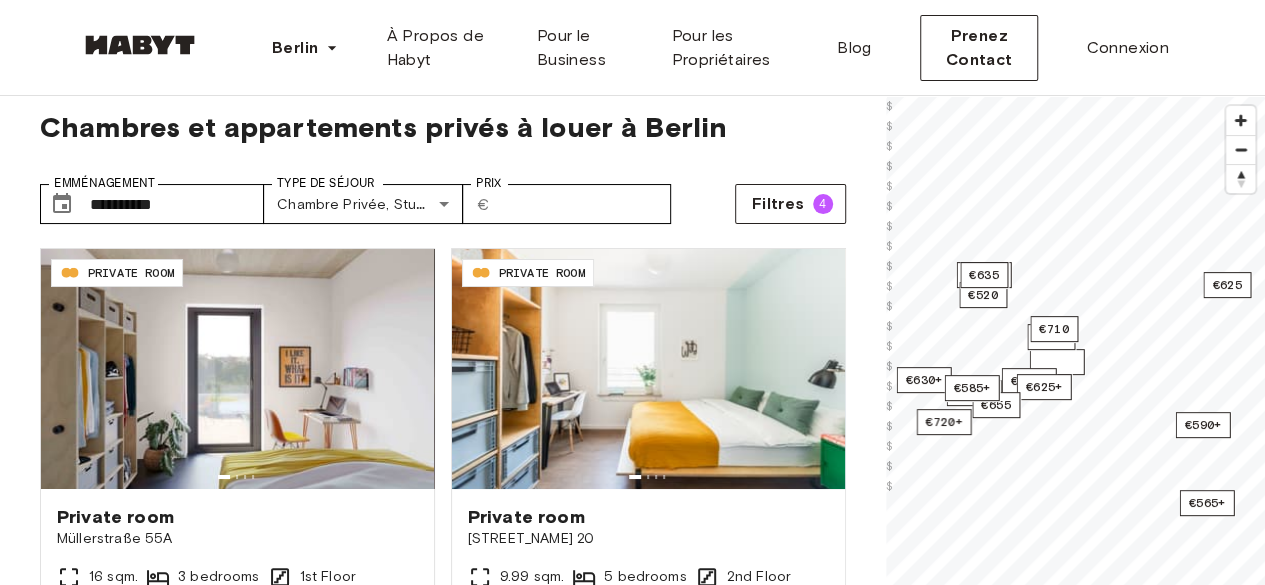 scroll, scrollTop: 0, scrollLeft: 0, axis: both 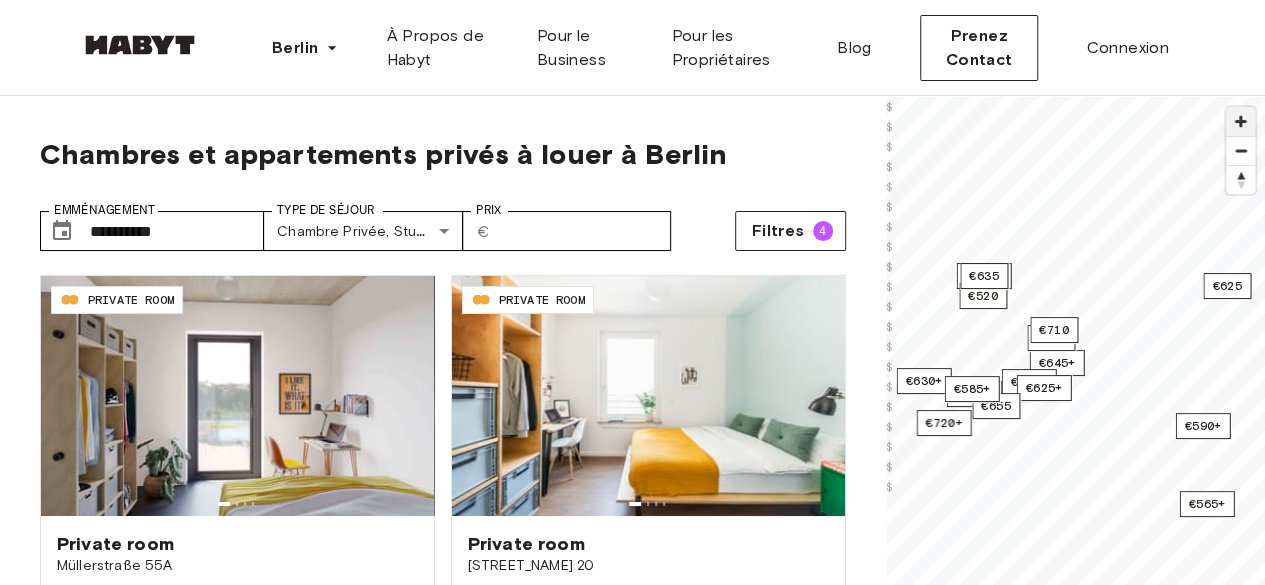 click at bounding box center (1240, 121) 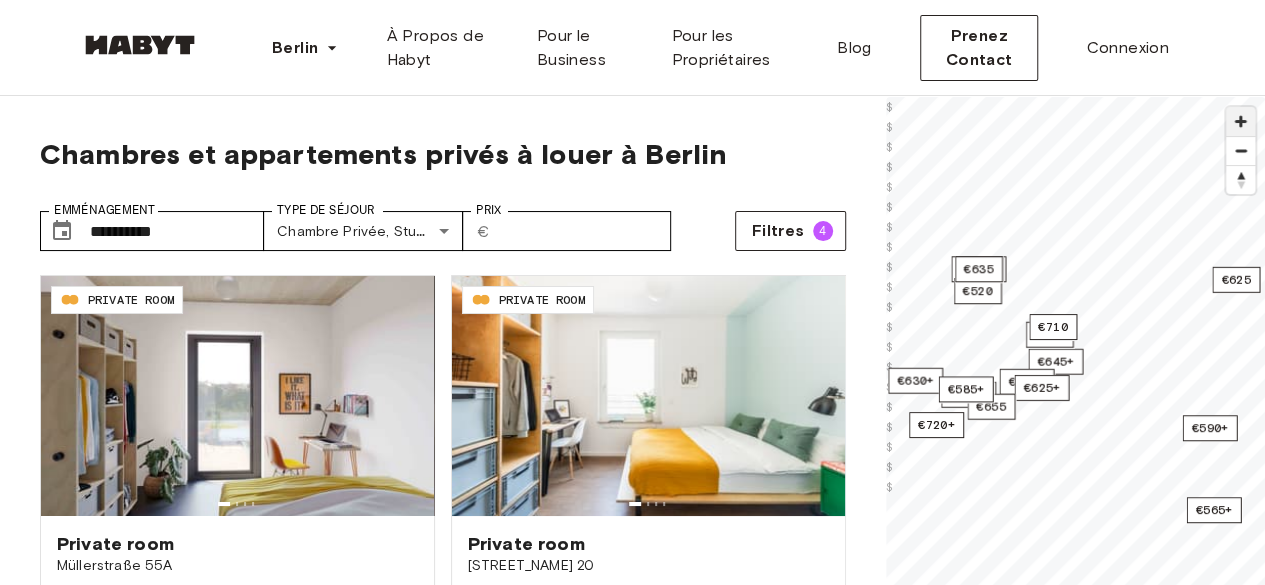 click at bounding box center [1240, 121] 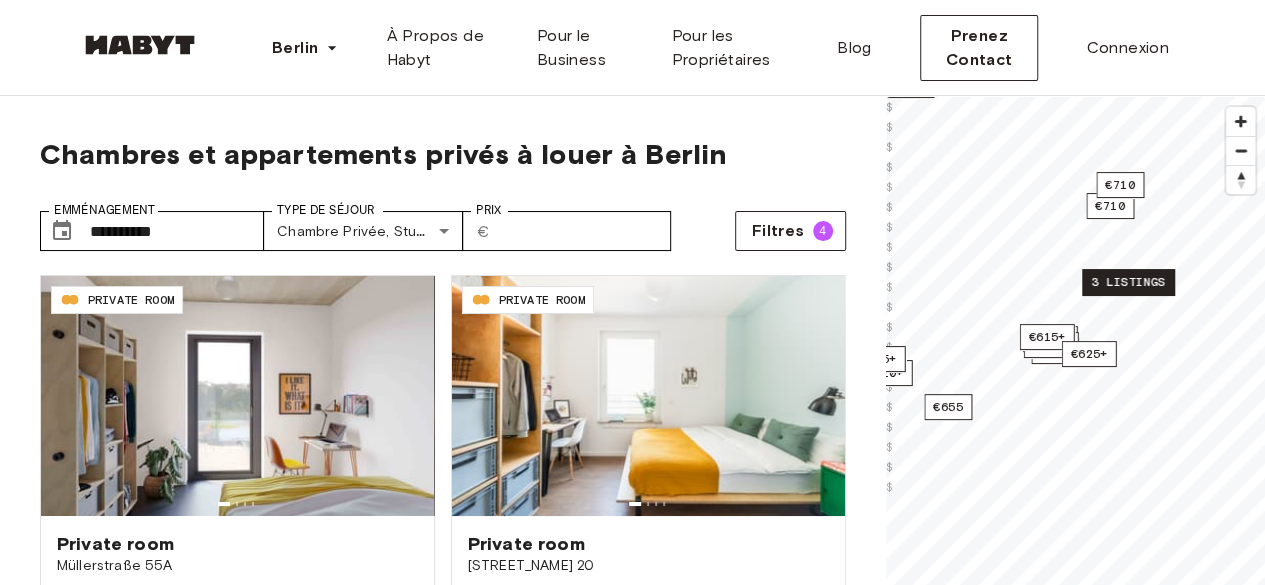 click on "3 listings" at bounding box center (1128, 282) 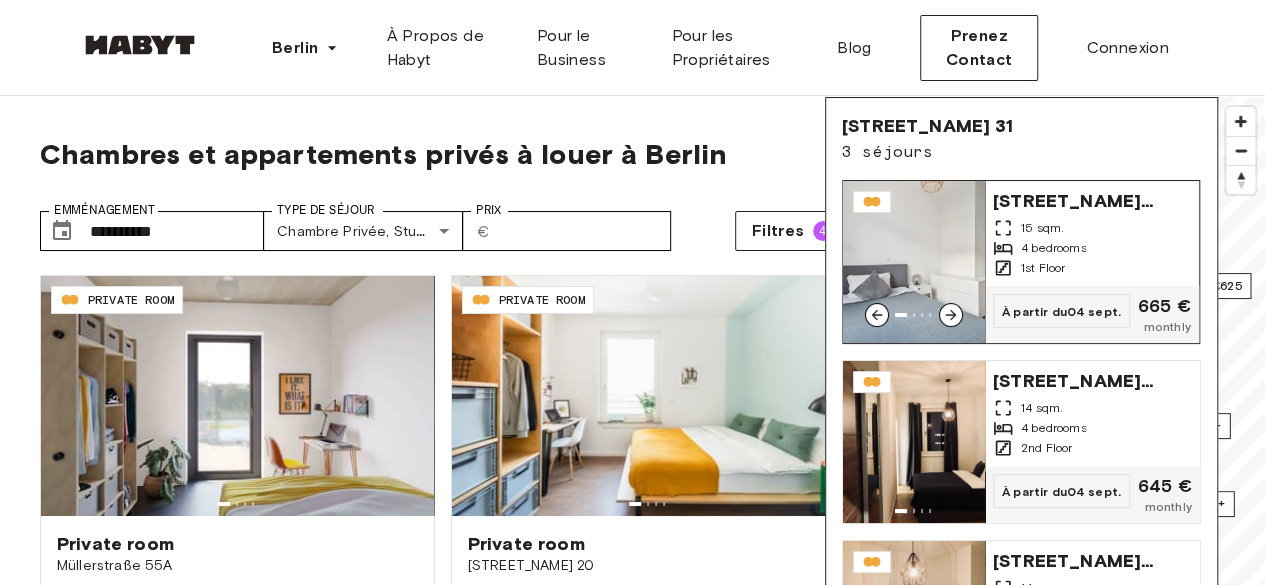 scroll, scrollTop: 80, scrollLeft: 0, axis: vertical 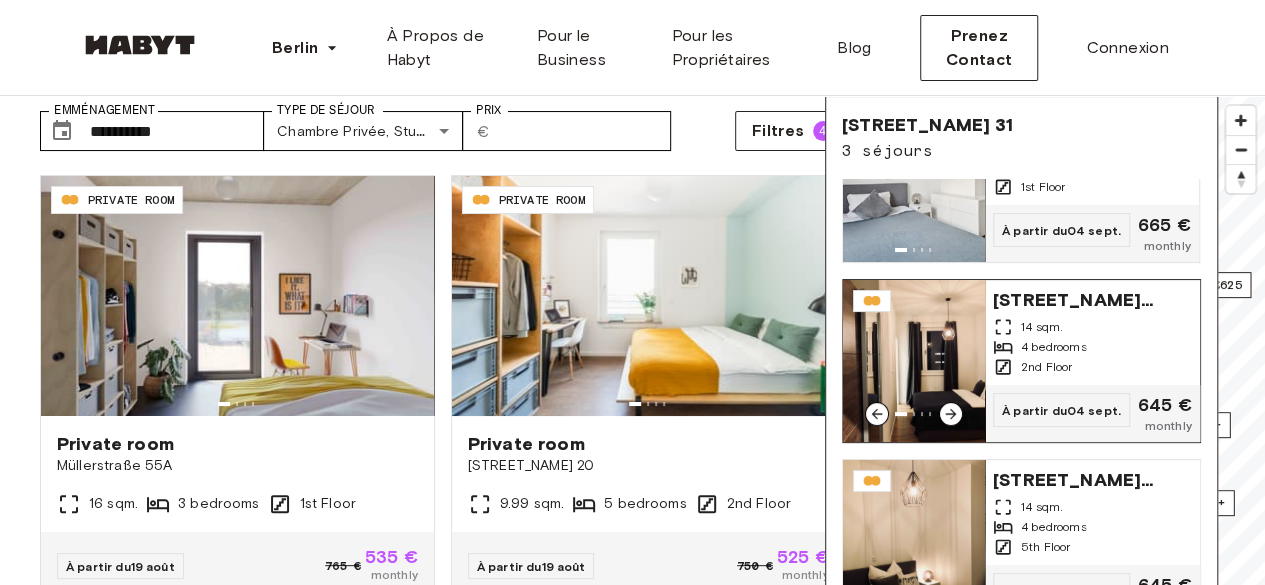 click on "[NUMBER] [STREET]" at bounding box center (1073, 298) 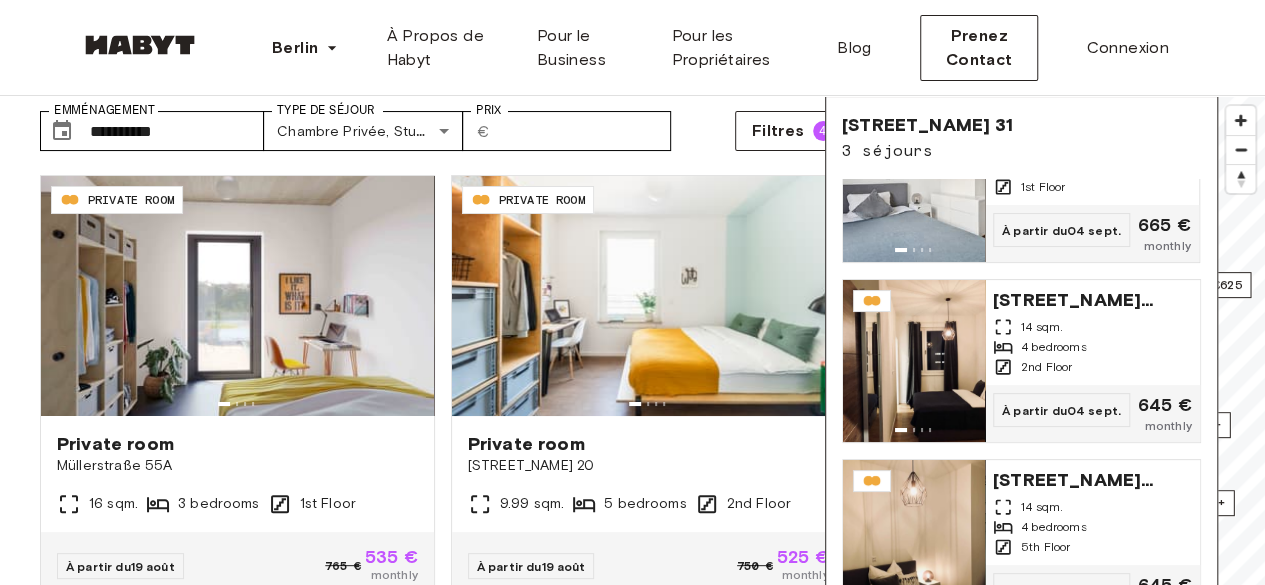 scroll, scrollTop: 101, scrollLeft: 0, axis: vertical 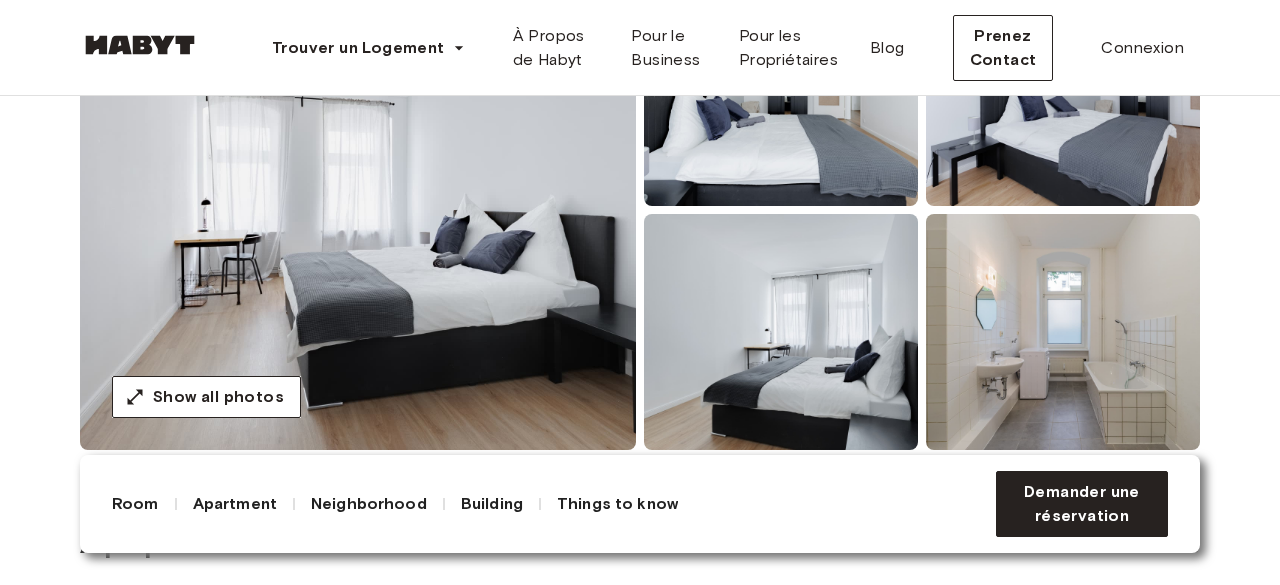 click at bounding box center [1063, 332] 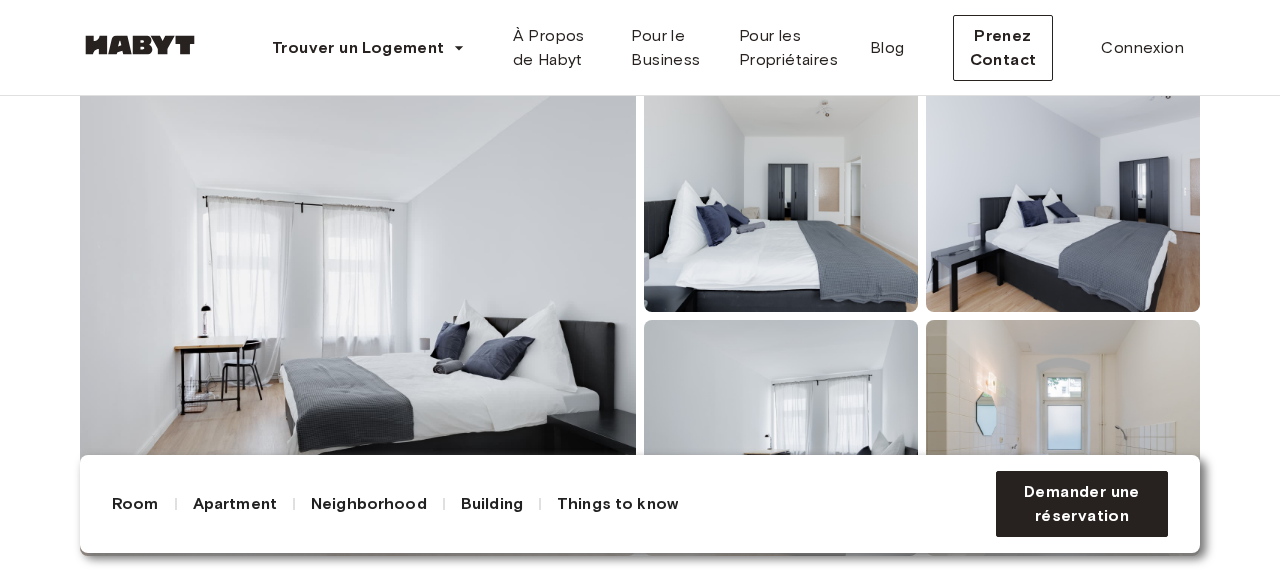 scroll, scrollTop: 300, scrollLeft: 0, axis: vertical 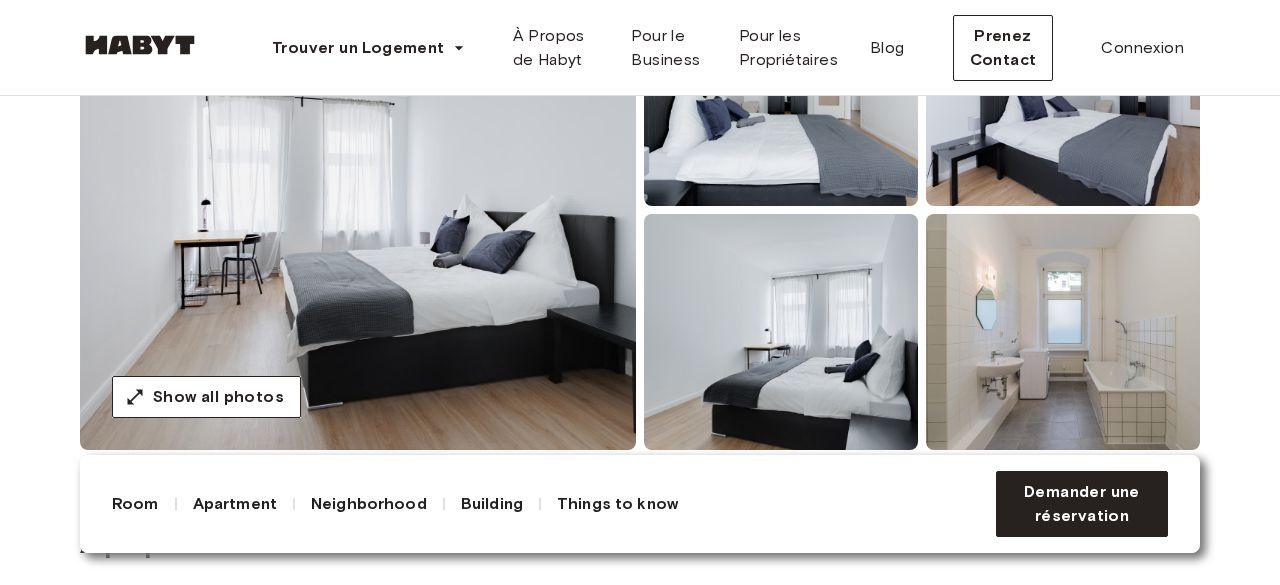 click at bounding box center [1063, 332] 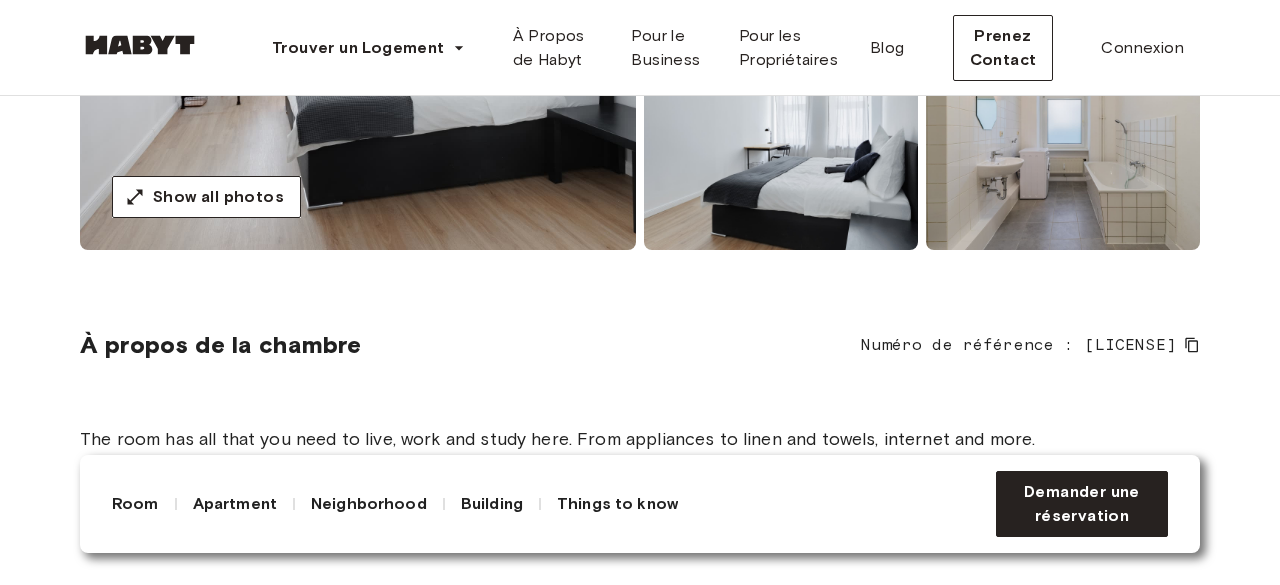 scroll, scrollTop: 200, scrollLeft: 0, axis: vertical 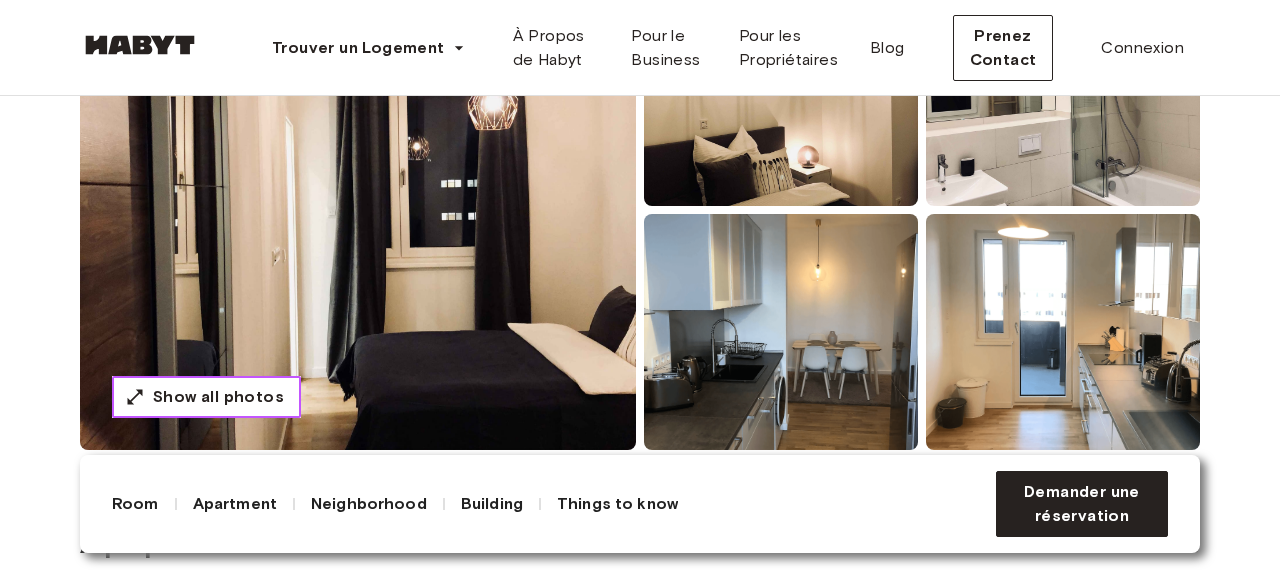 click on "Show all photos" at bounding box center (218, 397) 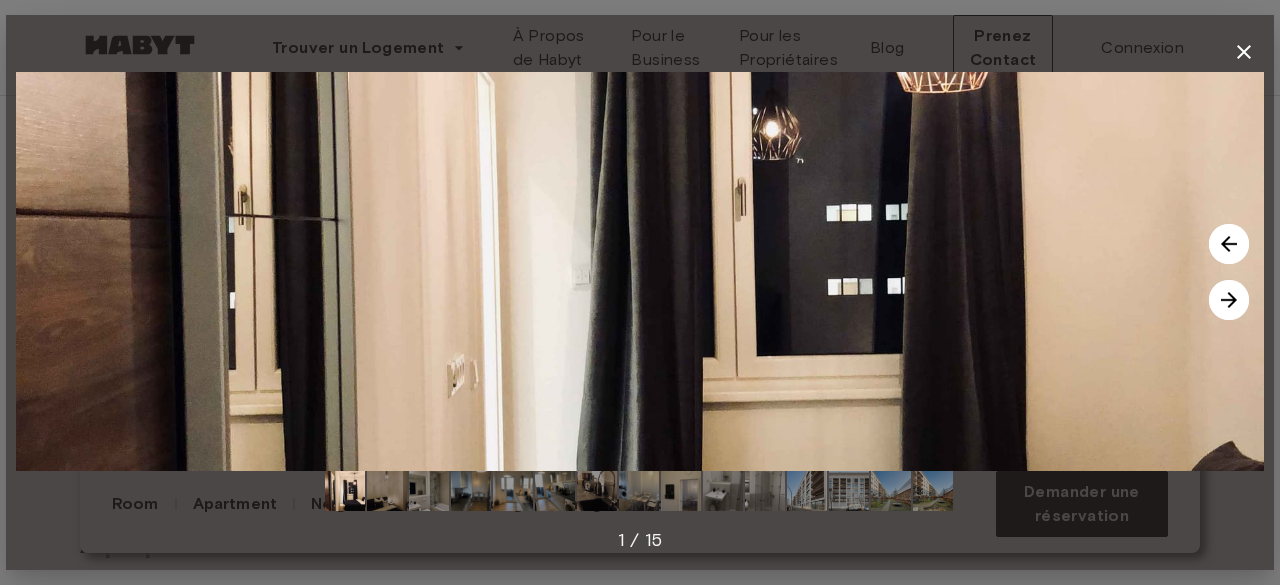 click at bounding box center [1229, 300] 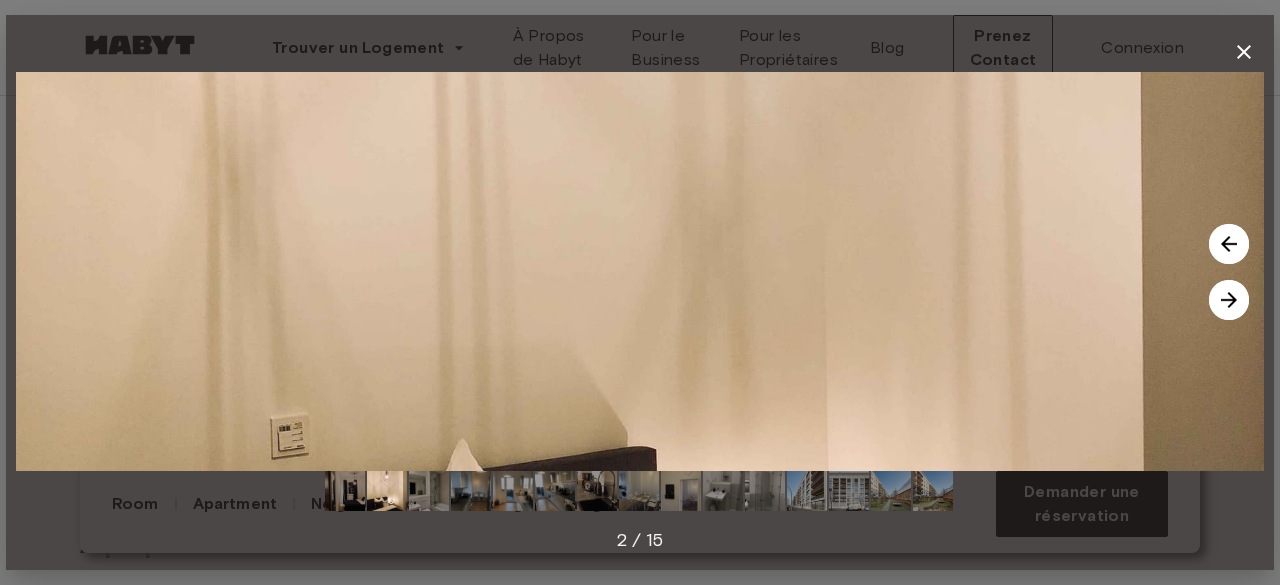 click at bounding box center (1229, 300) 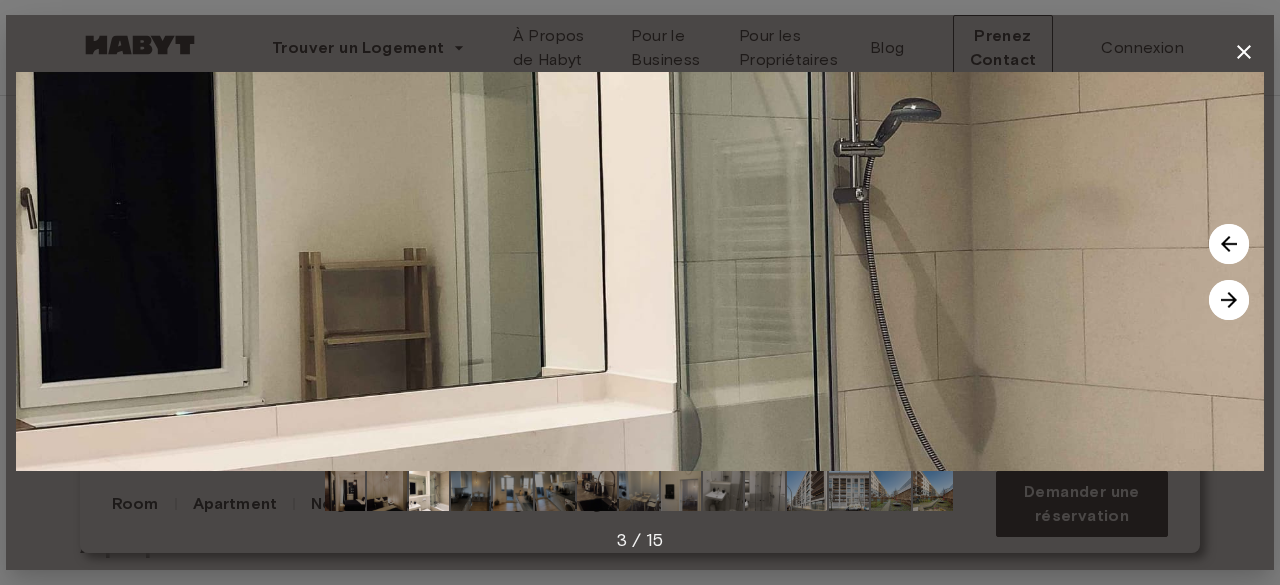 click 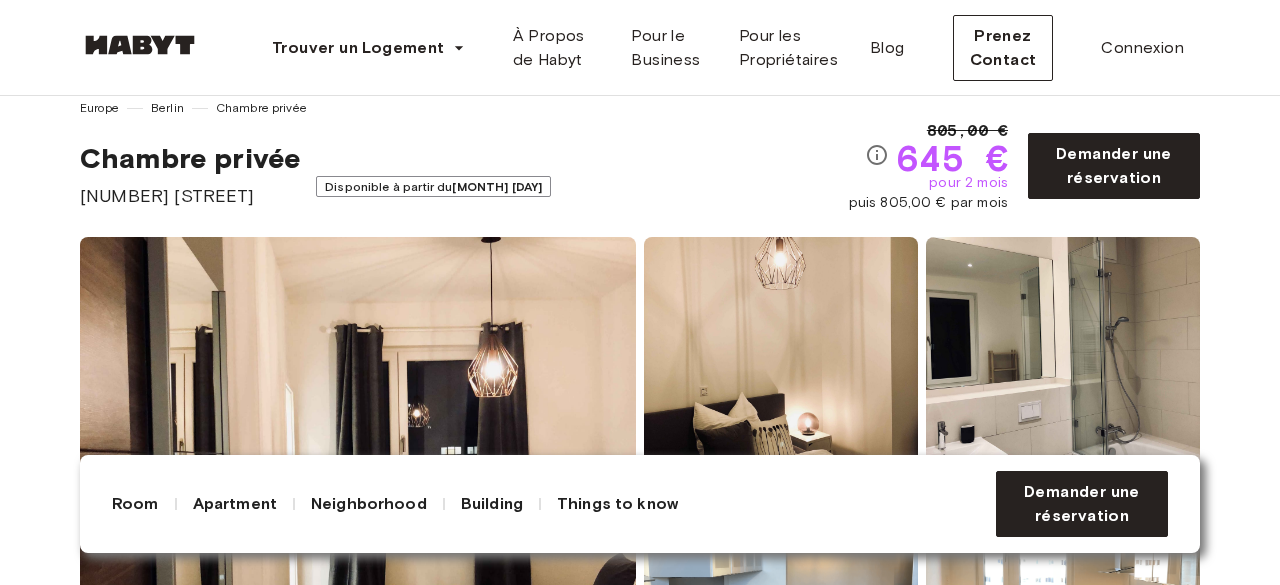 scroll, scrollTop: 0, scrollLeft: 0, axis: both 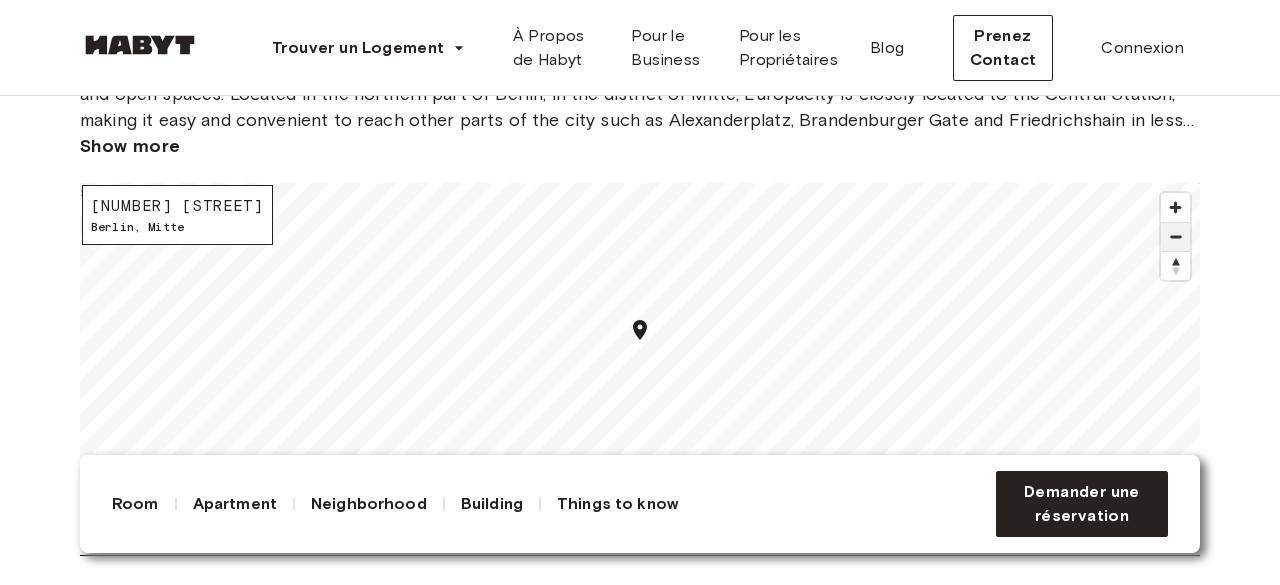 click at bounding box center (1175, 237) 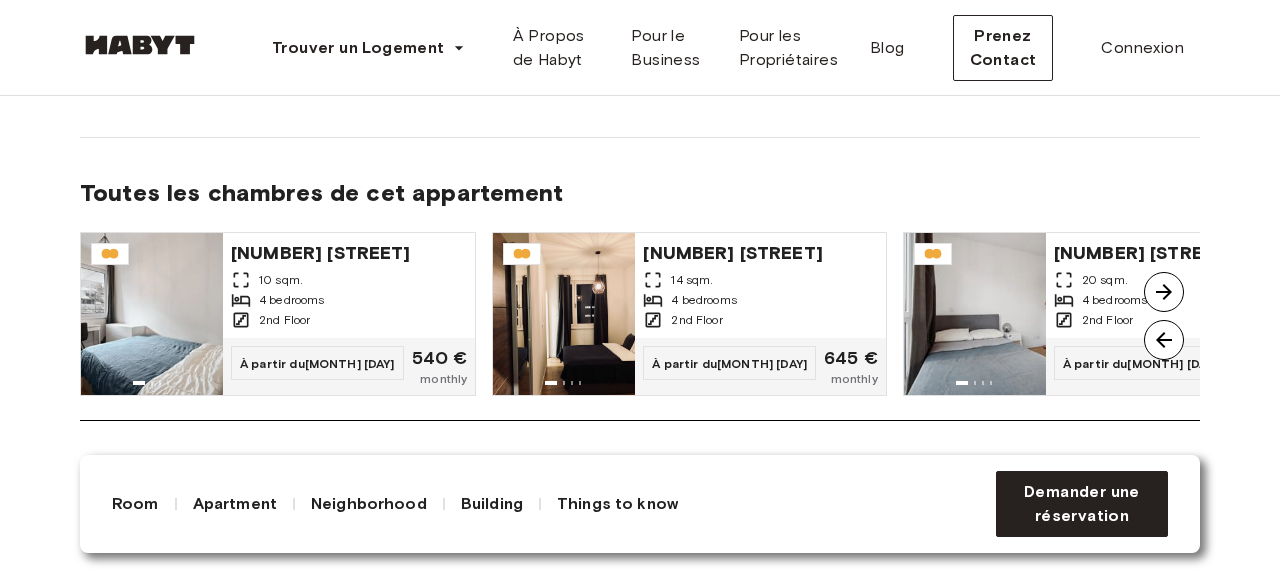 scroll, scrollTop: 1500, scrollLeft: 0, axis: vertical 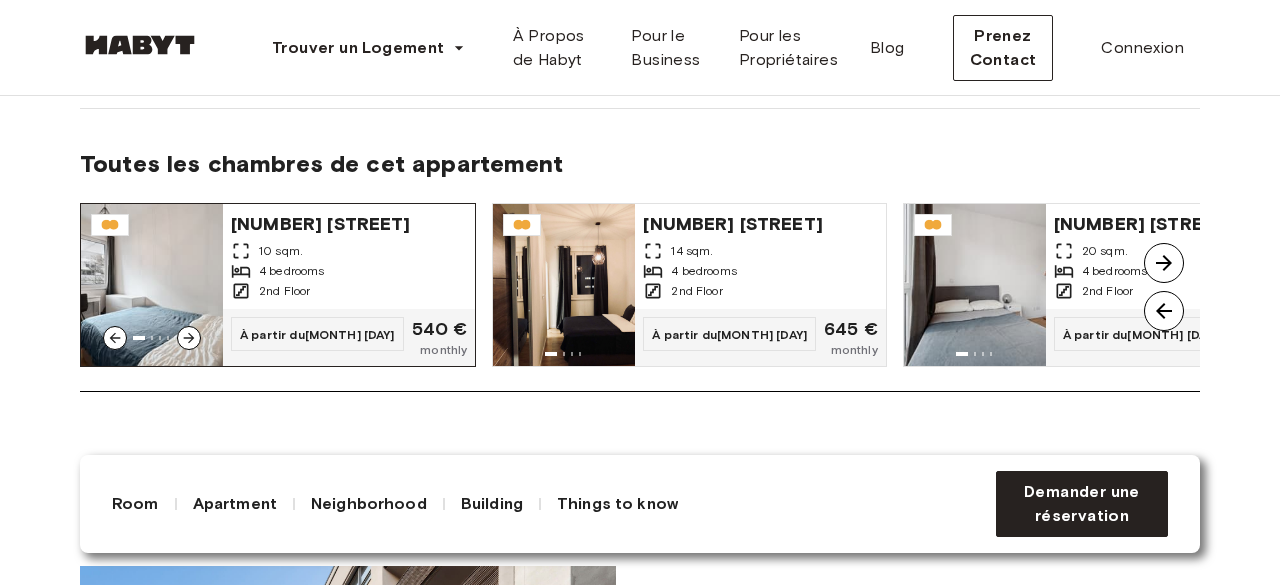 click 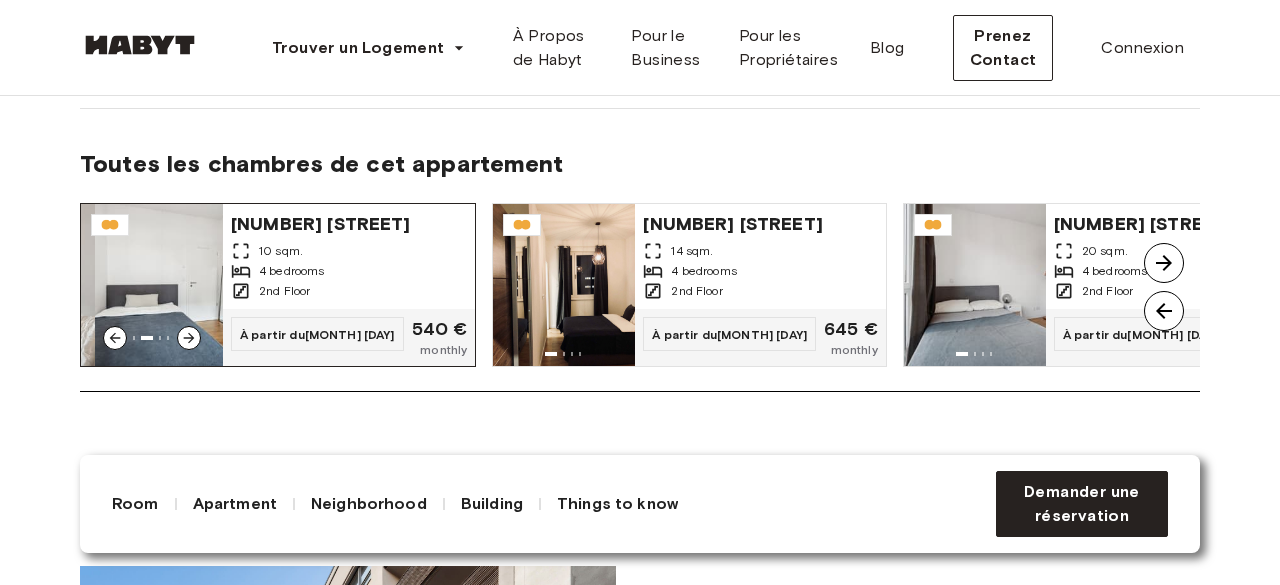 click 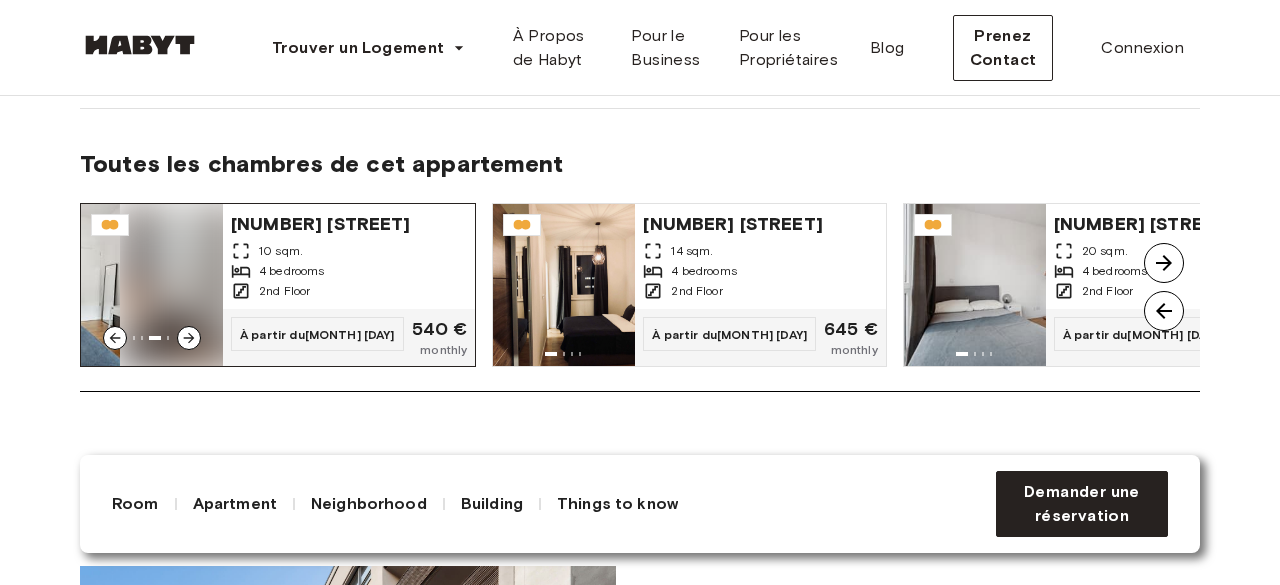 click 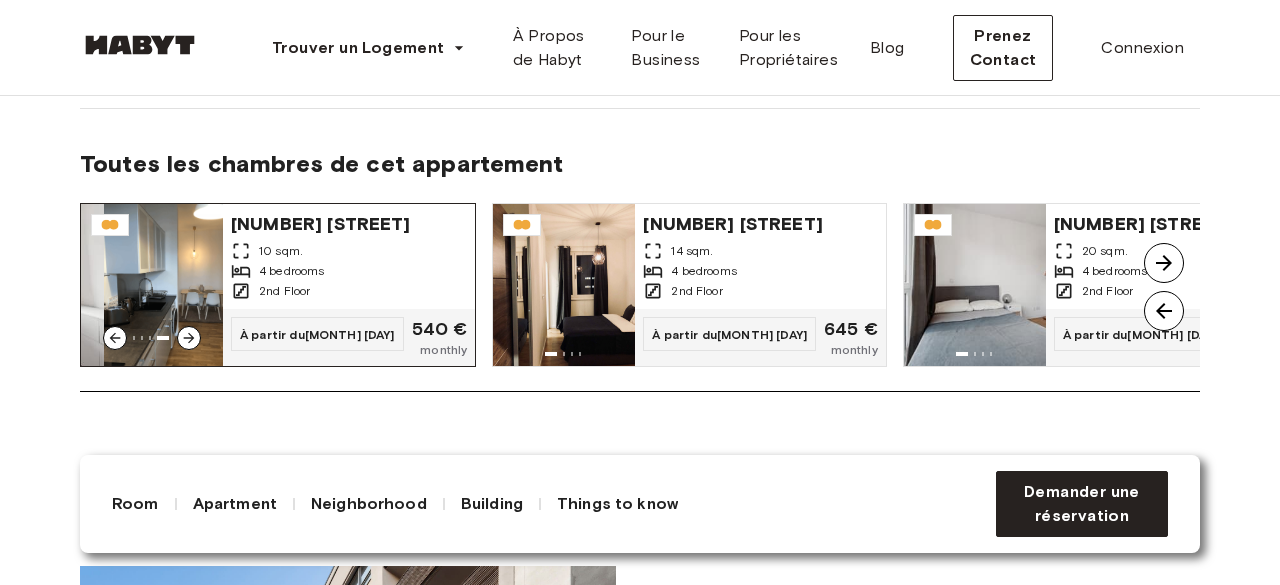click 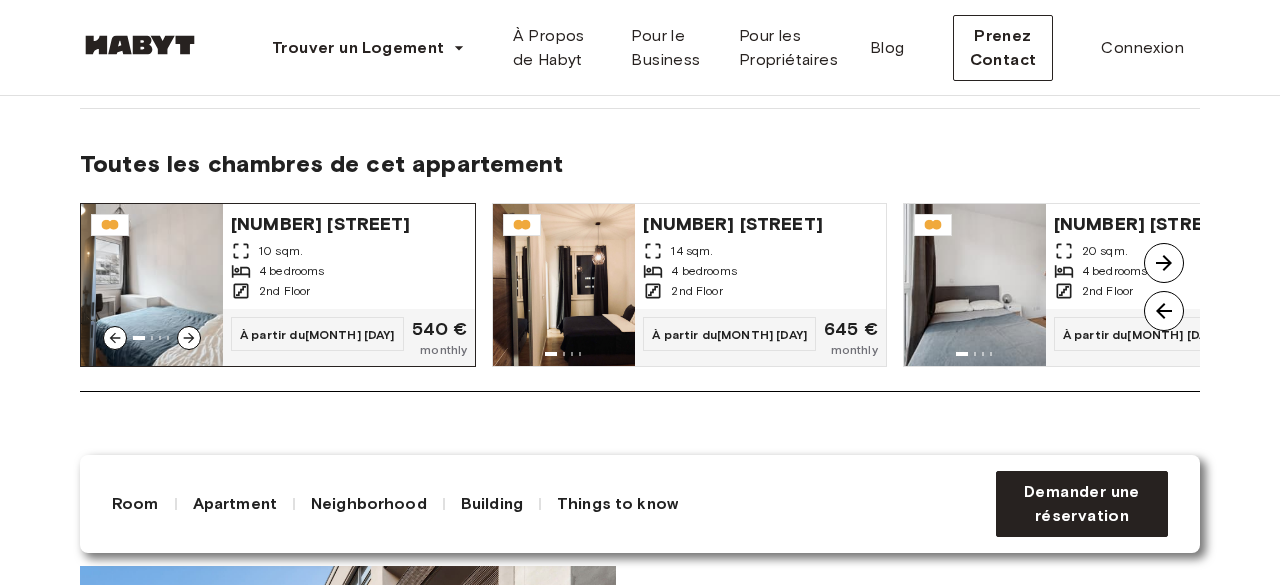 click 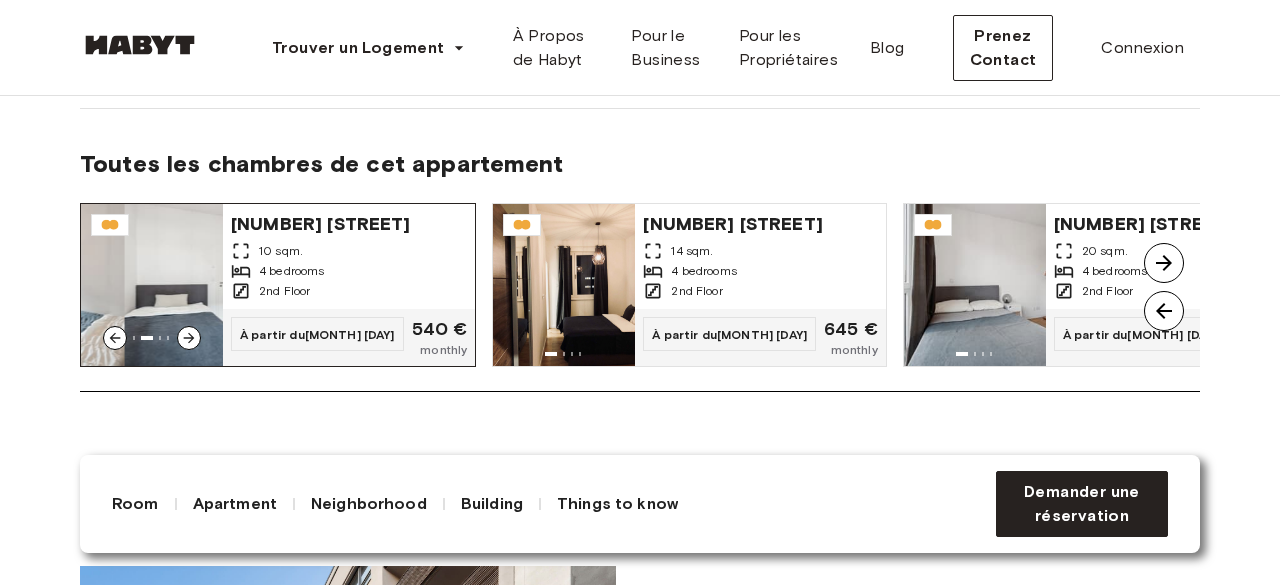 click 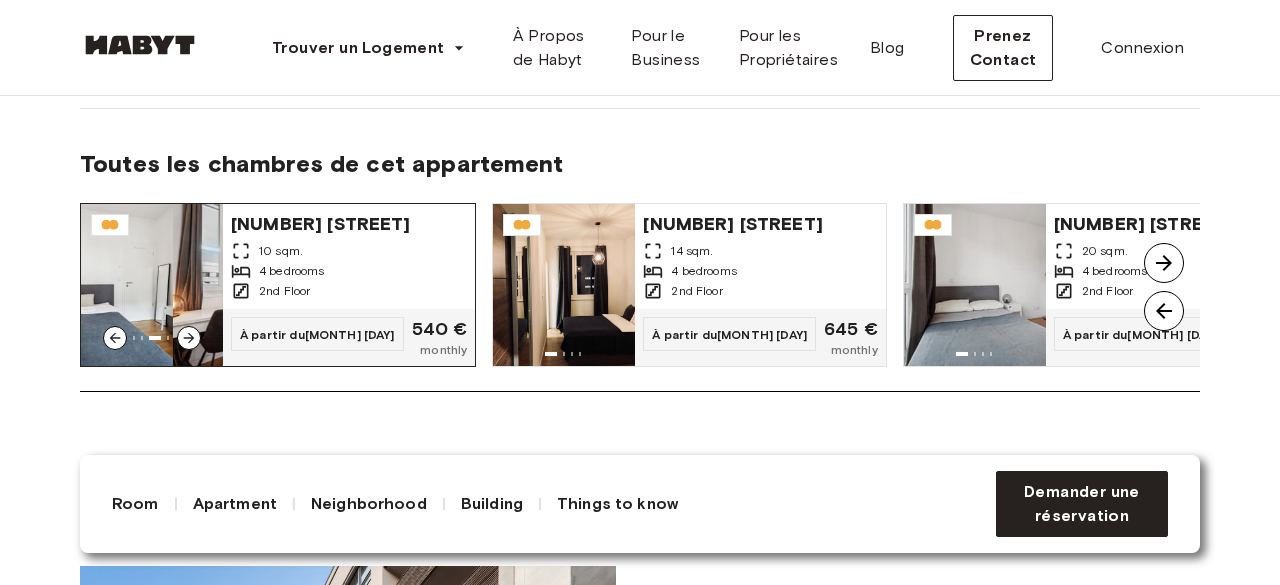 click 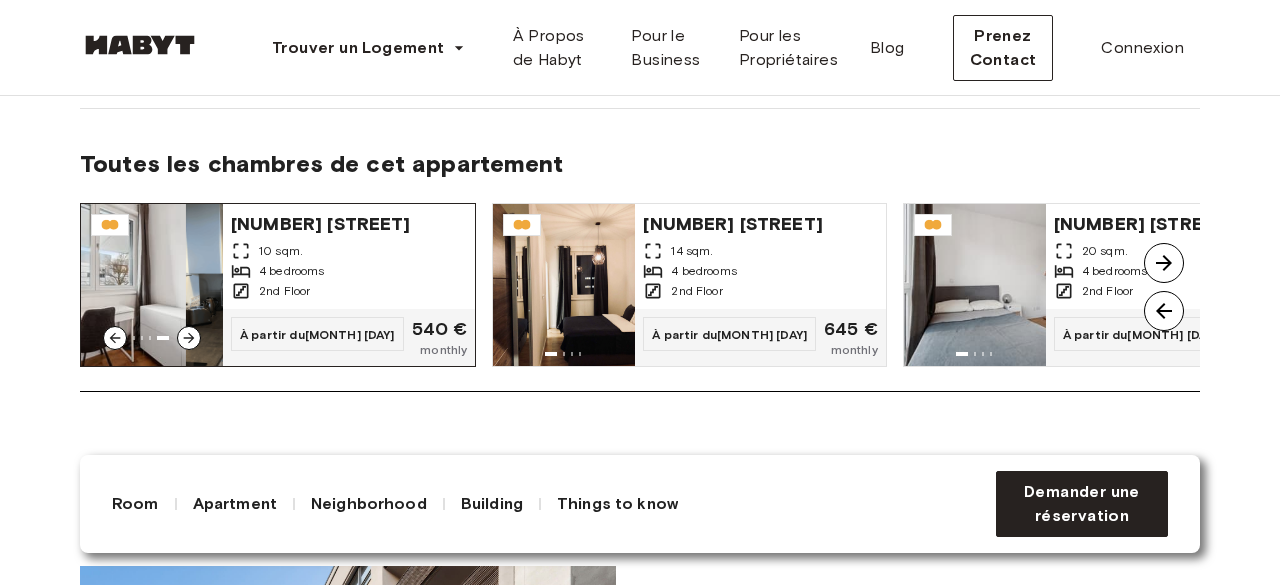 click 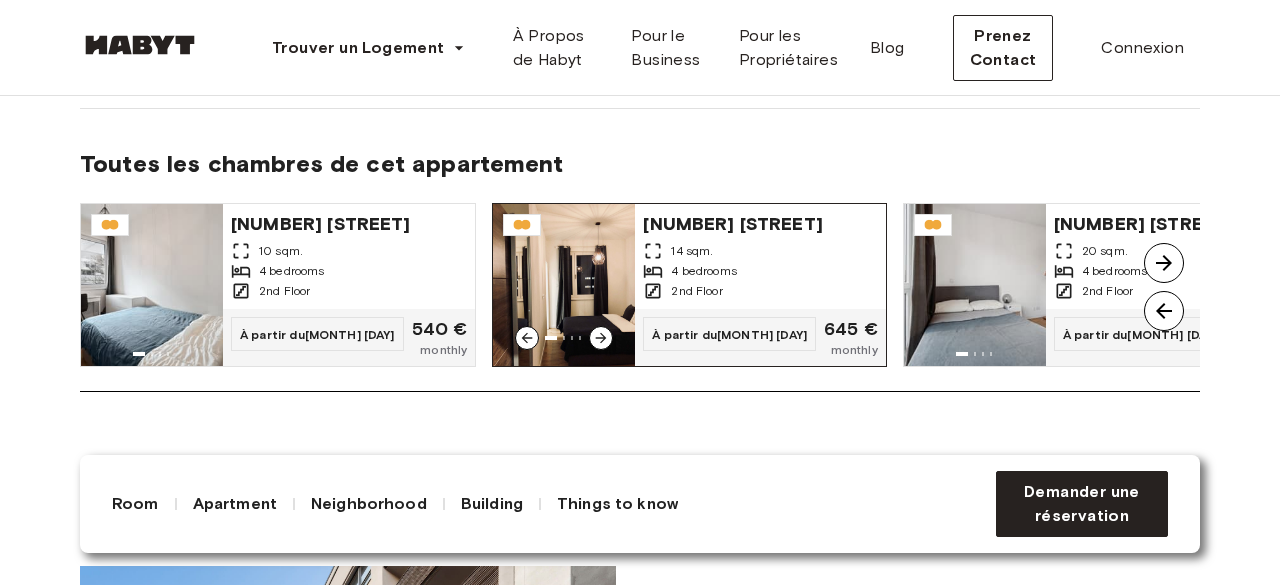 click 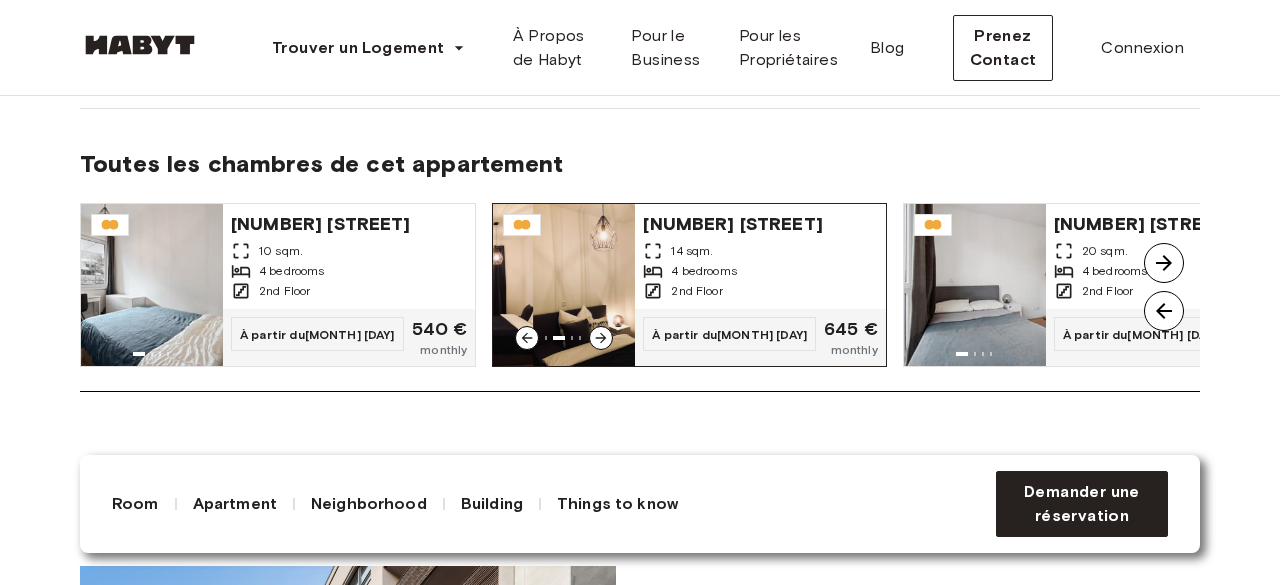 click 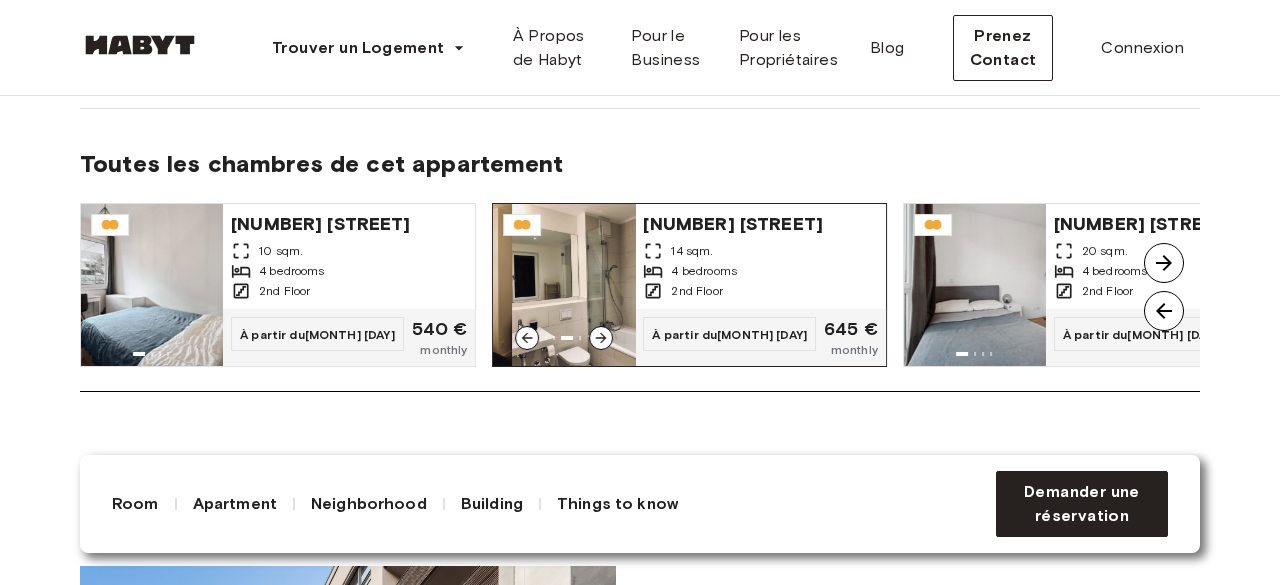 click 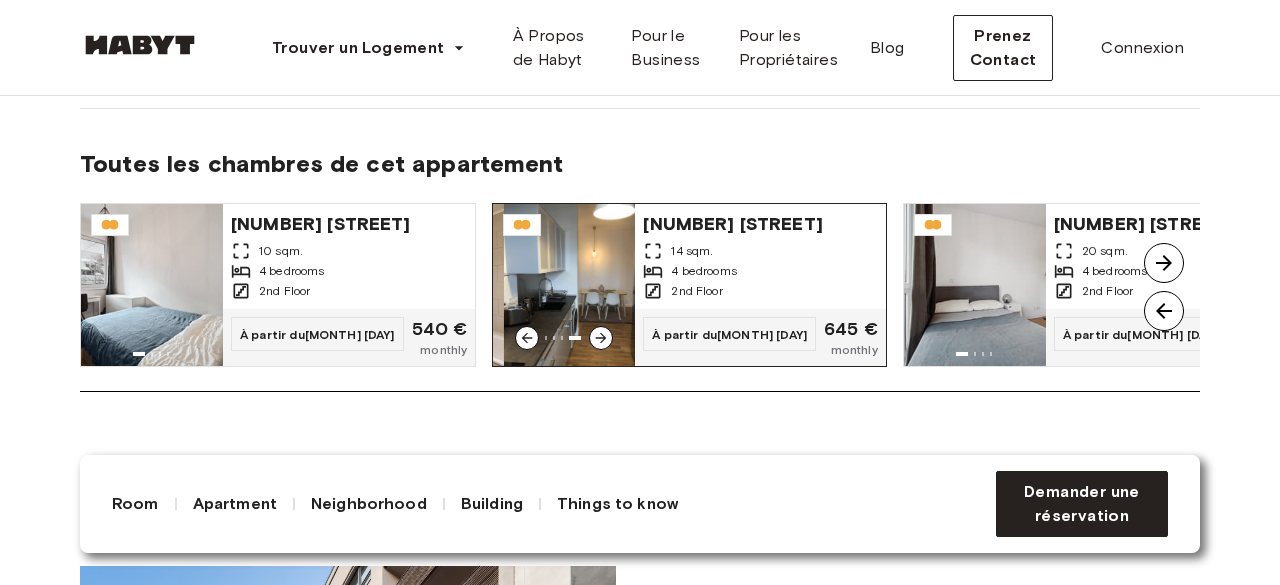 click 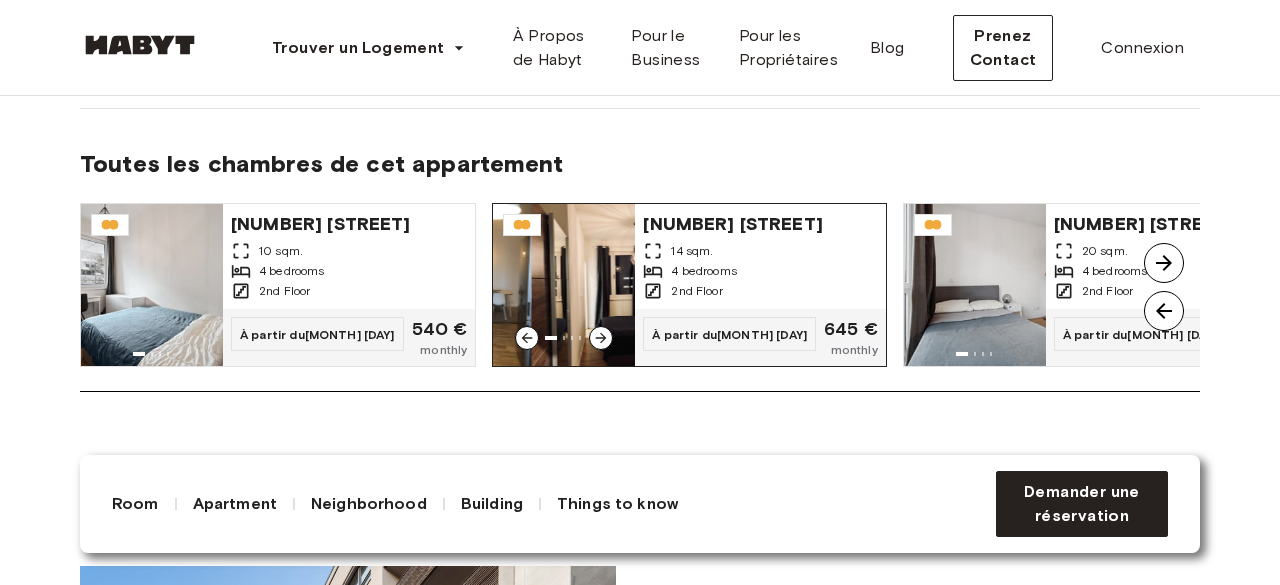 click 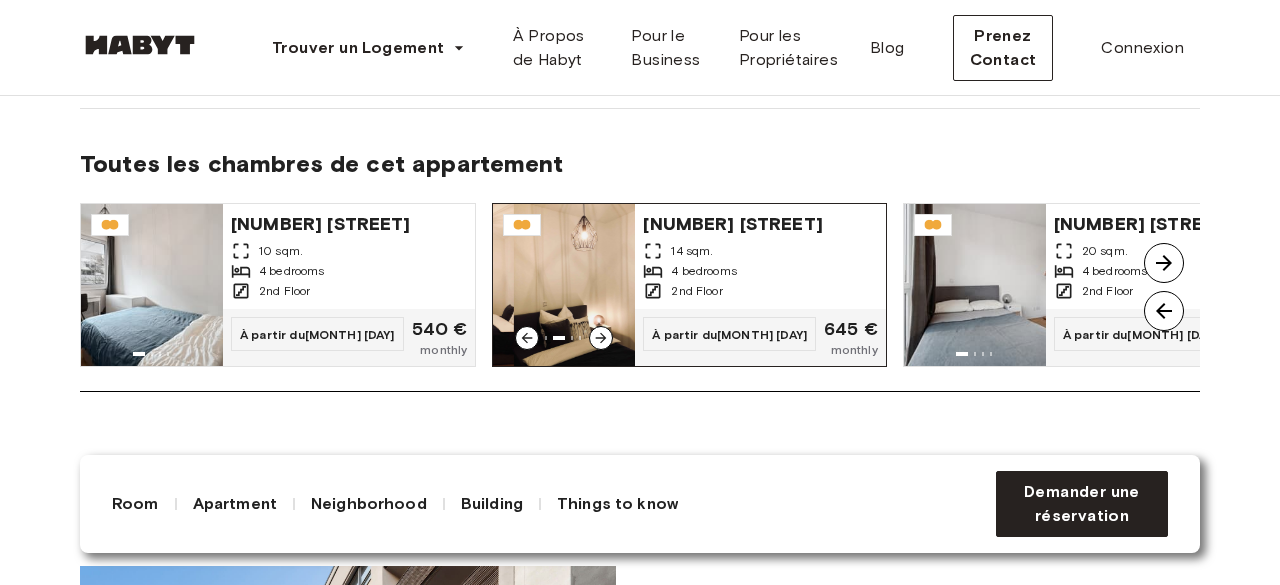 click 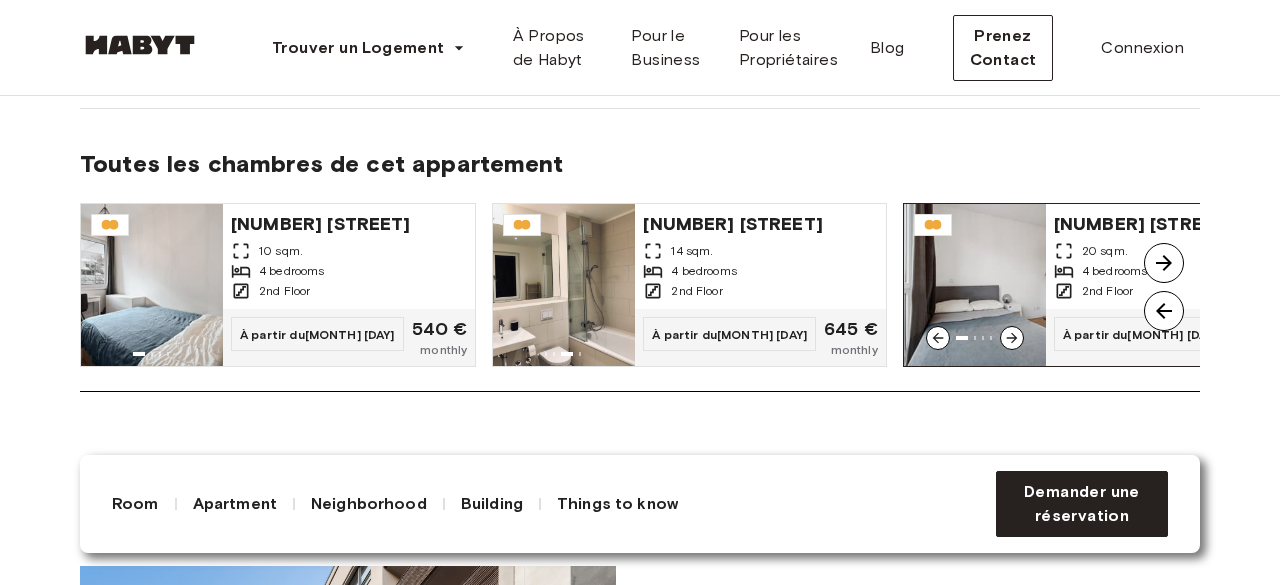 click 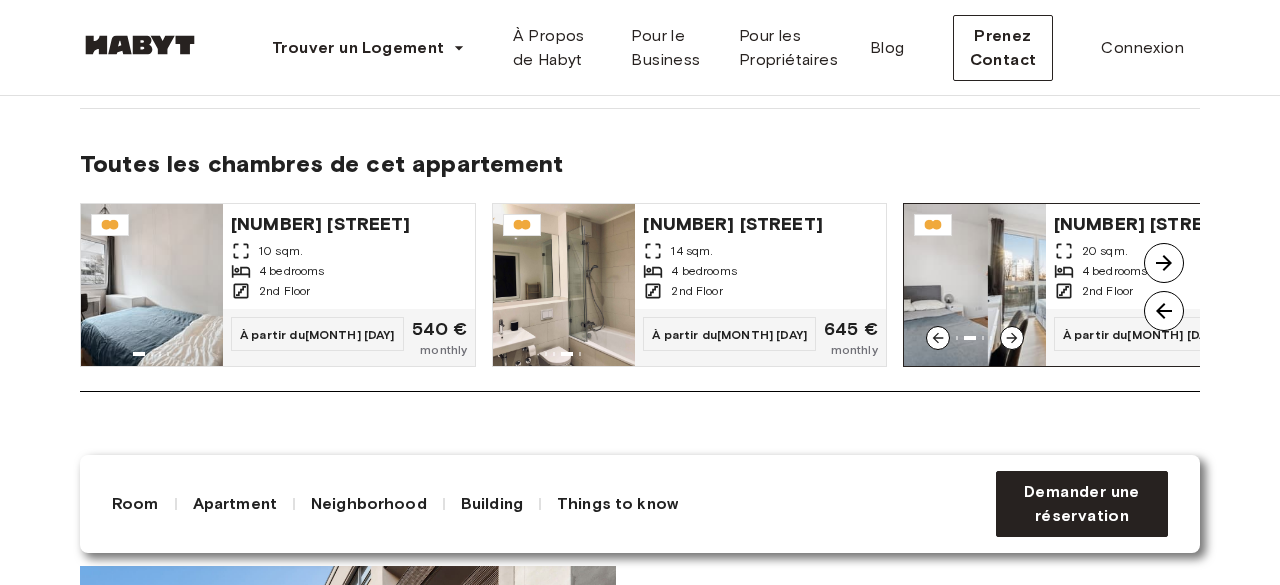click 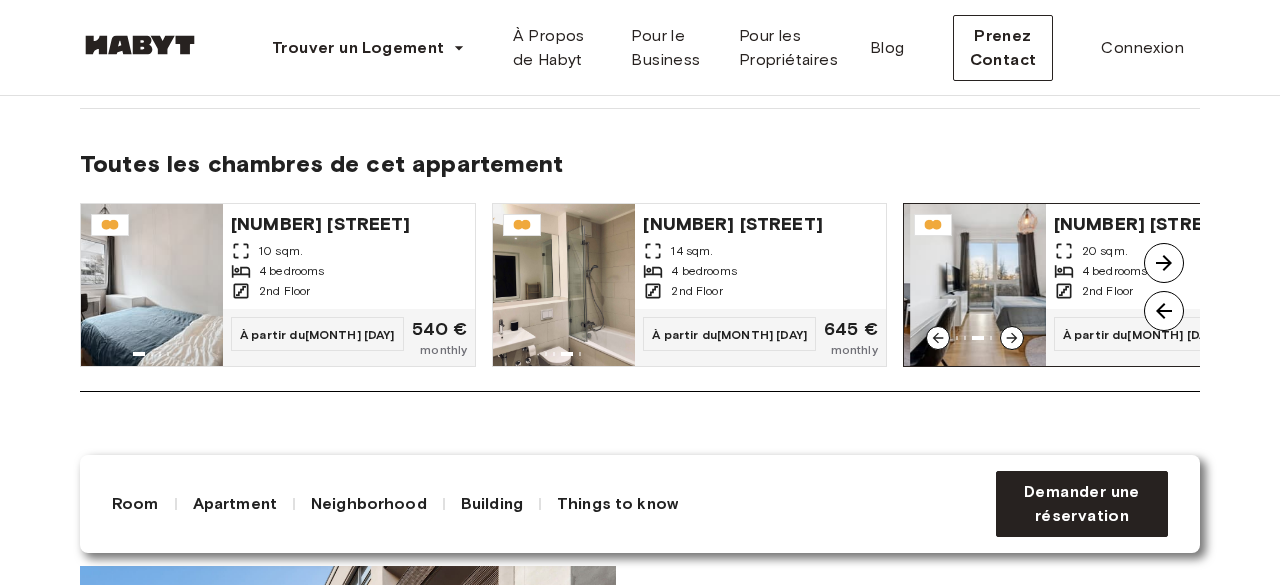 click 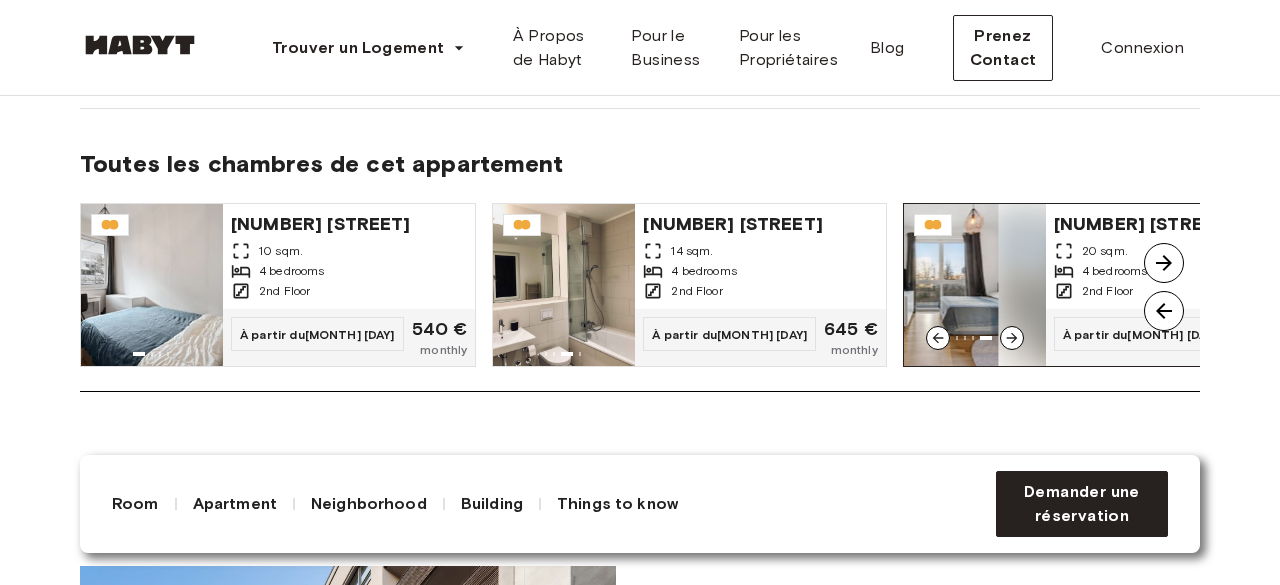 click 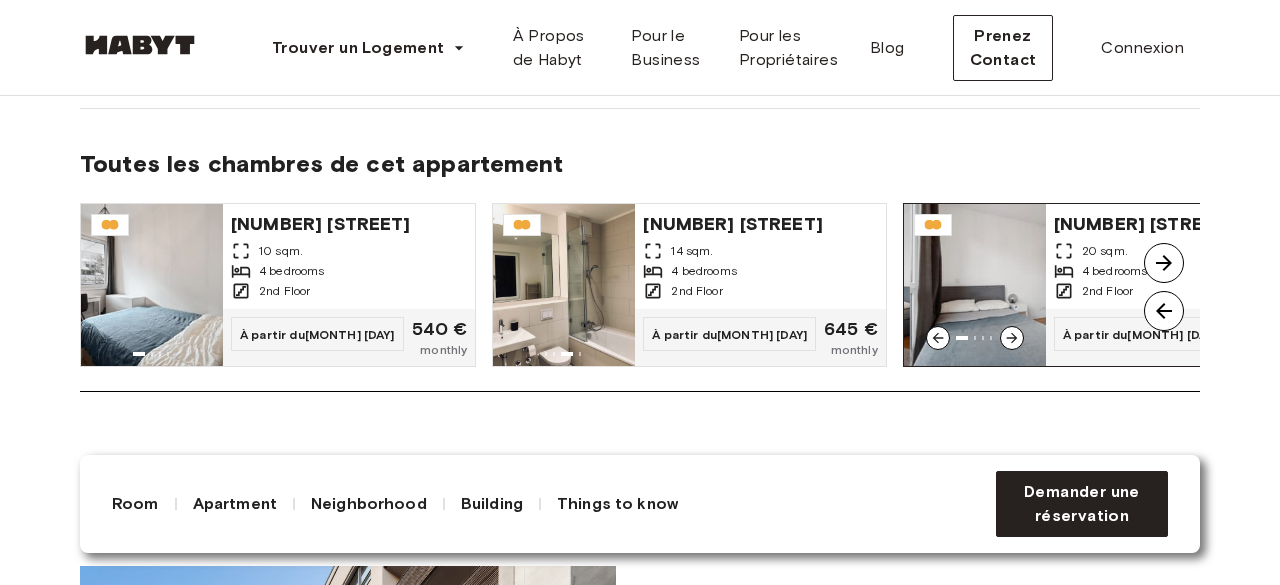 click 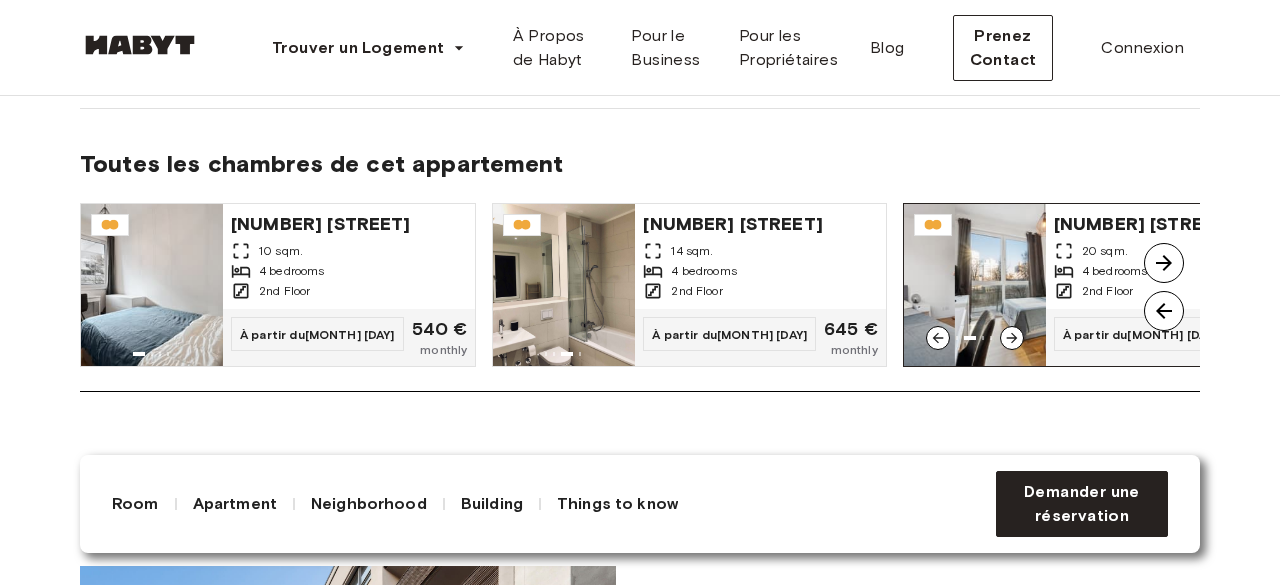 click 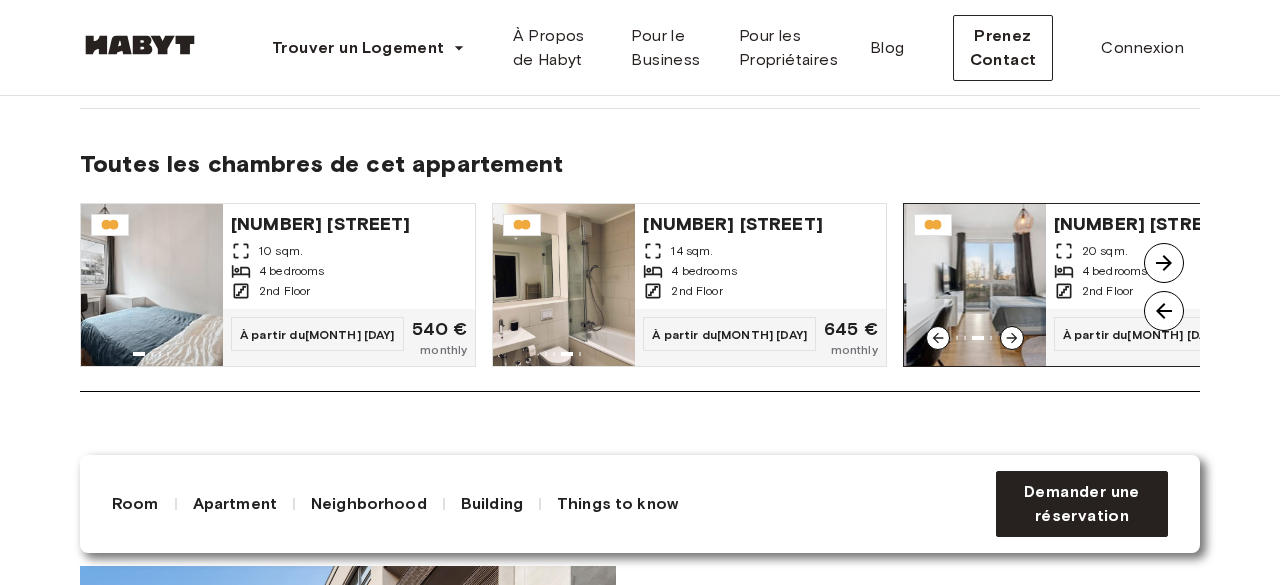 click 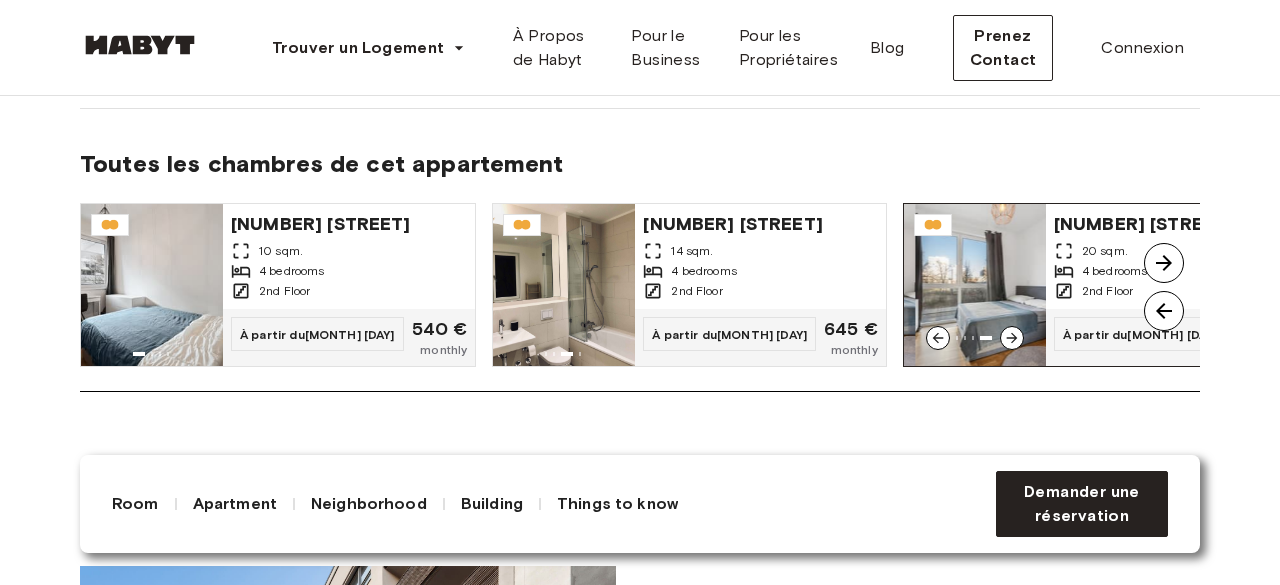 click 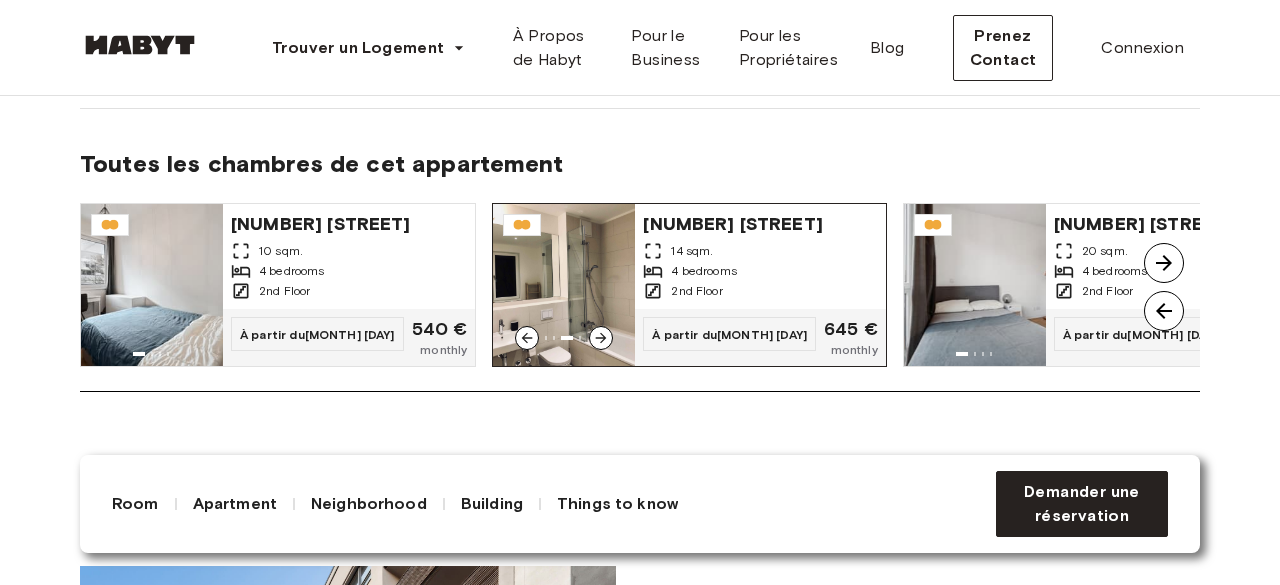 click 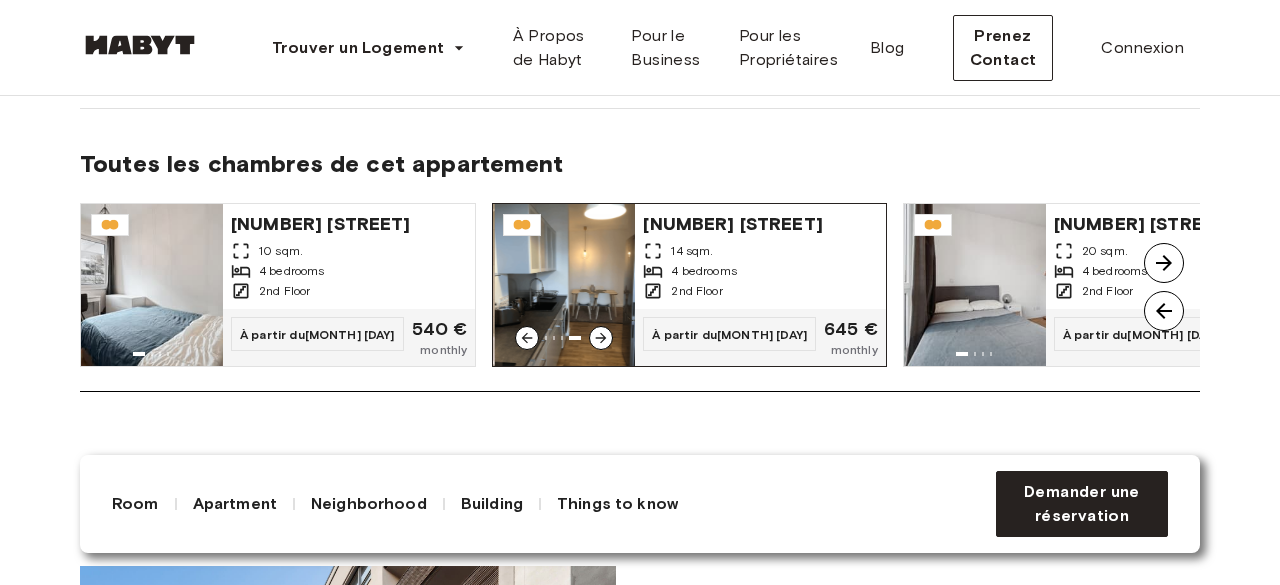 click 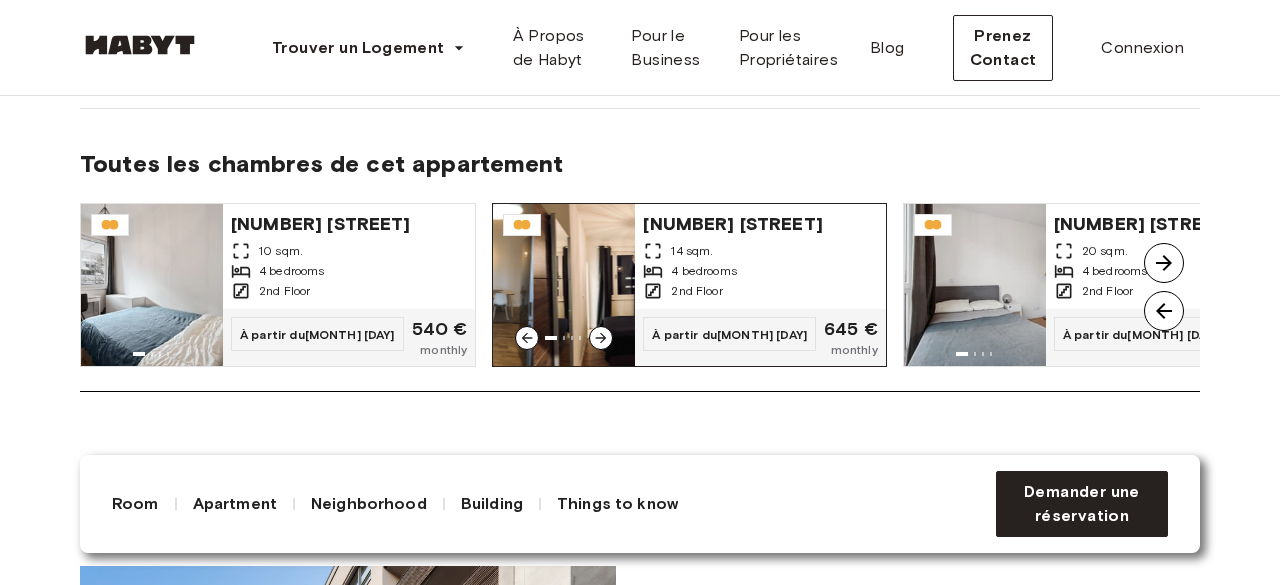 click 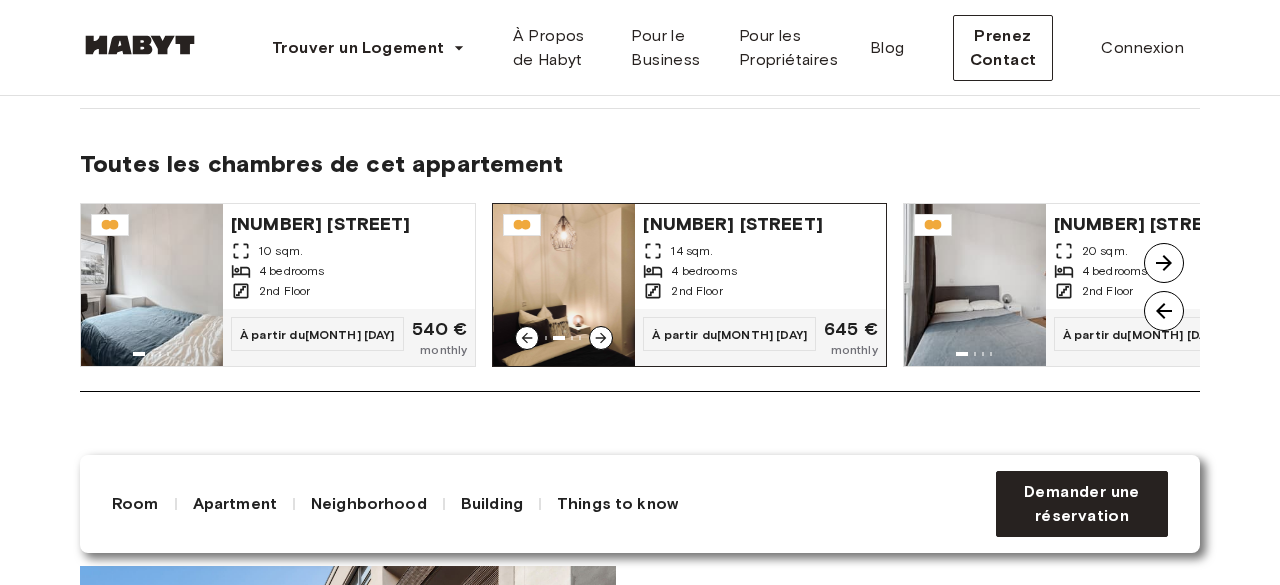 click 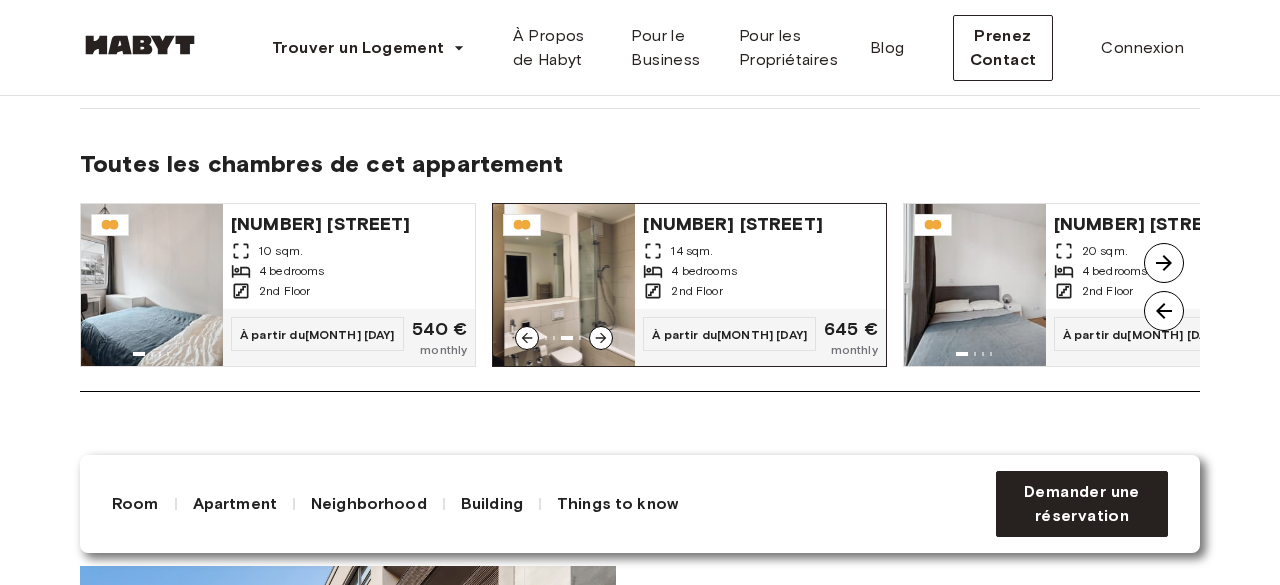 click 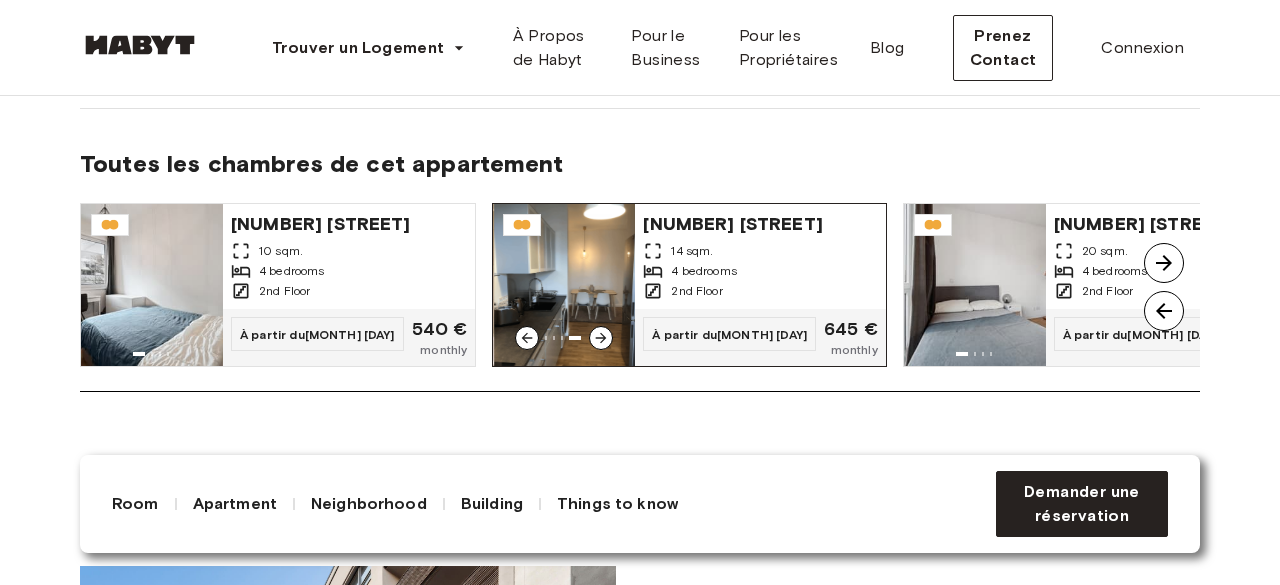 click 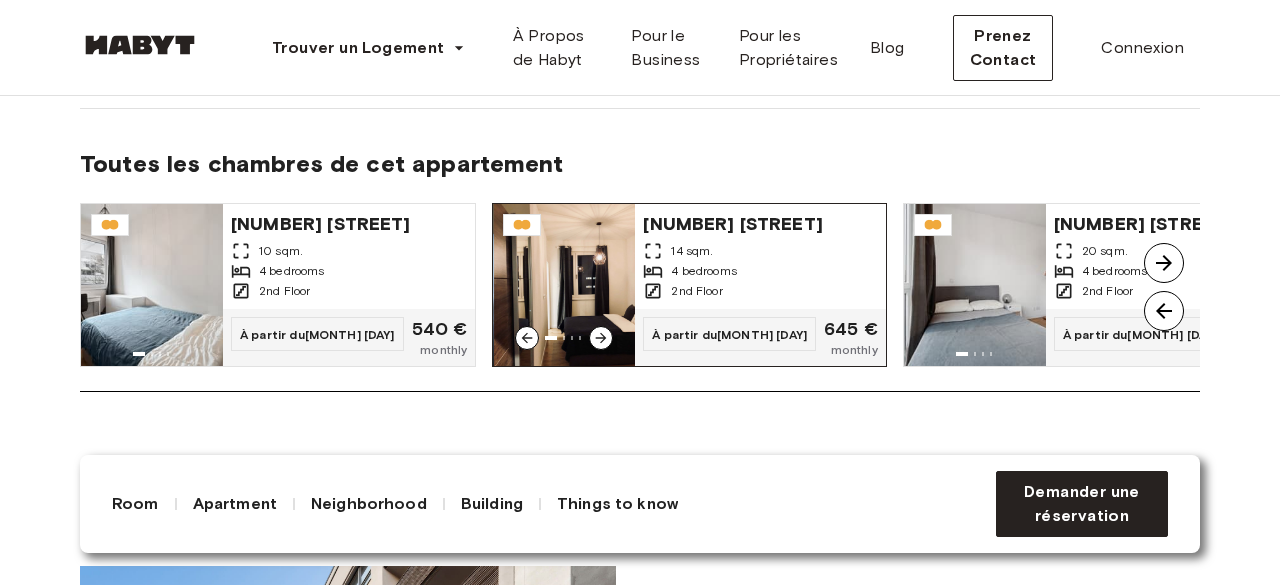 click 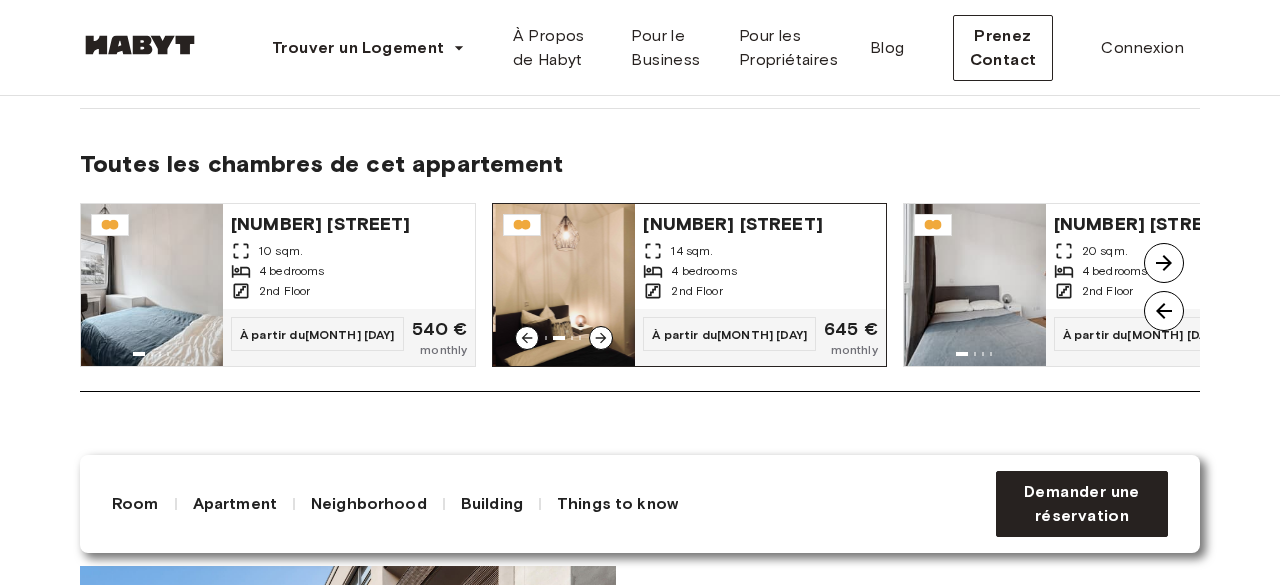 click 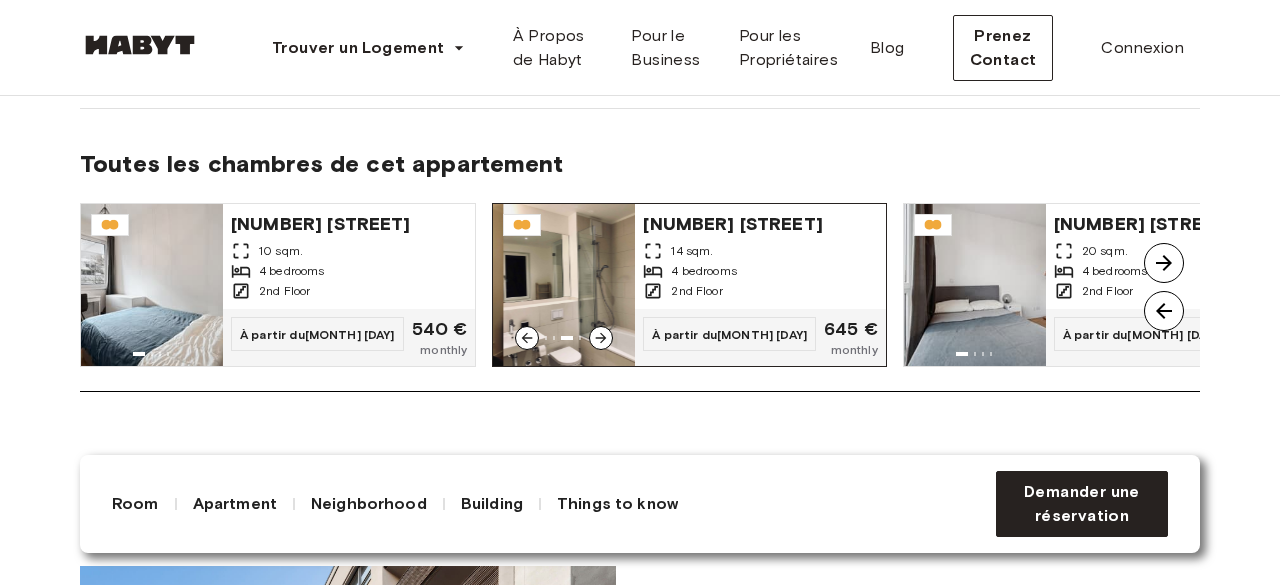 click 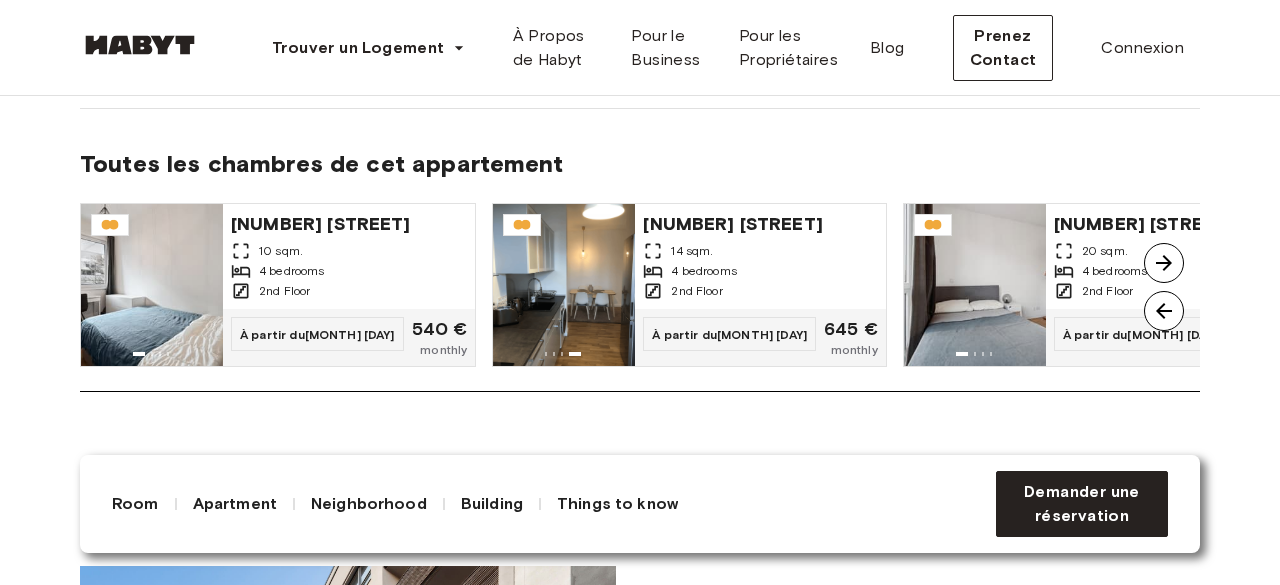 click at bounding box center [1164, 263] 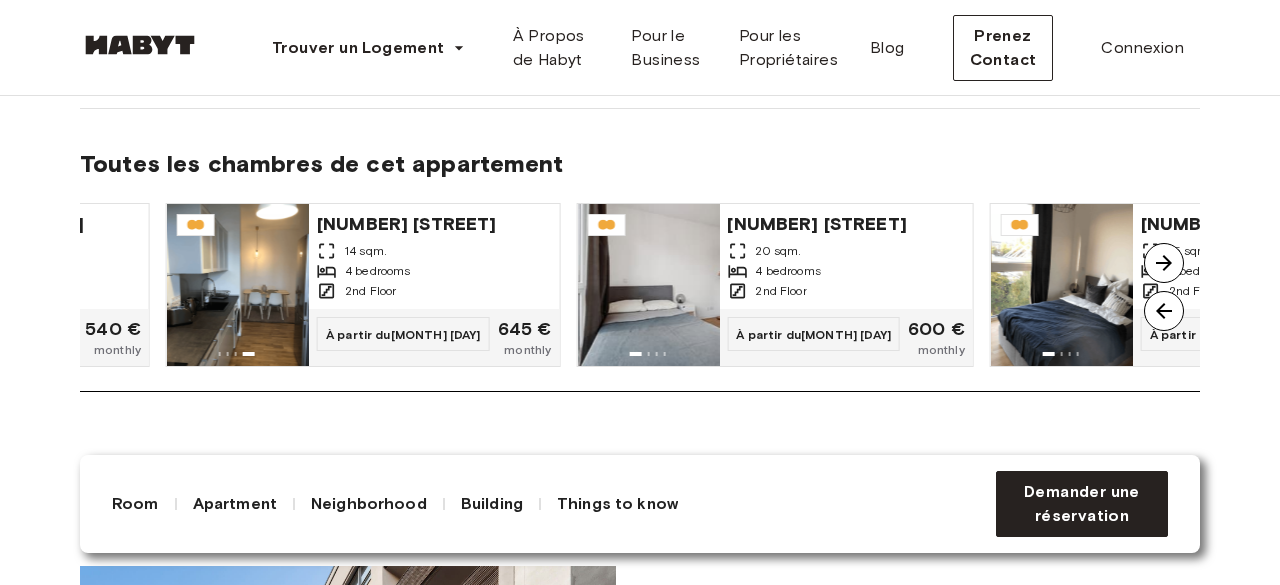 click at bounding box center (1164, 263) 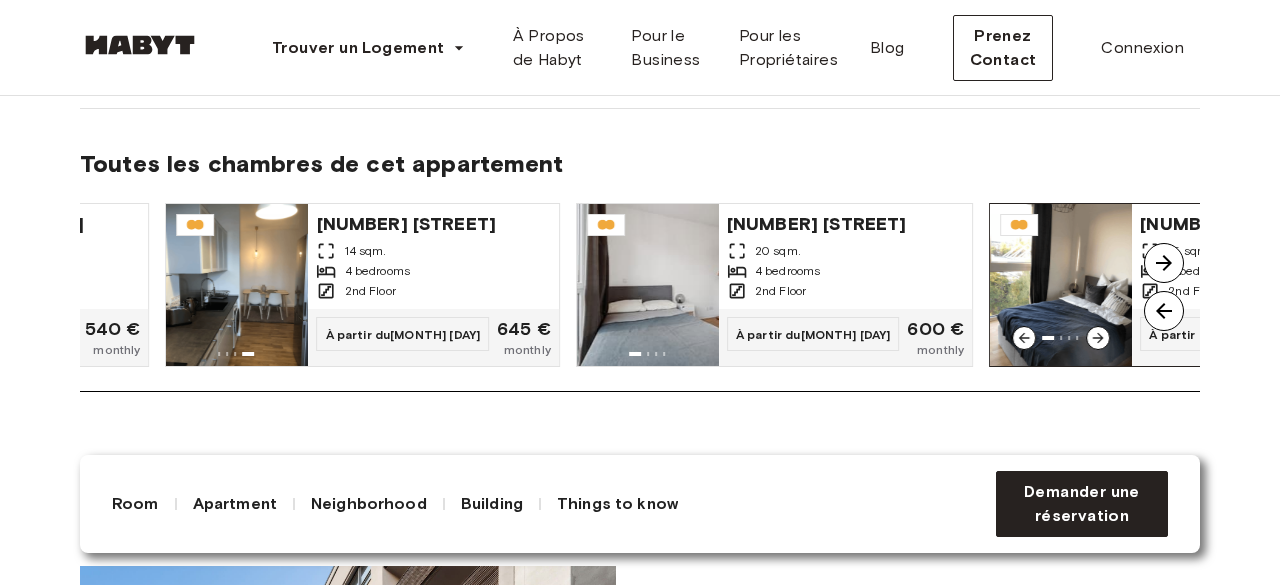 click 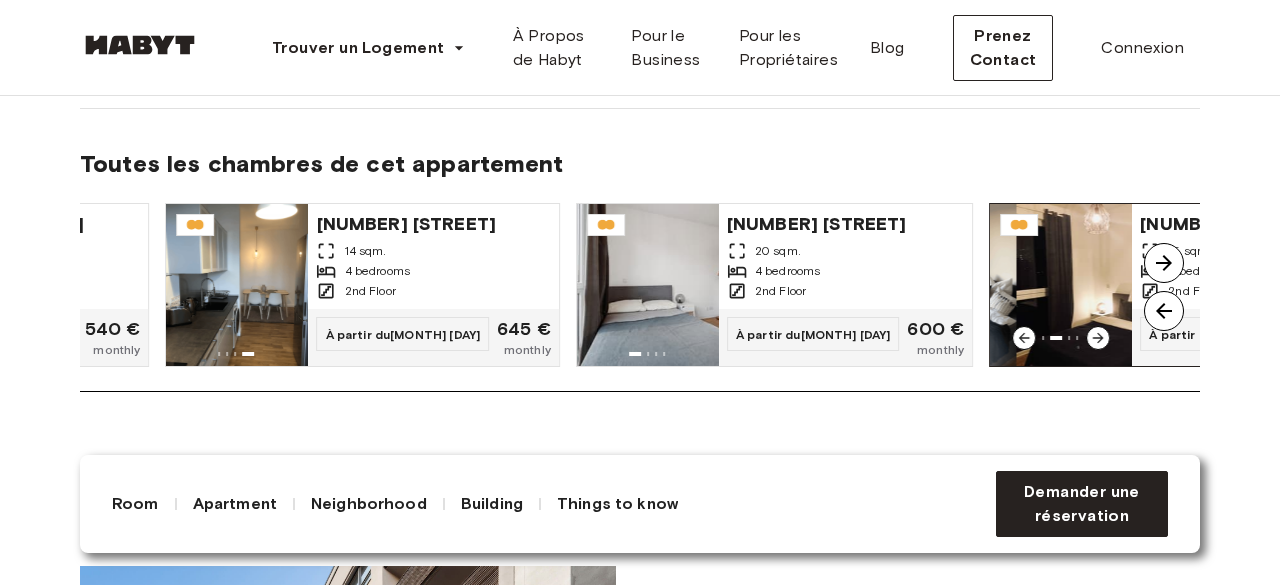 click 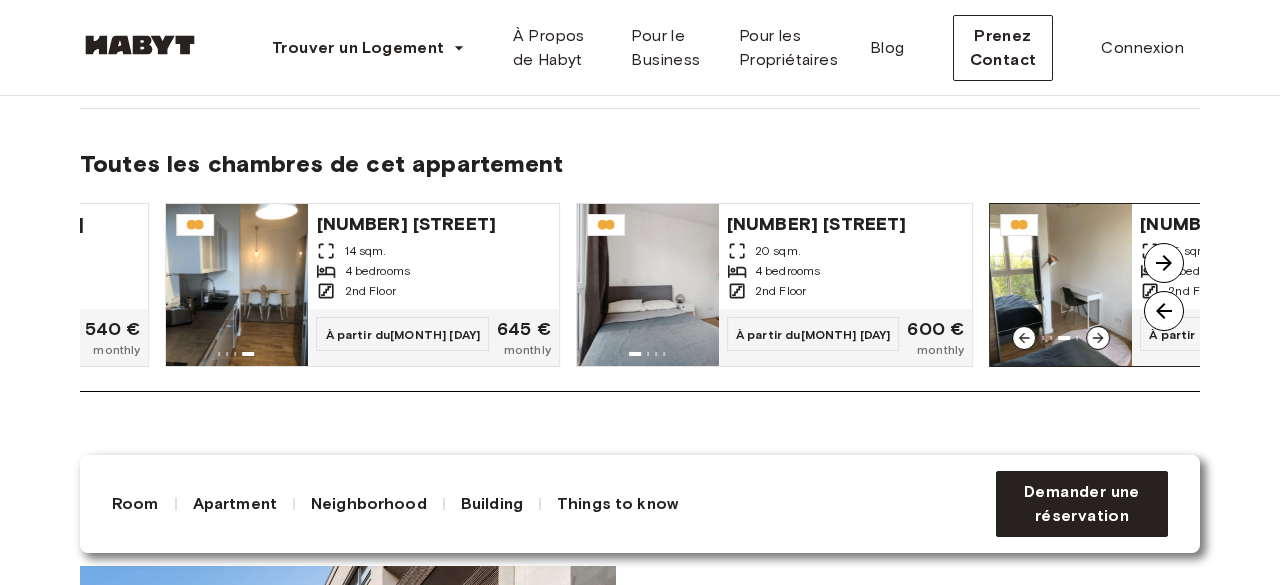 click 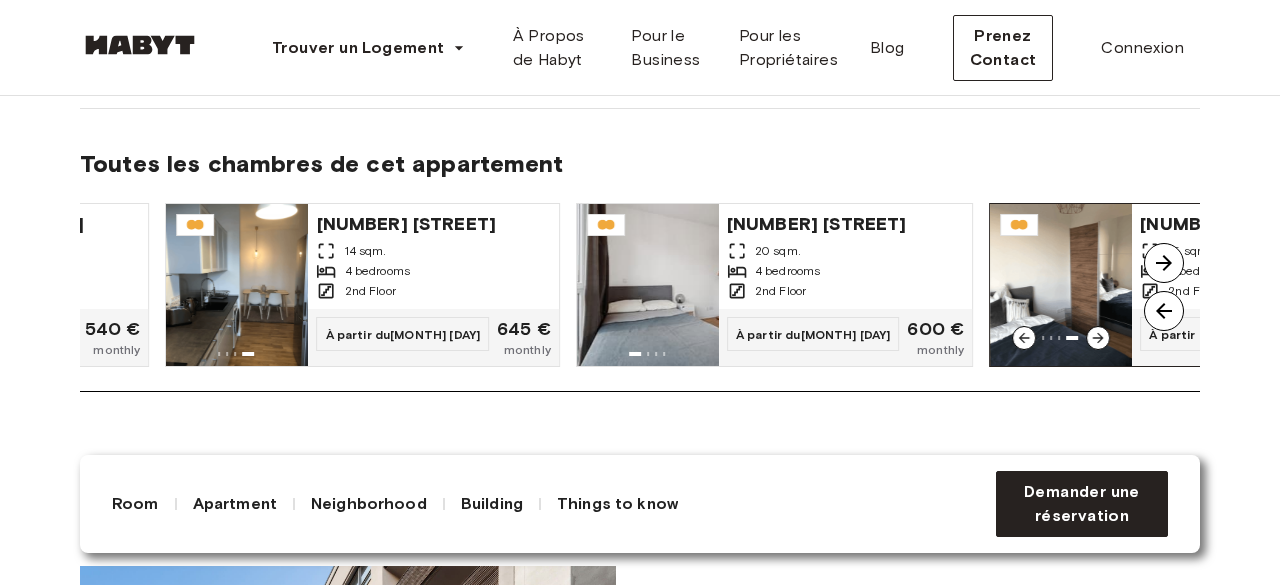 click 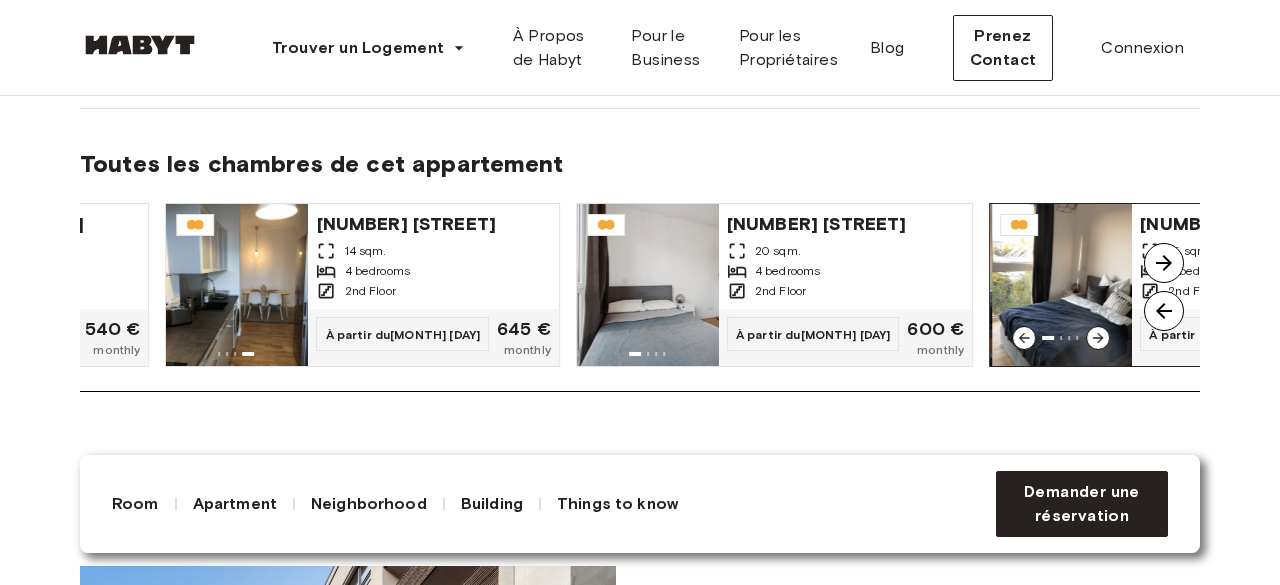 click 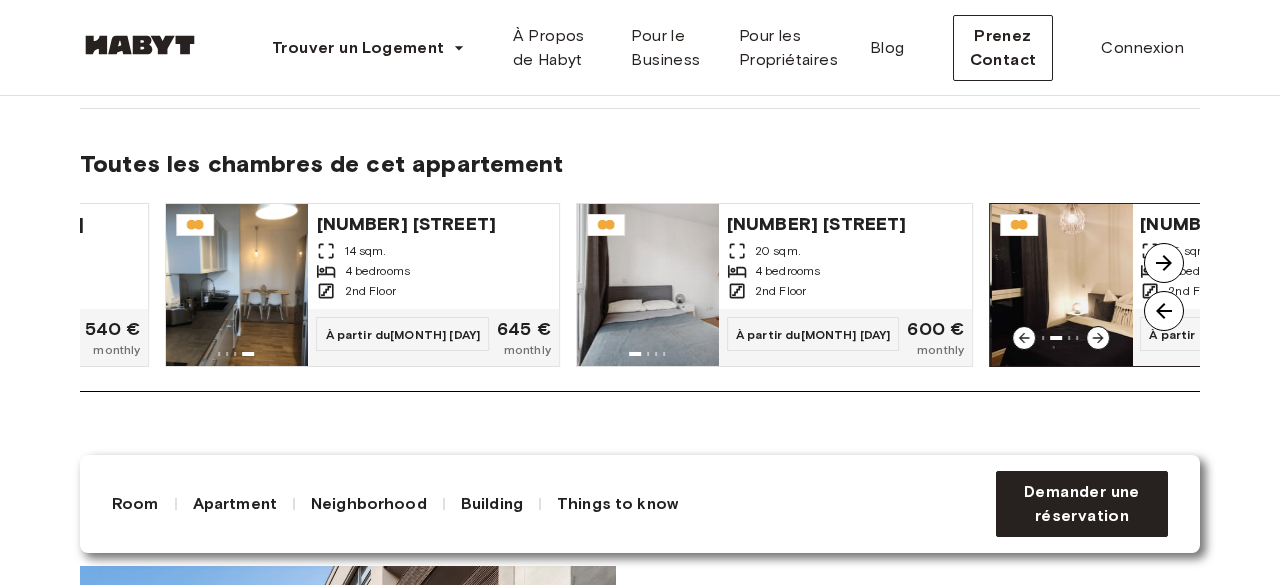 click 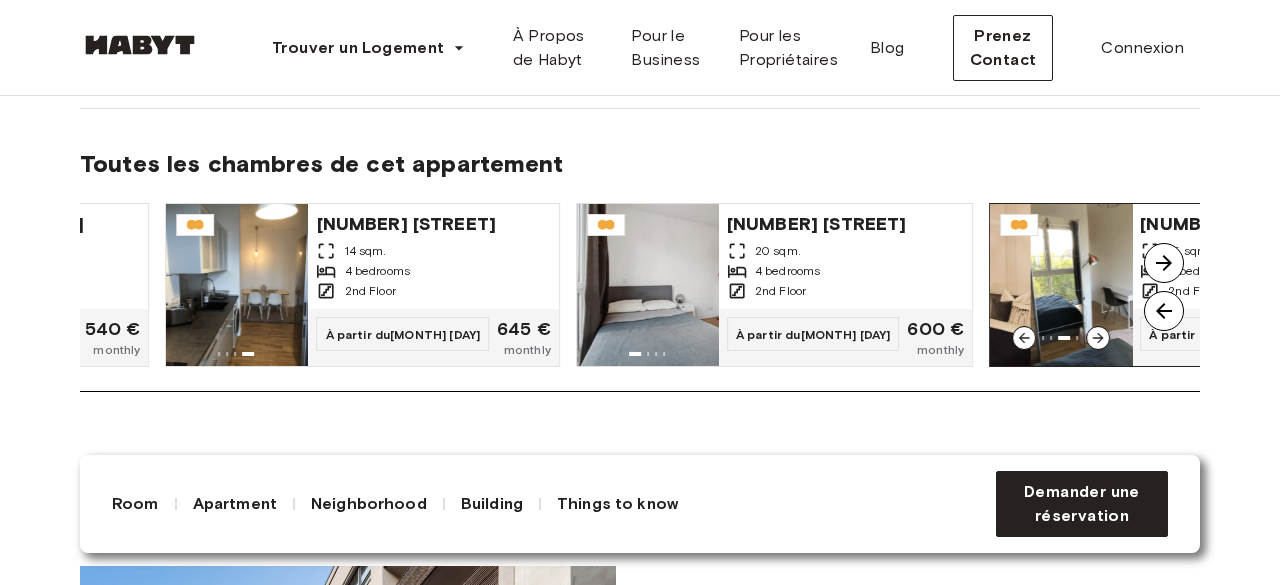 click 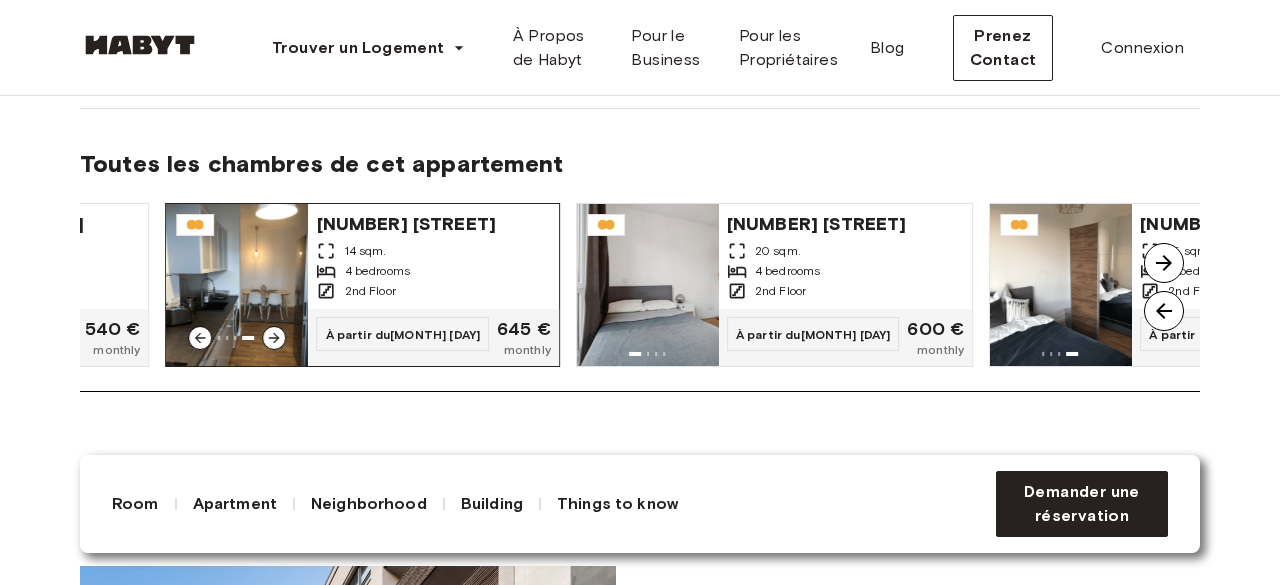click 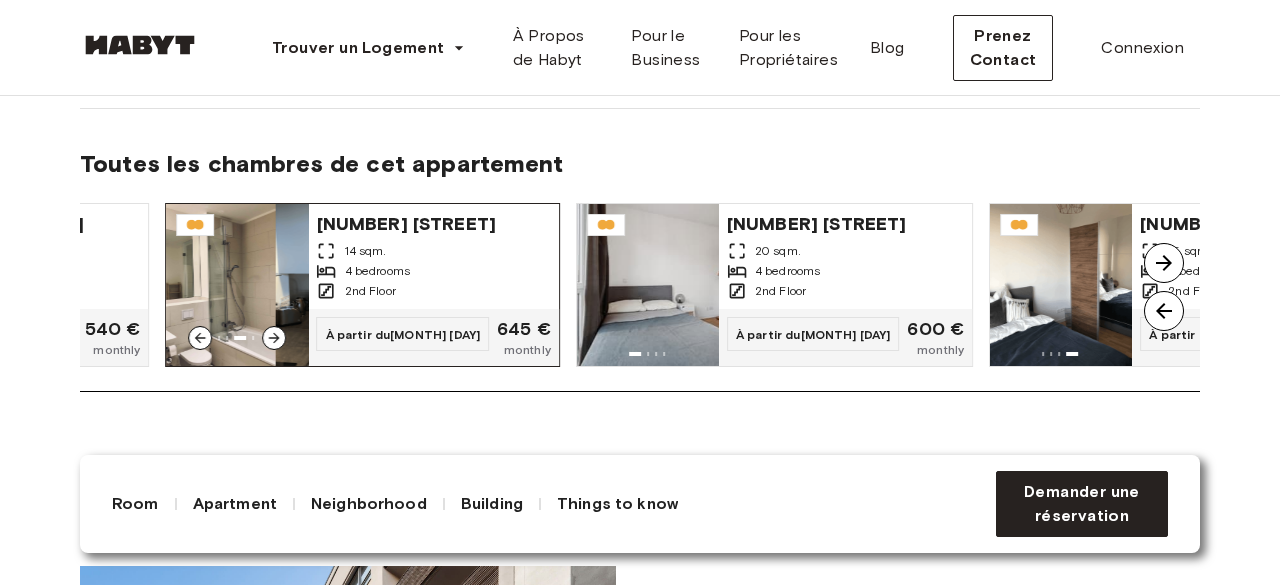 click 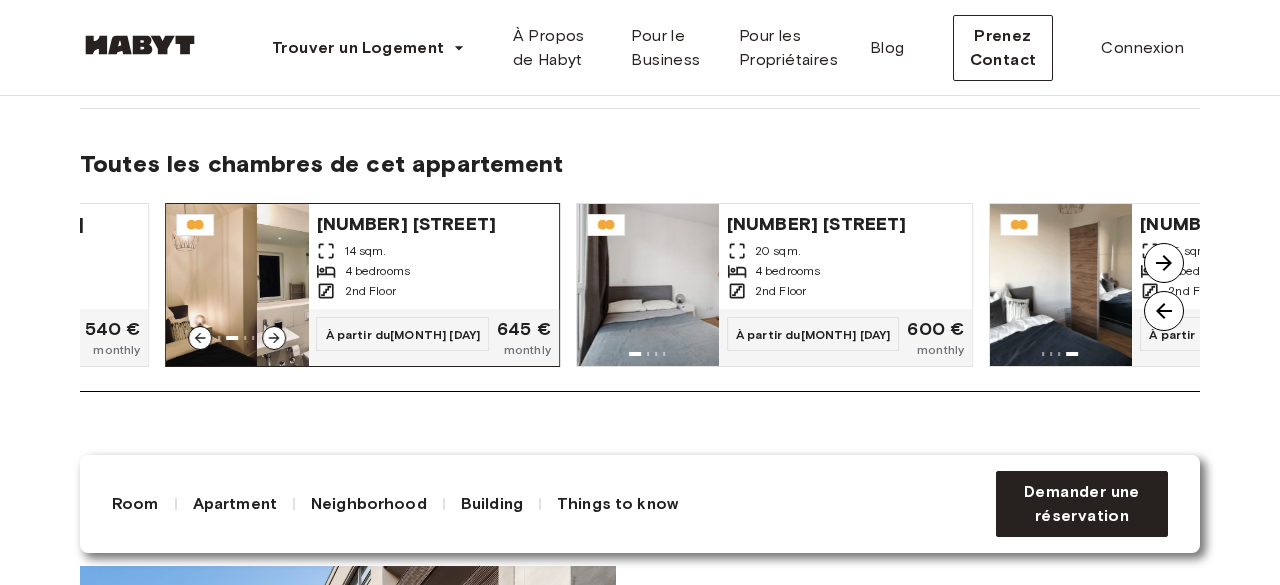 click 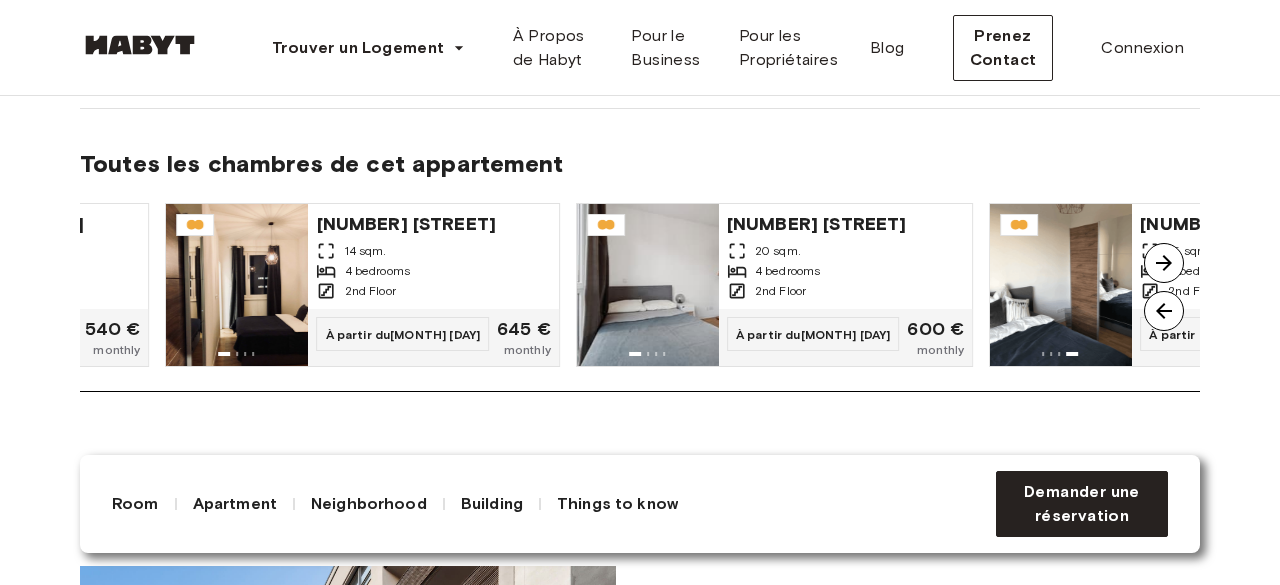 click at bounding box center [1164, 311] 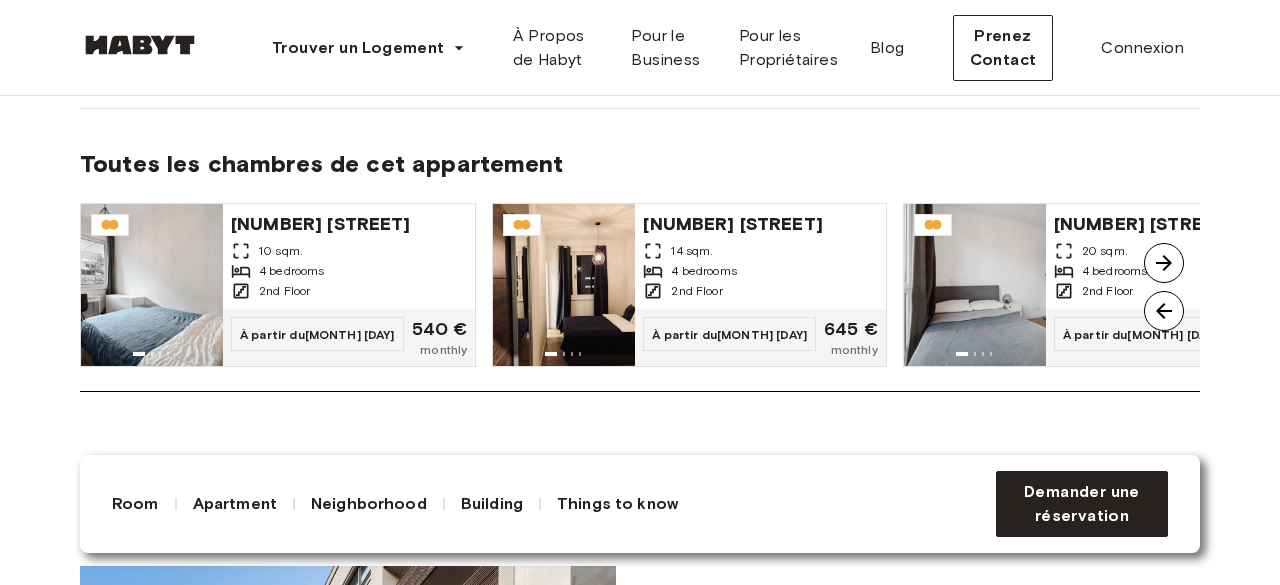 click at bounding box center (1164, 311) 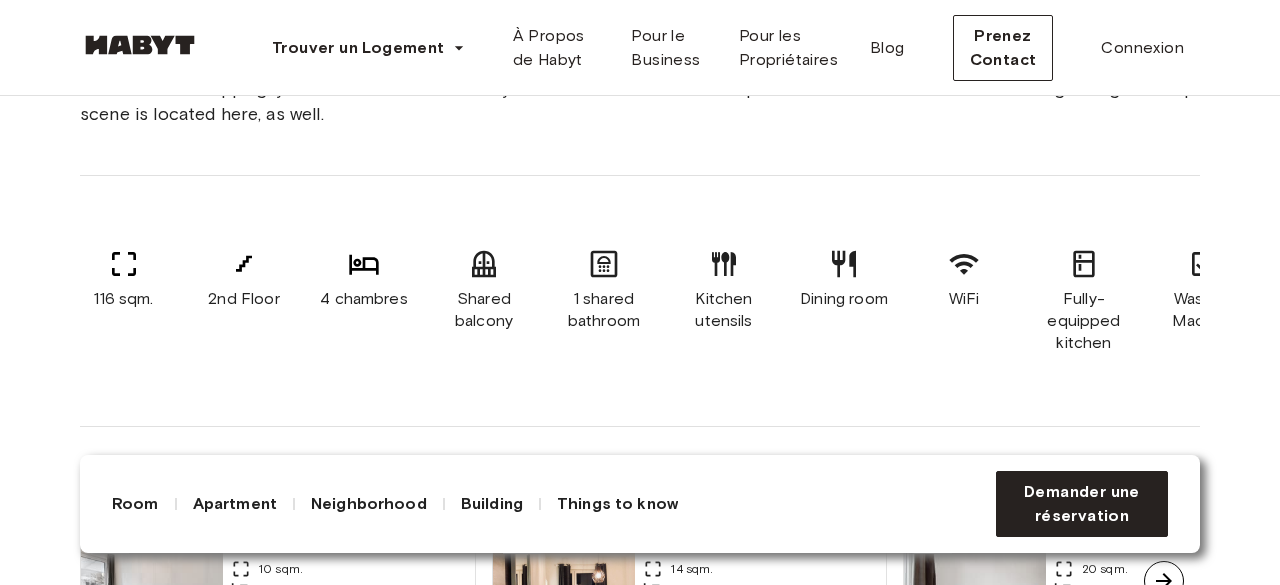 scroll, scrollTop: 1500, scrollLeft: 0, axis: vertical 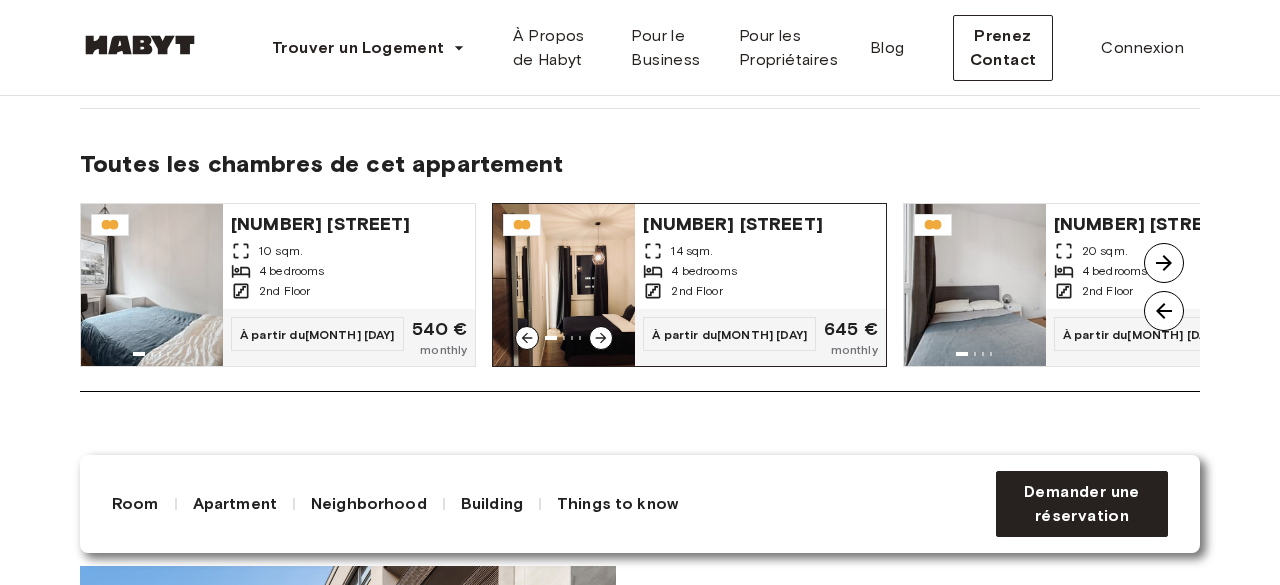 click on "2nd Floor" at bounding box center [696, 291] 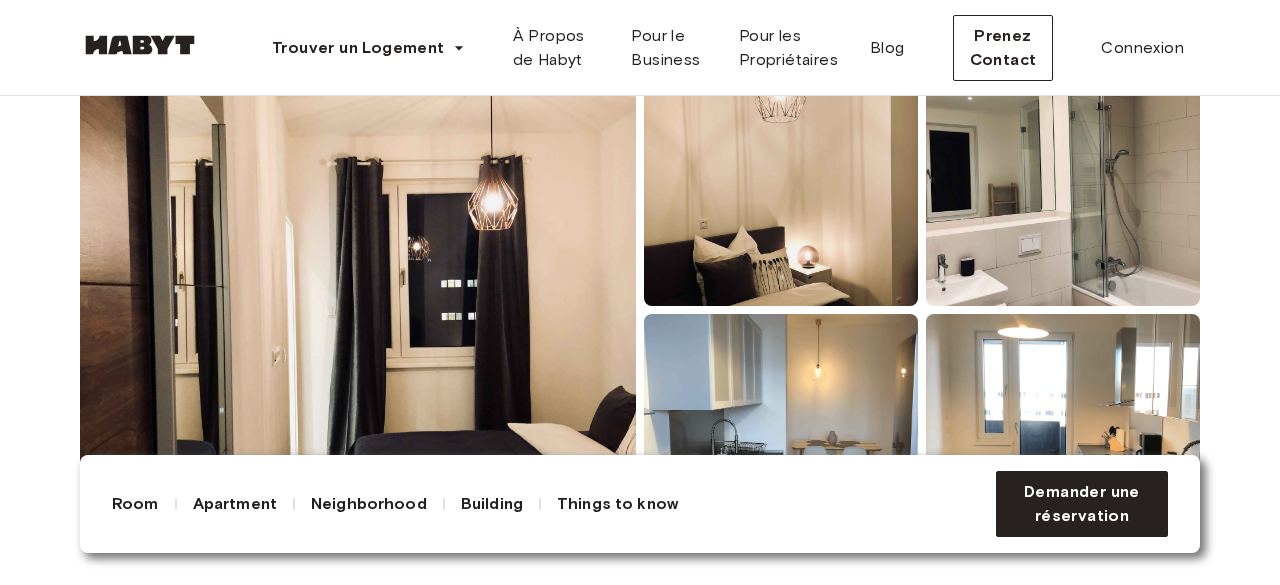 scroll, scrollTop: 400, scrollLeft: 0, axis: vertical 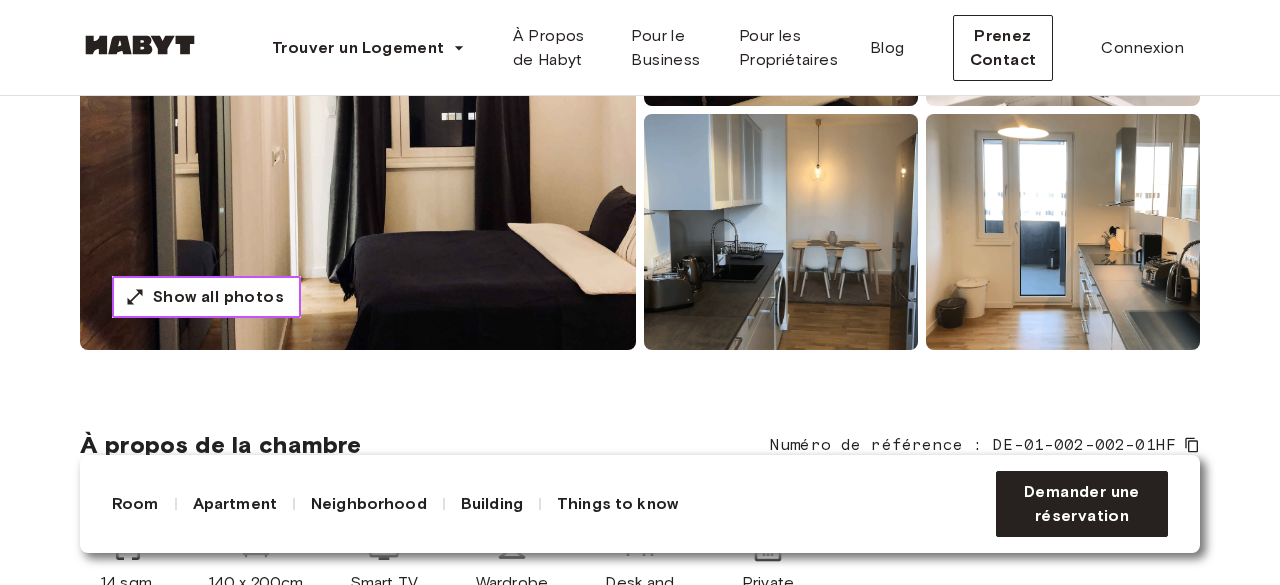 click on "Show all photos" at bounding box center [206, 297] 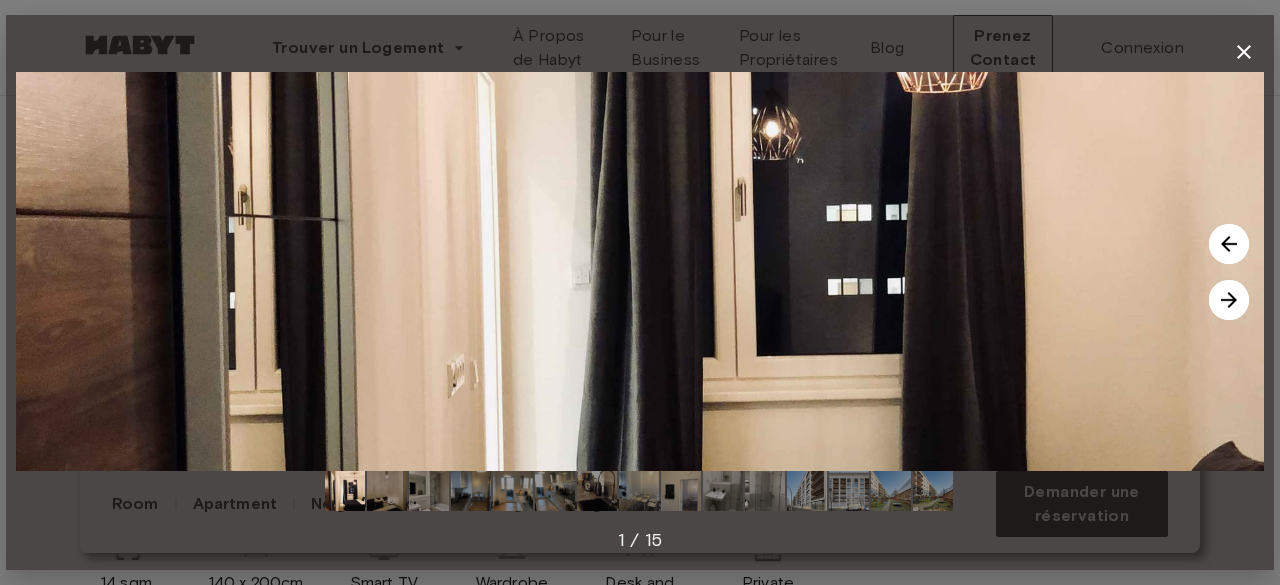 click at bounding box center [1229, 300] 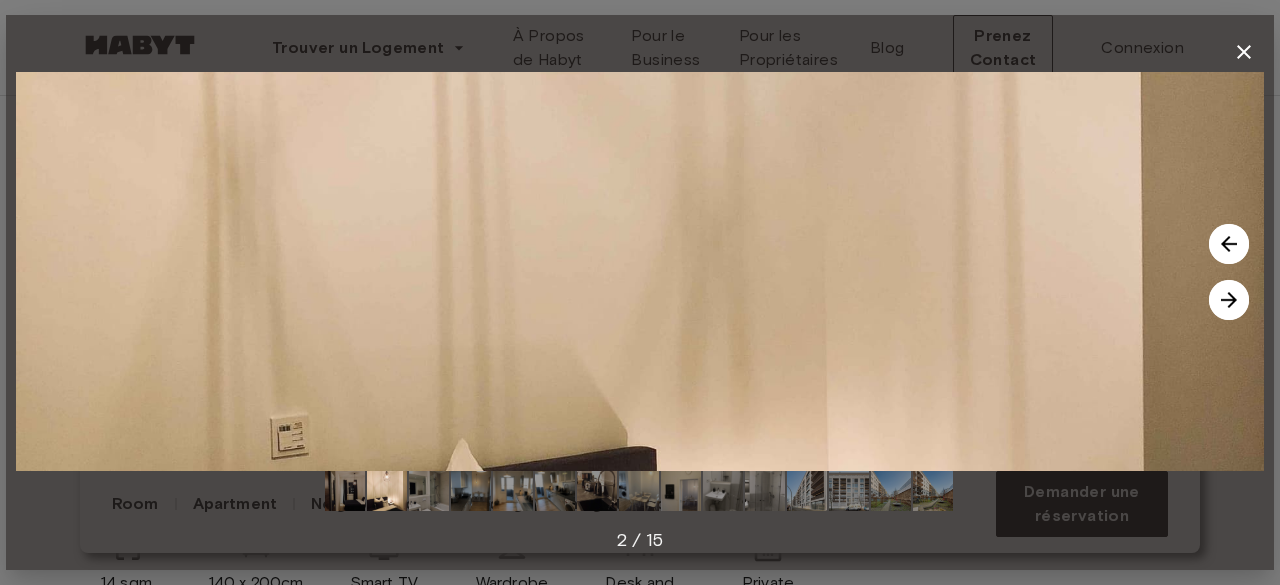 click at bounding box center (1229, 300) 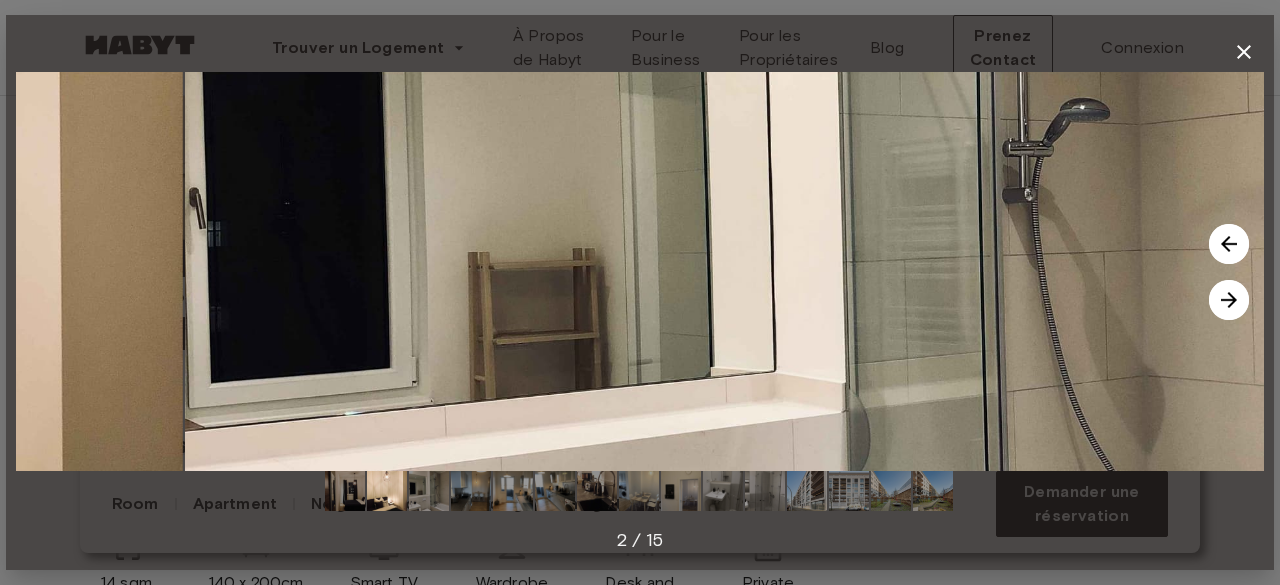 click at bounding box center [1229, 300] 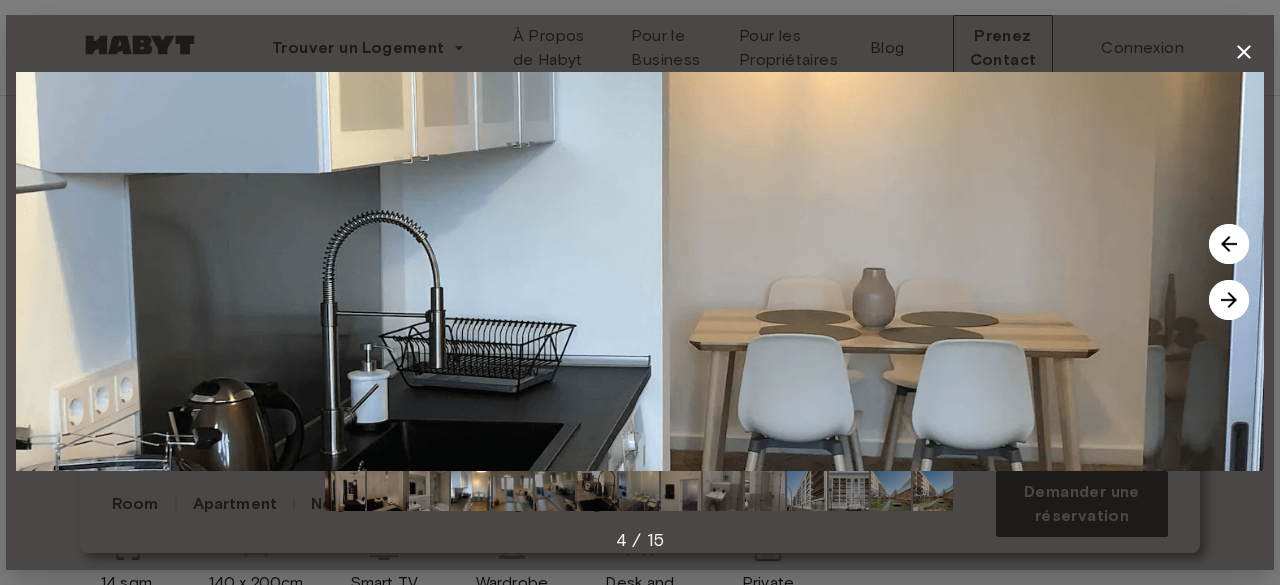 click 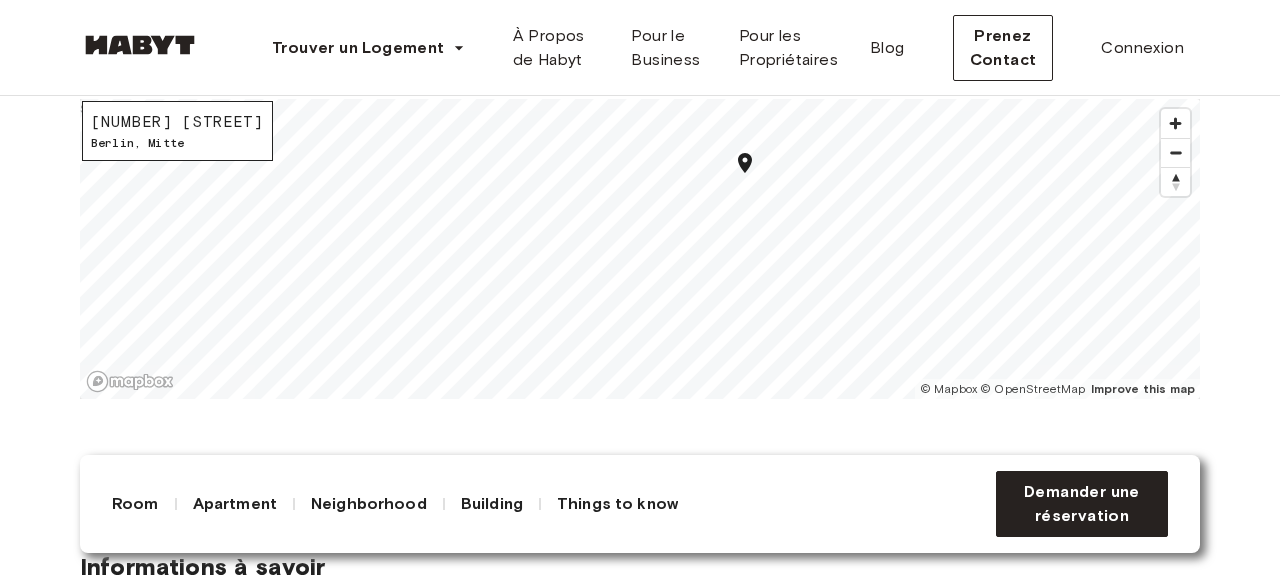 scroll, scrollTop: 2700, scrollLeft: 0, axis: vertical 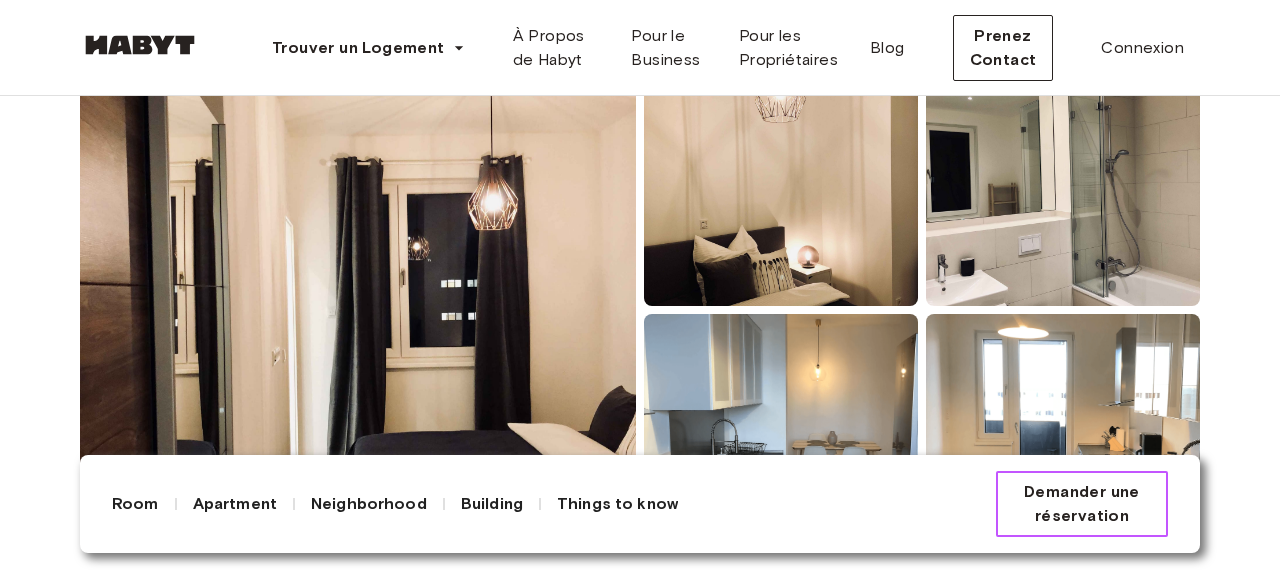 click on "Demander une réservation" at bounding box center (1082, 504) 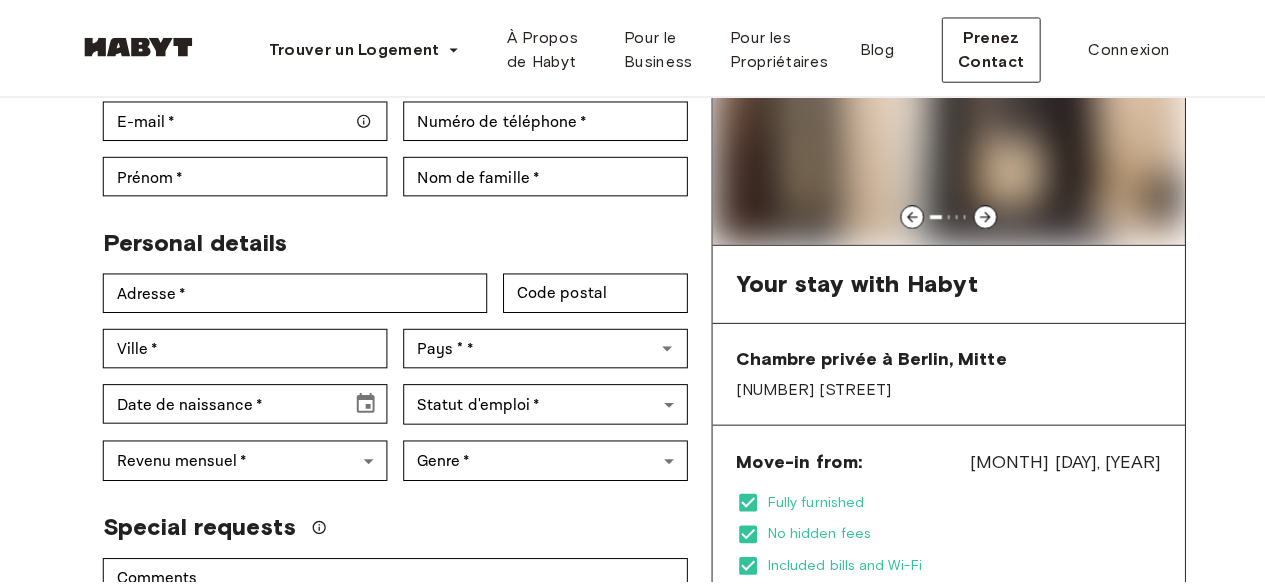 scroll, scrollTop: 0, scrollLeft: 0, axis: both 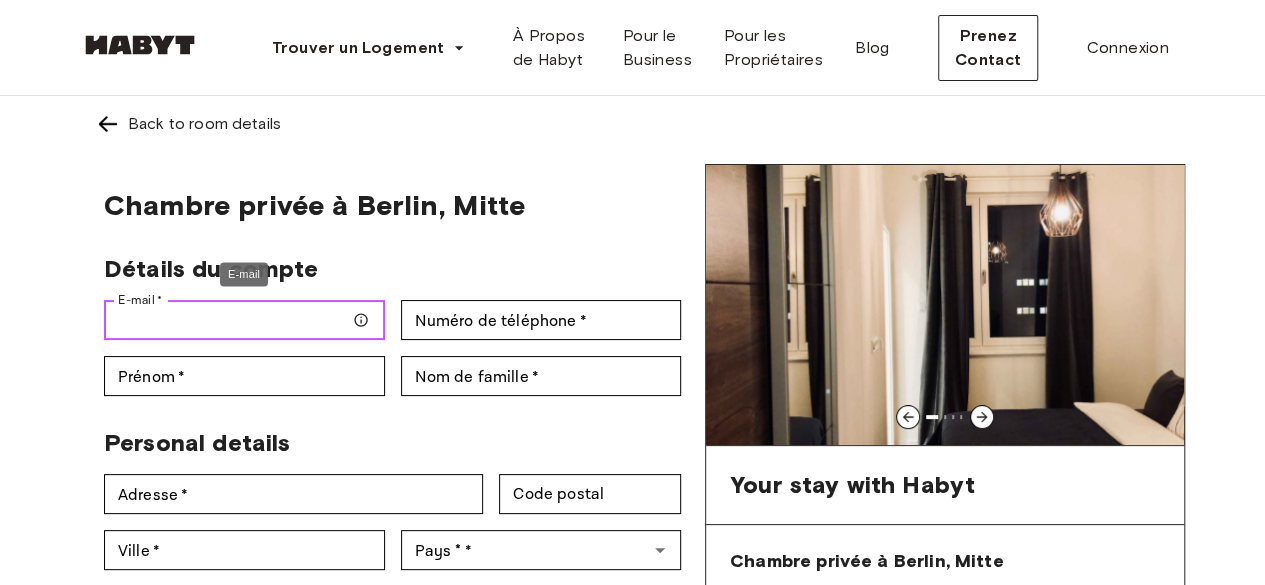 click on "E-mail   *" at bounding box center (244, 320) 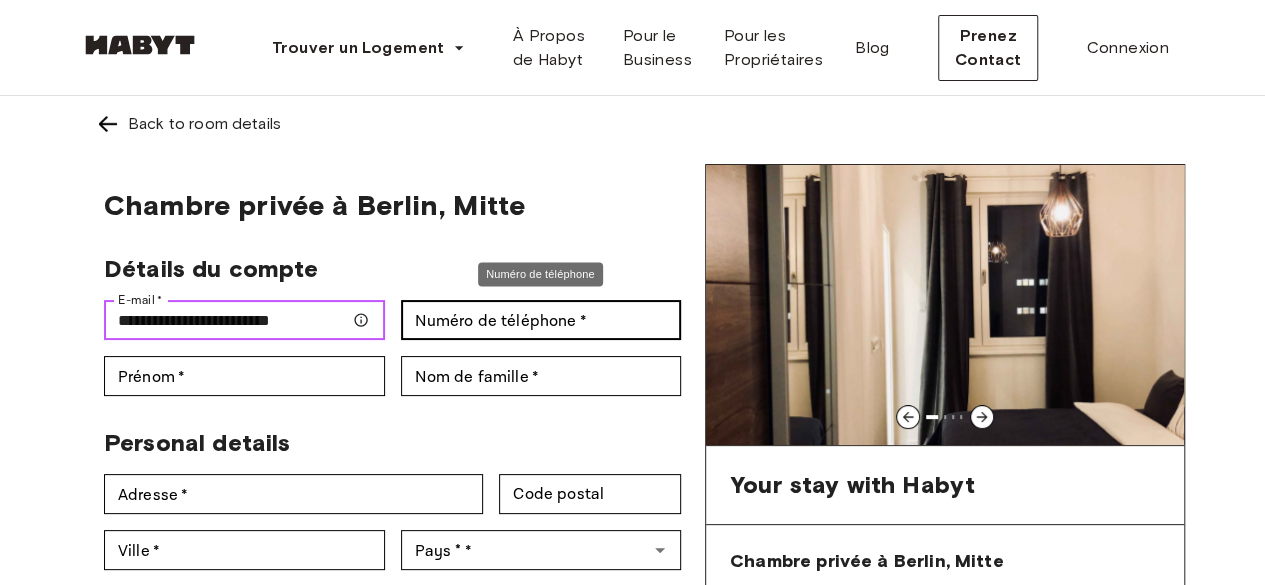 type on "**********" 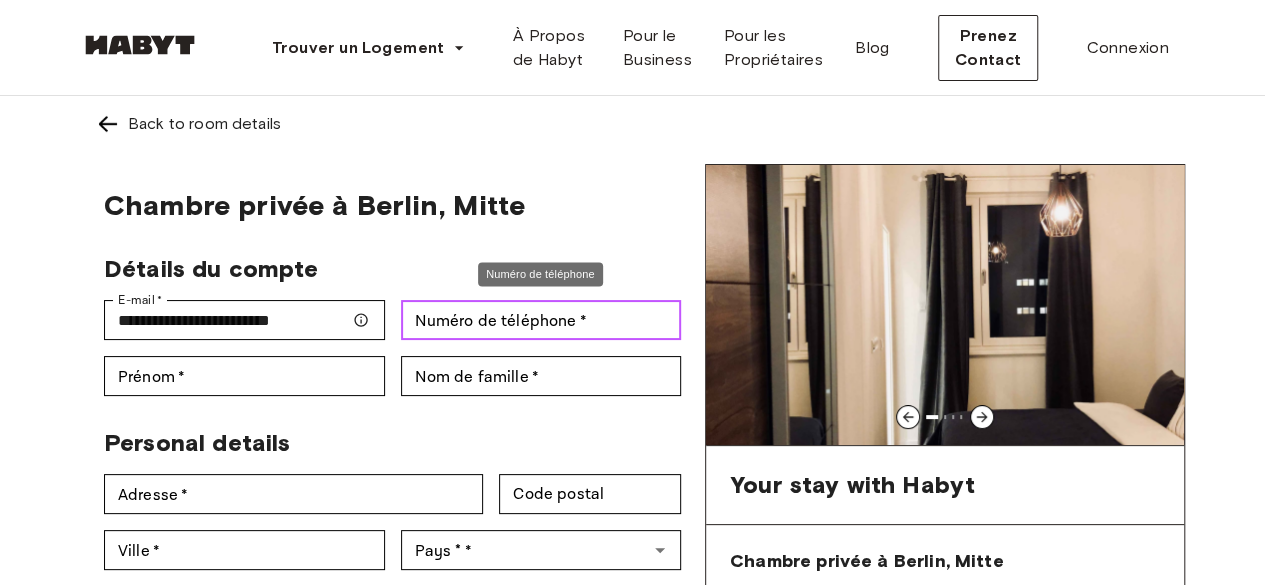 click on "Numéro de téléphone   *" at bounding box center (541, 320) 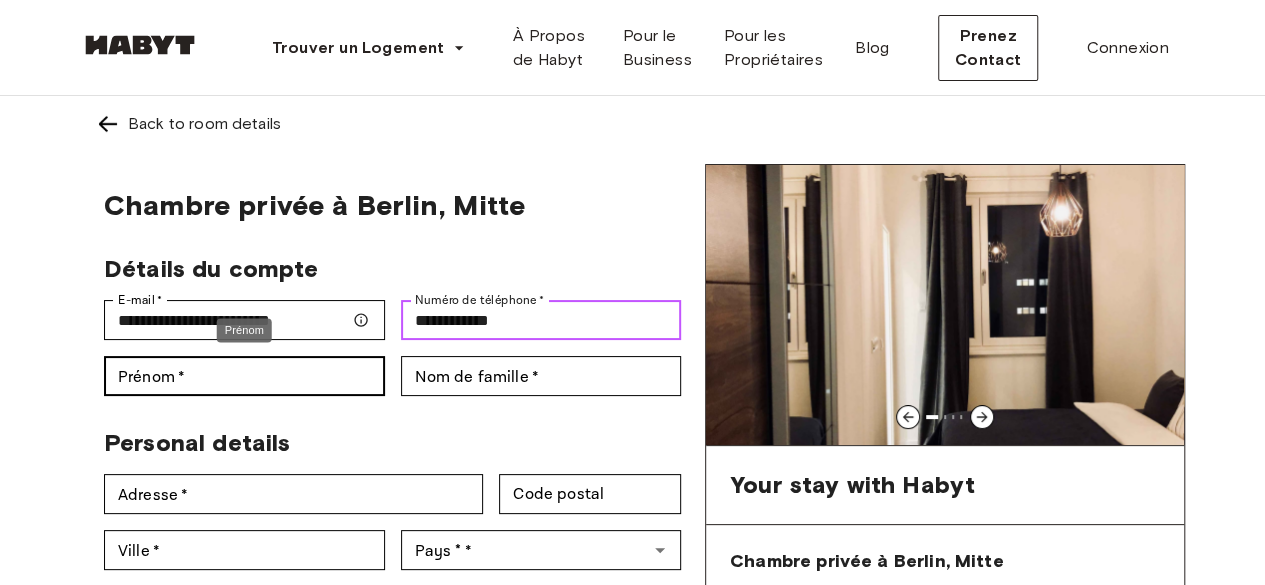 type on "**********" 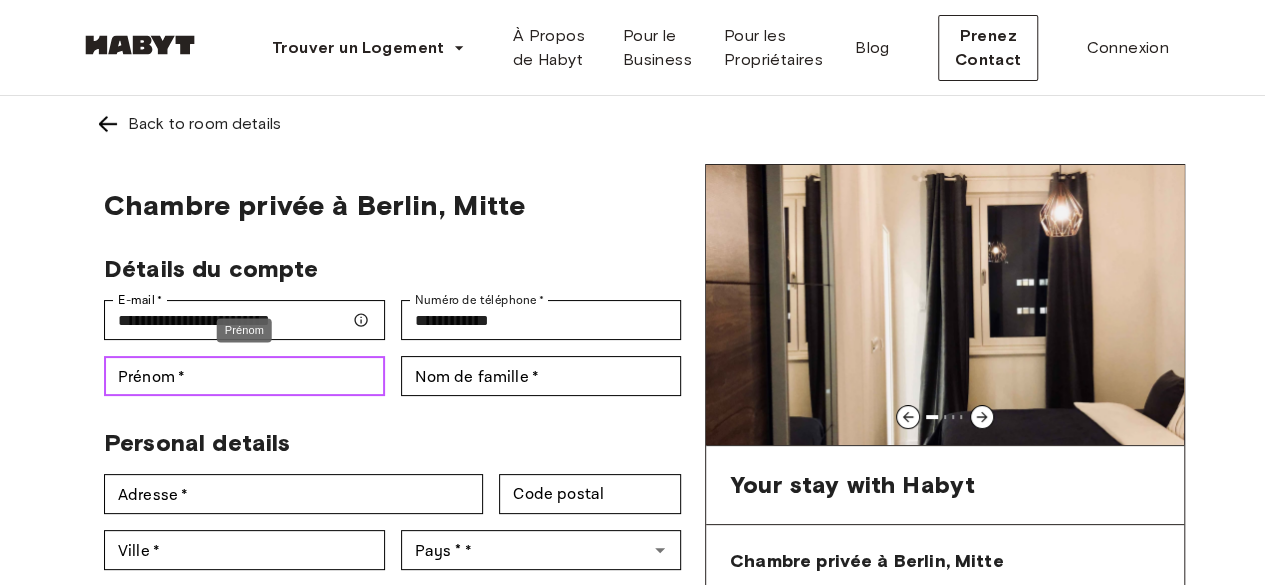 click on "Prénom   *" at bounding box center (244, 376) 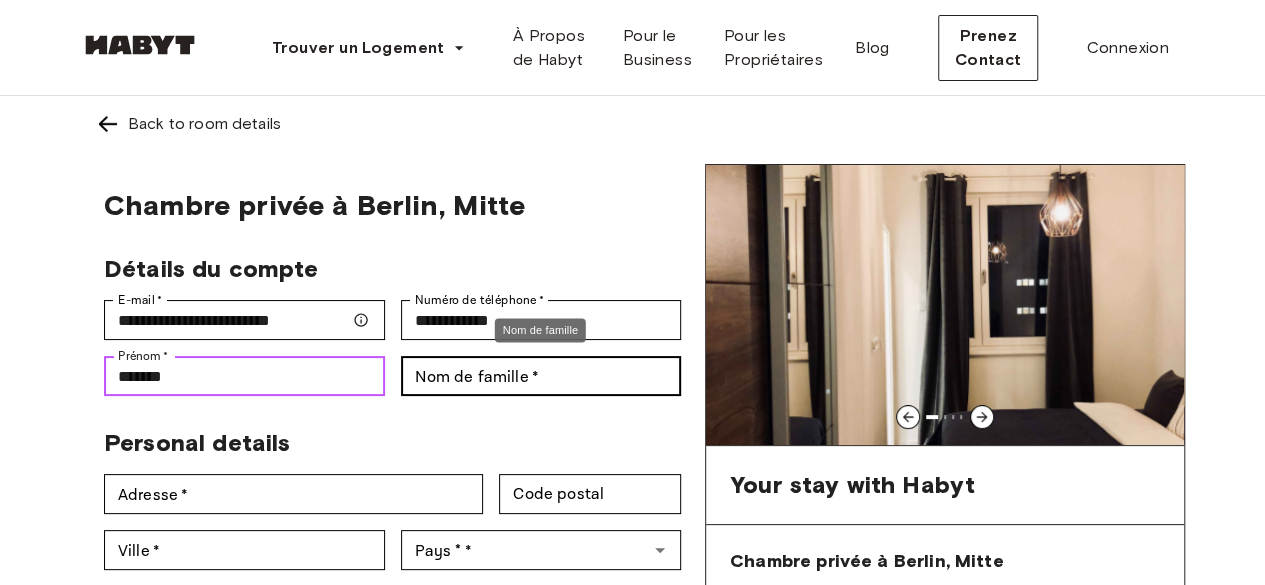 type on "*******" 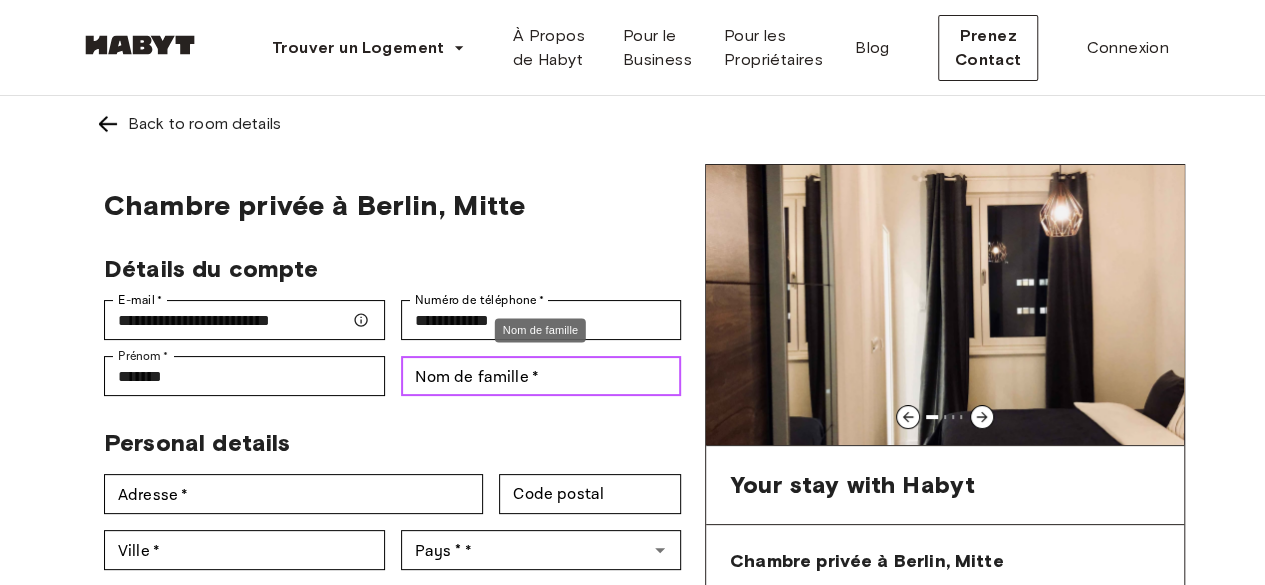 click on "Nom de famille   * Nom de famille   *" at bounding box center [541, 376] 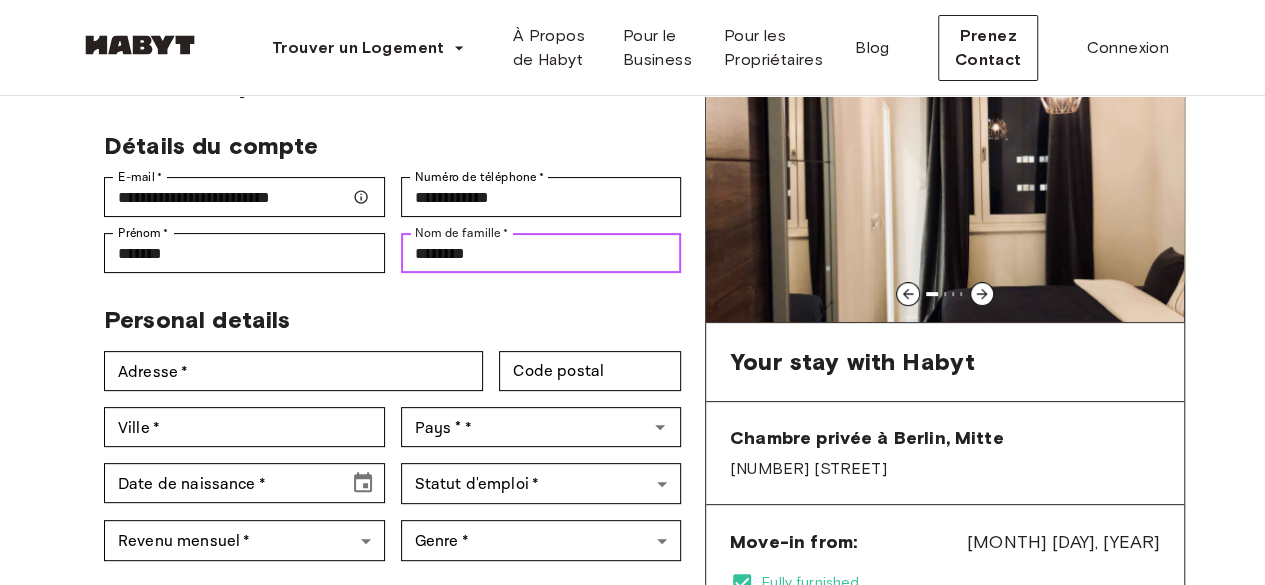 scroll, scrollTop: 300, scrollLeft: 0, axis: vertical 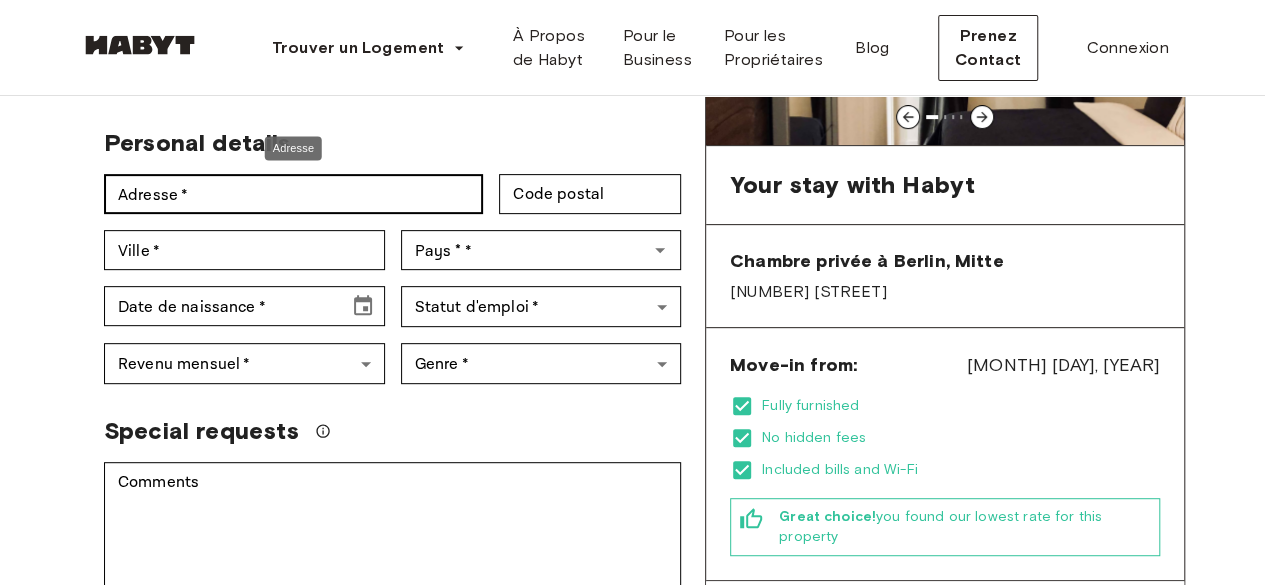 type on "********" 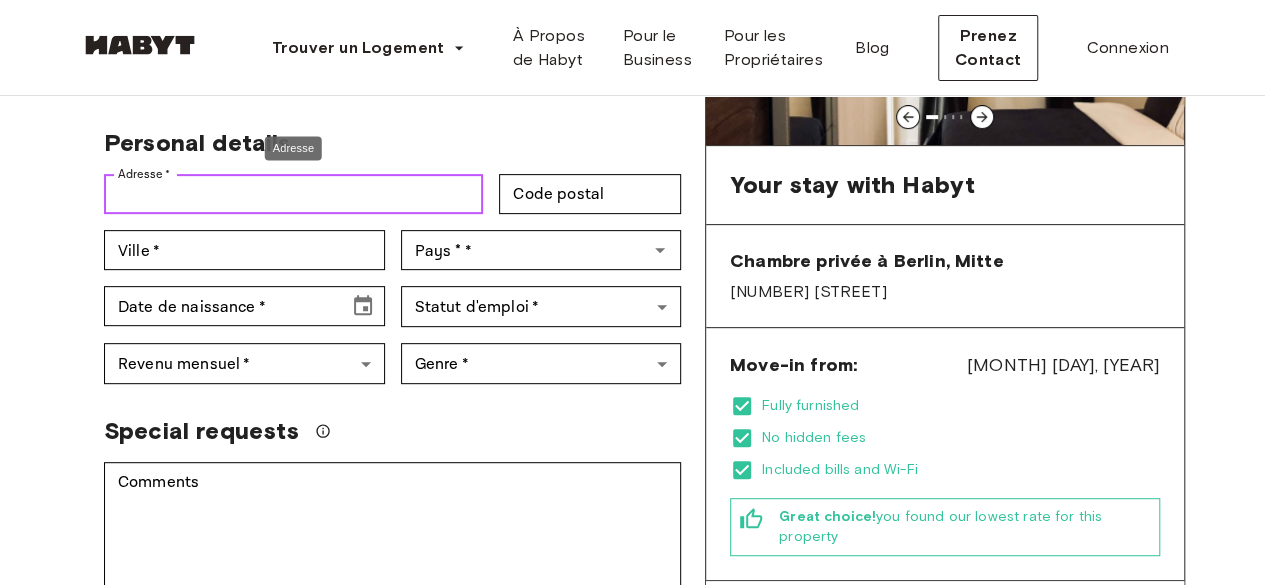 click on "Adresse   *" at bounding box center [293, 194] 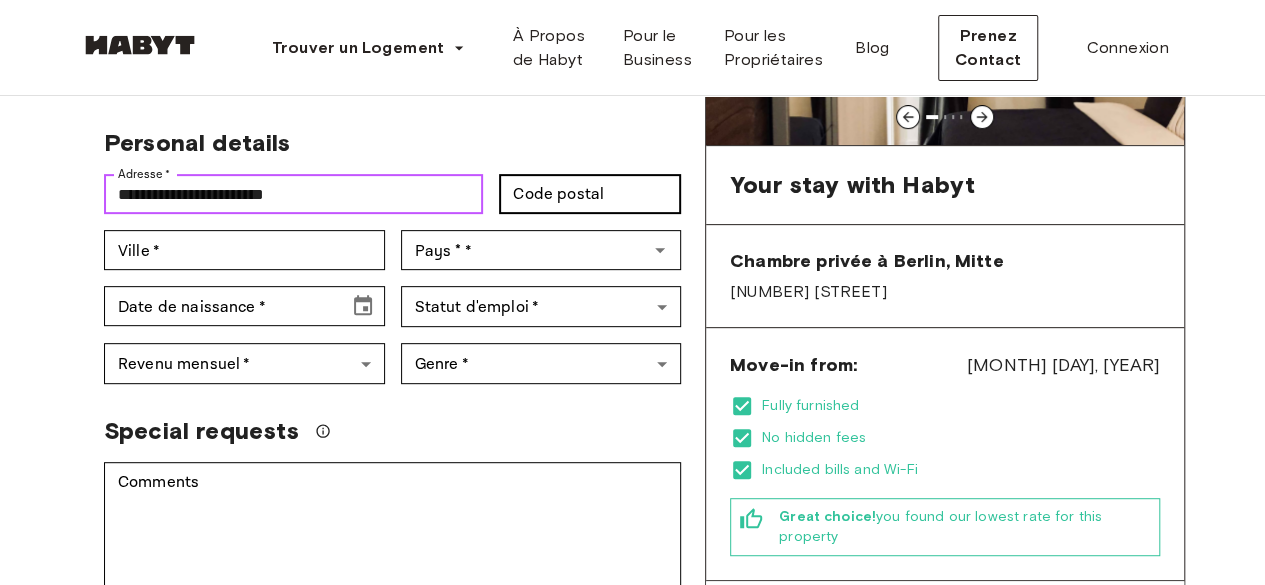 type on "**********" 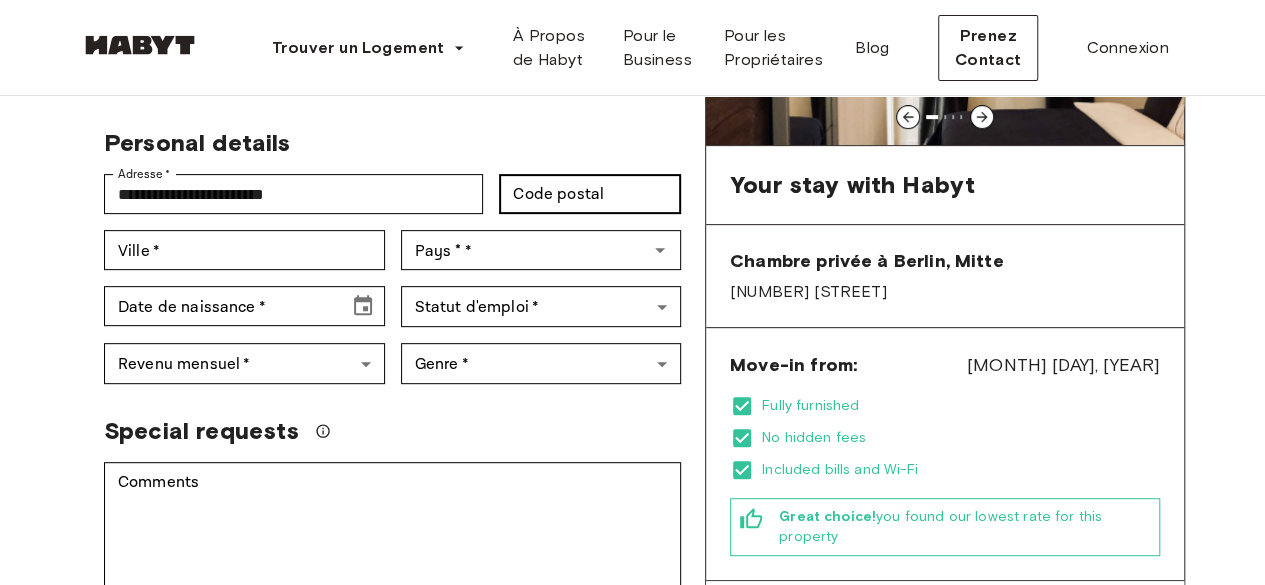 click on "Code postal Code postal" at bounding box center [582, 186] 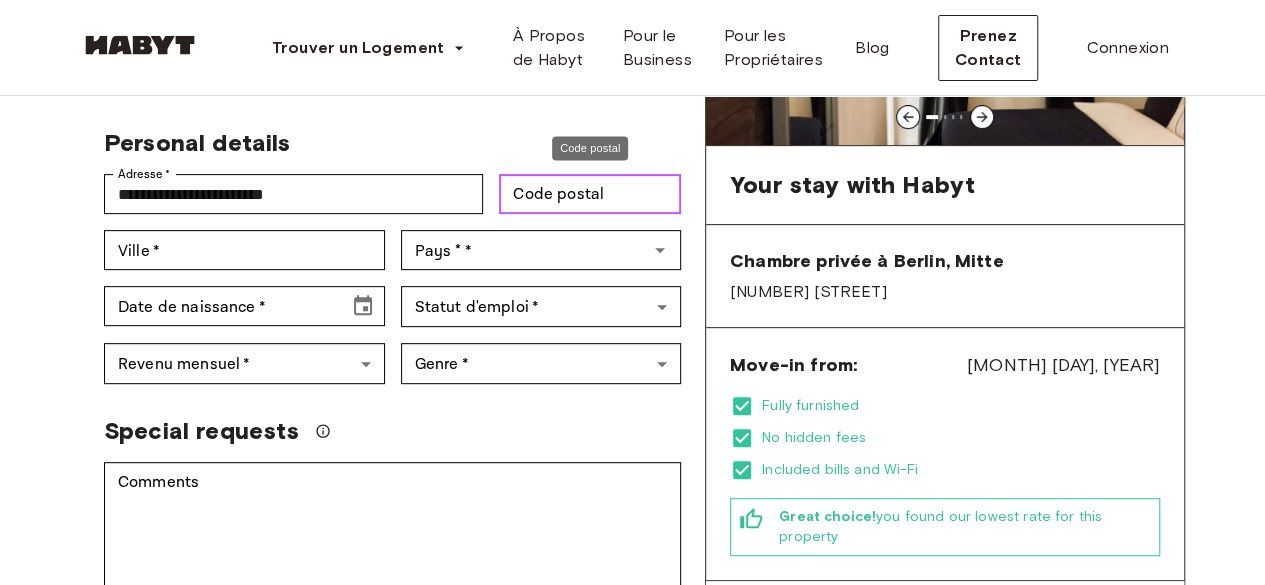 click on "Code postal" at bounding box center [590, 194] 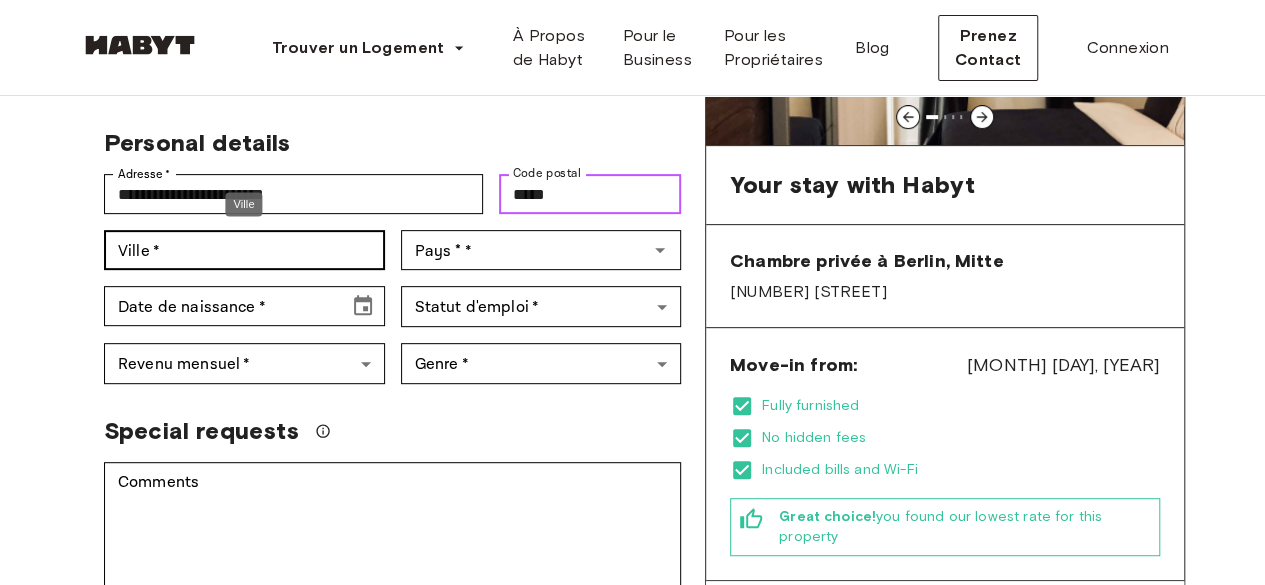 type on "*****" 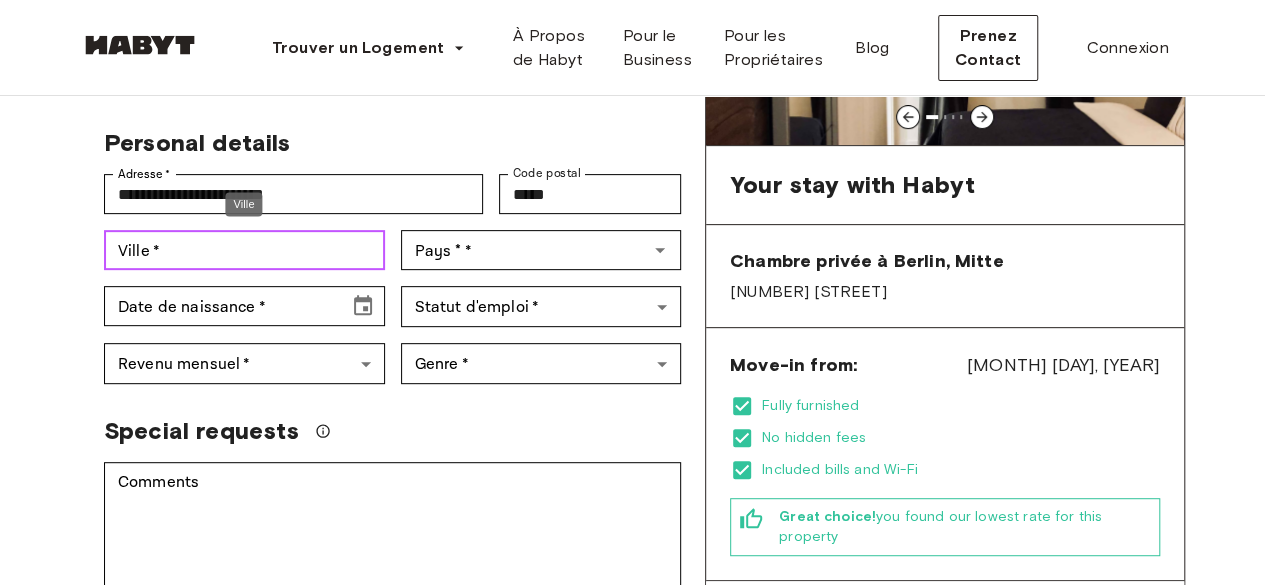 click on "Ville   *" at bounding box center [244, 250] 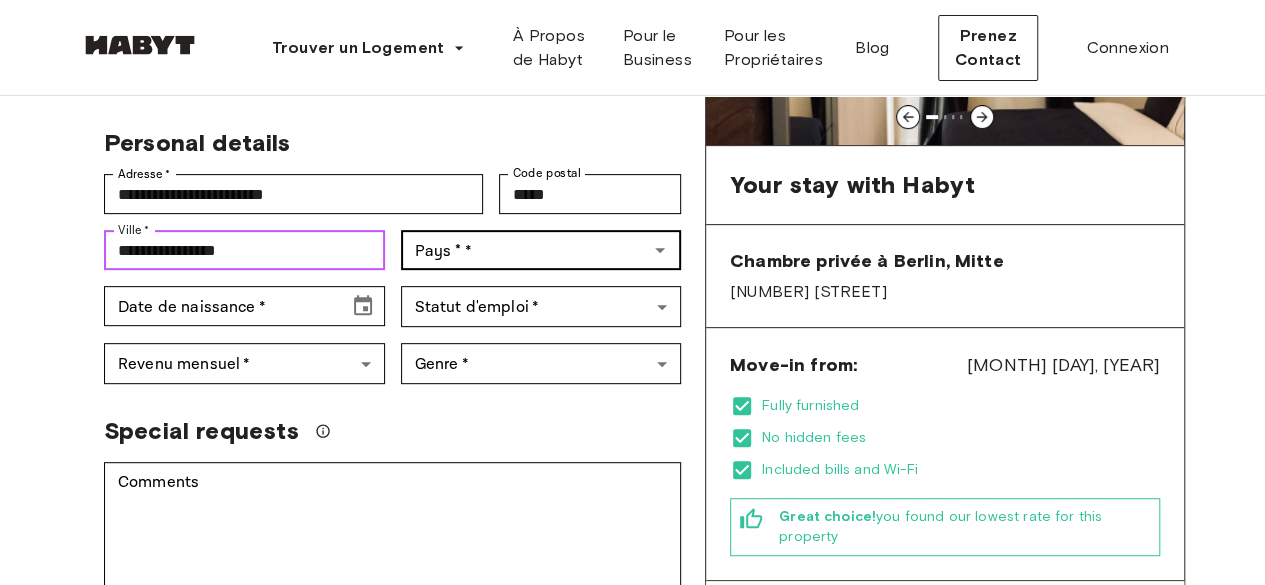 type on "**********" 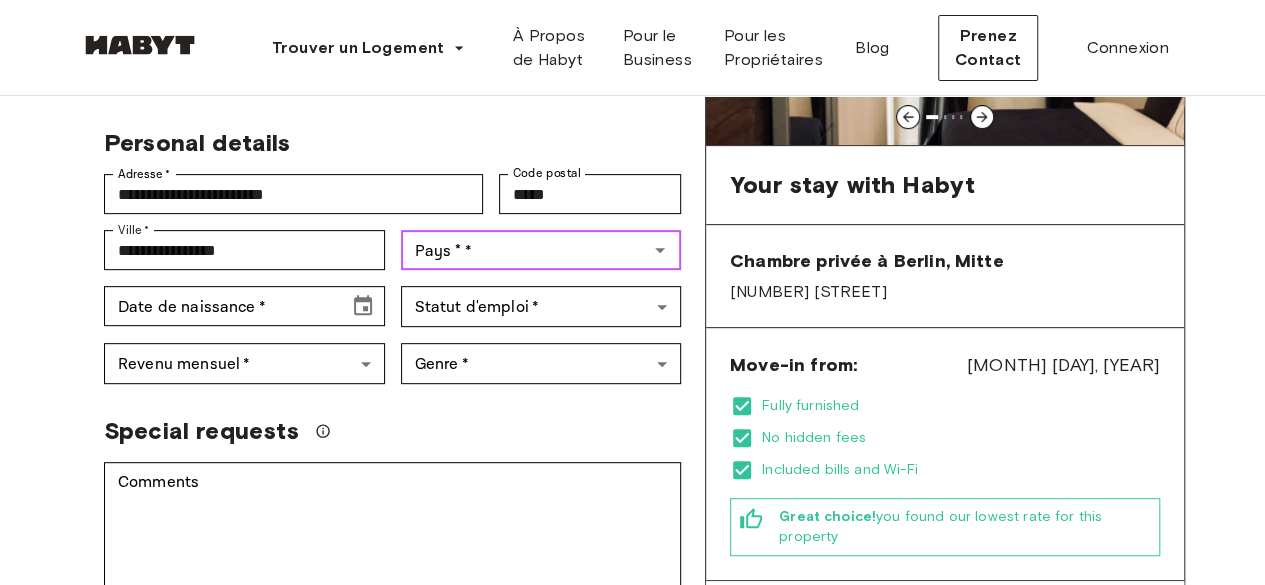 click on "Pays *   *" at bounding box center [525, 250] 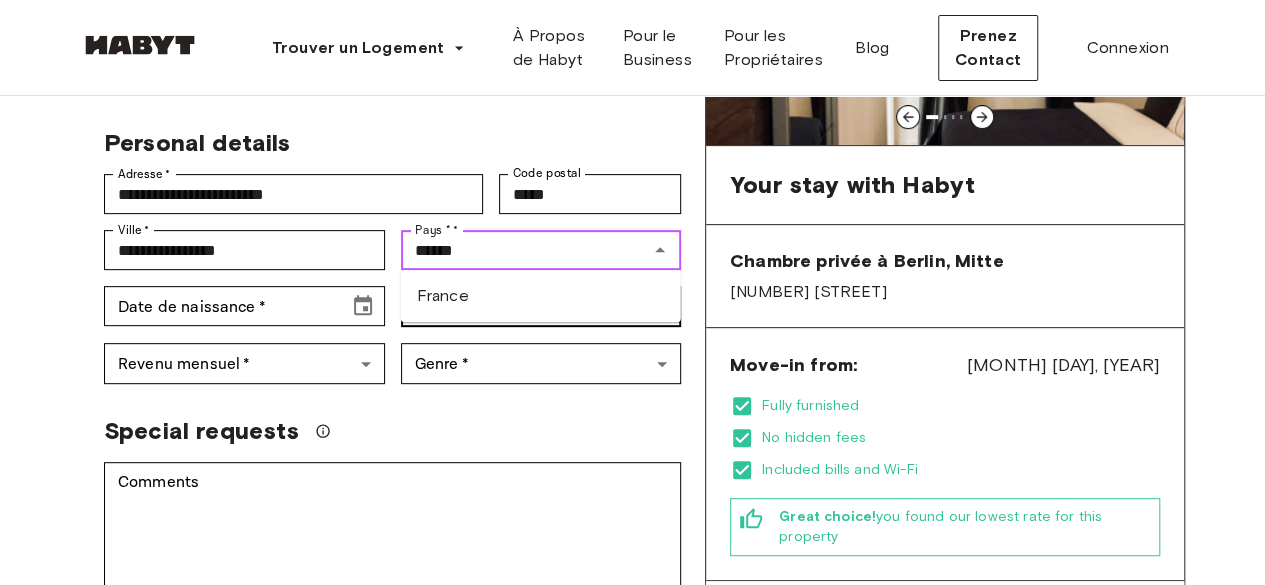 click on "France" at bounding box center (541, 296) 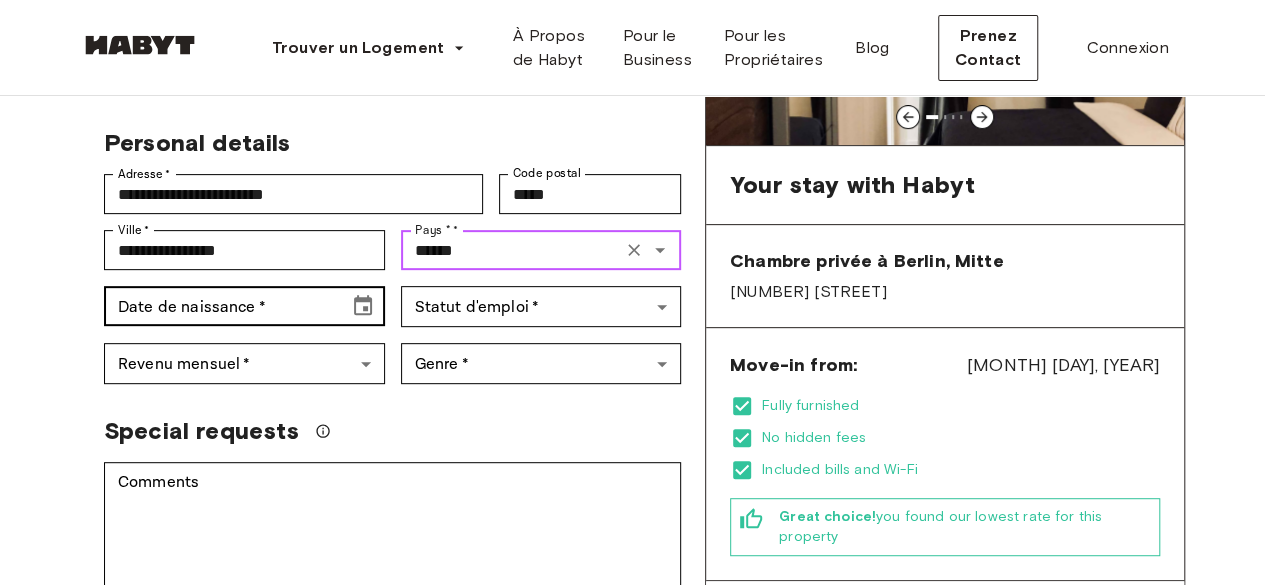 type on "******" 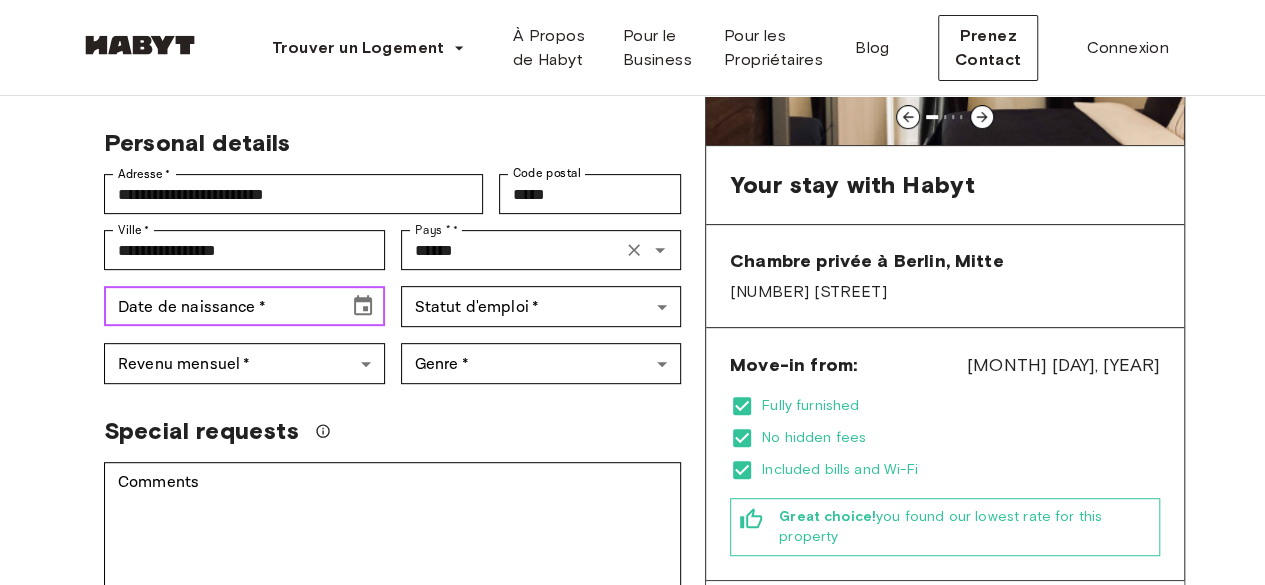 click on "Date de naissance   *" at bounding box center (219, 306) 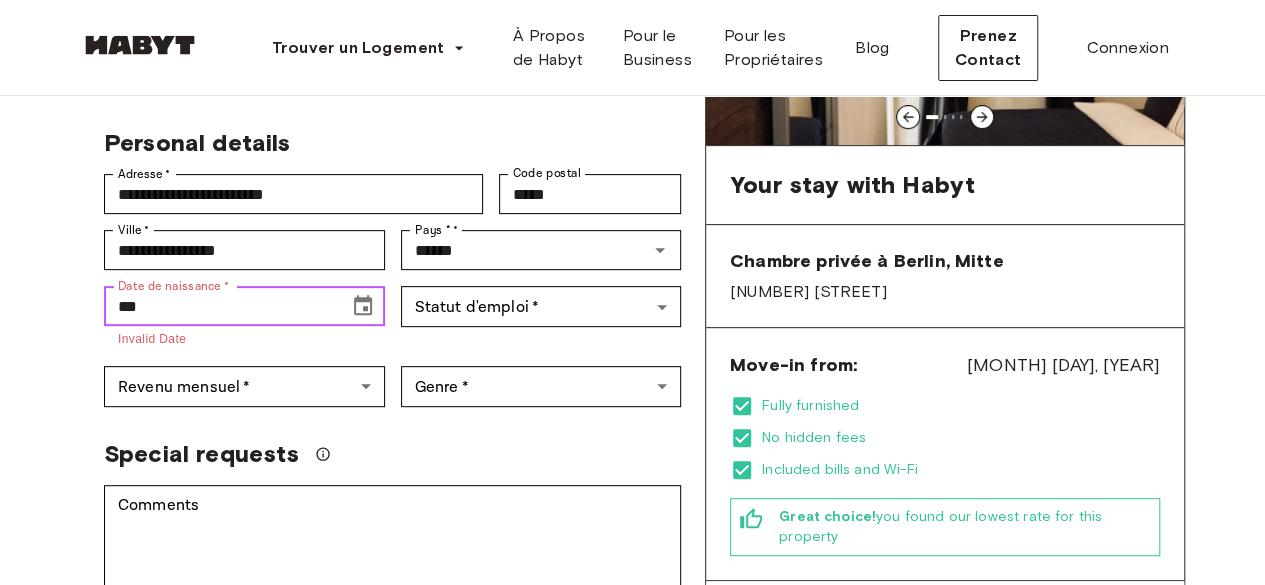 click on "***" at bounding box center (219, 306) 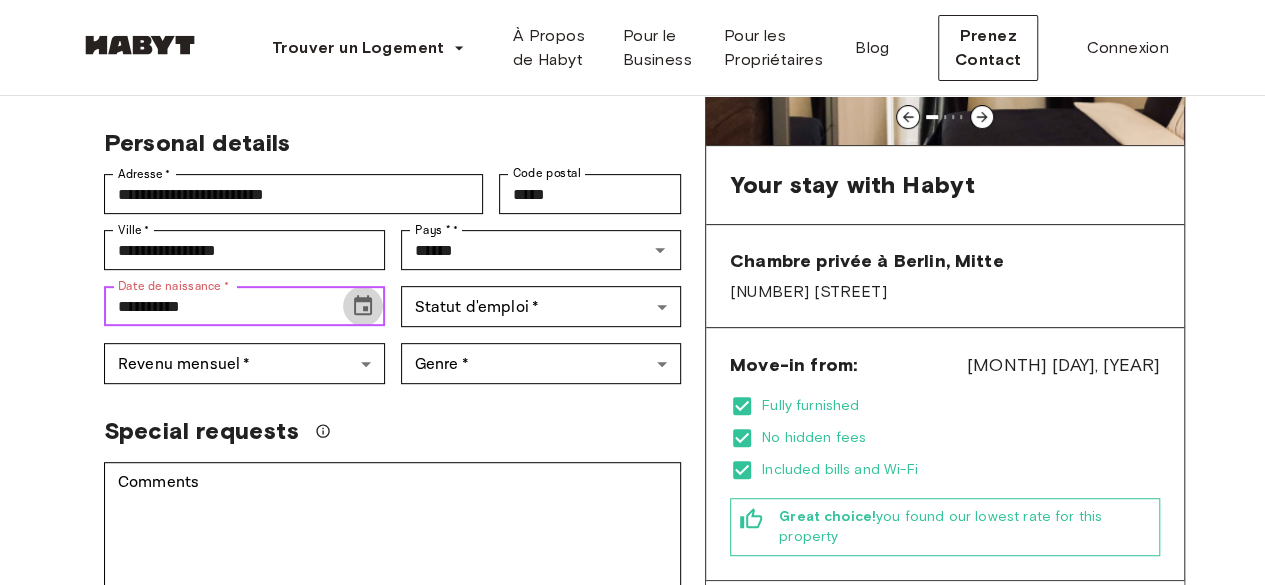 click 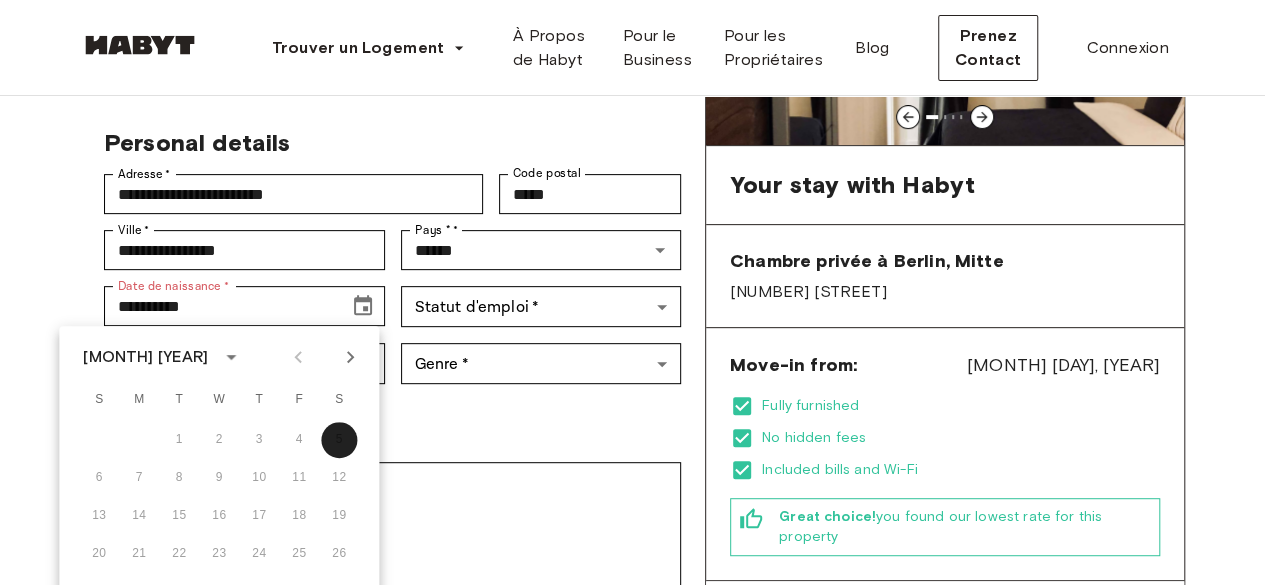 click at bounding box center [231, 357] 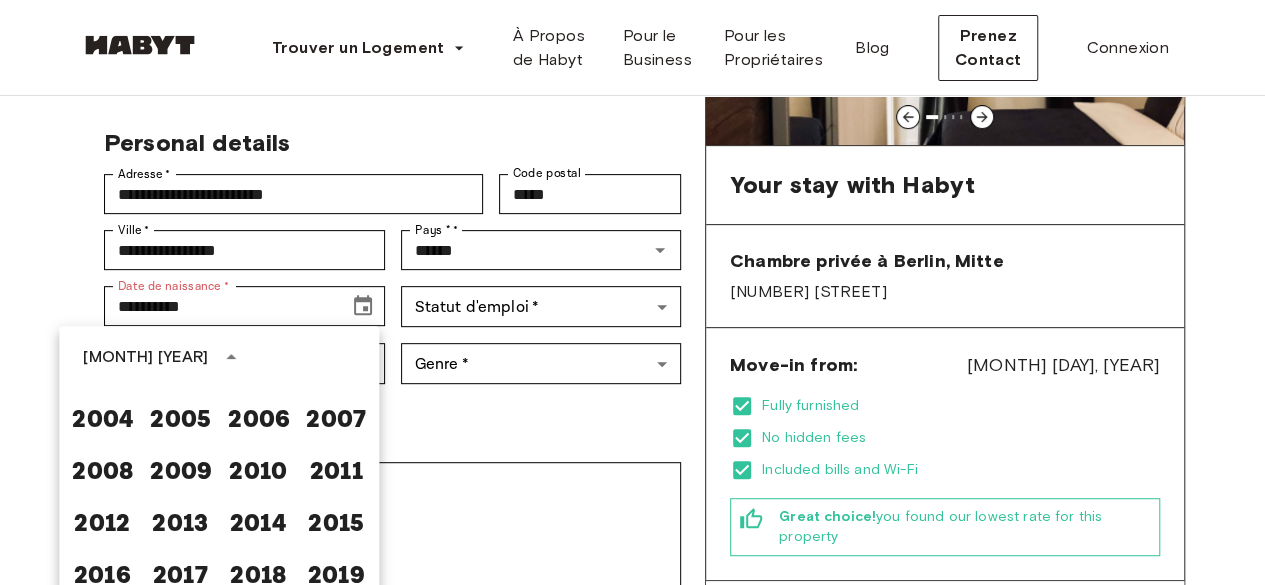 scroll, scrollTop: 1300, scrollLeft: 0, axis: vertical 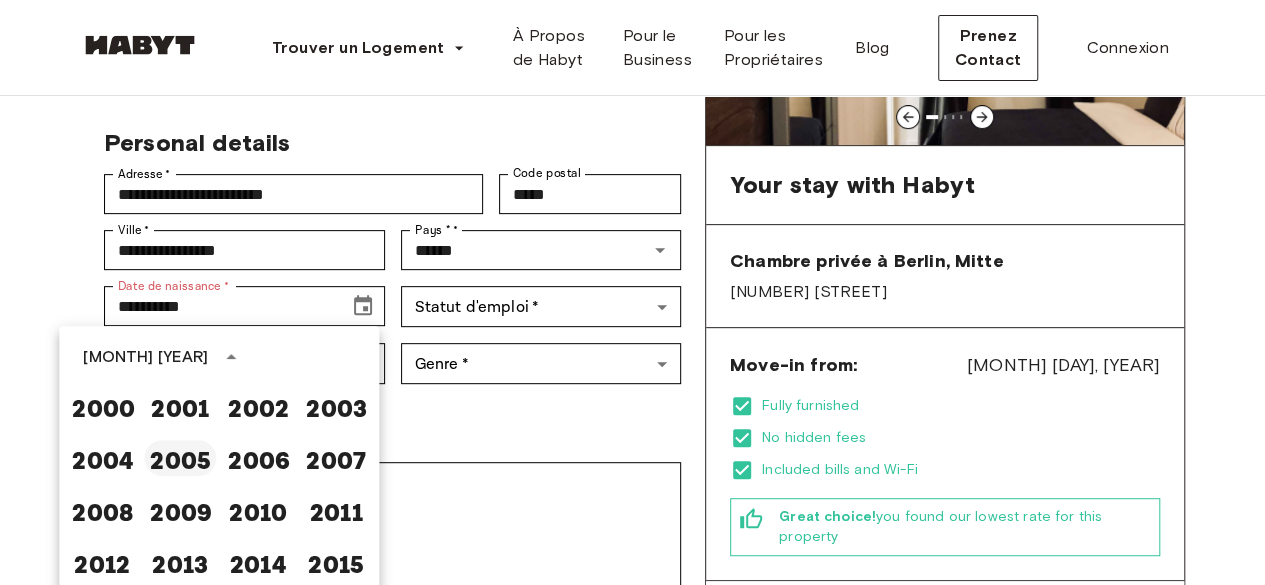 click on "2005" at bounding box center (180, 458) 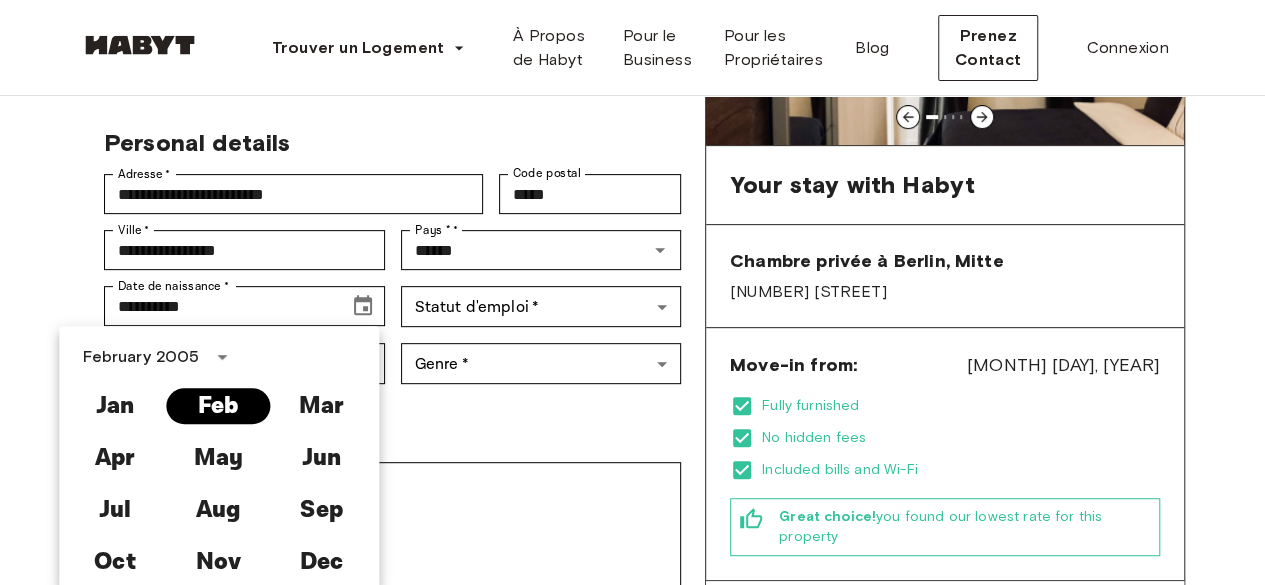 click on "Feb" at bounding box center [218, 406] 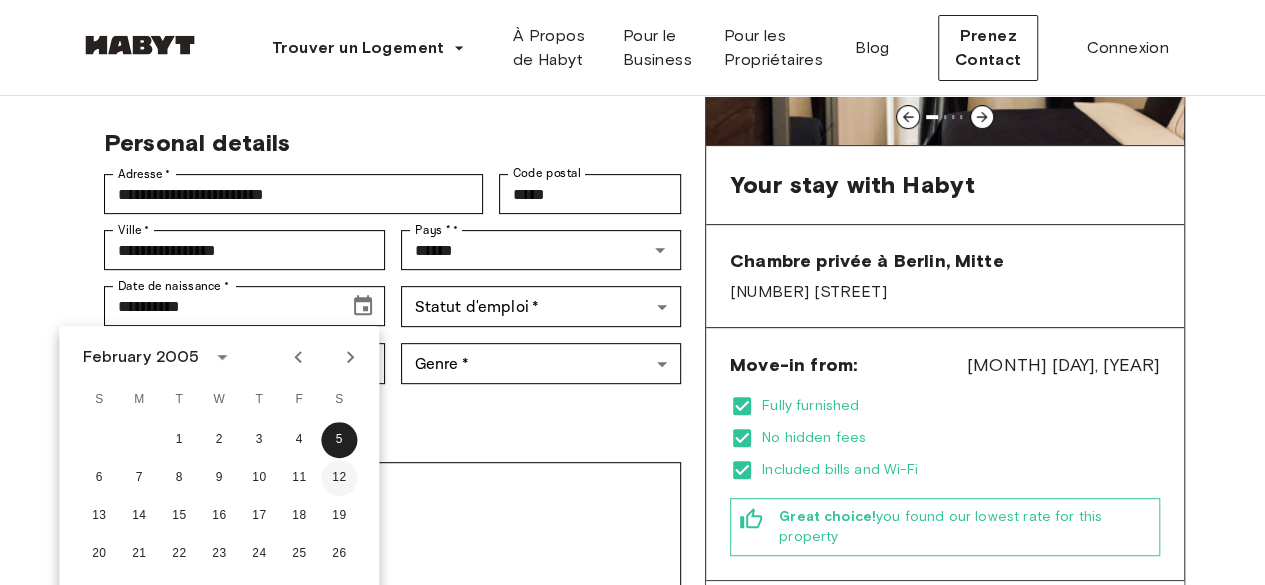 click on "12" at bounding box center [339, 478] 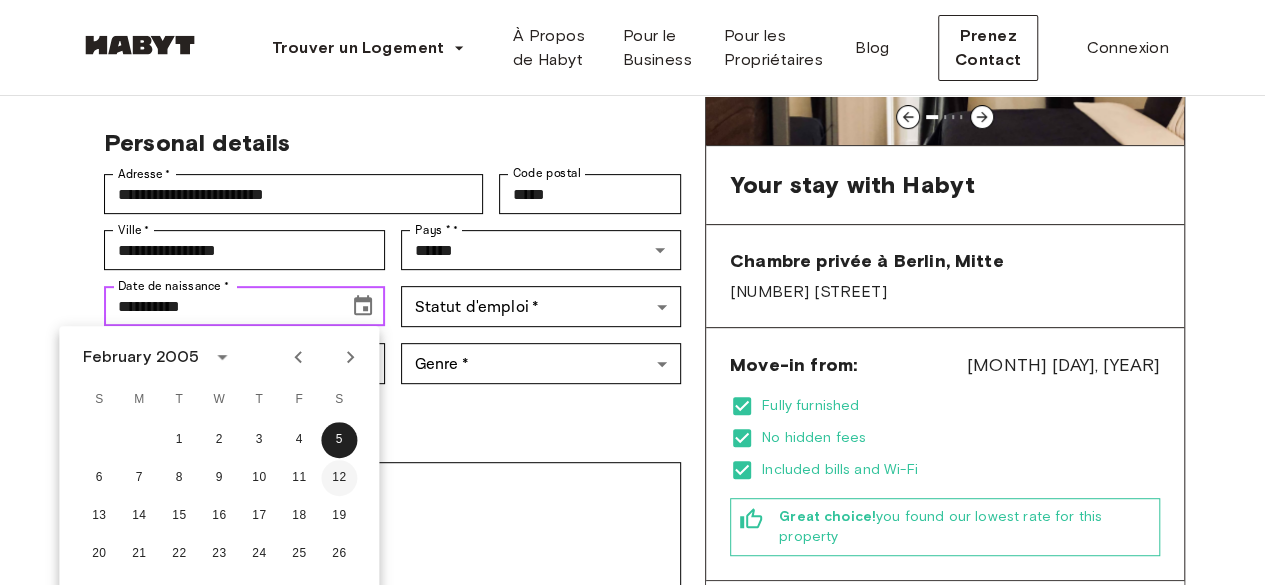 type on "**********" 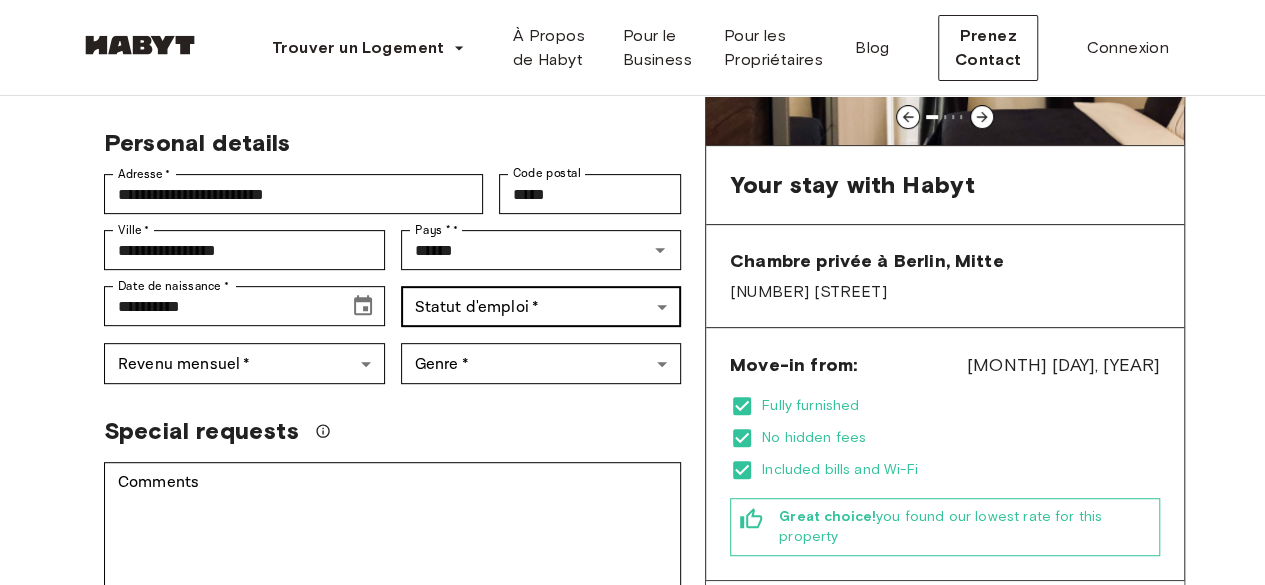 click on "**********" at bounding box center (632, 882) 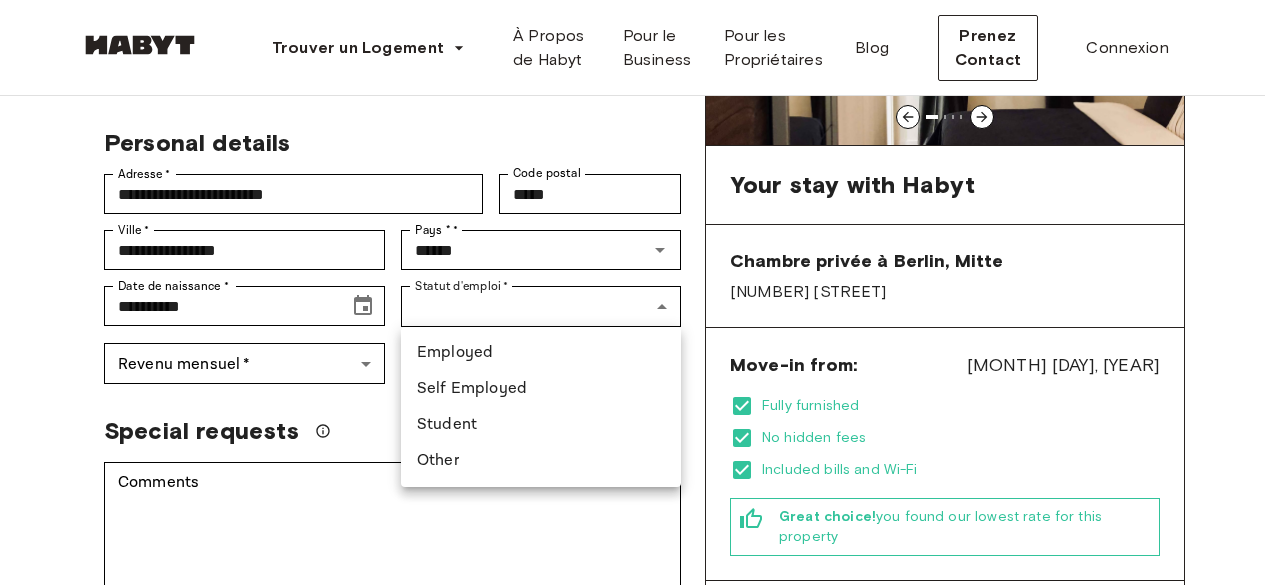 click on "Student" at bounding box center (541, 425) 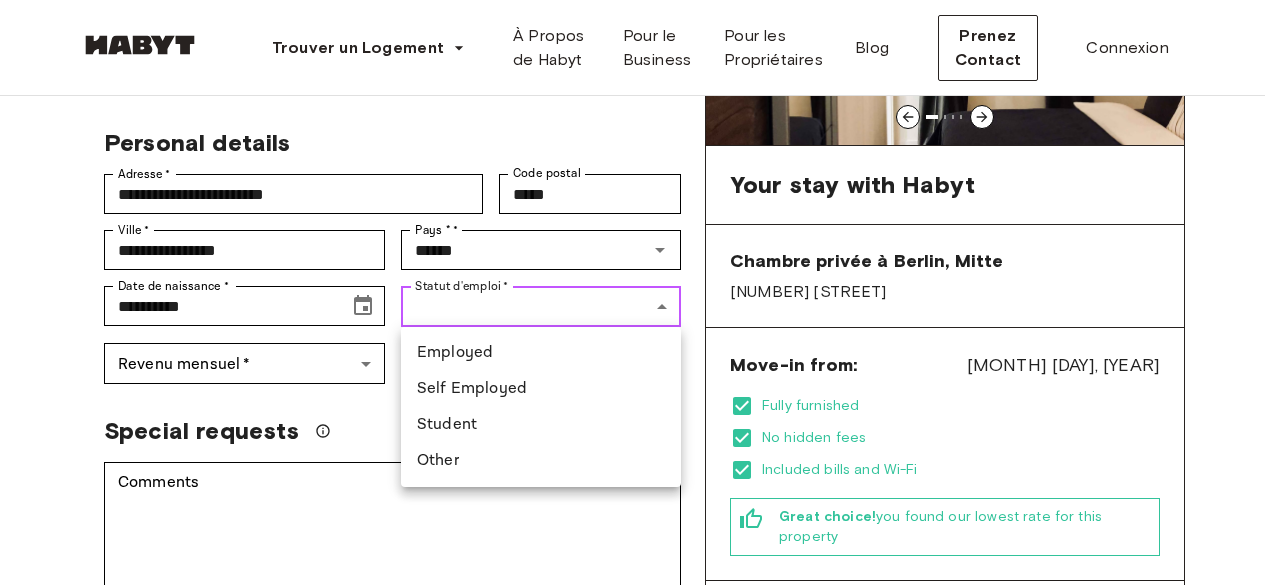type on "*******" 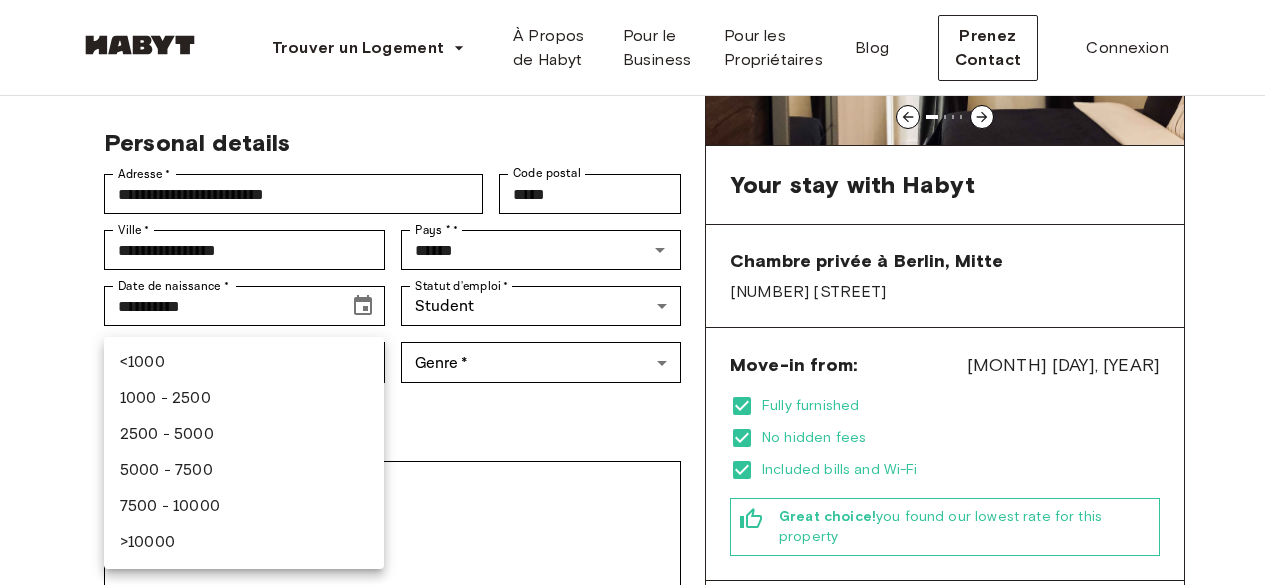 click on "**********" at bounding box center (640, 882) 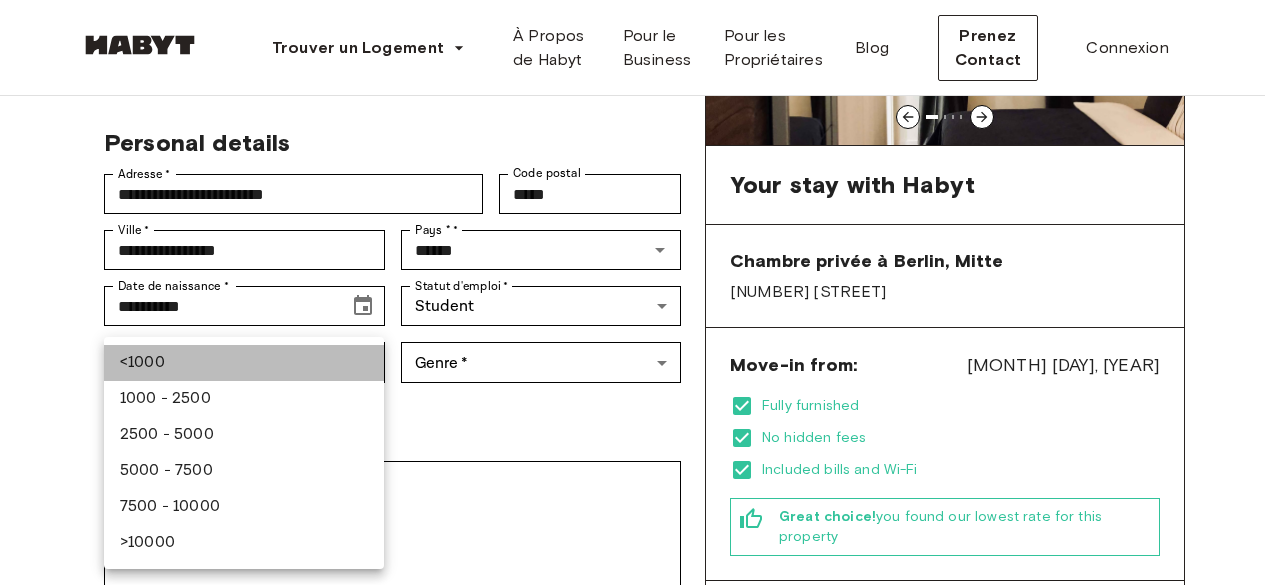 click on "<1000" at bounding box center [244, 363] 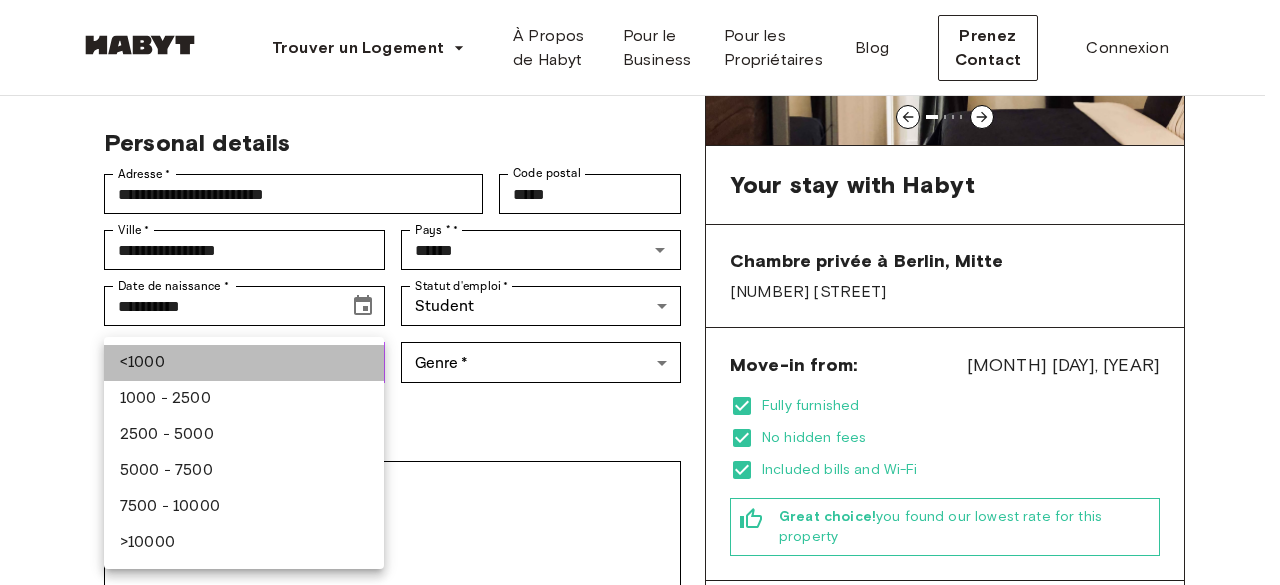 type on "******" 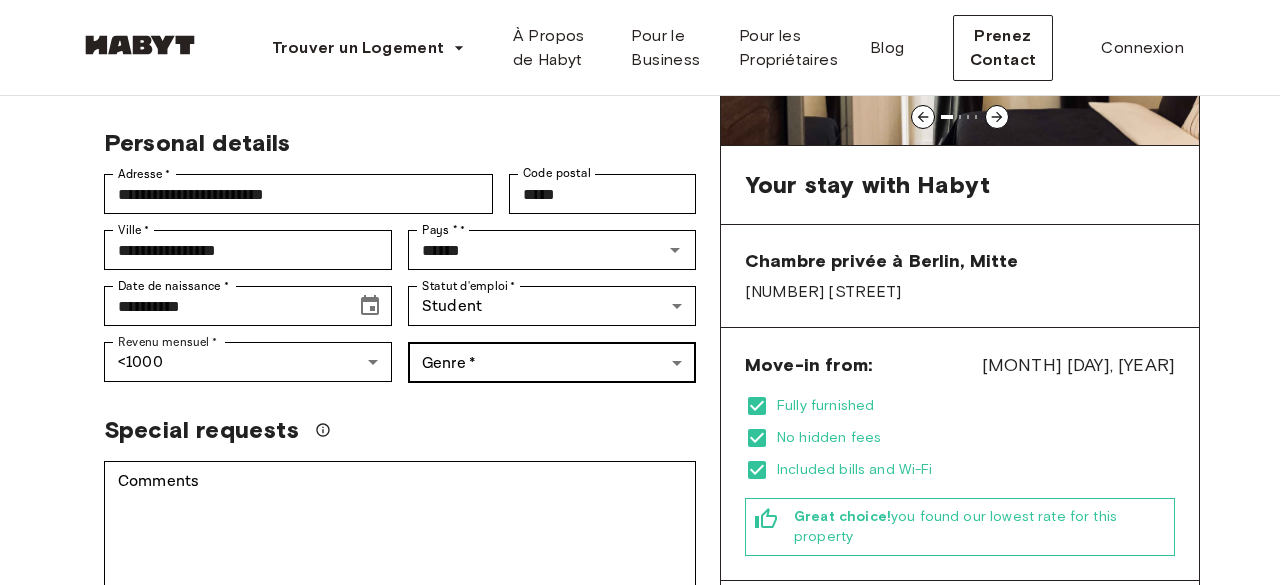 click on "**********" at bounding box center [640, 883] 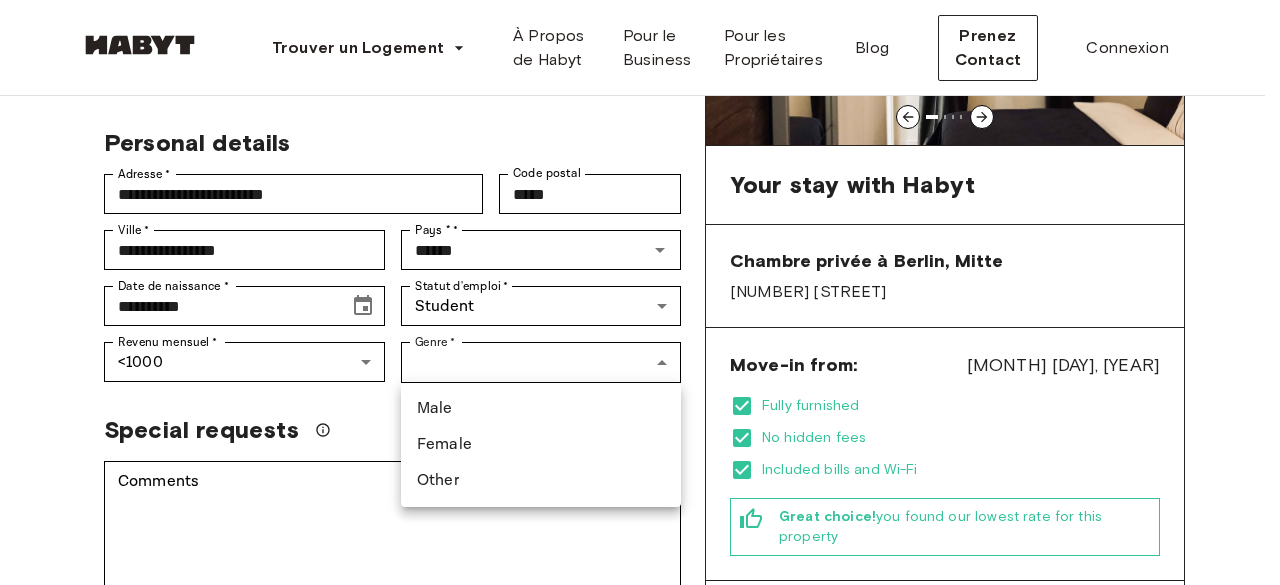 click on "Male" at bounding box center (541, 409) 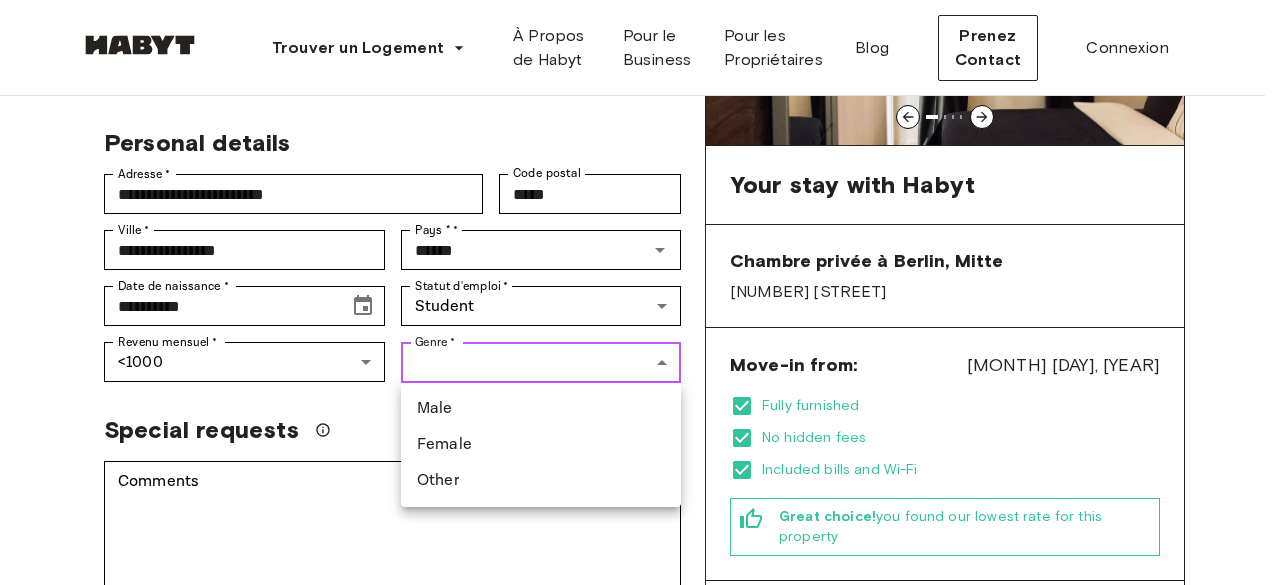 type on "****" 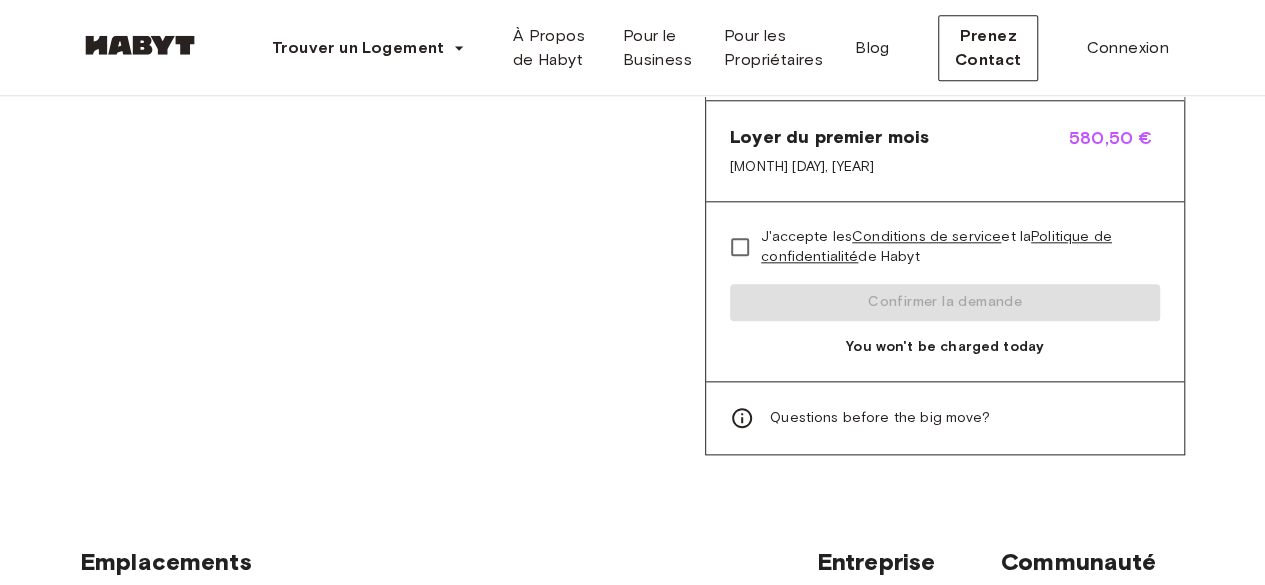 scroll, scrollTop: 1000, scrollLeft: 0, axis: vertical 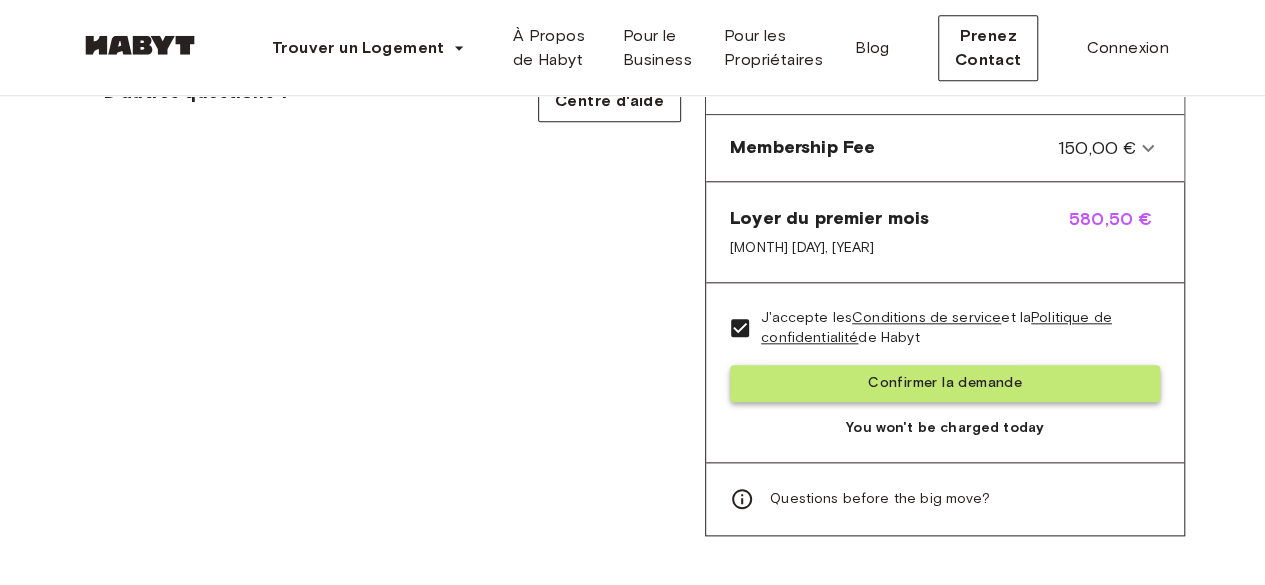 click on "Confirmer la demande" at bounding box center [945, 383] 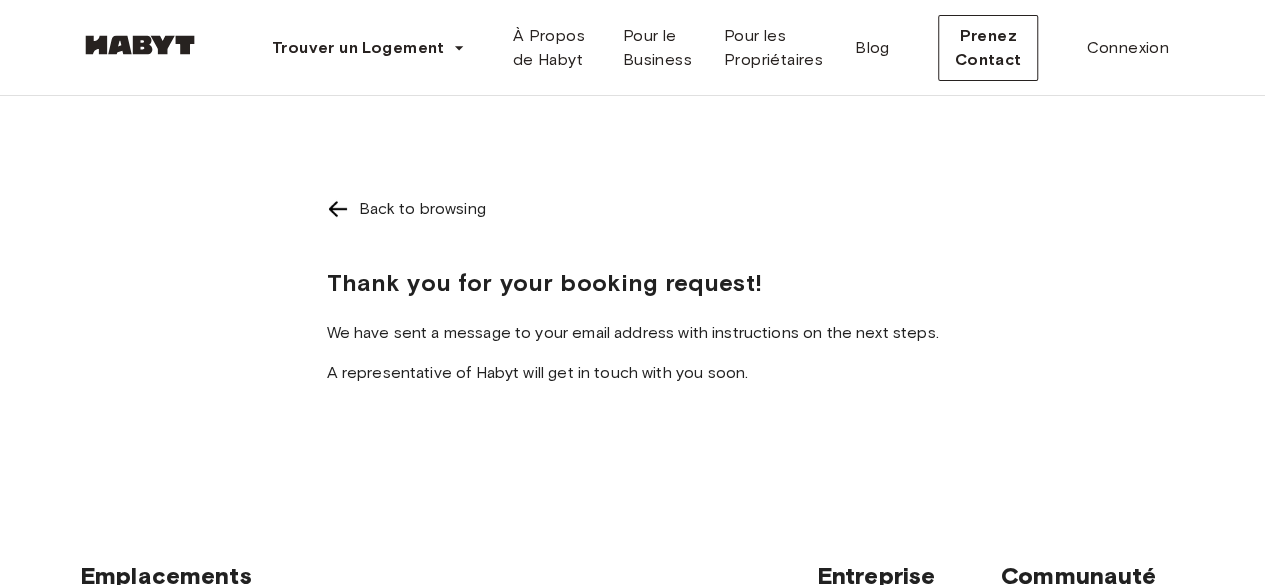 scroll, scrollTop: 0, scrollLeft: 0, axis: both 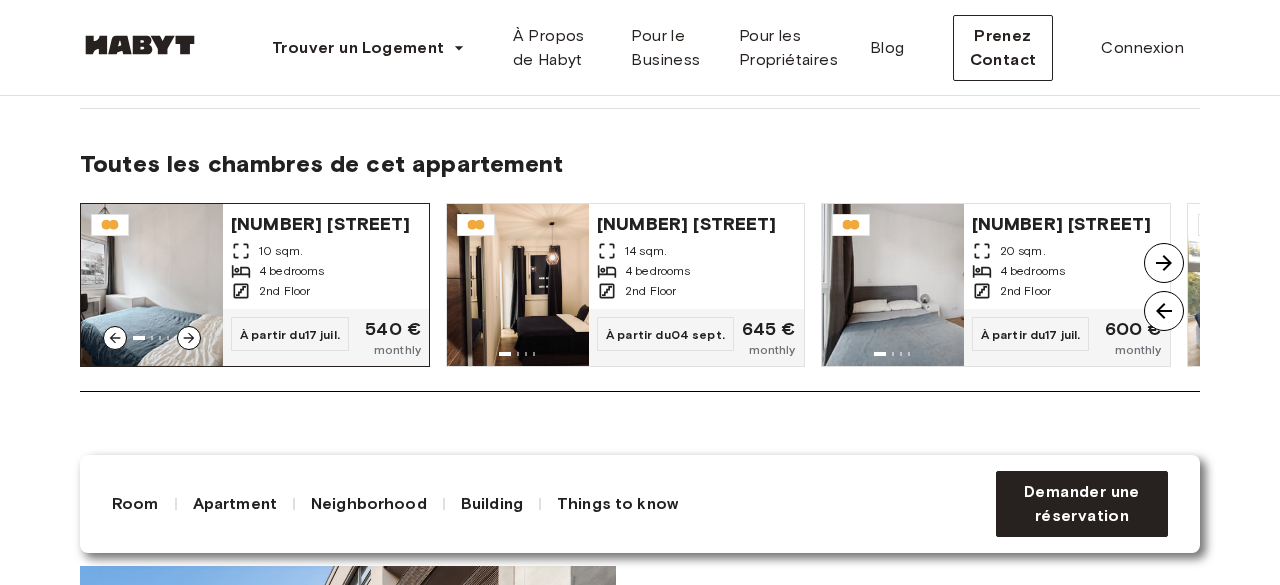 click on "4 bedrooms" at bounding box center (326, 271) 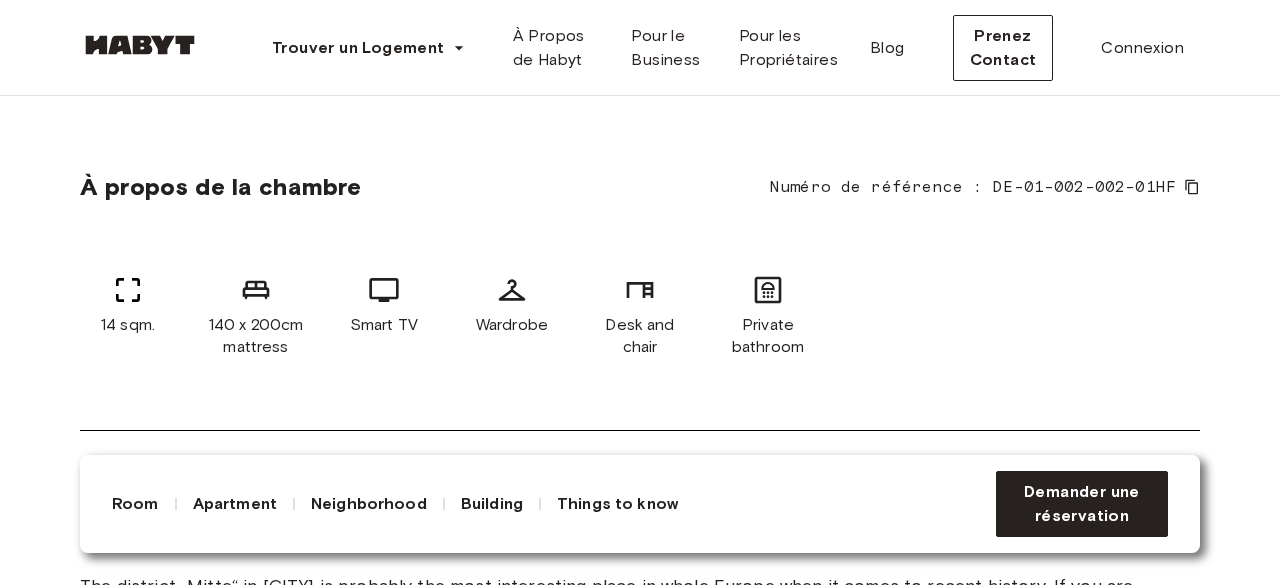scroll, scrollTop: 700, scrollLeft: 0, axis: vertical 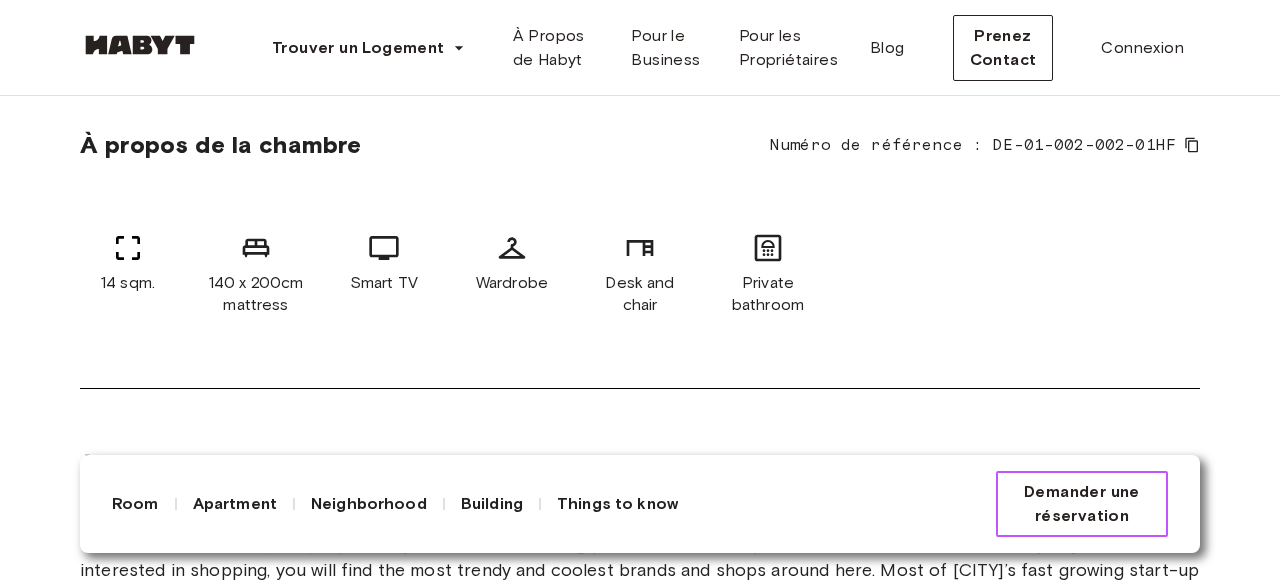 click on "Demander une réservation" at bounding box center [1082, 504] 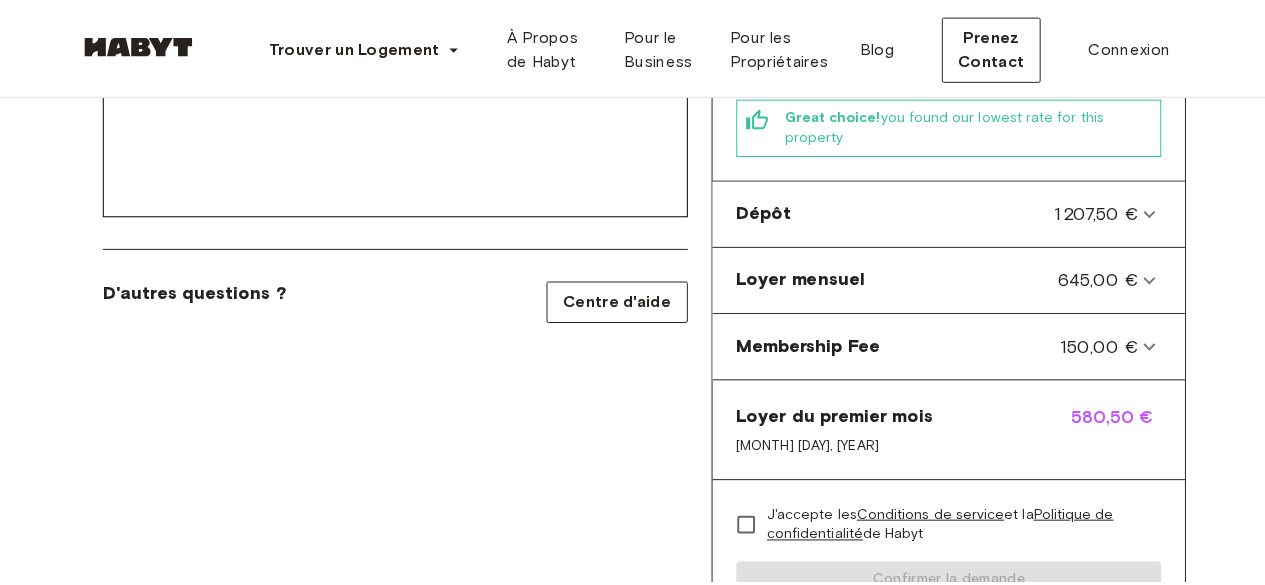 scroll, scrollTop: 0, scrollLeft: 0, axis: both 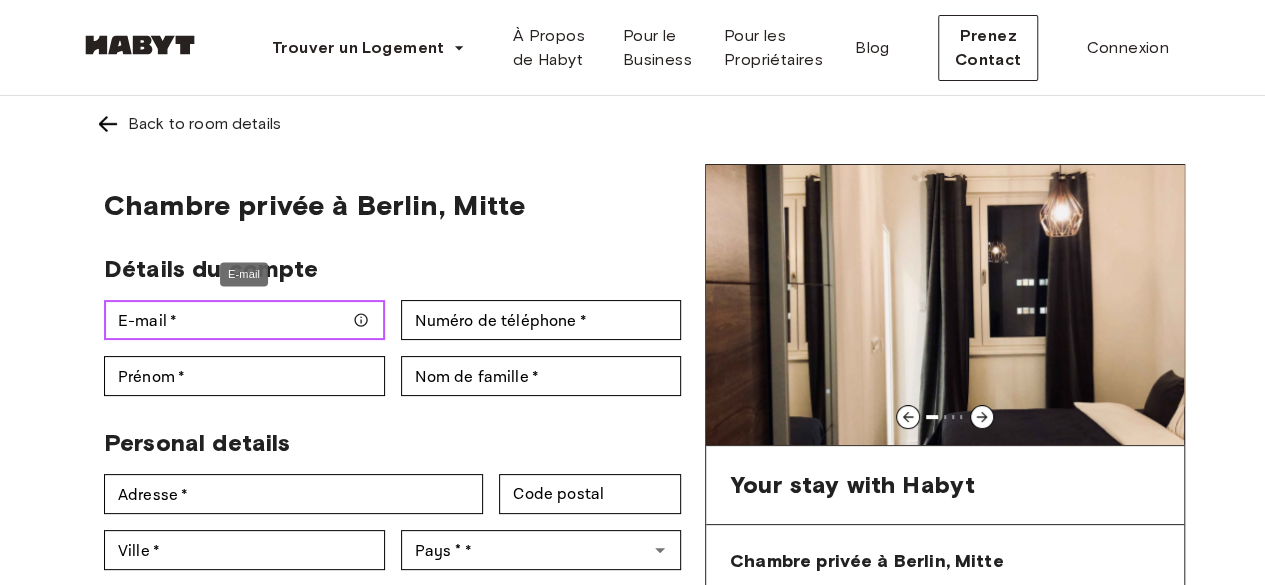 click on "E-mail   *" at bounding box center [244, 320] 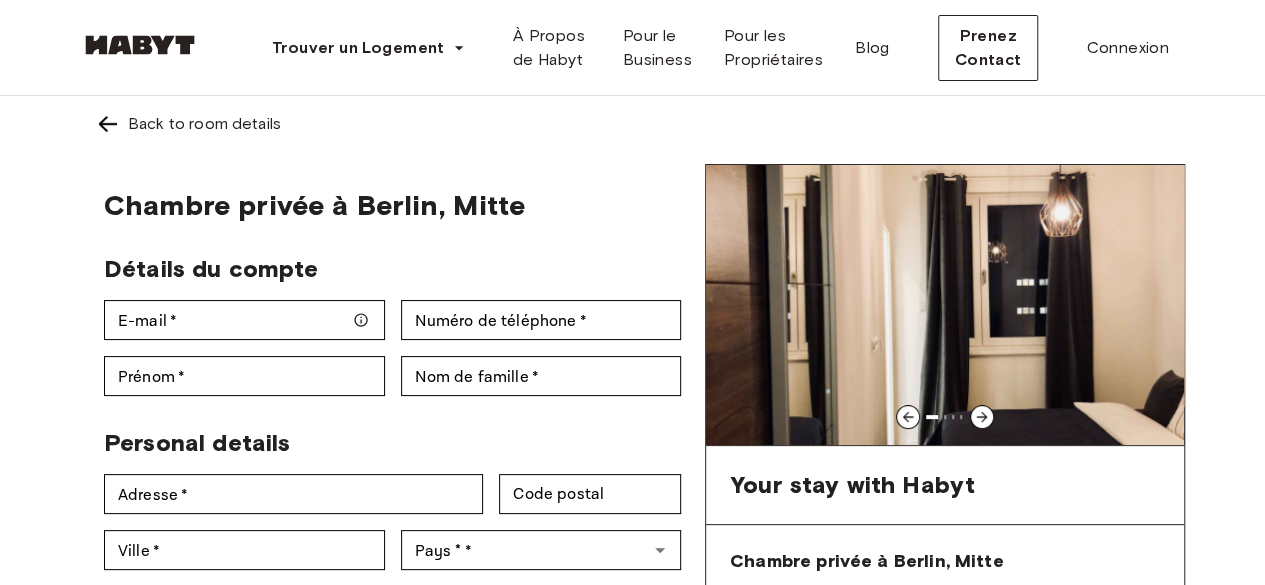 click on "Chambre privée à Berlin, Mitte Détails du compte E-mail   * E-mail   * Numéro de téléphone   * Numéro de téléphone   * Prénom   * Prénom   * Nom de famille   * Nom de famille   * Personal details Adresse   * Adresse   * Code postal Code postal Ville   * Ville   * Pays *   * Pays *   * Date de naissance   * Date de naissance   * Statut d'emploi   * ​ Statut d'emploi   * Revenu mensuel   * ​ Revenu mensuel   * Genre   * ​ Genre   * Special requests Comments * Comments J'accepte les  Conditions de service  et la  Politique de confidentialité  de Habyt Confirmer la demande You won't be charged today D'autres questions ? Centre d'aide" at bounding box center (392, 800) 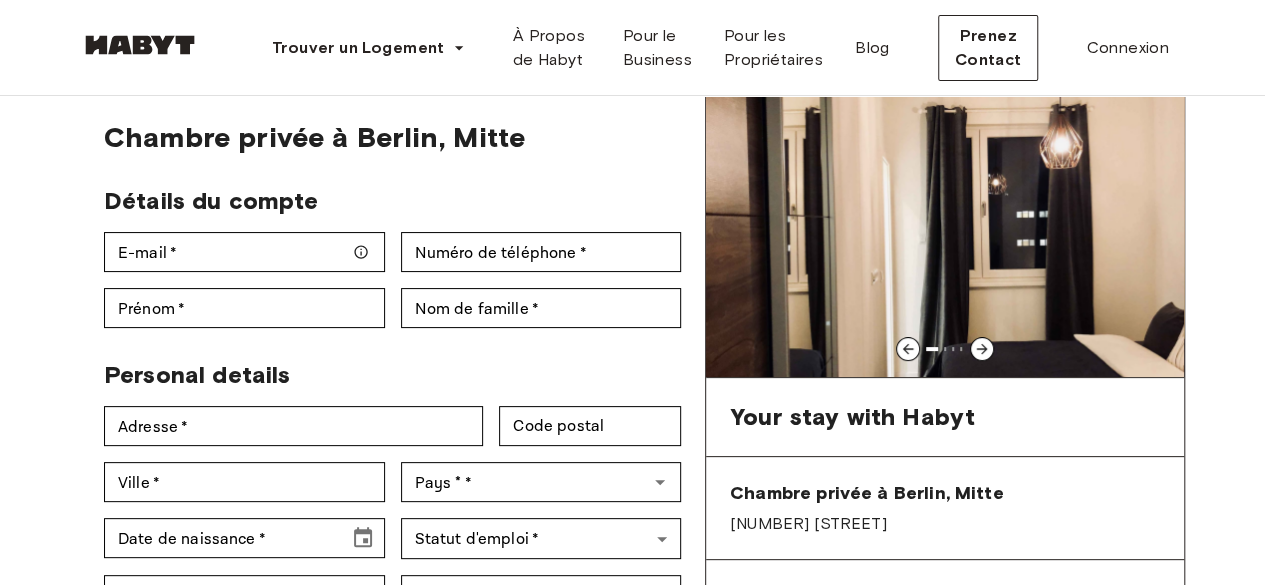 scroll, scrollTop: 100, scrollLeft: 0, axis: vertical 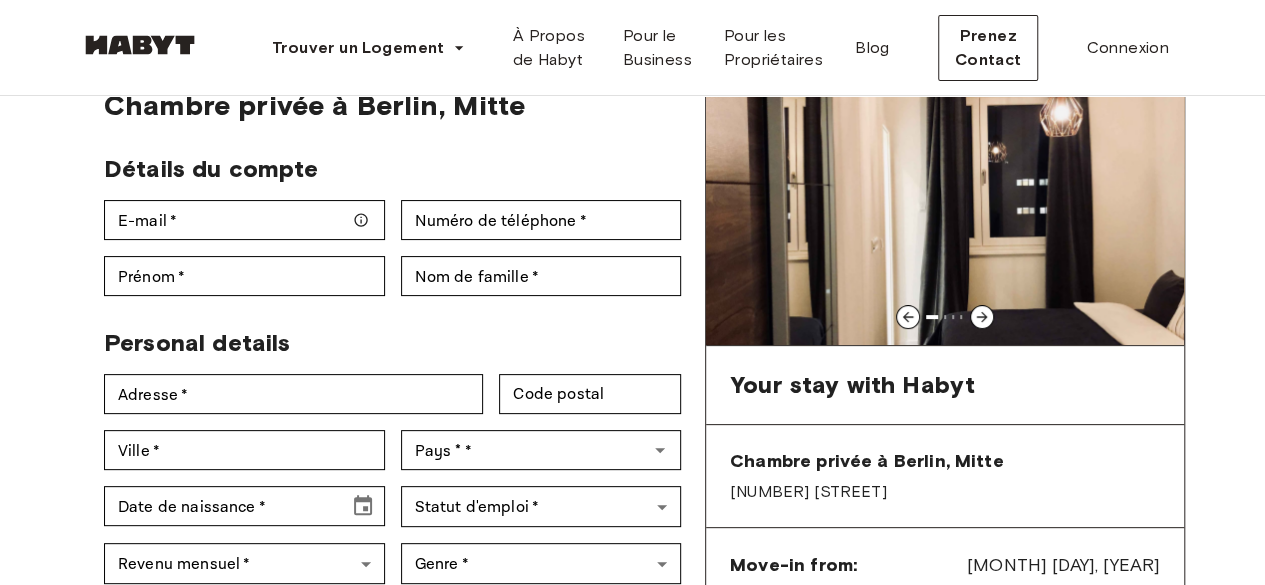 click 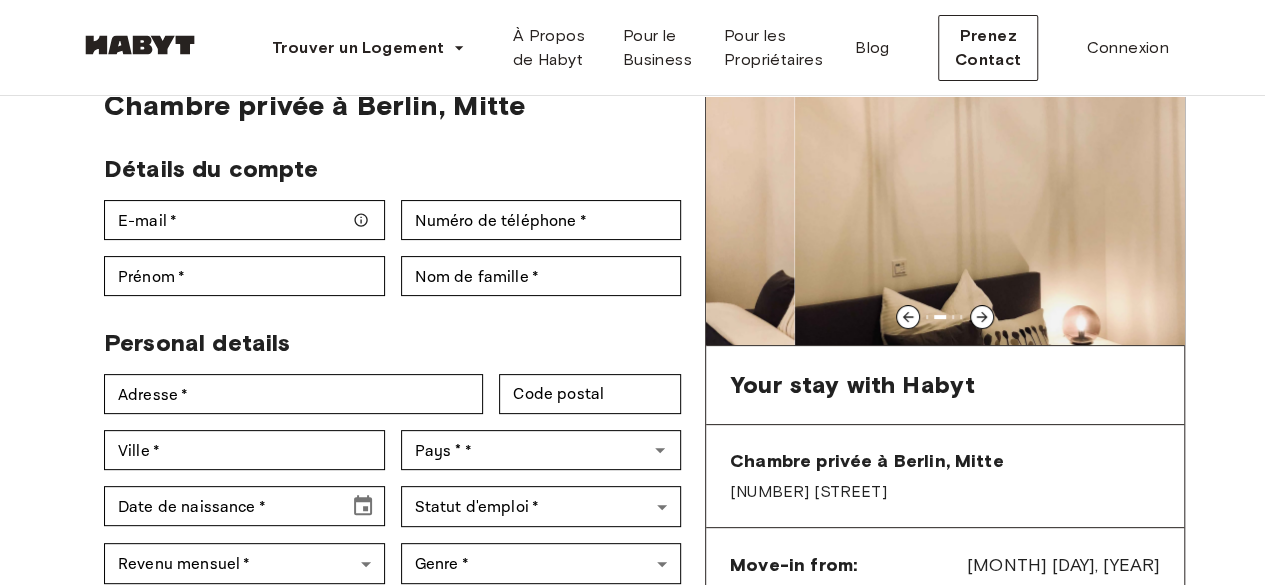 click 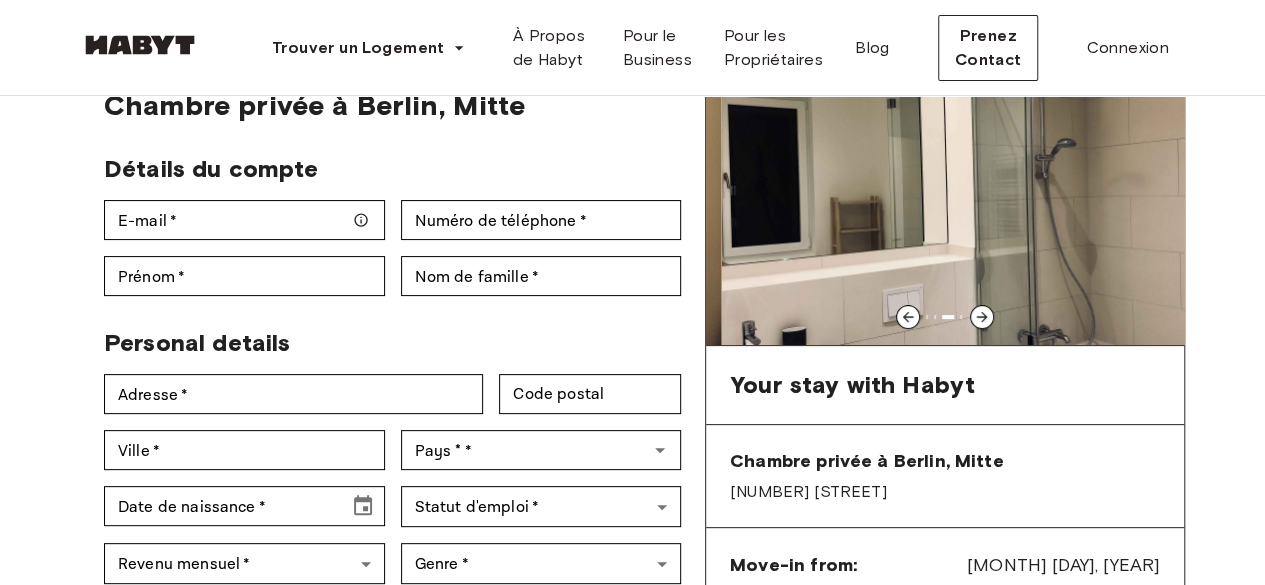 click 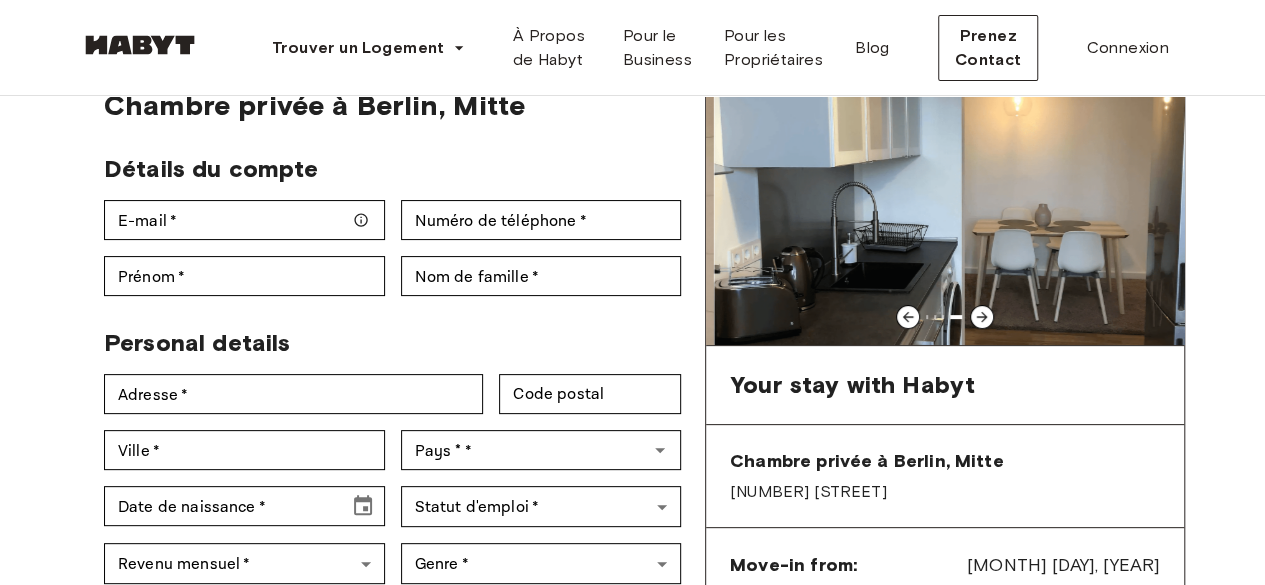 click 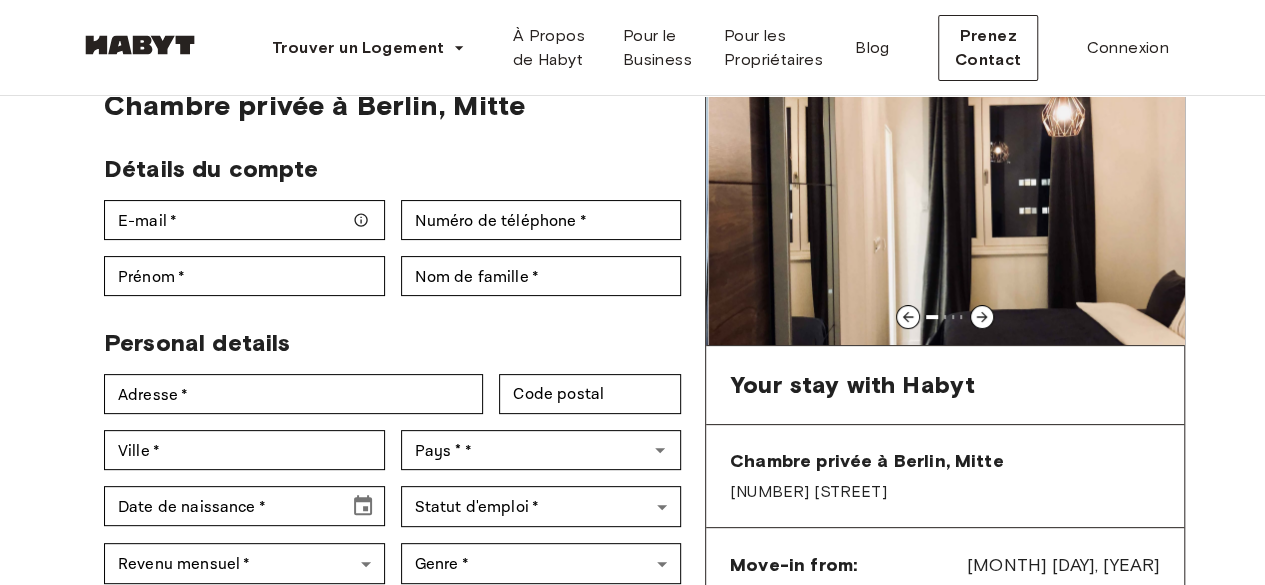 click 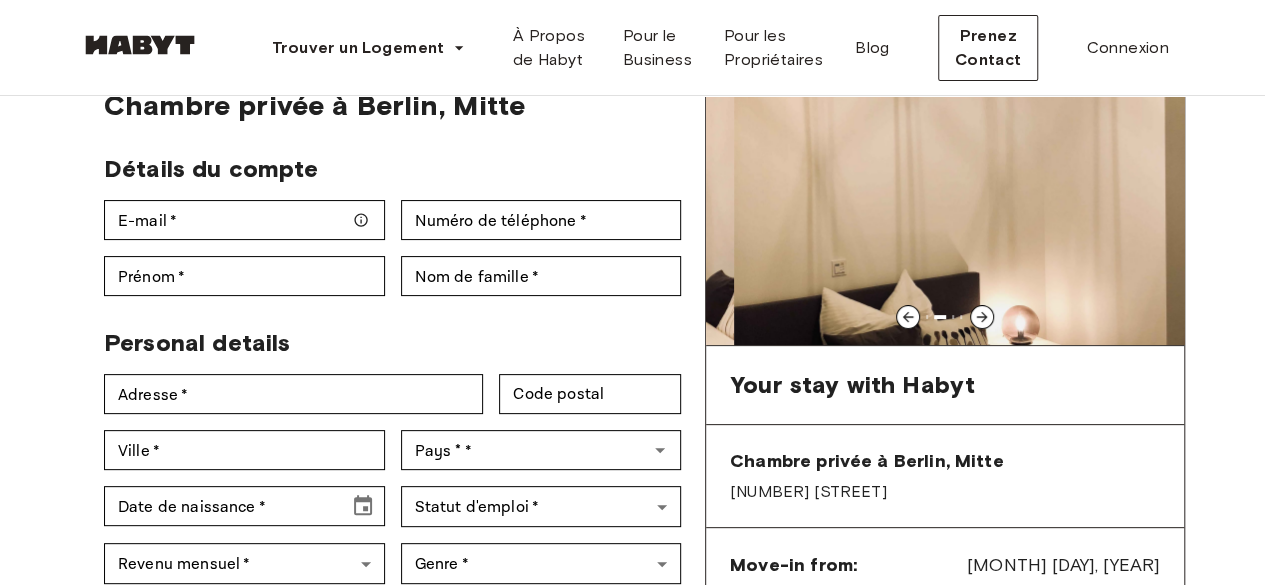 click 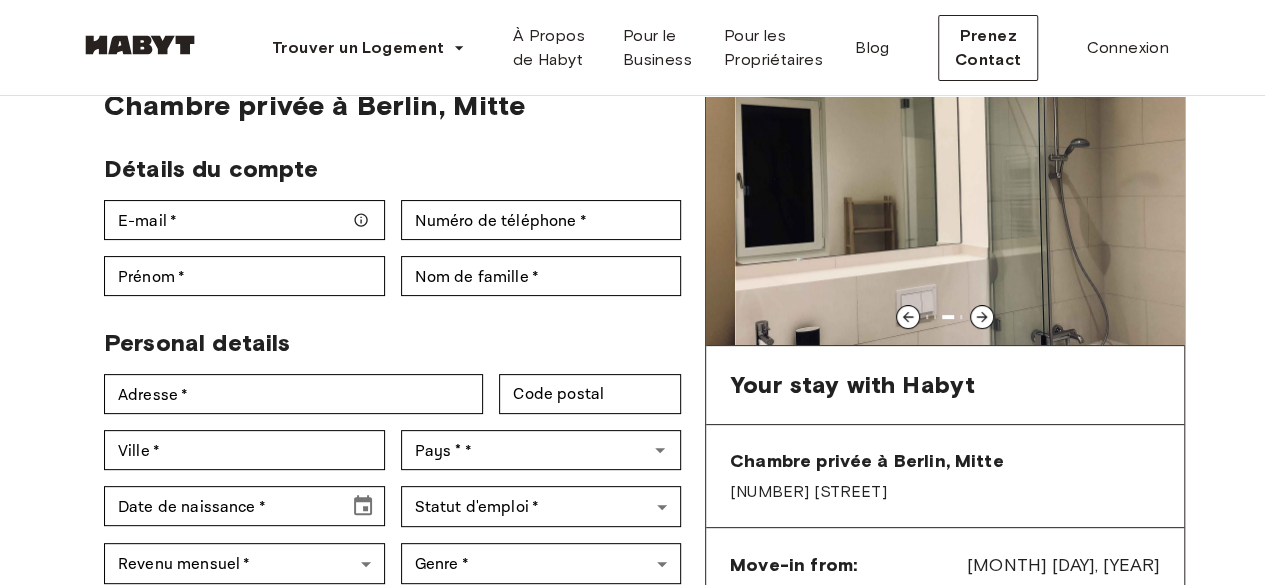 click 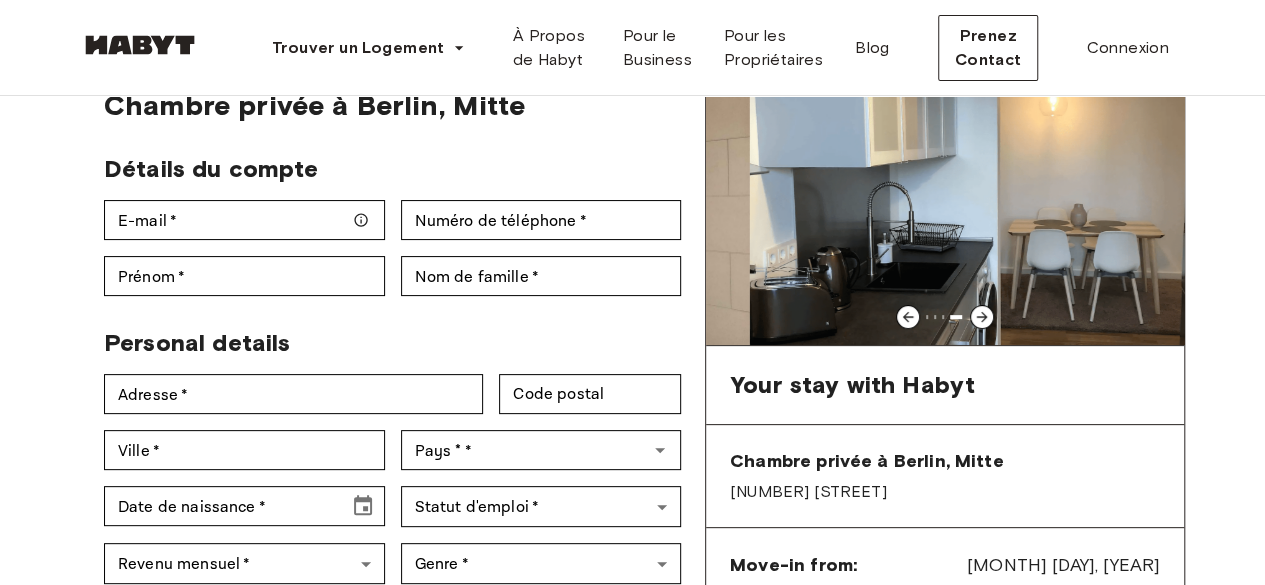 click 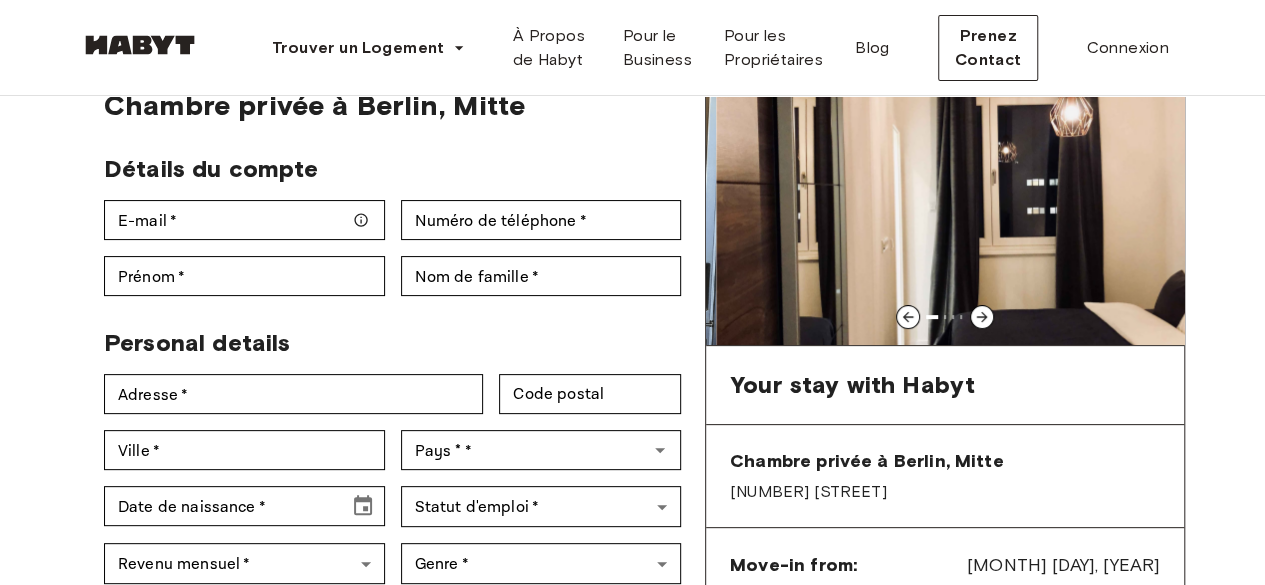 click 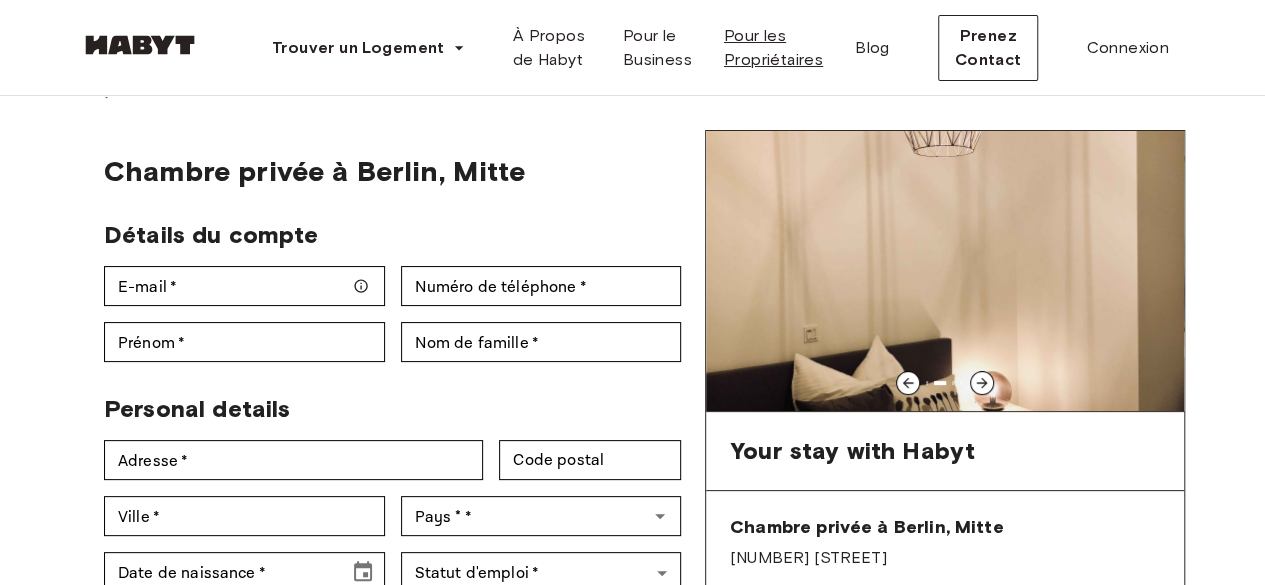 scroll, scrollTop: 0, scrollLeft: 0, axis: both 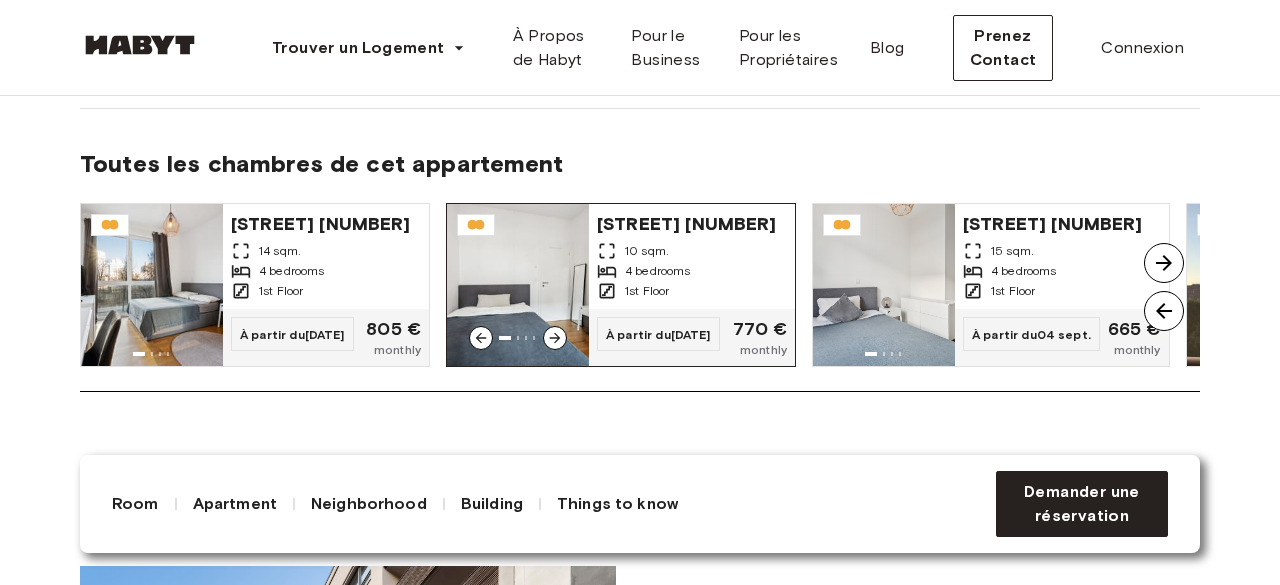 click on "[STREET] [NUMBER] [SQM] [BEDROOMS] [FLOOR]" at bounding box center [692, 256] 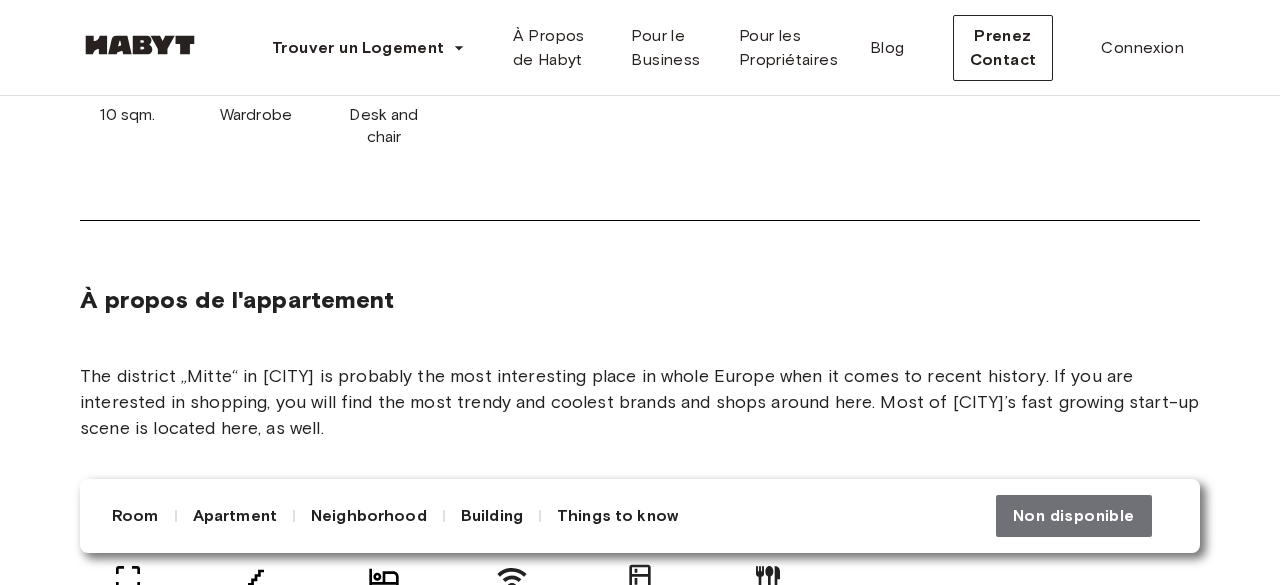 scroll, scrollTop: 900, scrollLeft: 0, axis: vertical 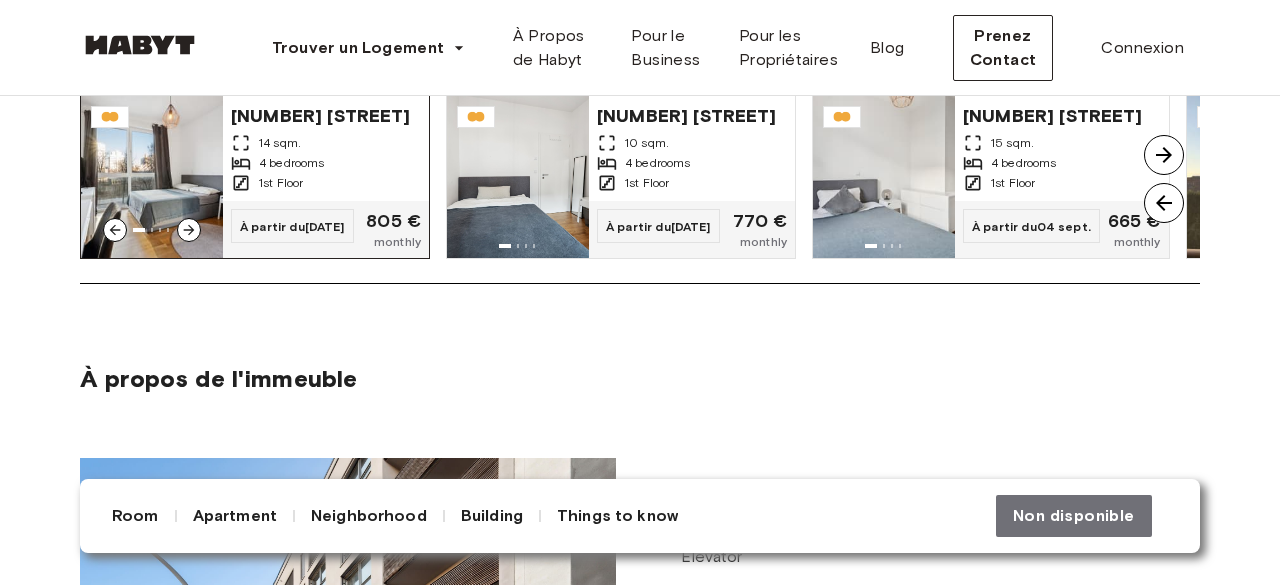 click on "1st Floor" at bounding box center [326, 183] 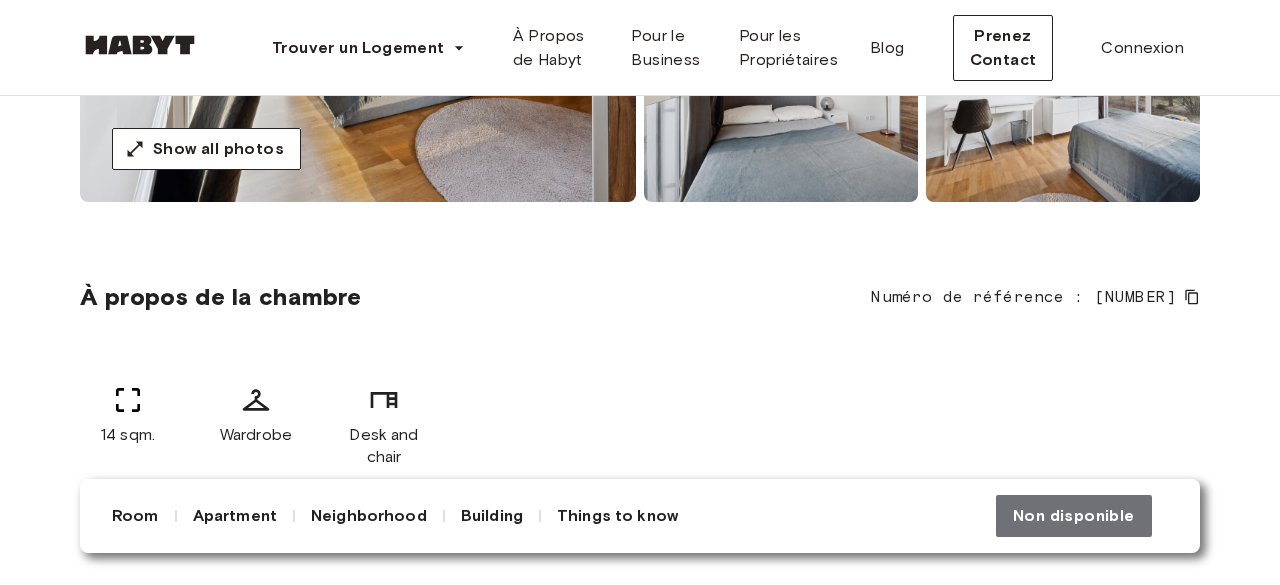 scroll, scrollTop: 0, scrollLeft: 0, axis: both 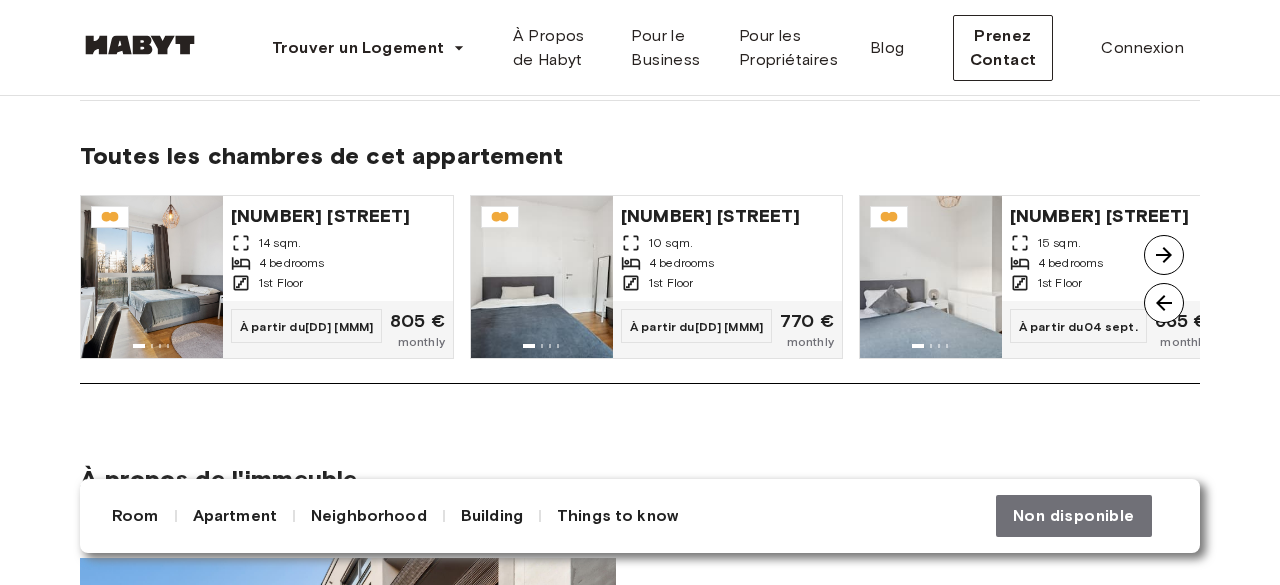 click at bounding box center (1164, 255) 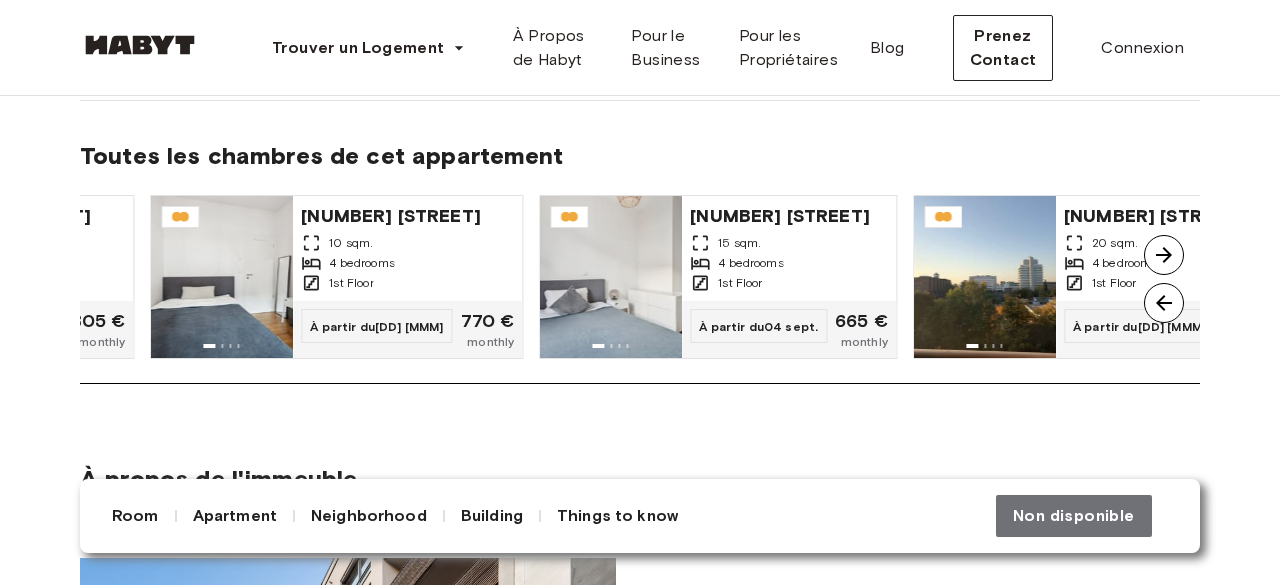 click at bounding box center [1164, 255] 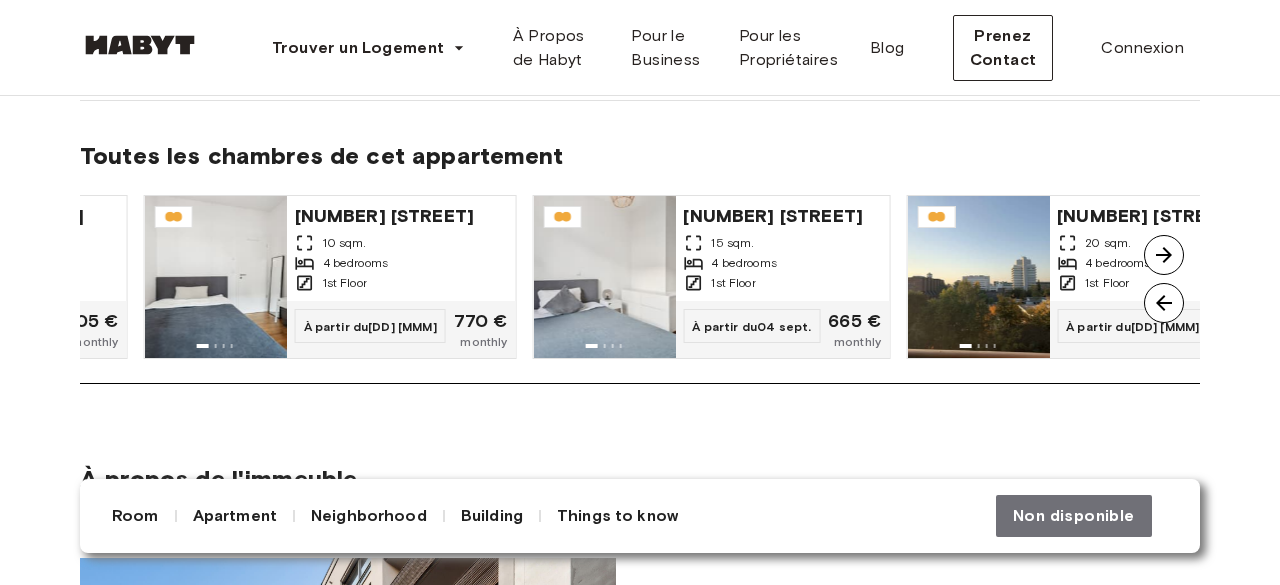 click at bounding box center [1164, 255] 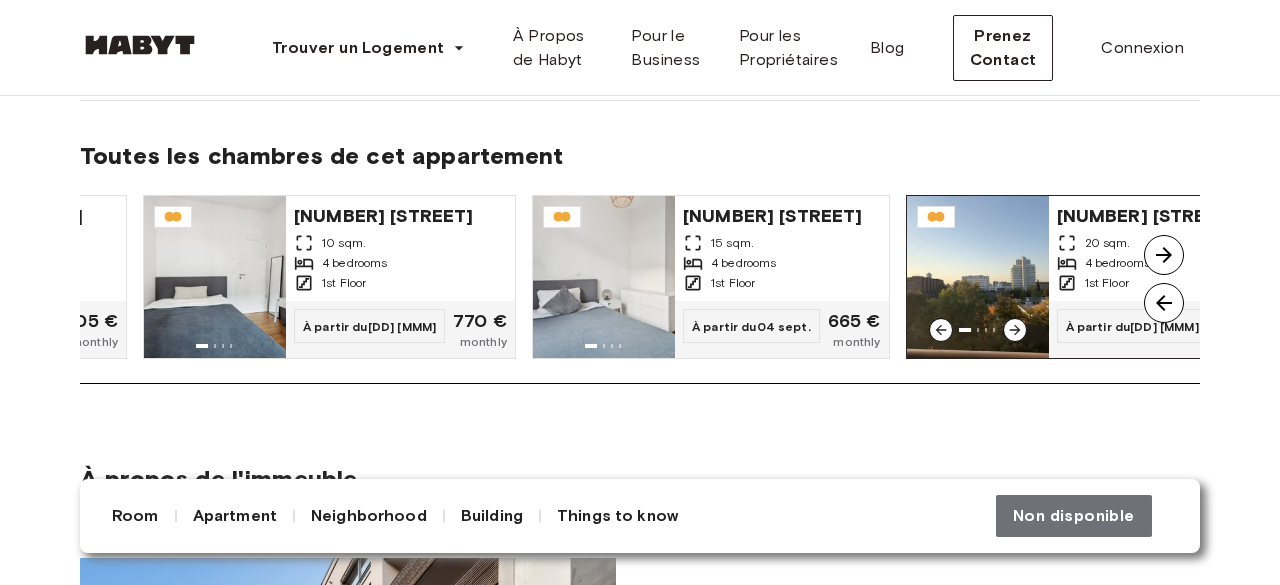 click on "[NUMBER] [STREET]" at bounding box center (1152, 214) 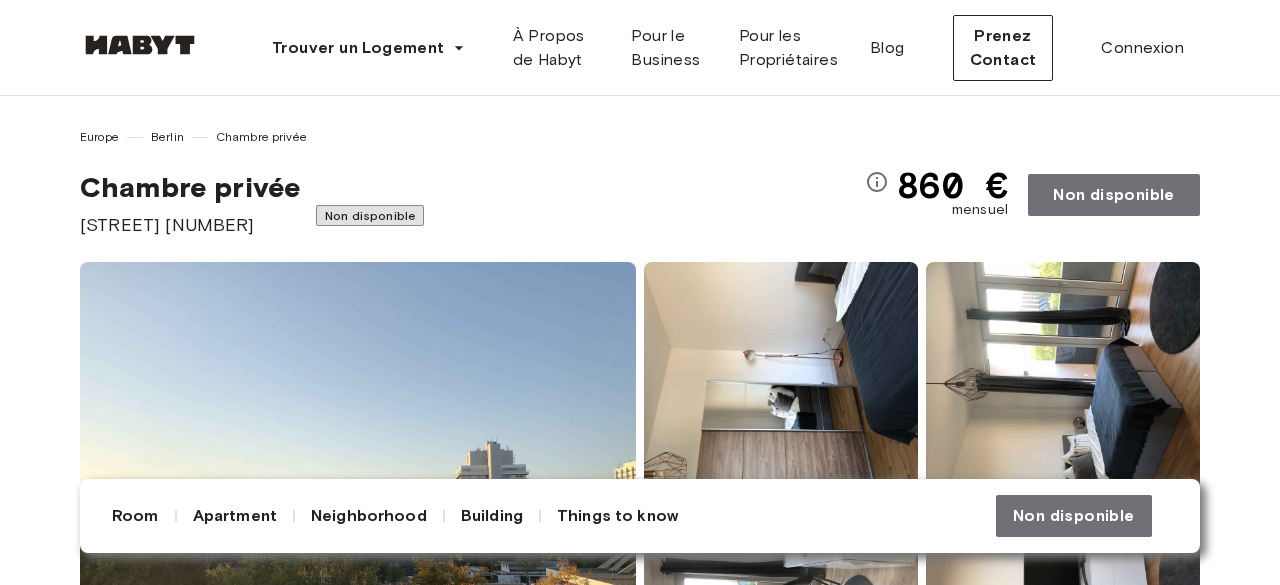 scroll, scrollTop: 342, scrollLeft: 0, axis: vertical 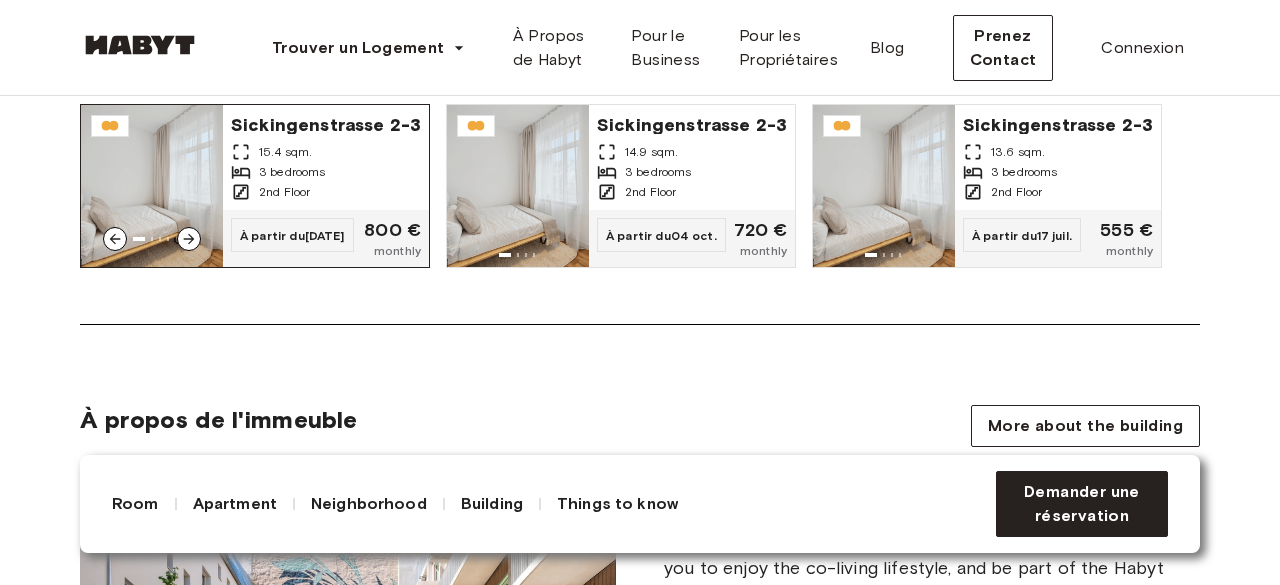 click 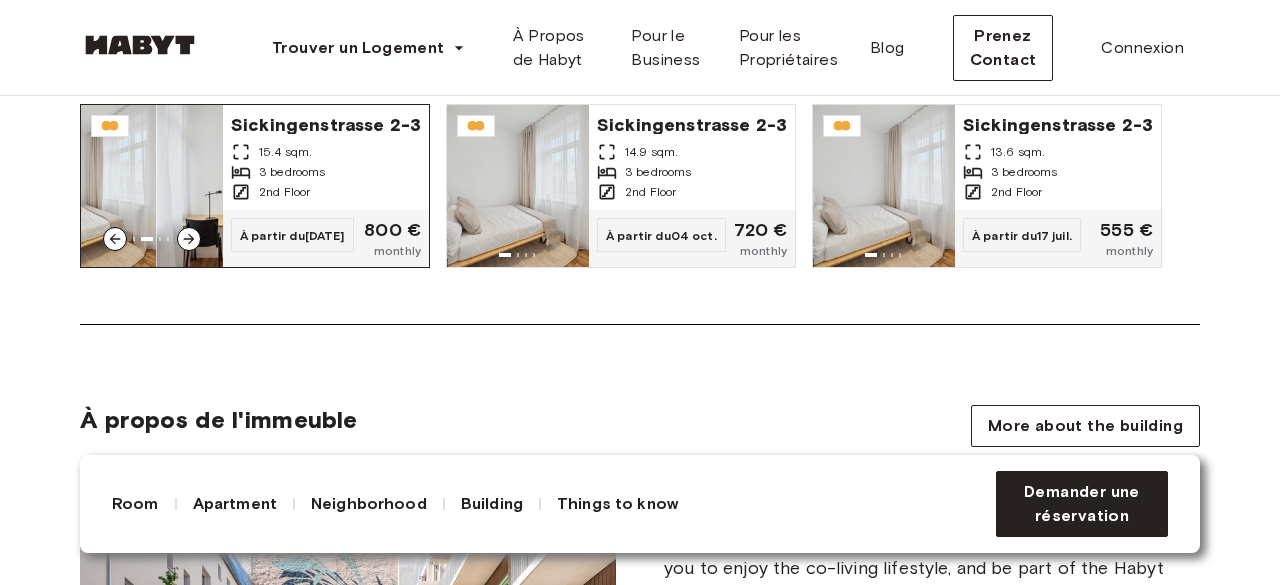 click 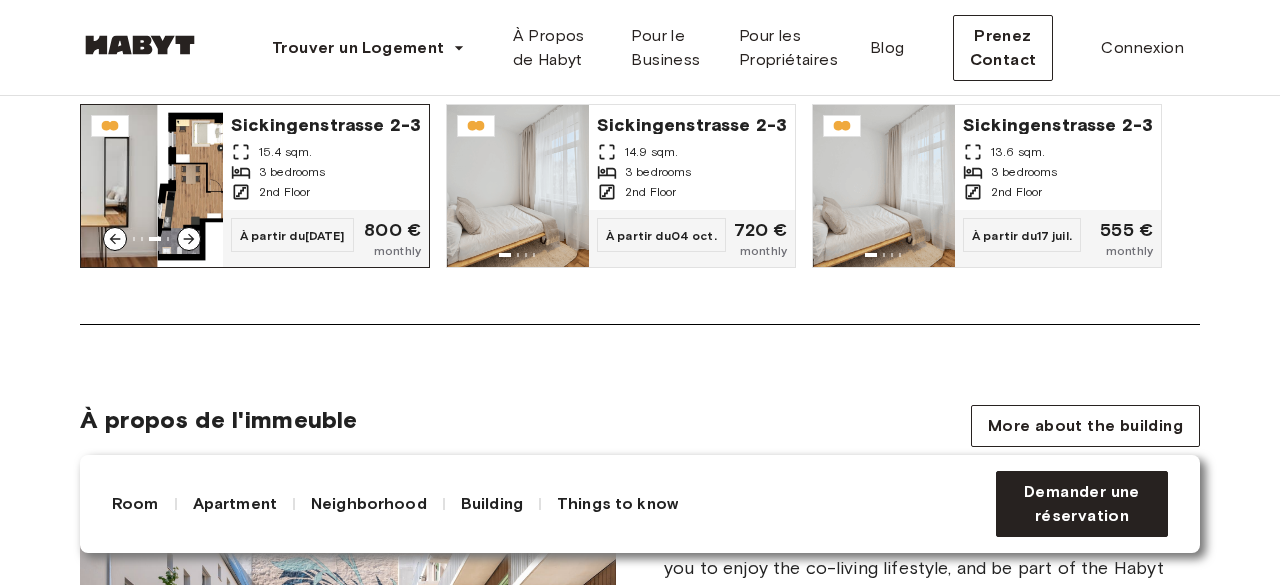 click 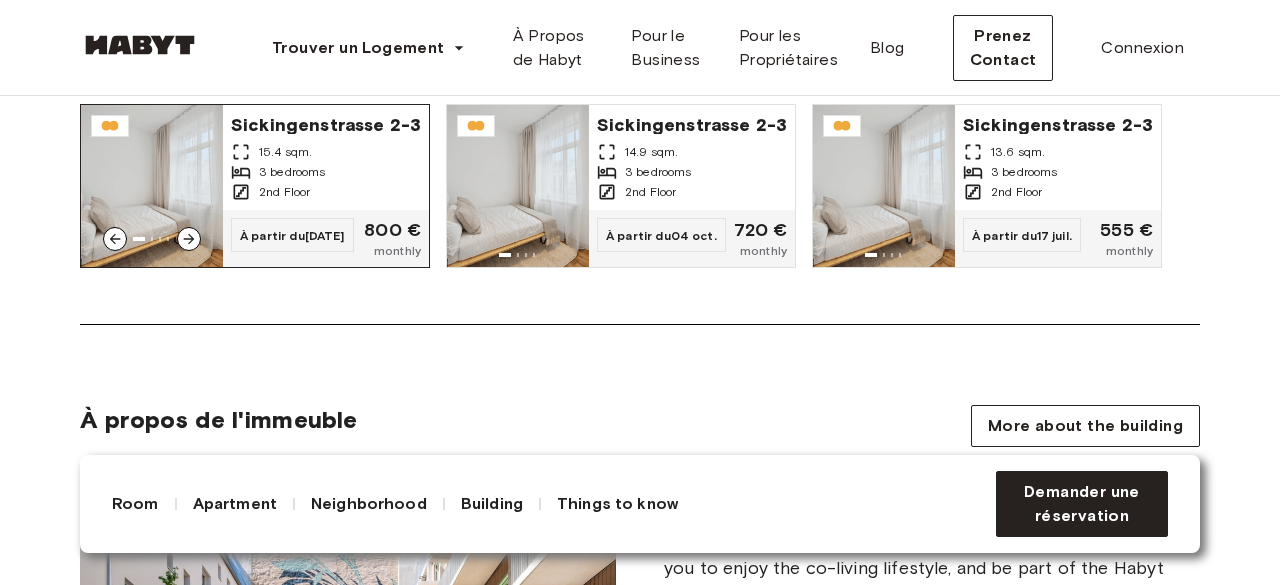 click 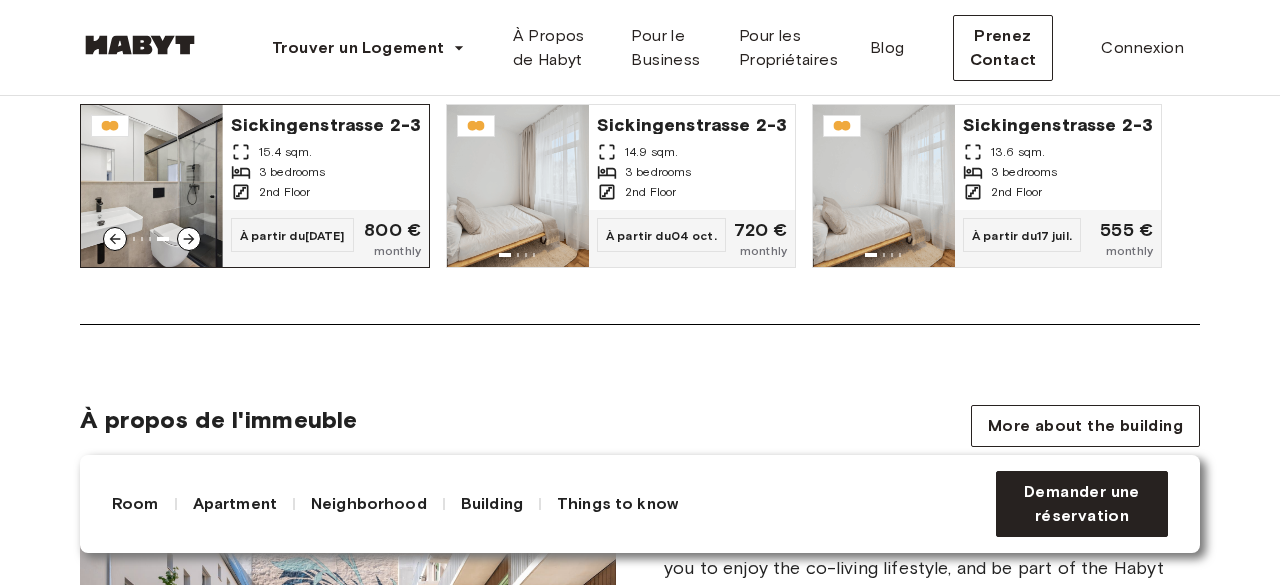 click on "15.4 sqm." at bounding box center [285, 152] 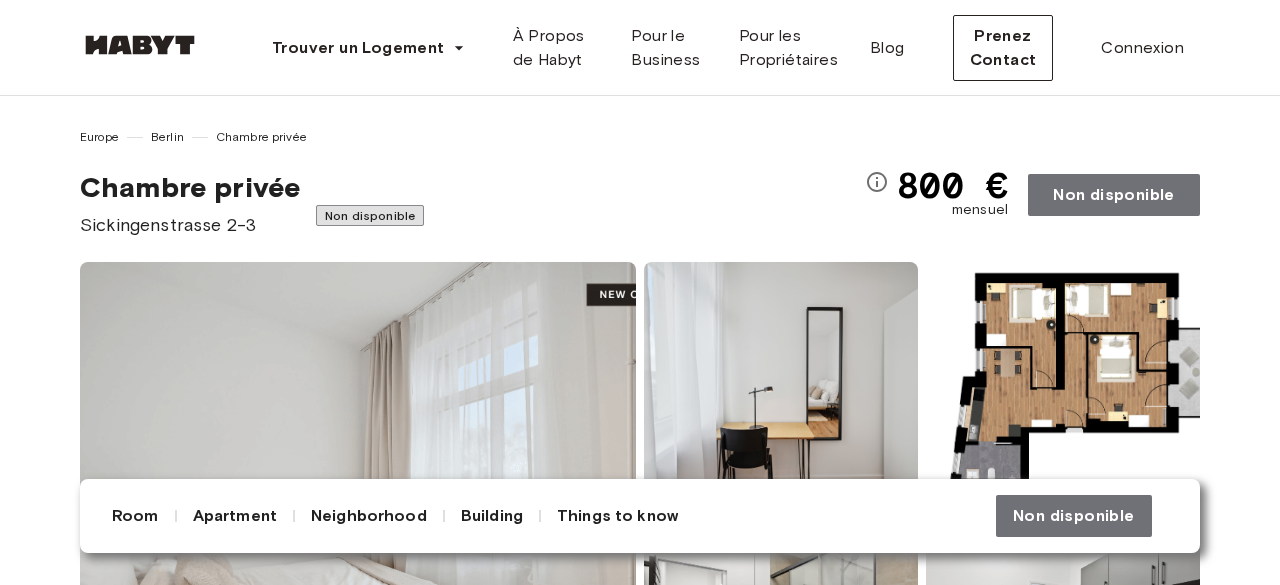 scroll, scrollTop: 800, scrollLeft: 0, axis: vertical 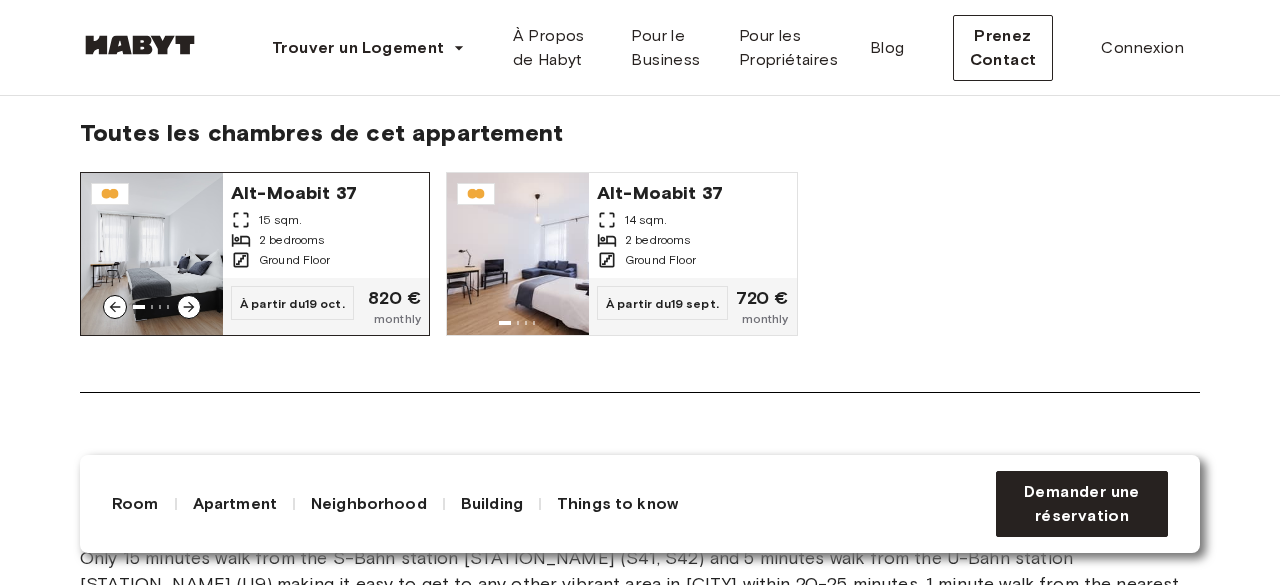 click on "Ground Floor" at bounding box center (326, 260) 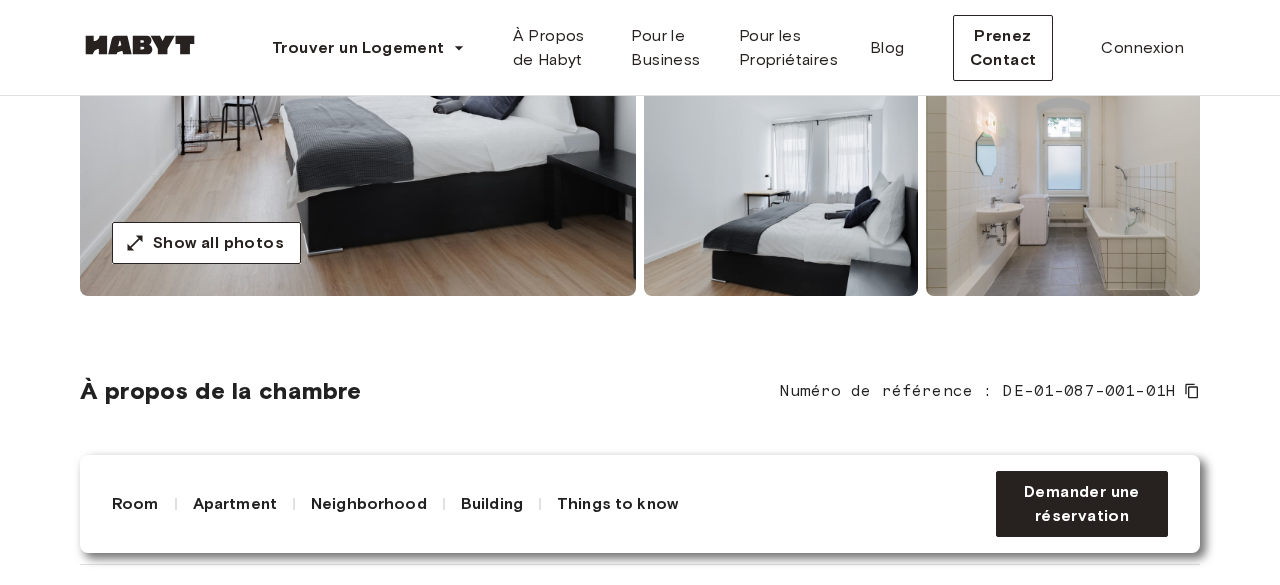 scroll, scrollTop: 0, scrollLeft: 0, axis: both 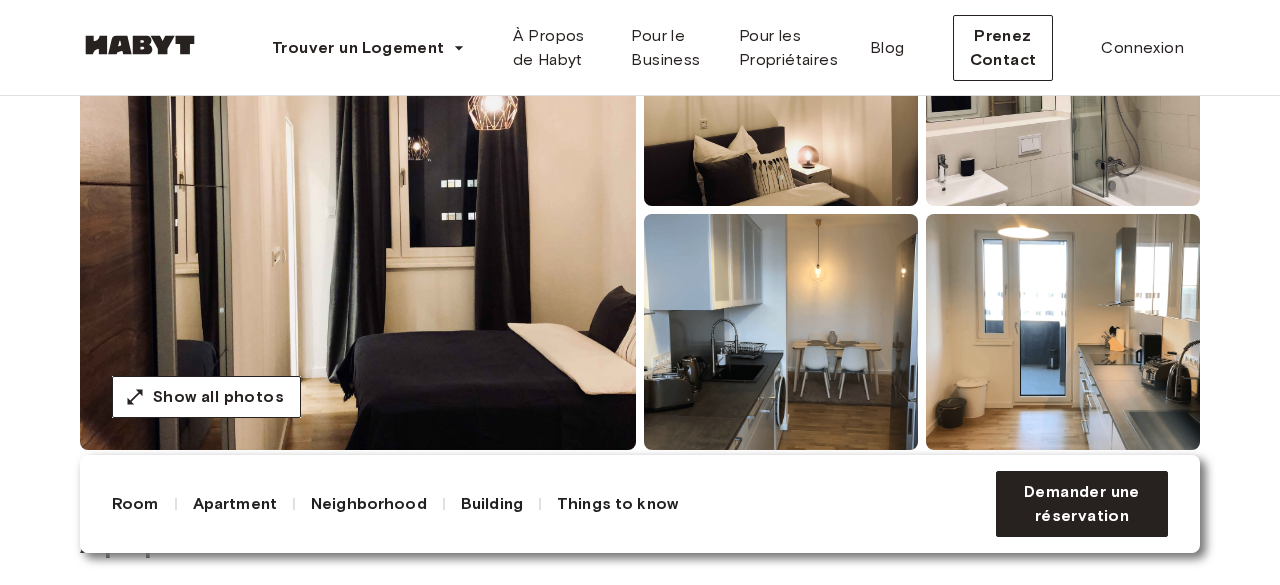 click at bounding box center [358, 210] 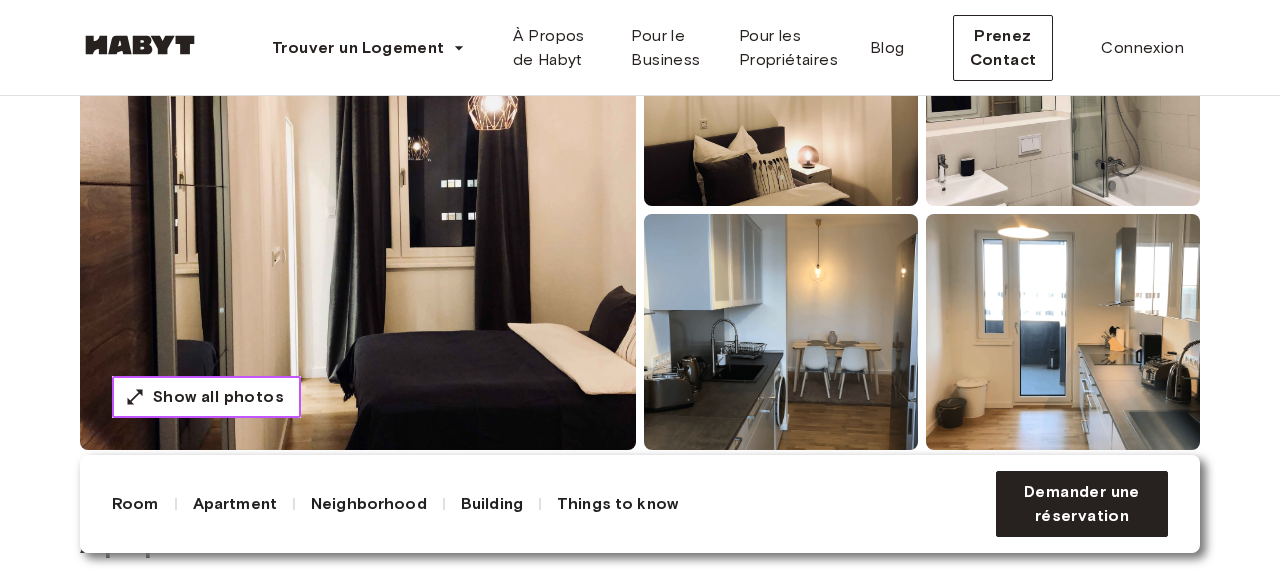 click on "Show all photos" at bounding box center [218, 397] 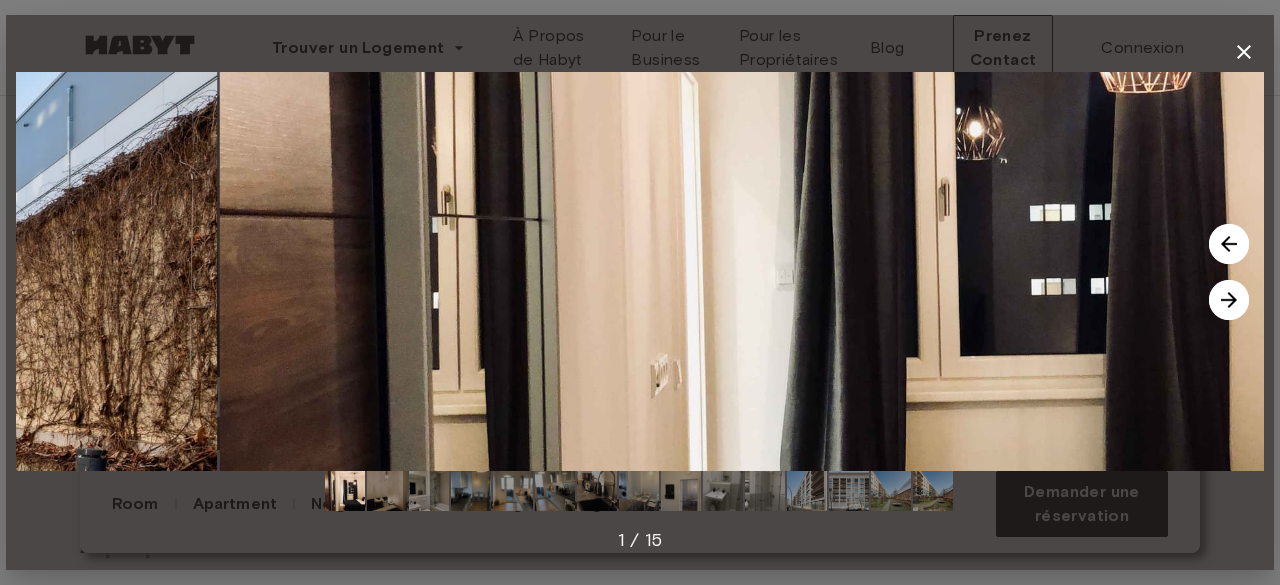 drag, startPoint x: 654, startPoint y: 317, endPoint x: 1279, endPoint y: 386, distance: 628.79724 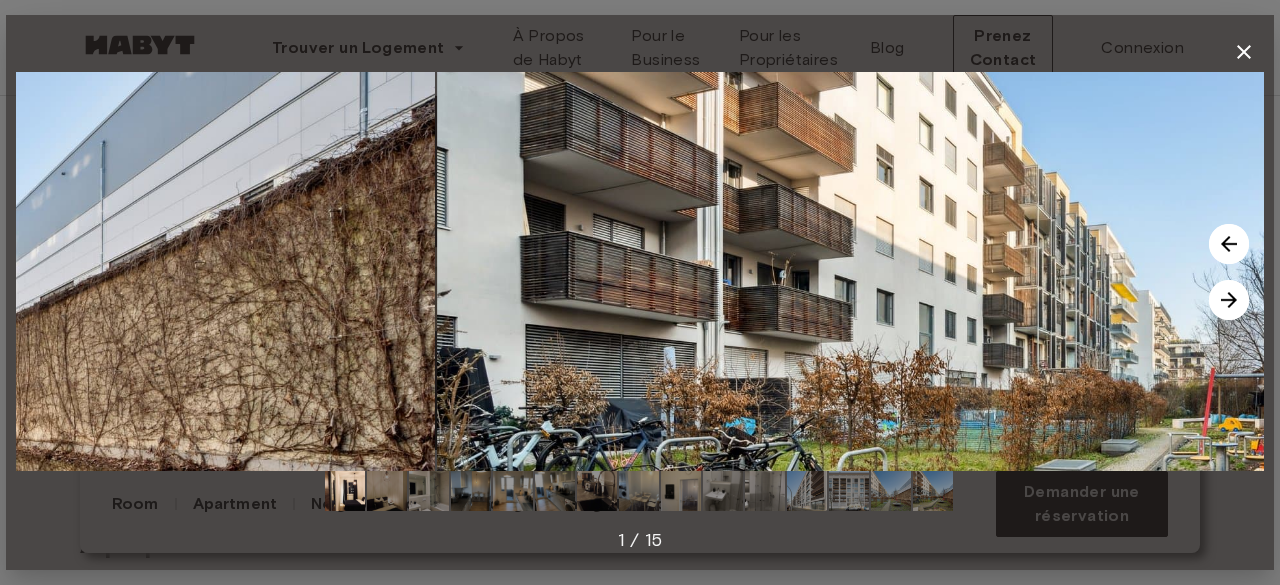 drag, startPoint x: 714, startPoint y: 381, endPoint x: 1208, endPoint y: 411, distance: 494.9101 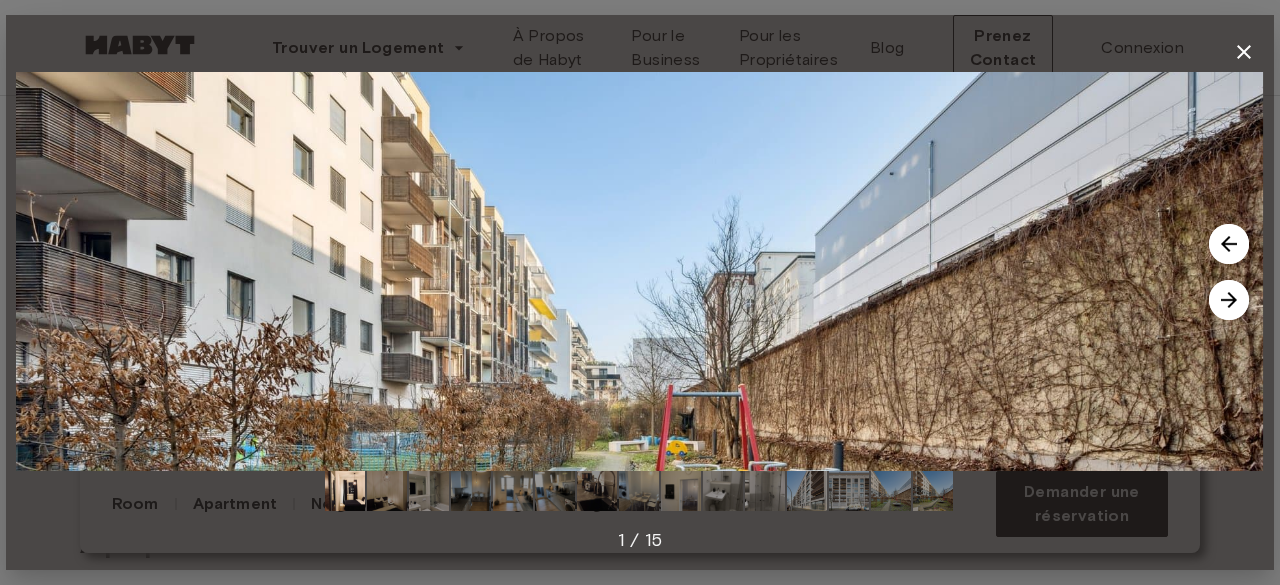 drag, startPoint x: 795, startPoint y: 392, endPoint x: 1259, endPoint y: 427, distance: 465.31818 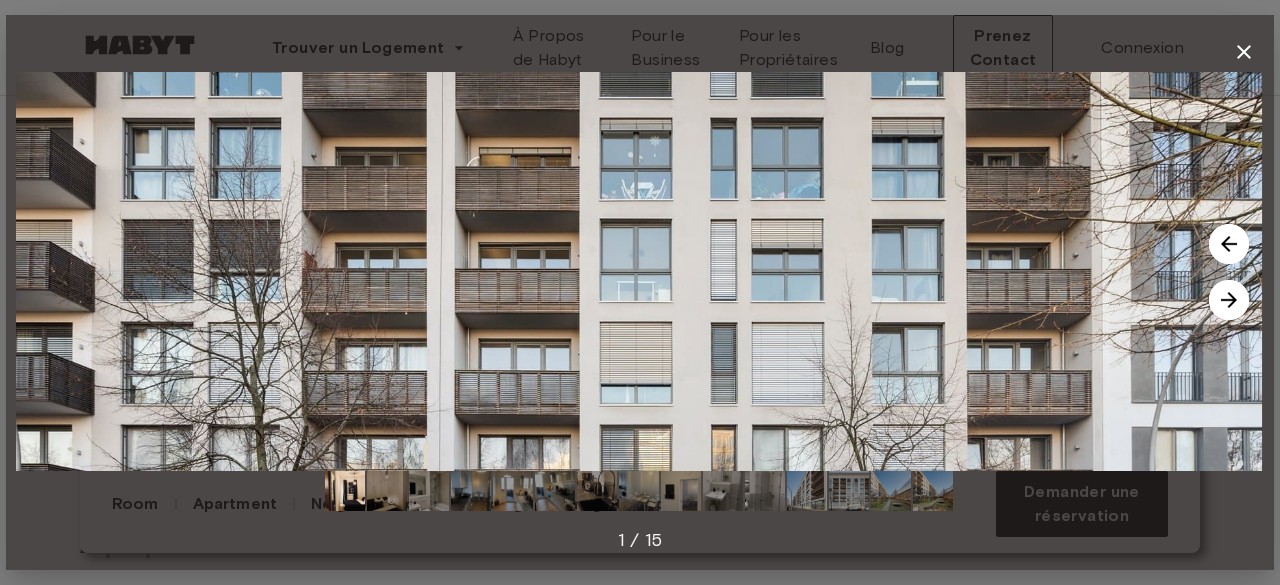 drag, startPoint x: 698, startPoint y: 377, endPoint x: 1257, endPoint y: 385, distance: 559.05725 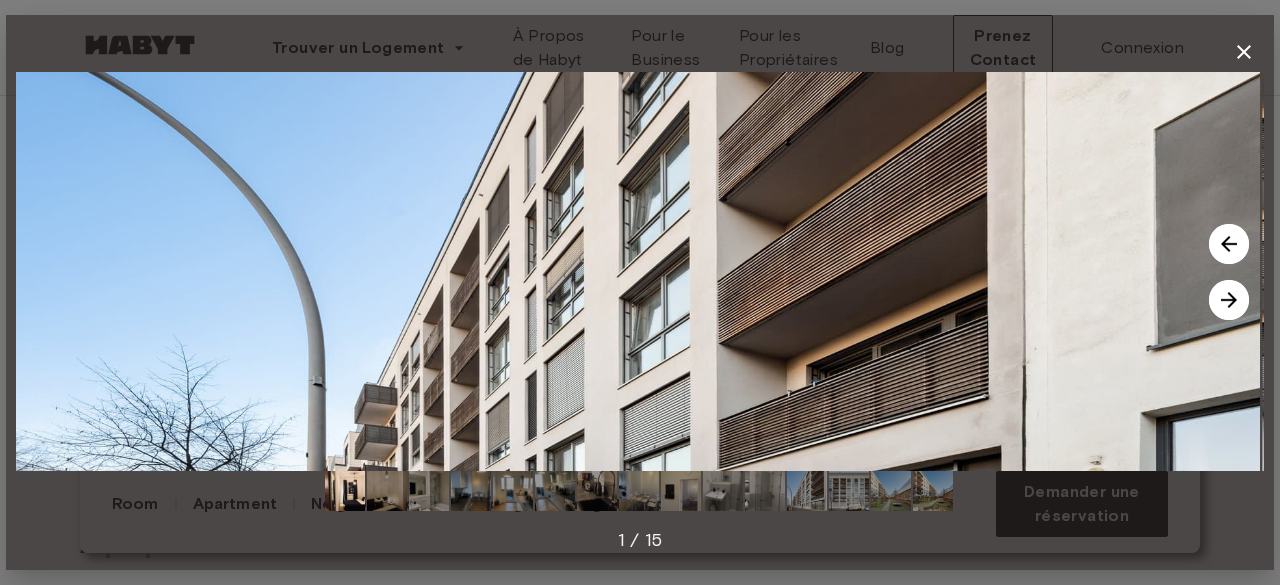 drag, startPoint x: 1101, startPoint y: 354, endPoint x: 1279, endPoint y: 387, distance: 181.03314 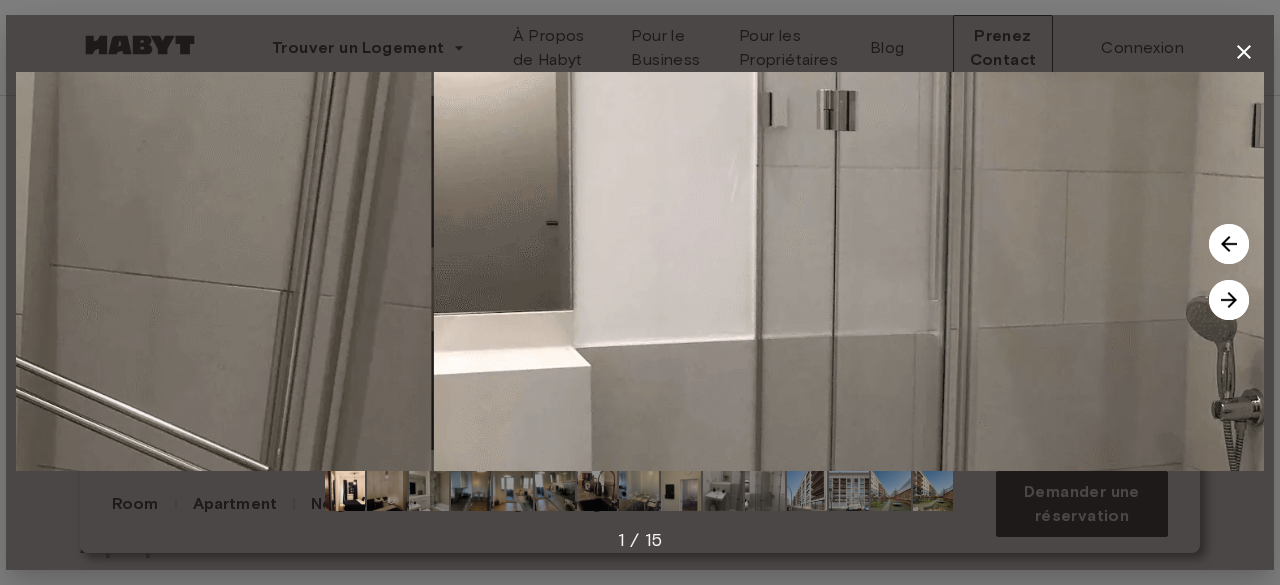 drag, startPoint x: 861, startPoint y: 346, endPoint x: 882, endPoint y: 338, distance: 22.472204 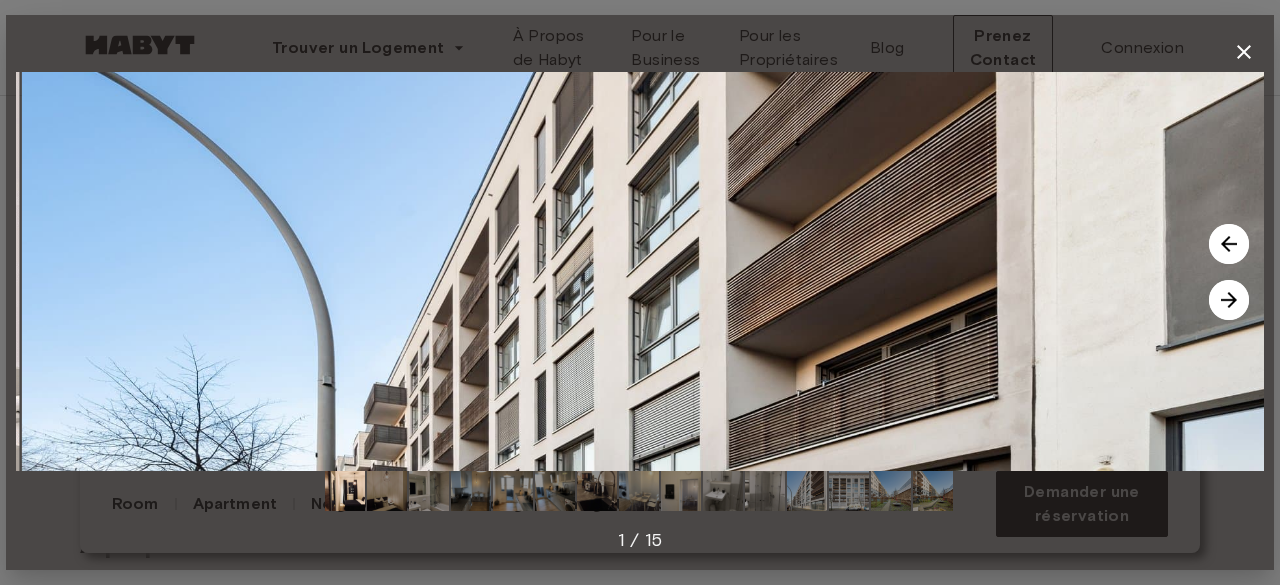 drag, startPoint x: 762, startPoint y: 303, endPoint x: 1279, endPoint y: 377, distance: 522.2691 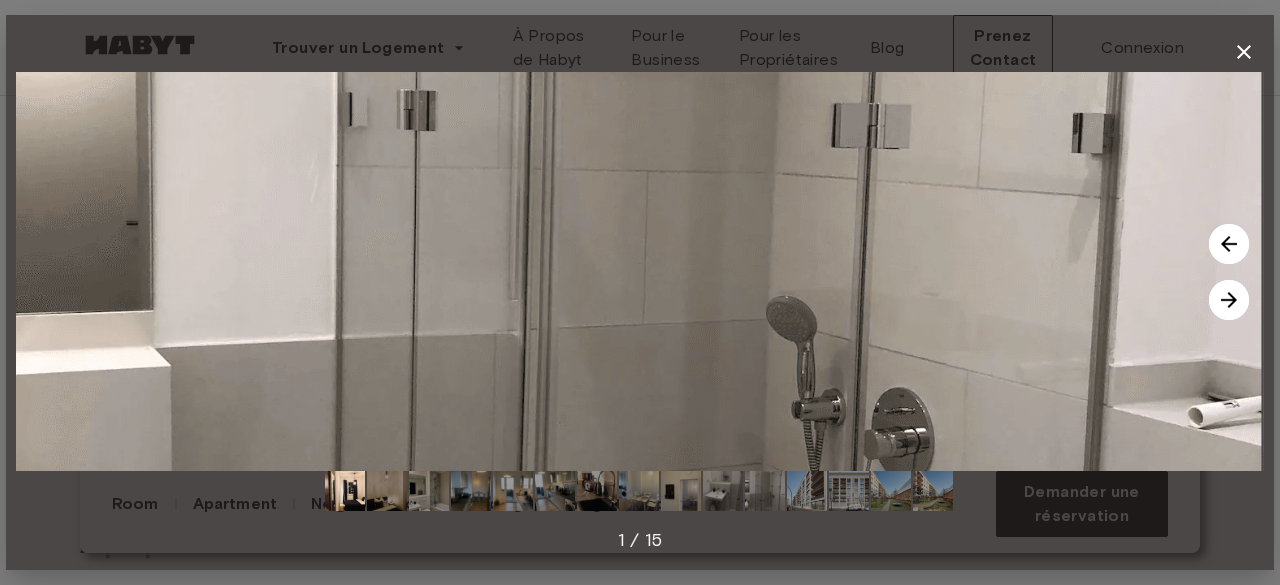 drag, startPoint x: 675, startPoint y: 333, endPoint x: 1279, endPoint y: 405, distance: 608.27625 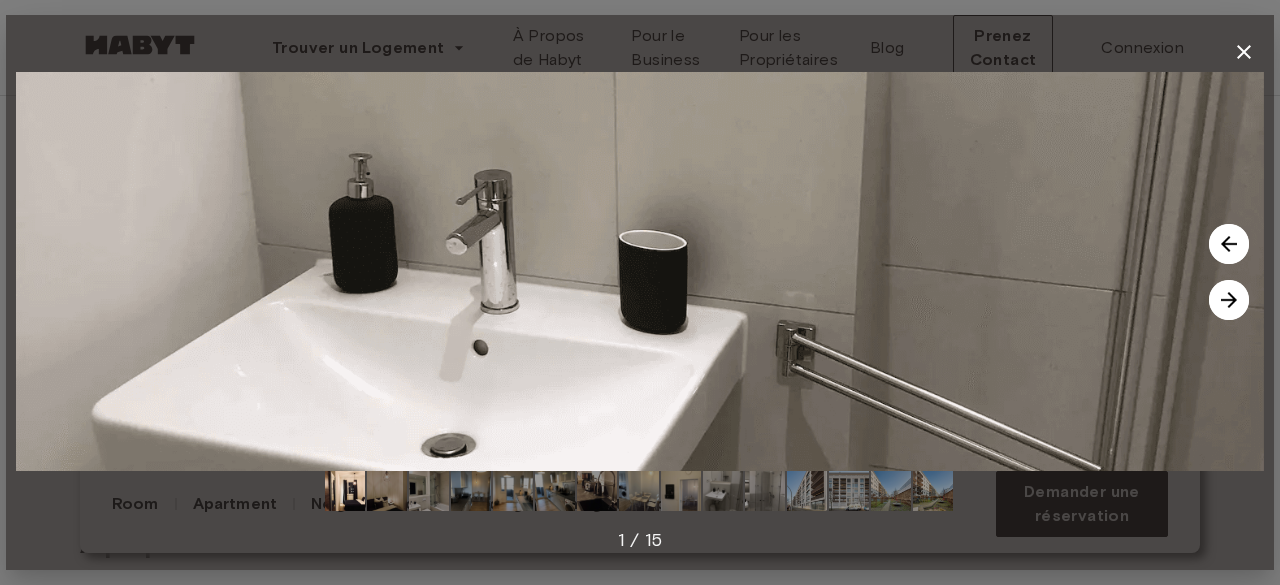 drag, startPoint x: 944, startPoint y: 355, endPoint x: 1279, endPoint y: 393, distance: 337.14835 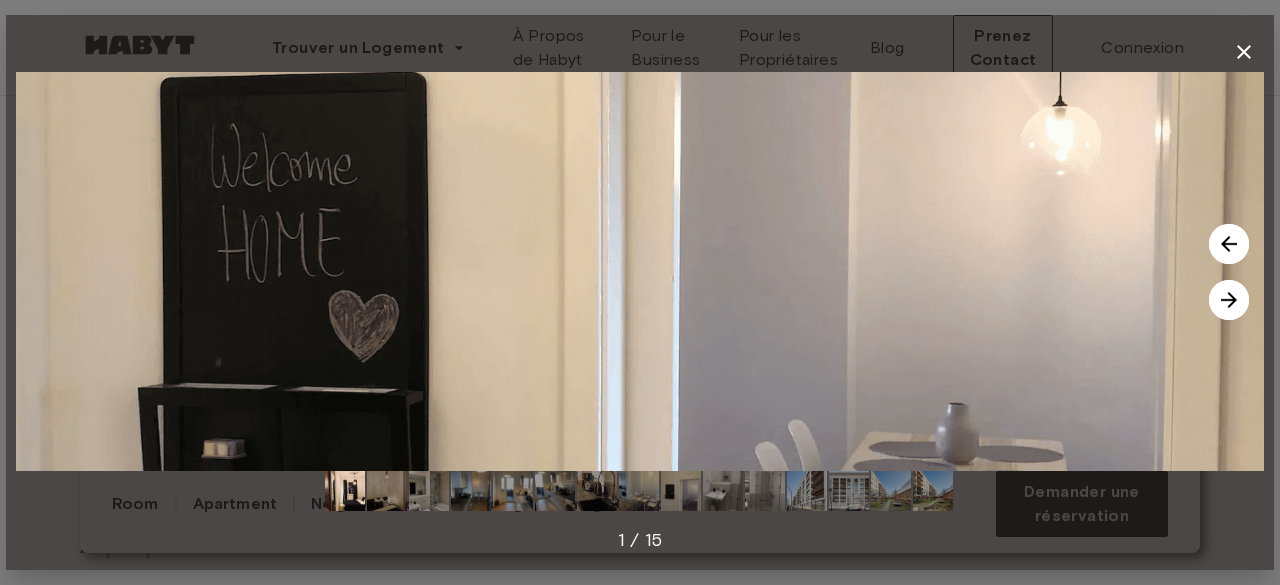 click at bounding box center [640, 271] 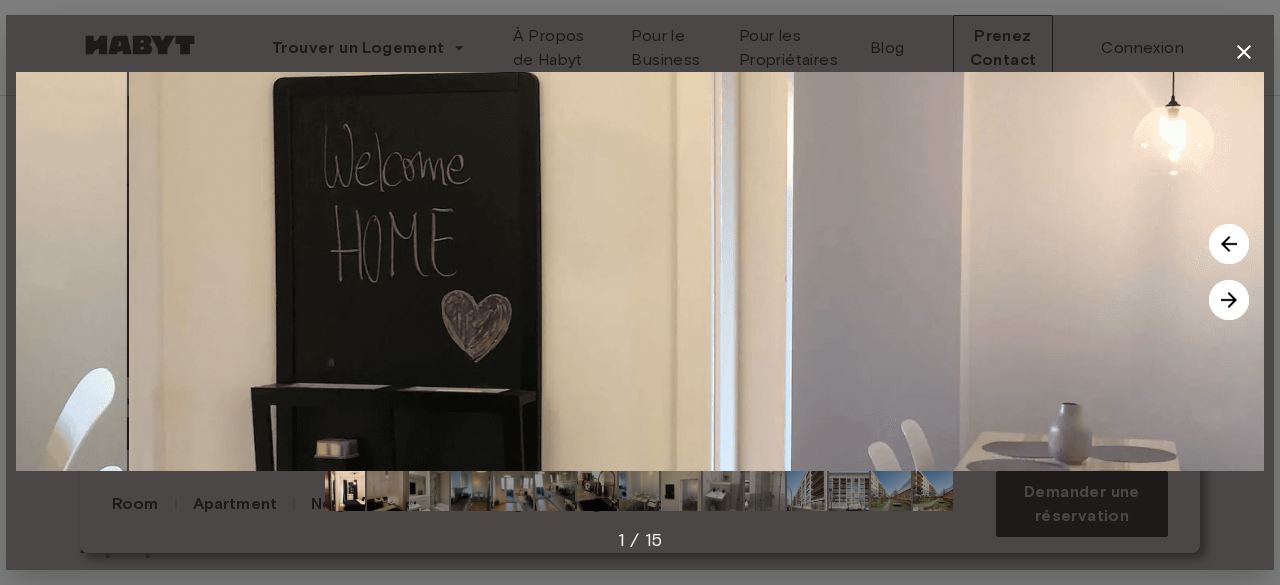 drag, startPoint x: 866, startPoint y: 375, endPoint x: 1279, endPoint y: 405, distance: 414.08817 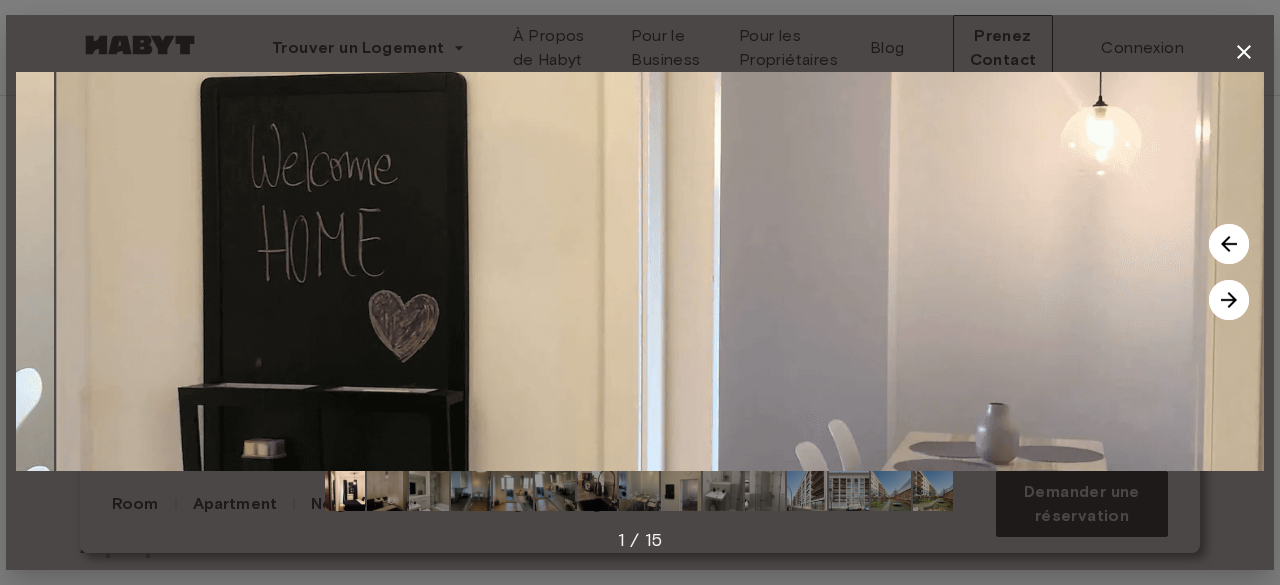 drag, startPoint x: 884, startPoint y: 380, endPoint x: 1279, endPoint y: 454, distance: 401.87186 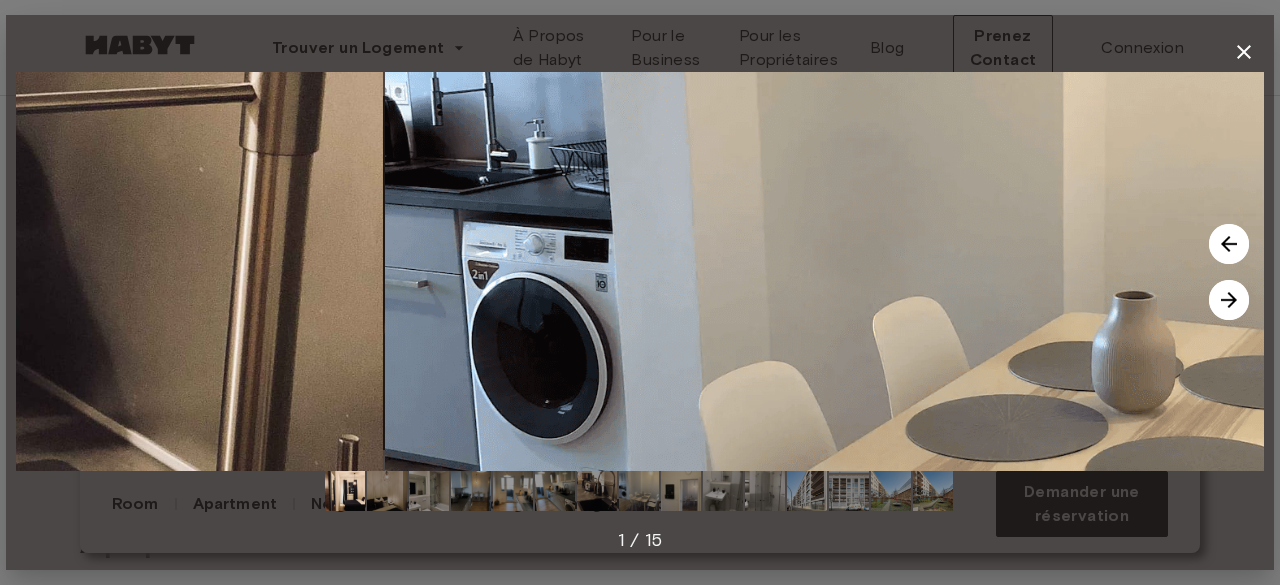 drag, startPoint x: 525, startPoint y: 411, endPoint x: 1136, endPoint y: 399, distance: 611.1178 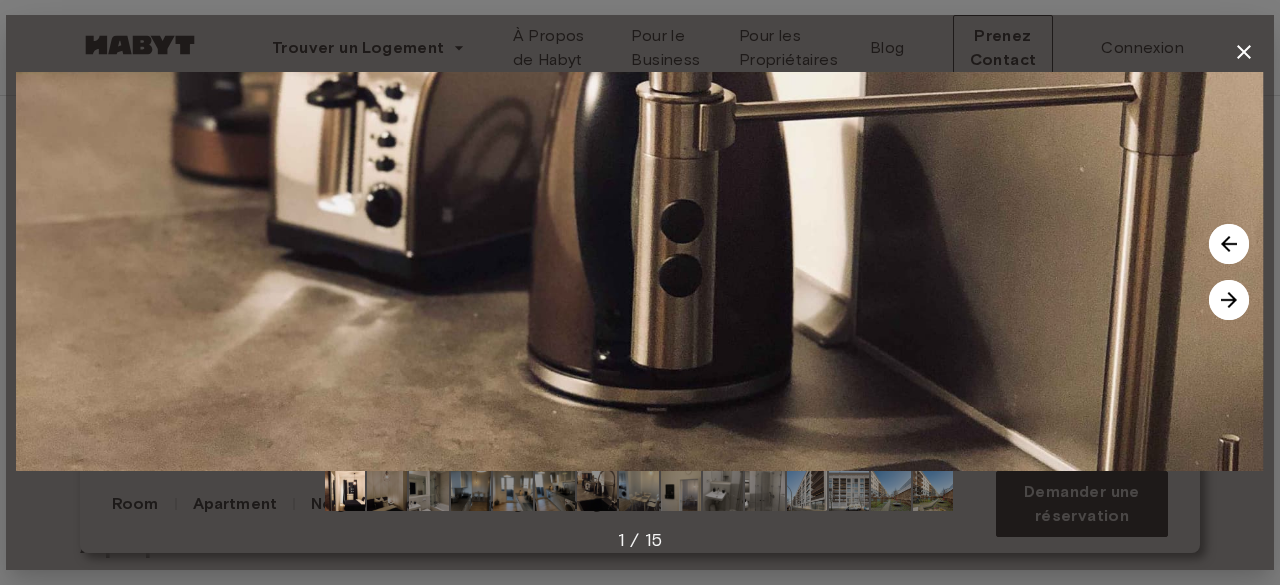 drag, startPoint x: 632, startPoint y: 389, endPoint x: 1279, endPoint y: 389, distance: 647 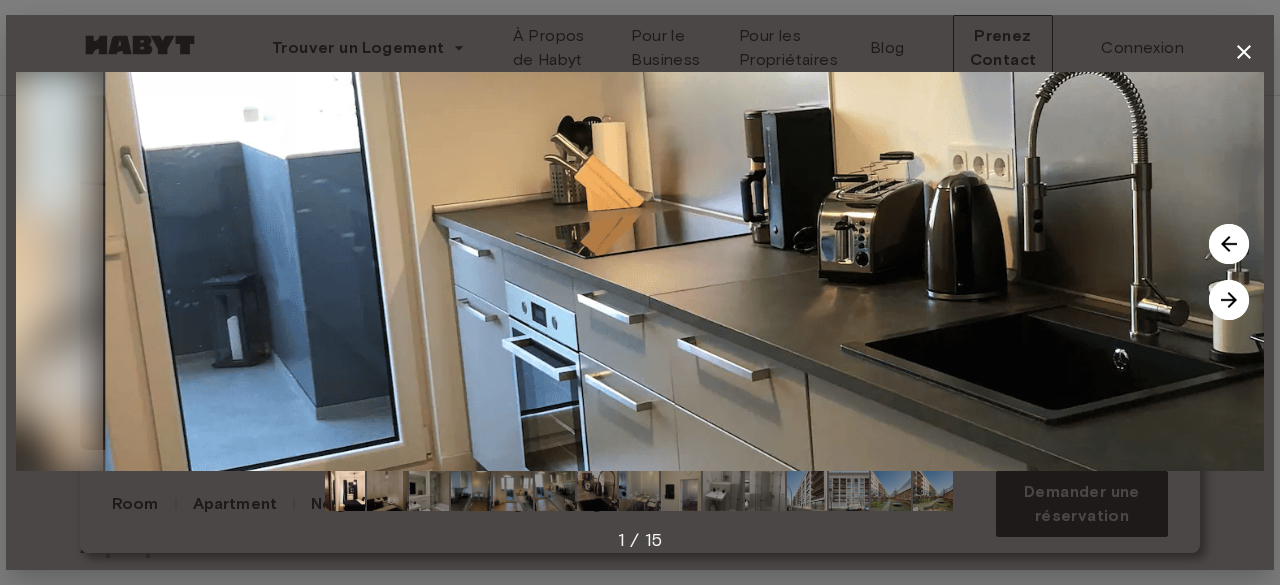 drag, startPoint x: 771, startPoint y: 367, endPoint x: 1279, endPoint y: 416, distance: 510.35773 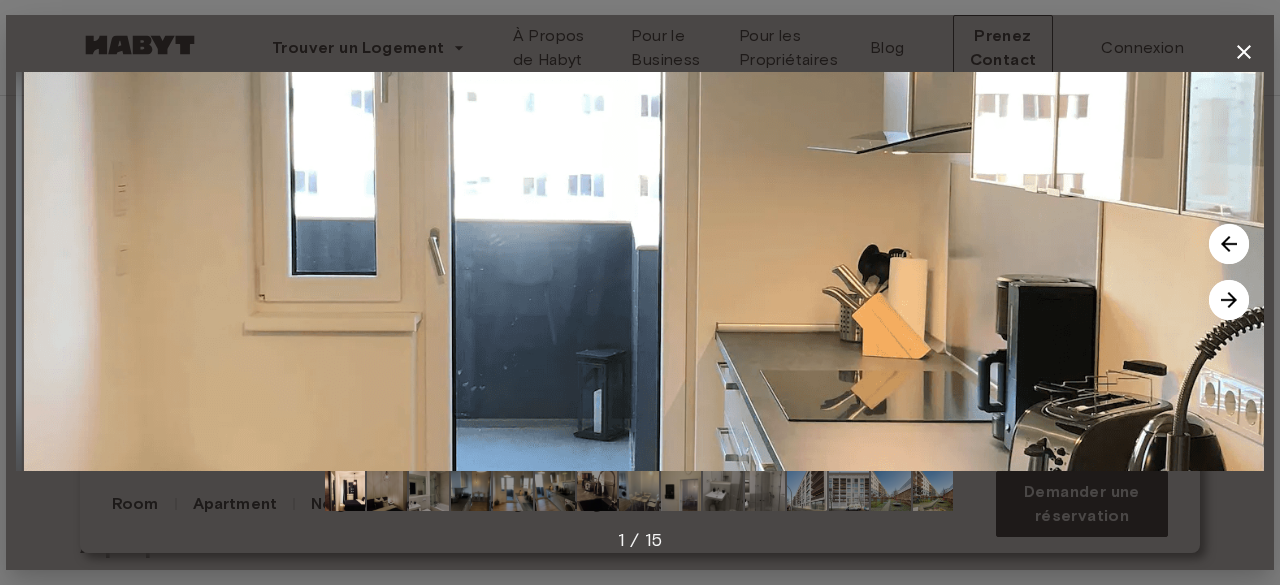drag, startPoint x: 898, startPoint y: 378, endPoint x: 1279, endPoint y: 442, distance: 386.33792 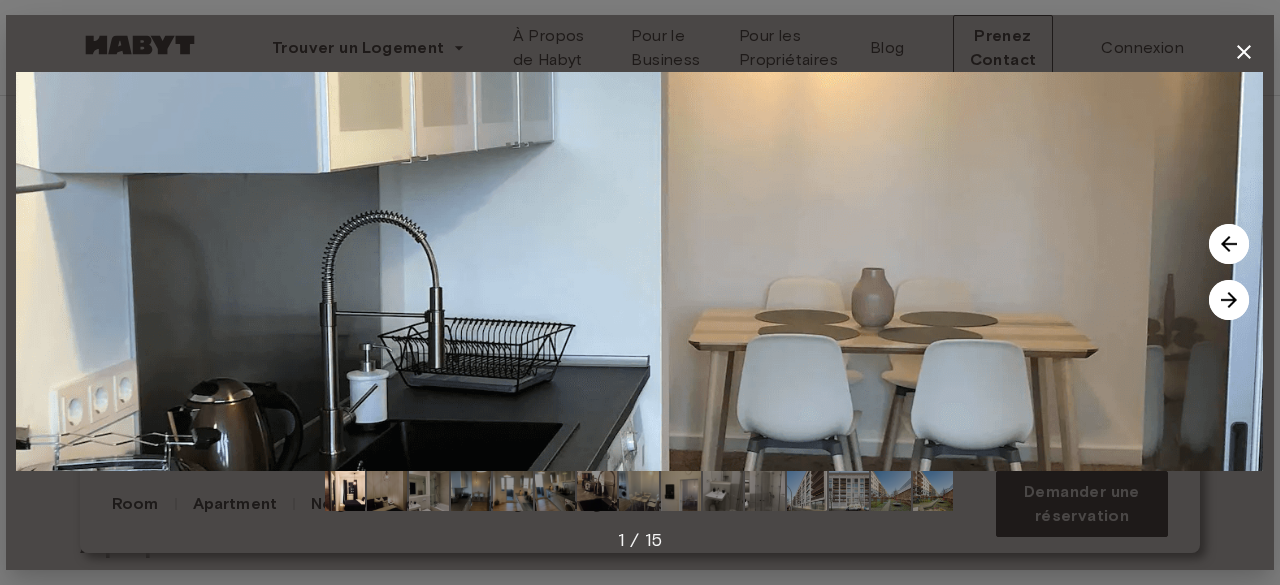 drag, startPoint x: 746, startPoint y: 396, endPoint x: 1279, endPoint y: 445, distance: 535.2476 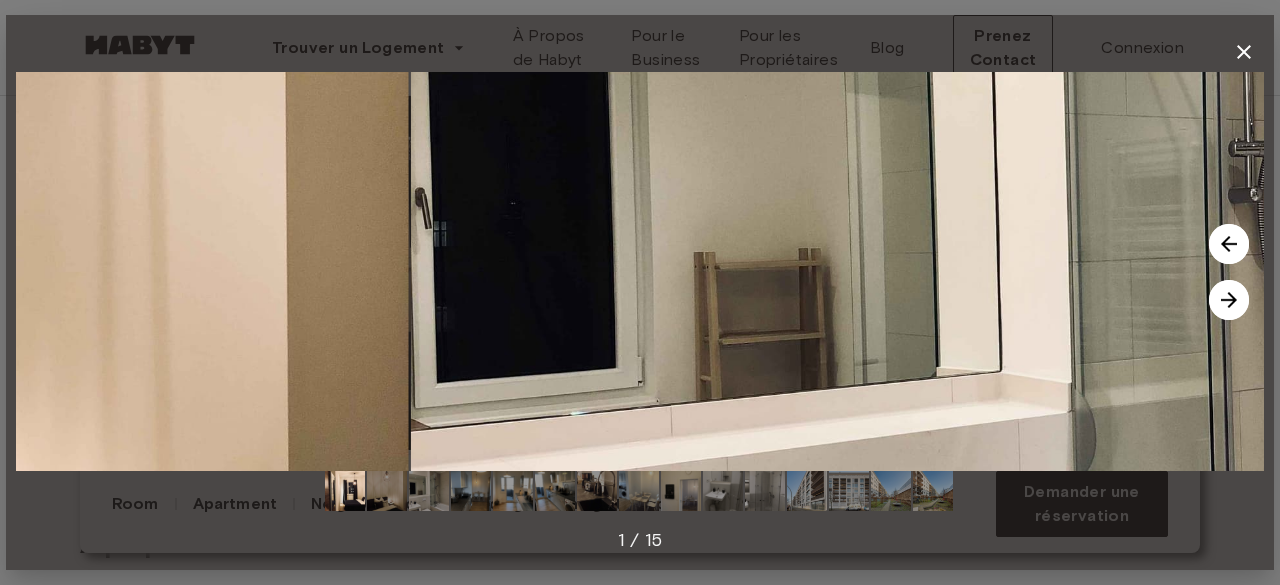 drag, startPoint x: 871, startPoint y: 420, endPoint x: 1279, endPoint y: 497, distance: 415.20236 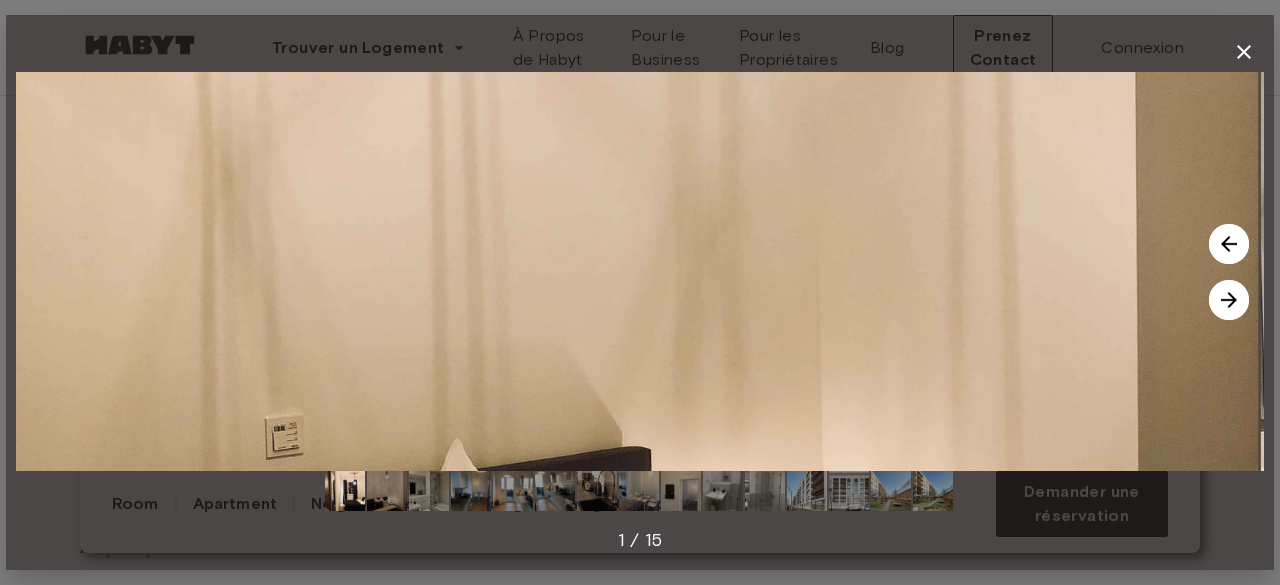 drag, startPoint x: 803, startPoint y: 459, endPoint x: 1279, endPoint y: 462, distance: 476.00946 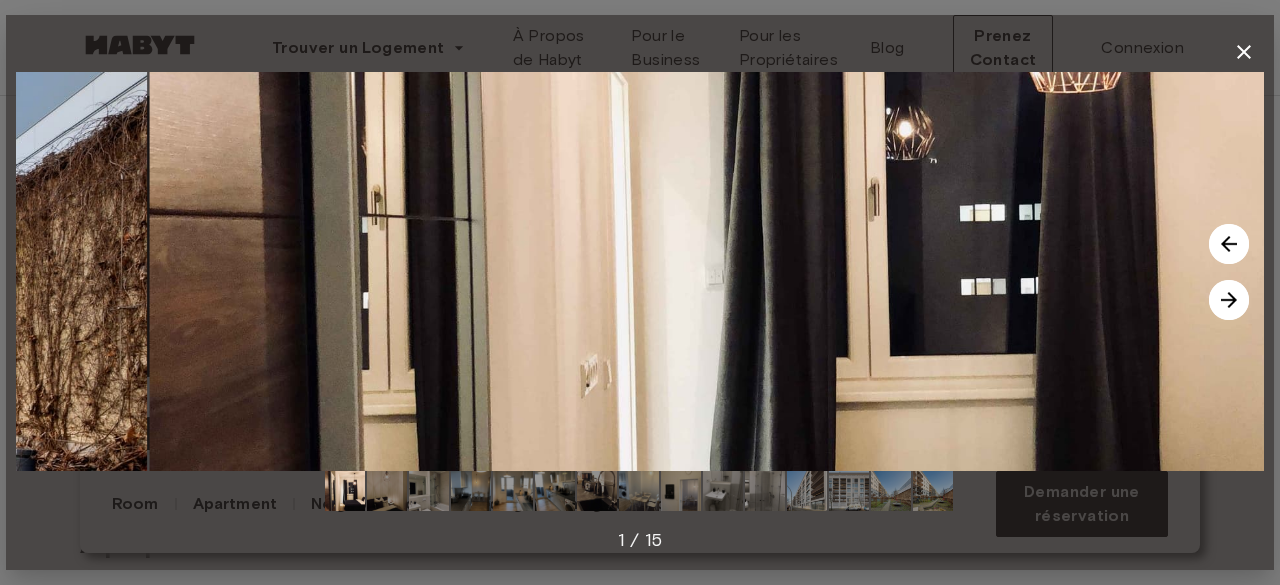 drag, startPoint x: 922, startPoint y: 435, endPoint x: 1276, endPoint y: 464, distance: 355.18585 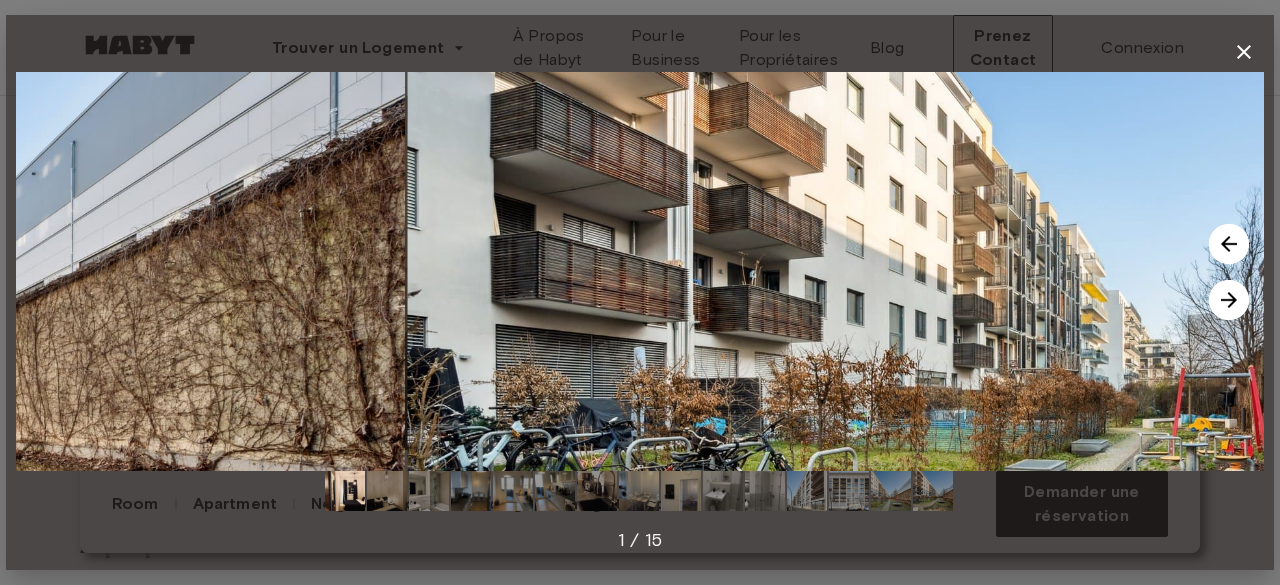drag, startPoint x: 774, startPoint y: 451, endPoint x: 1275, endPoint y: 463, distance: 501.14368 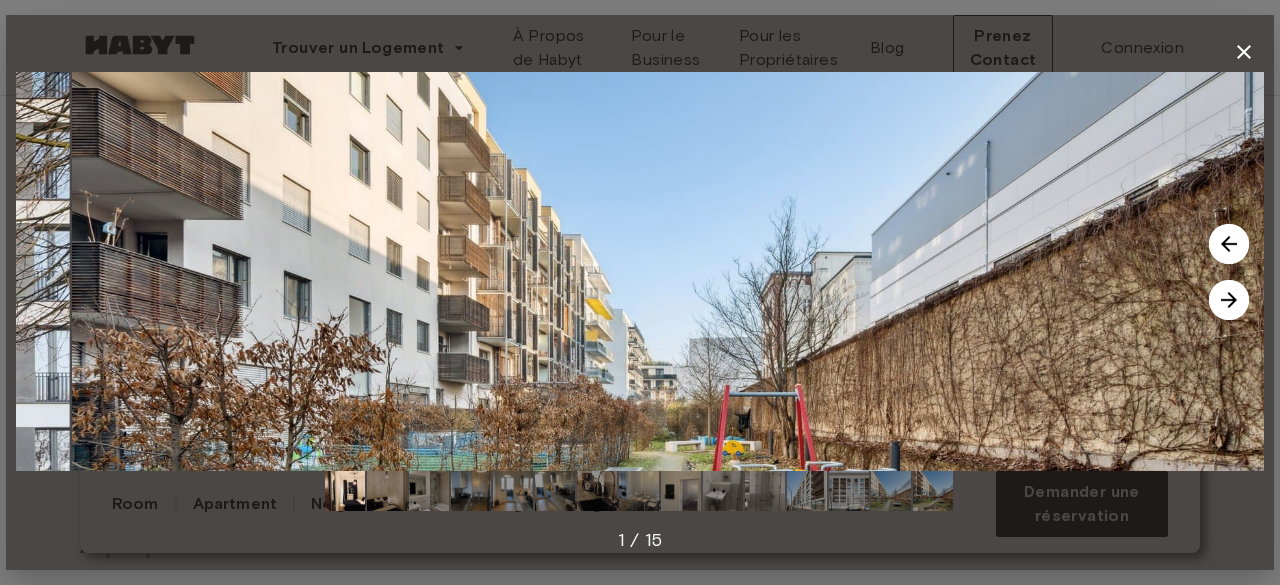 drag, startPoint x: 938, startPoint y: 441, endPoint x: 1075, endPoint y: 469, distance: 139.83205 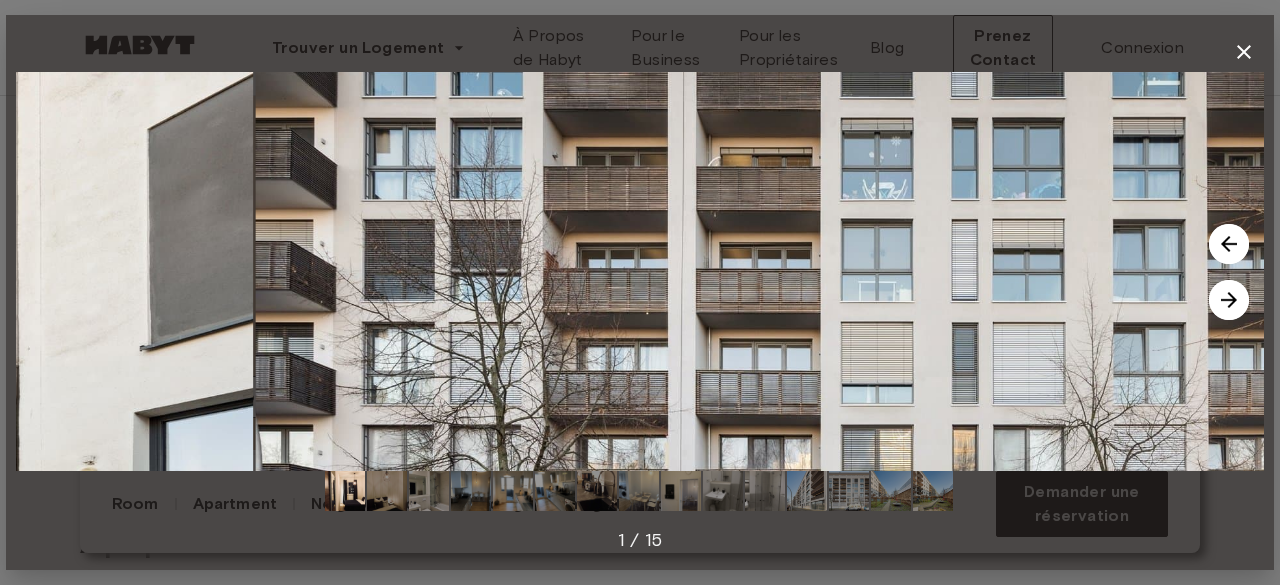 drag, startPoint x: 1030, startPoint y: 430, endPoint x: 1184, endPoint y: 430, distance: 154 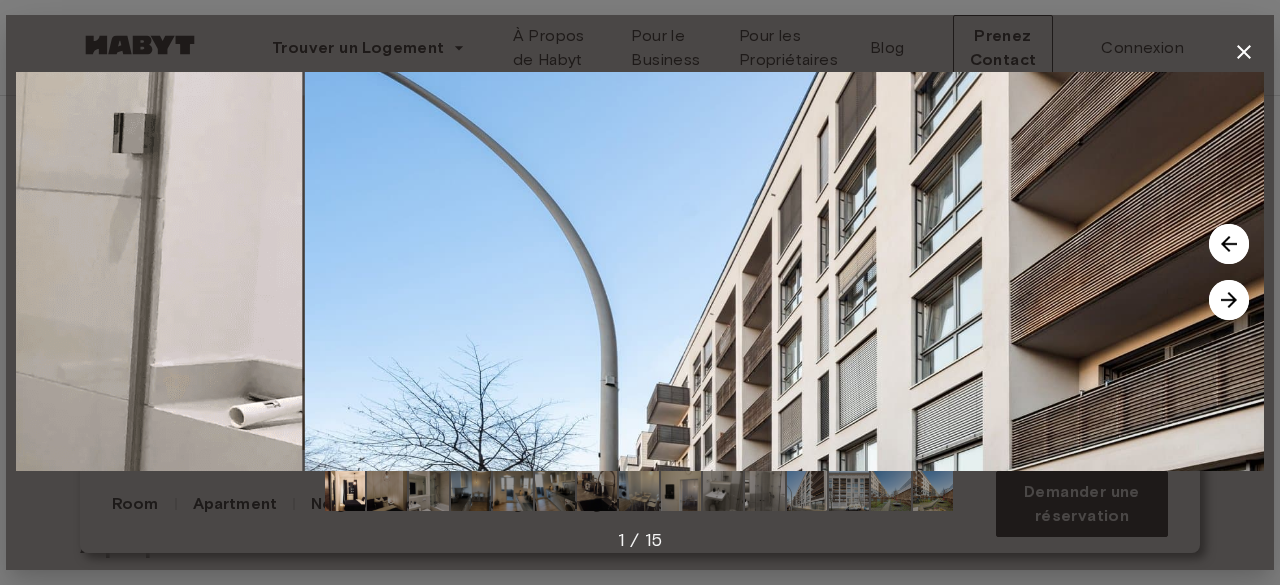 drag, startPoint x: 1223, startPoint y: 422, endPoint x: 1215, endPoint y: 440, distance: 19.697716 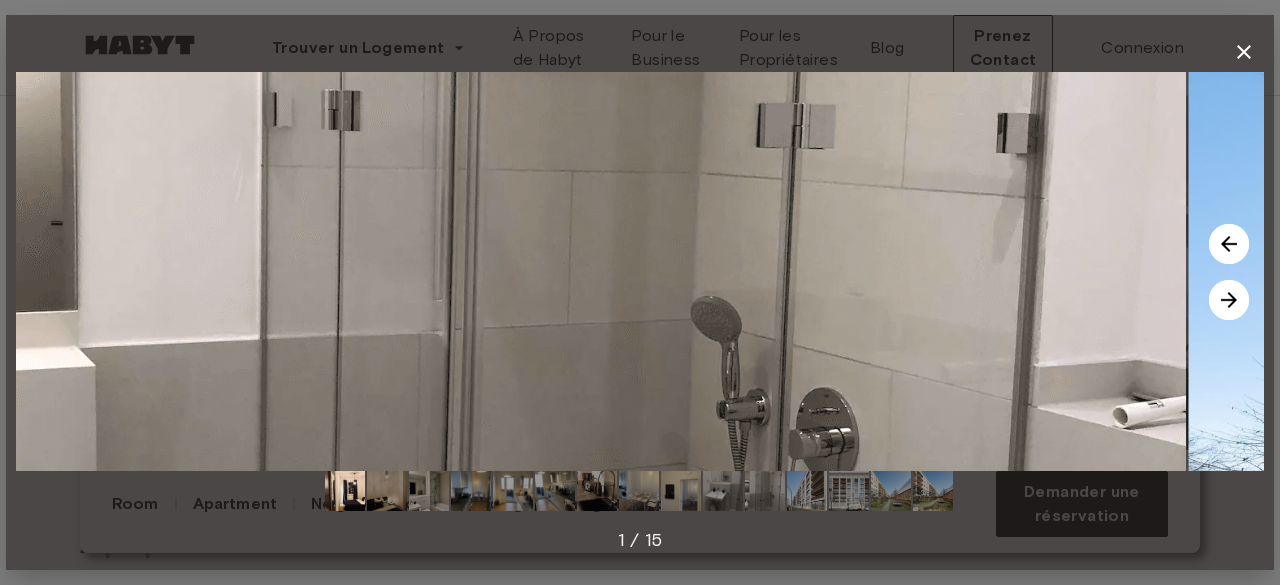 click on "1 / 15" at bounding box center [640, 292] 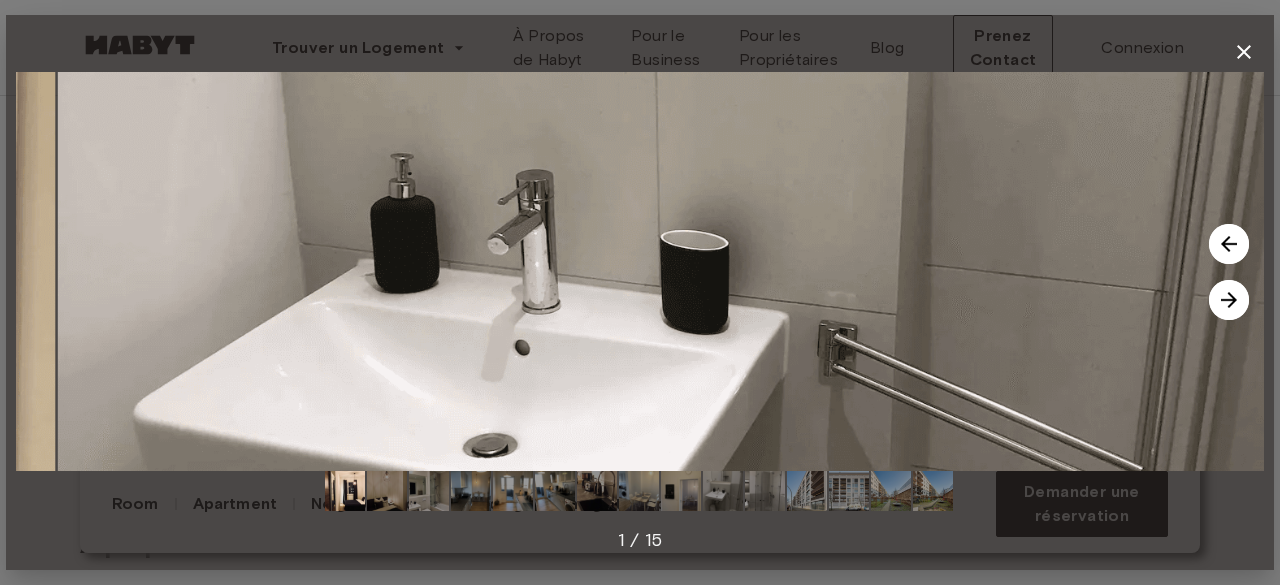 drag, startPoint x: 926, startPoint y: 426, endPoint x: 1150, endPoint y: 426, distance: 224 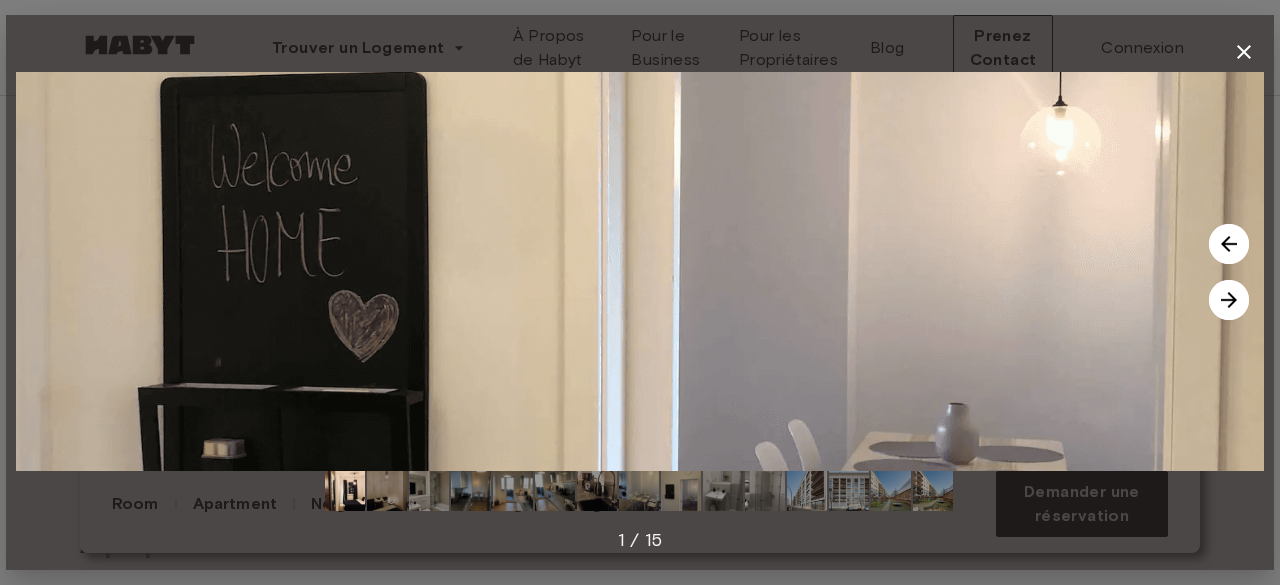 click 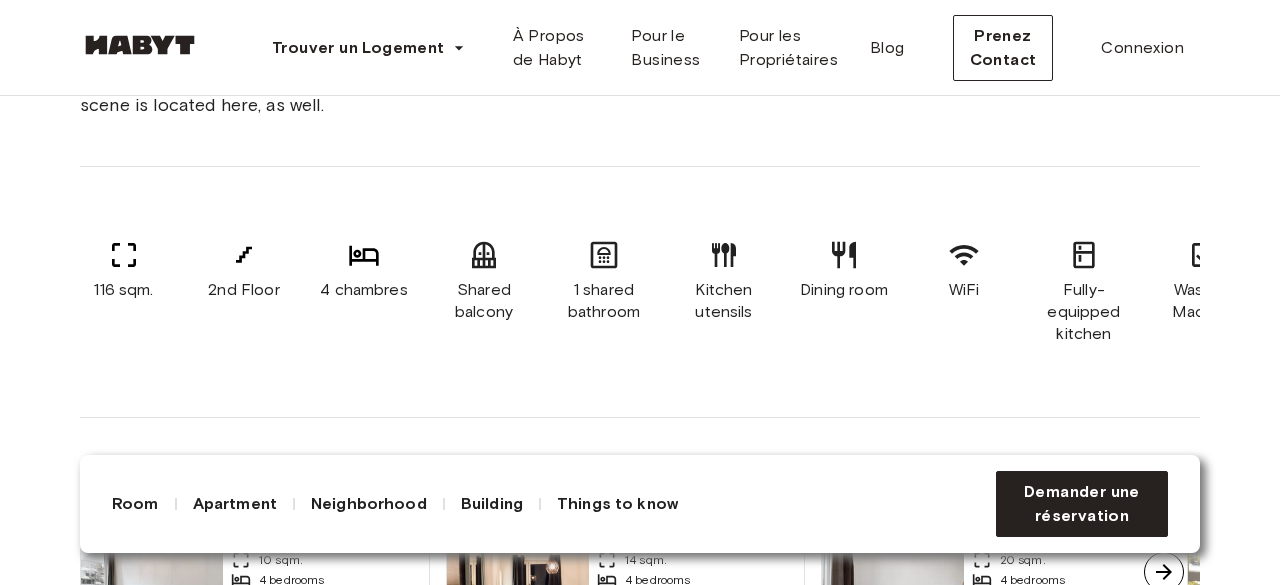 scroll, scrollTop: 1300, scrollLeft: 0, axis: vertical 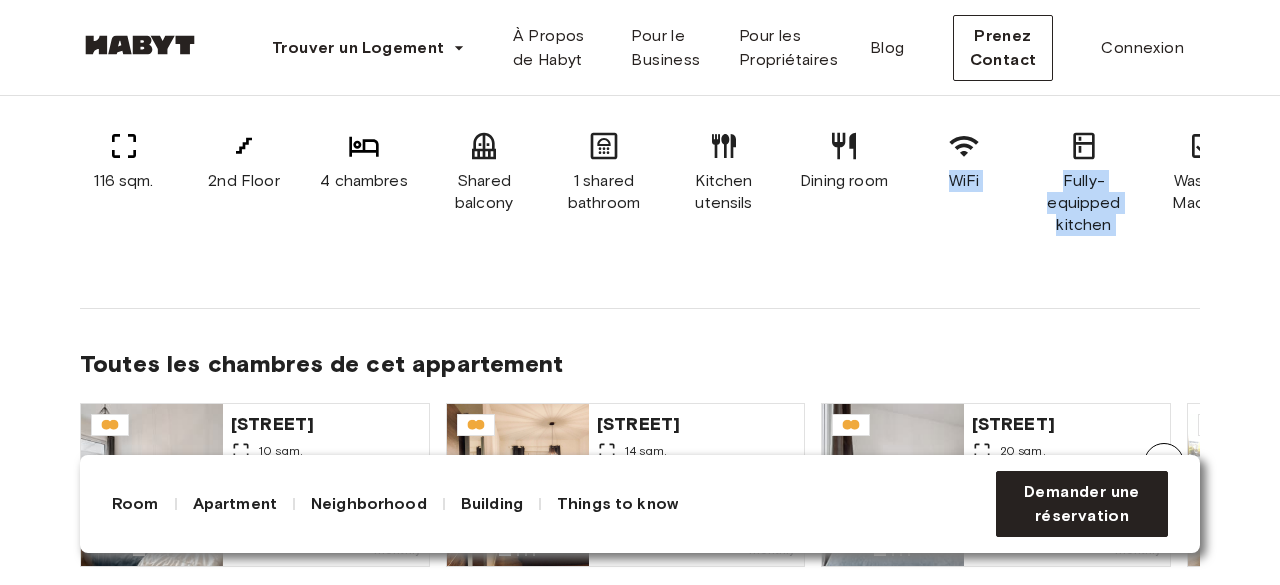 drag, startPoint x: 1166, startPoint y: 195, endPoint x: 950, endPoint y: 193, distance: 216.00926 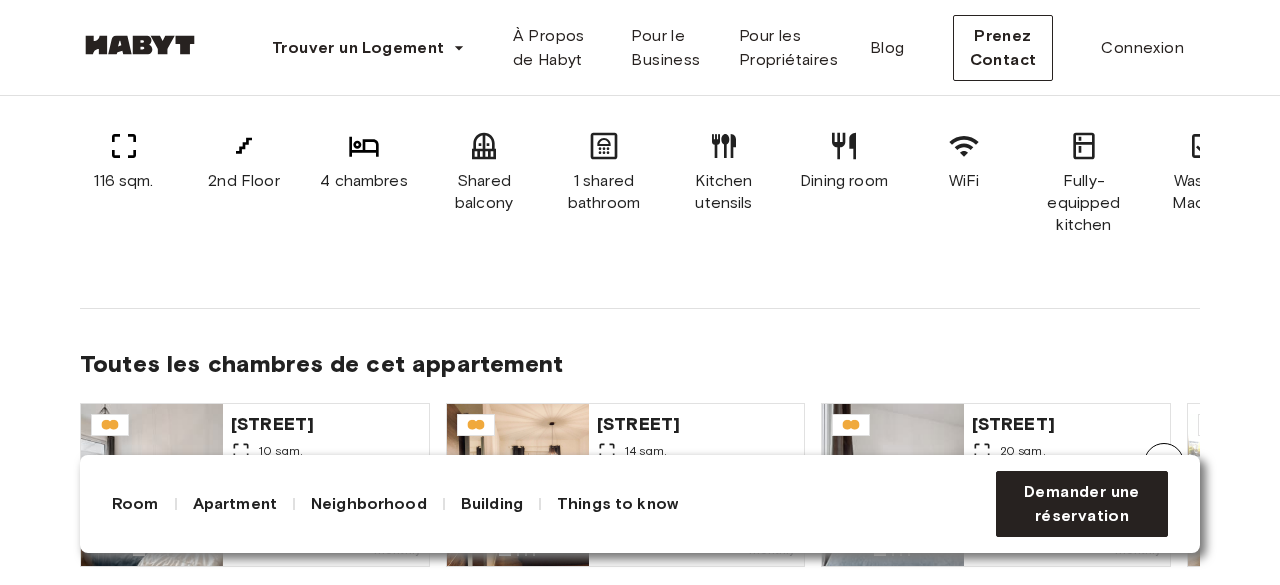 click on "Toutes les chambres de cet appartement Boyenstraße 31 10 sqm. 4 bedrooms 2nd Floor À partir du  17 juil. 540 € monthly Boyenstraße 31 14 sqm. 4 bedrooms 2nd Floor À partir du  04 sept. 645 € monthly Boyenstraße 31 20 sqm. 4 bedrooms 2nd Floor À partir du  17 juil. 600 € monthly Boyenstraße 31 15 sqm. 4 bedrooms 2nd Floor À partir du  17 juil. 580 € monthly" at bounding box center [640, 425] 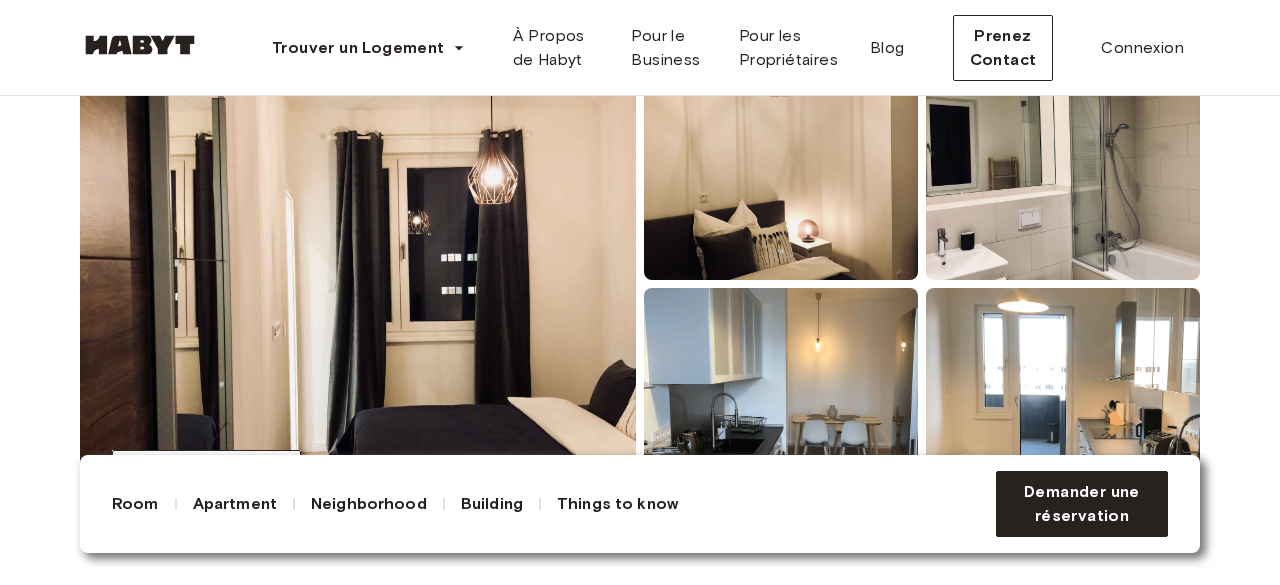 scroll, scrollTop: 200, scrollLeft: 0, axis: vertical 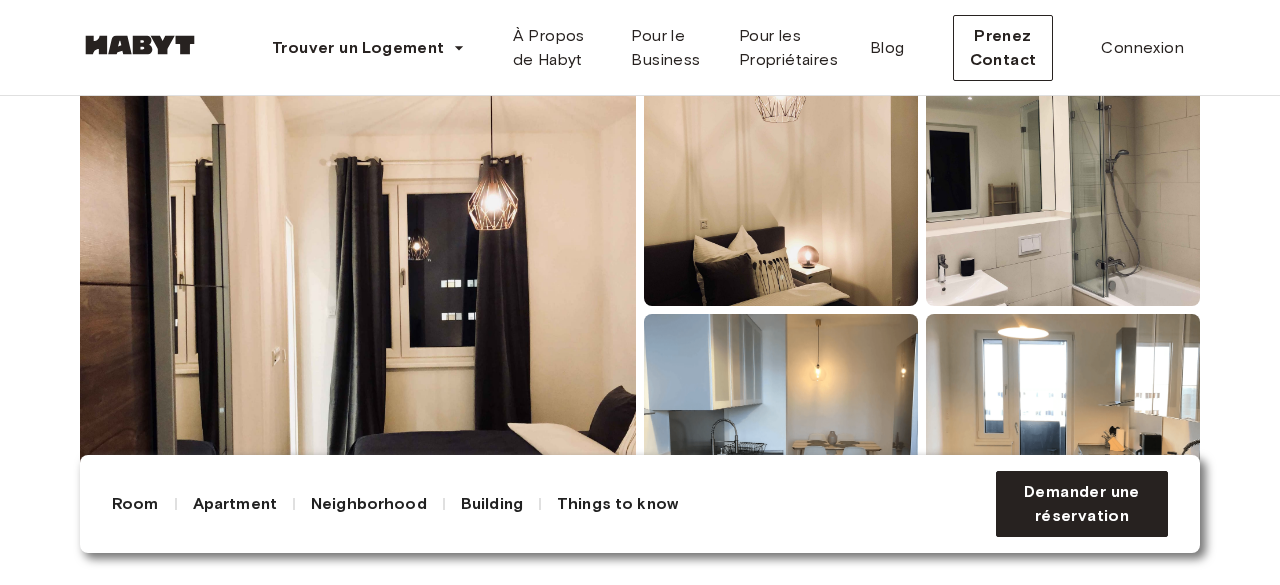 click at bounding box center [358, 310] 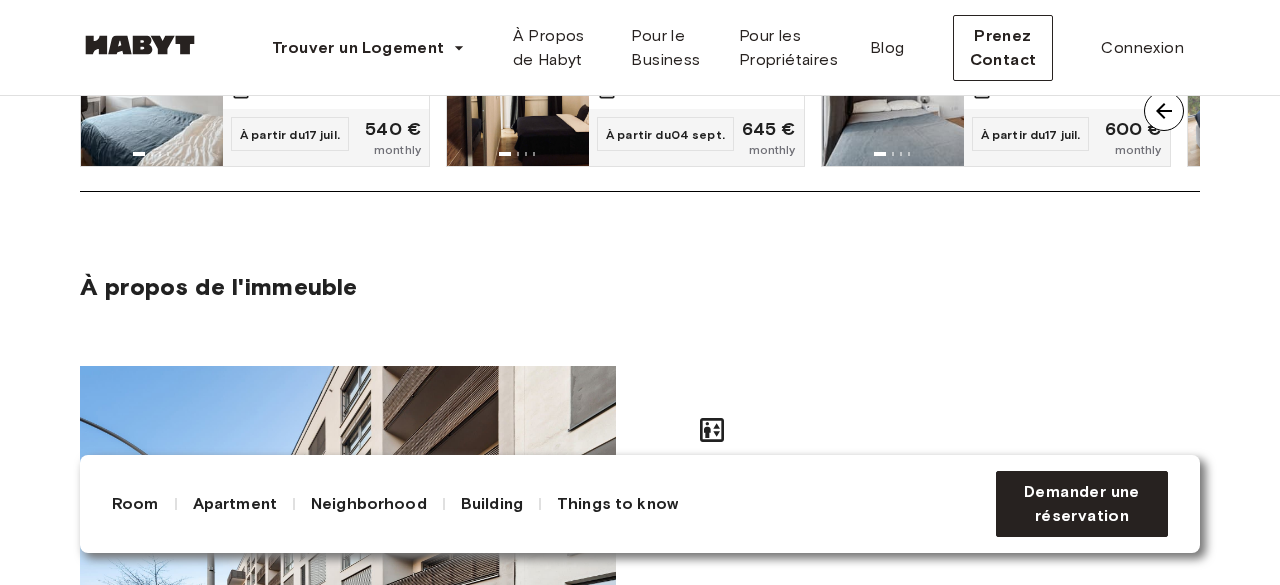 scroll, scrollTop: 1600, scrollLeft: 0, axis: vertical 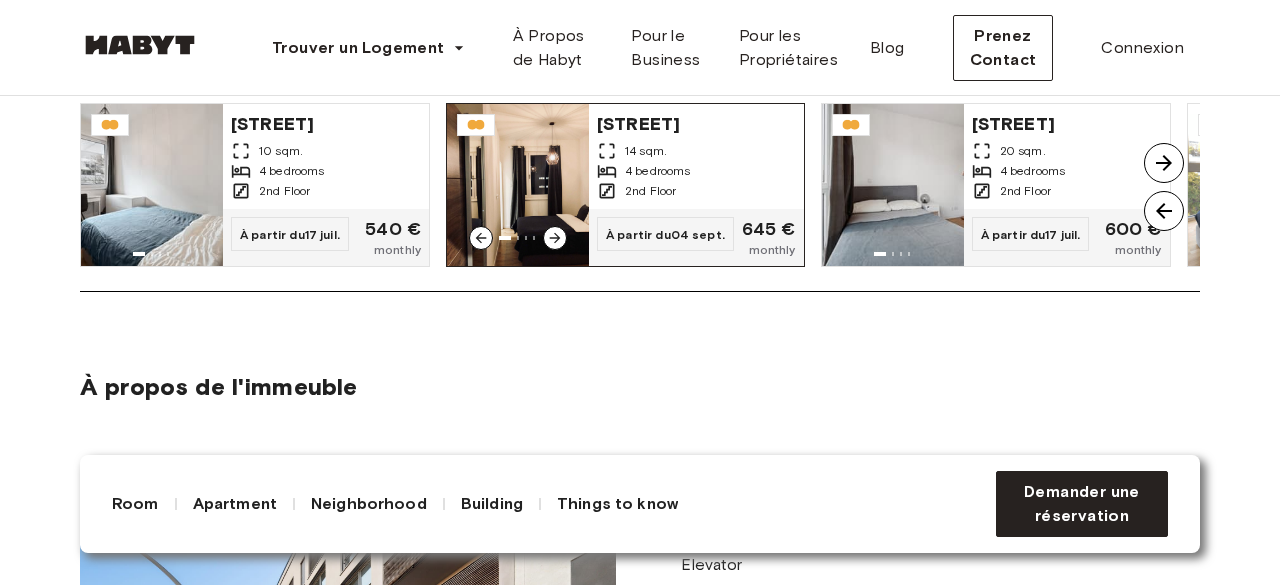 click on "2nd Floor" at bounding box center (650, 191) 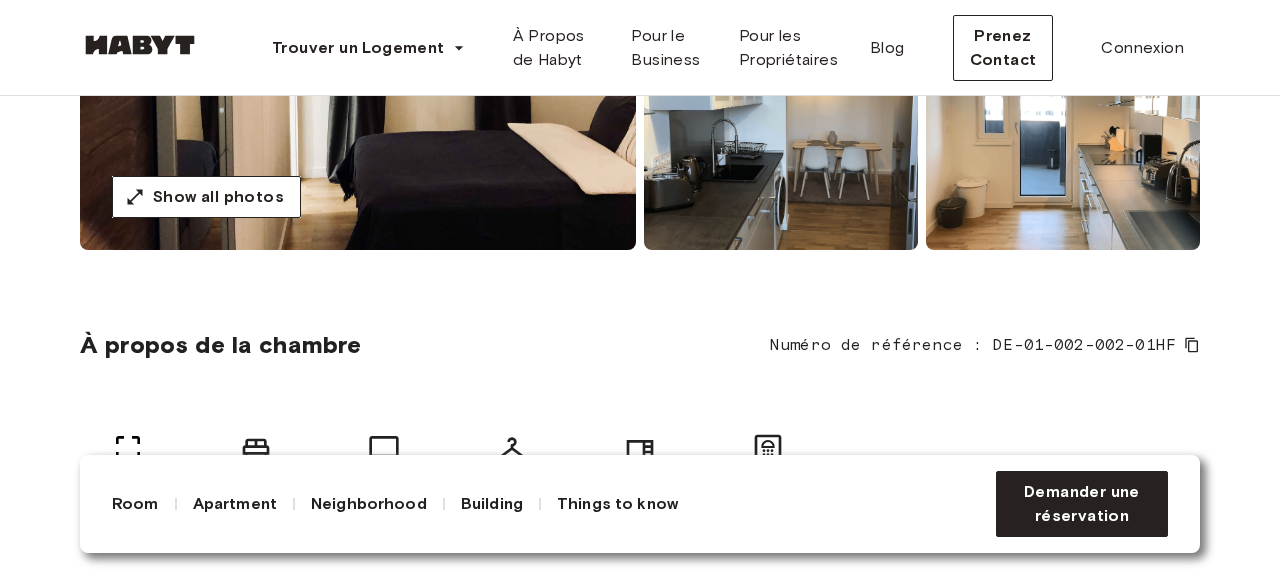 scroll, scrollTop: 0, scrollLeft: 0, axis: both 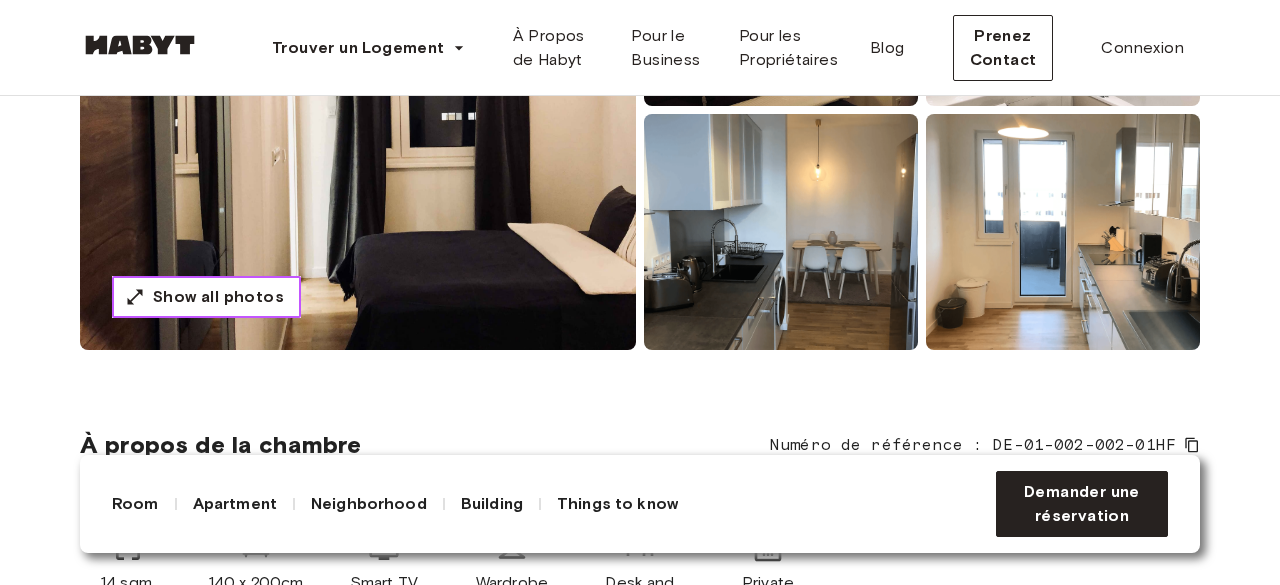 click on "Show all photos" at bounding box center [206, 297] 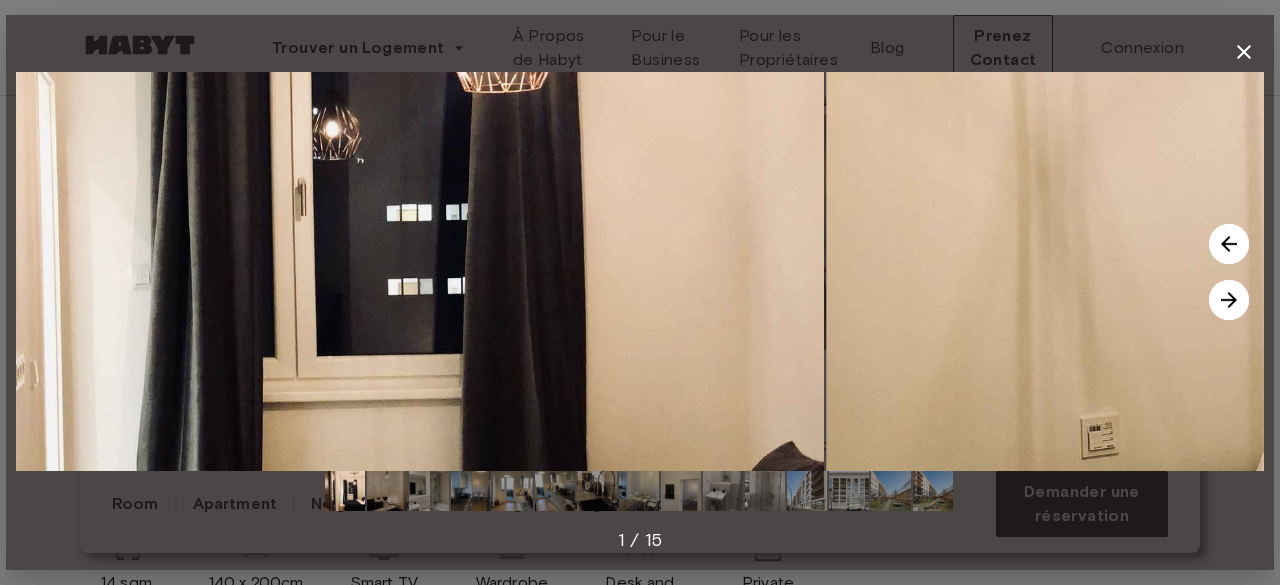 drag, startPoint x: 774, startPoint y: 274, endPoint x: 317, endPoint y: 253, distance: 457.48224 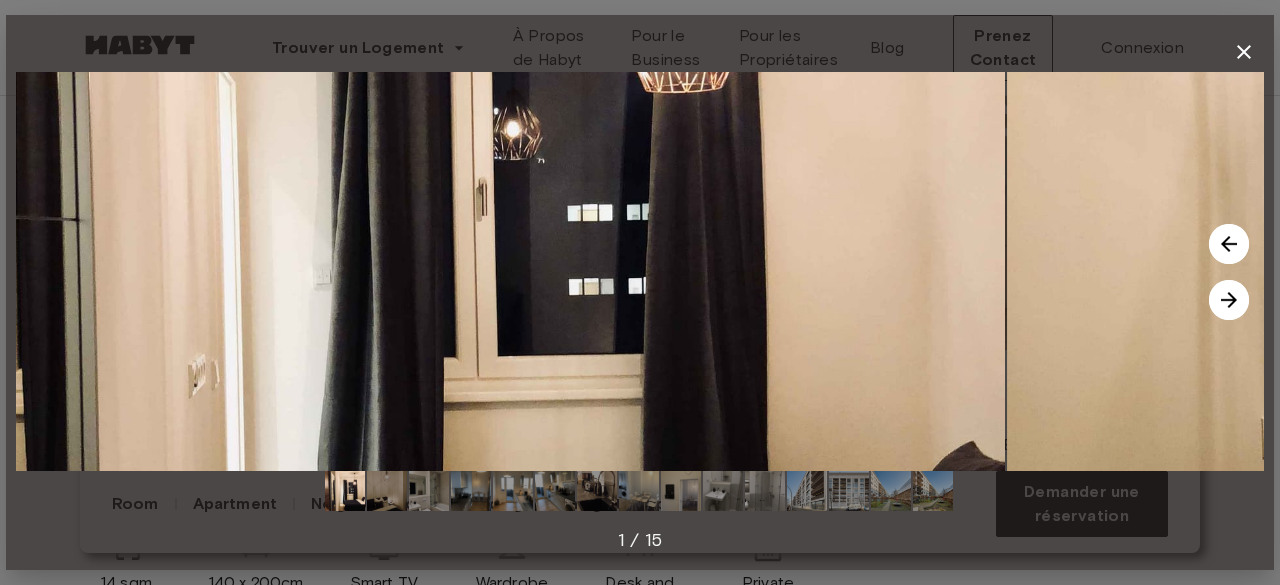 click at bounding box center [381, 271] 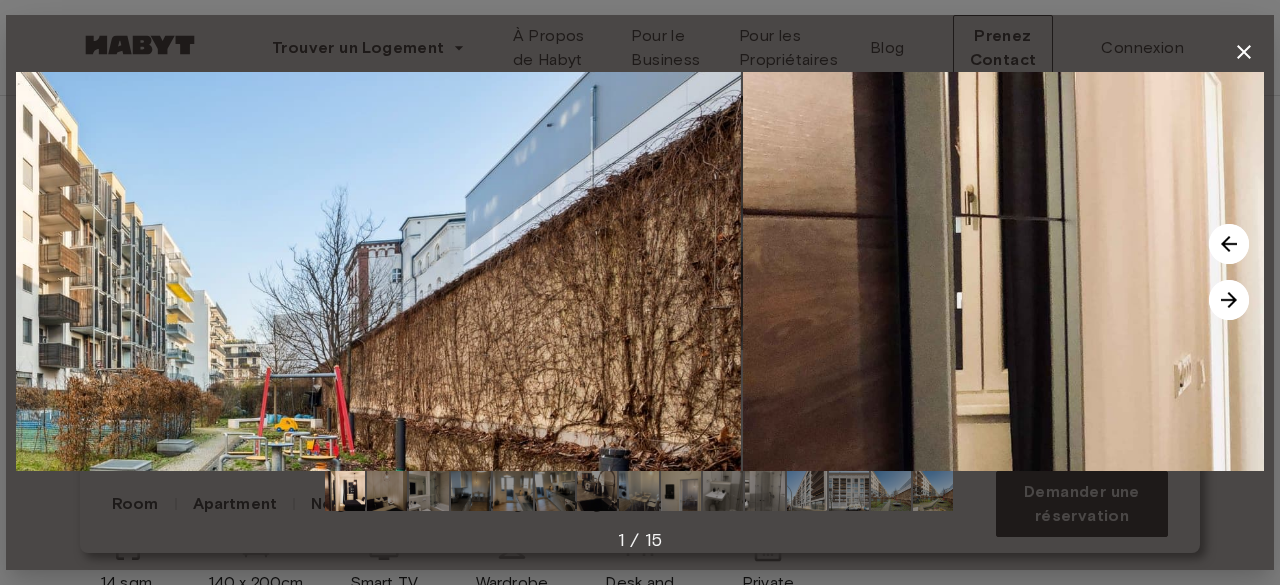 drag, startPoint x: 508, startPoint y: 301, endPoint x: 1279, endPoint y: 383, distance: 775.3483 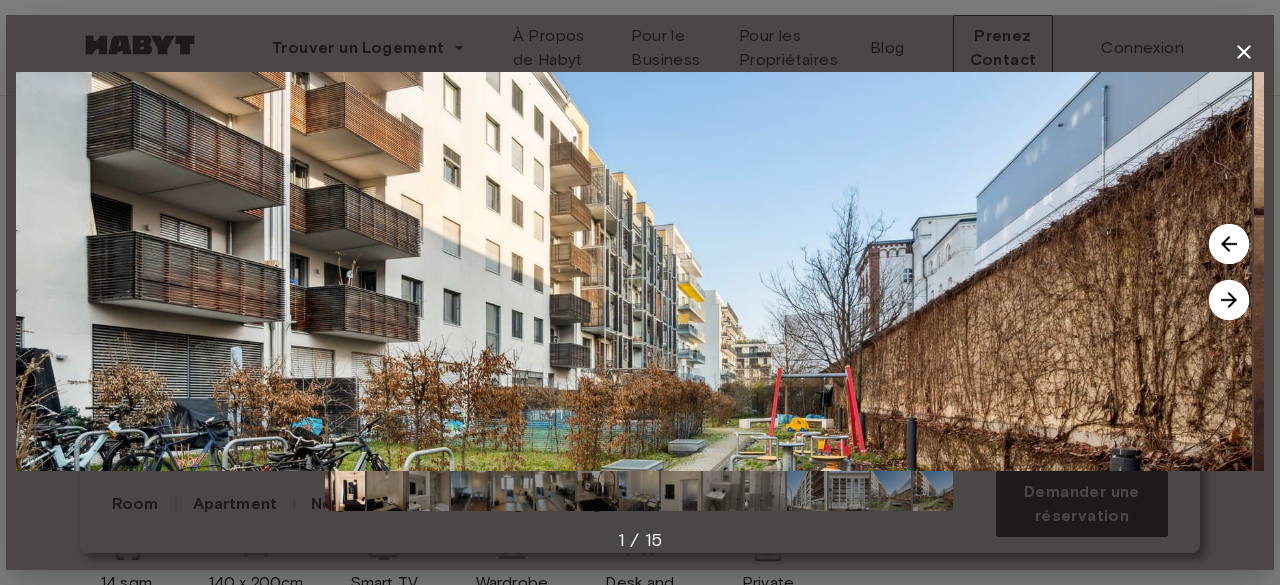 drag, startPoint x: 1279, startPoint y: 383, endPoint x: 424, endPoint y: 370, distance: 855.0988 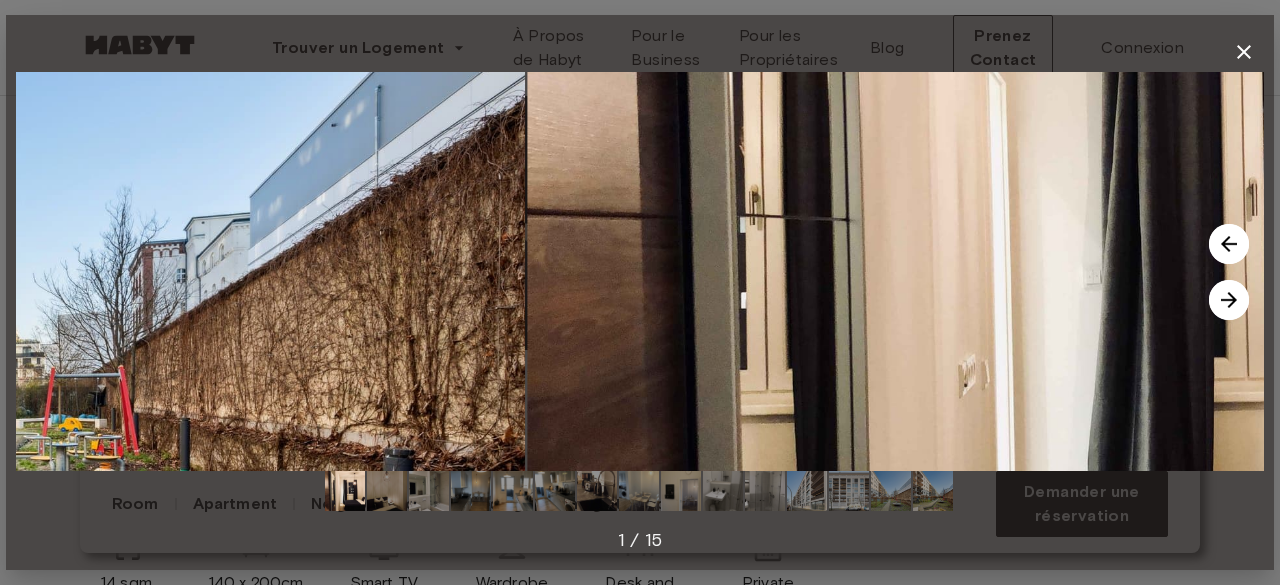 drag, startPoint x: 902, startPoint y: 385, endPoint x: 72, endPoint y: 367, distance: 830.1951 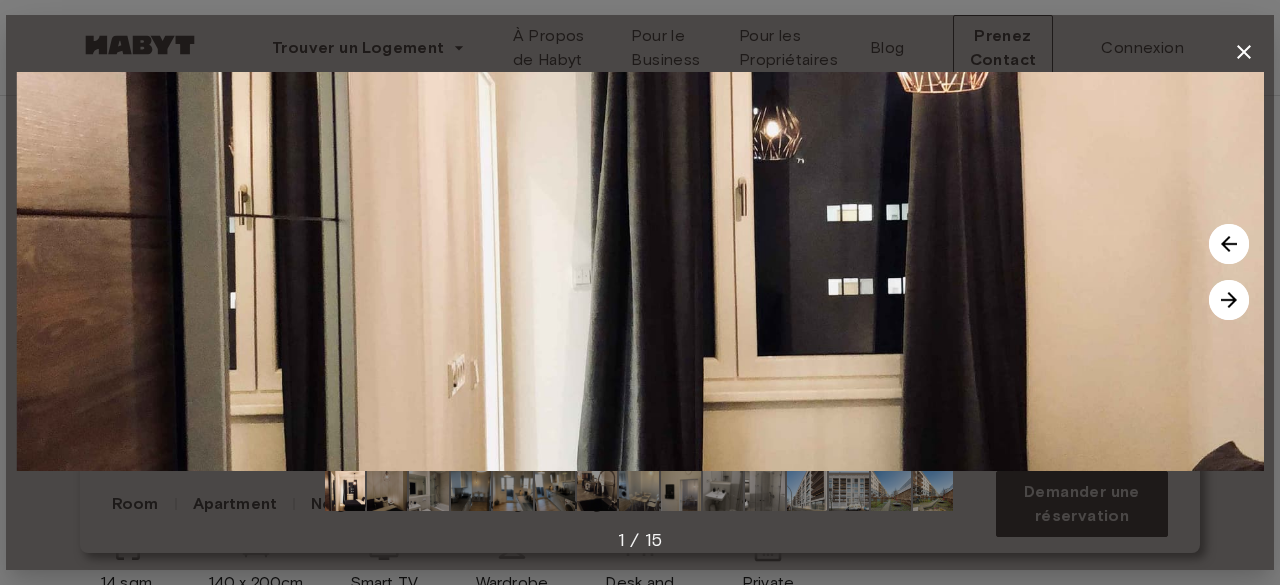 click at bounding box center [1229, 300] 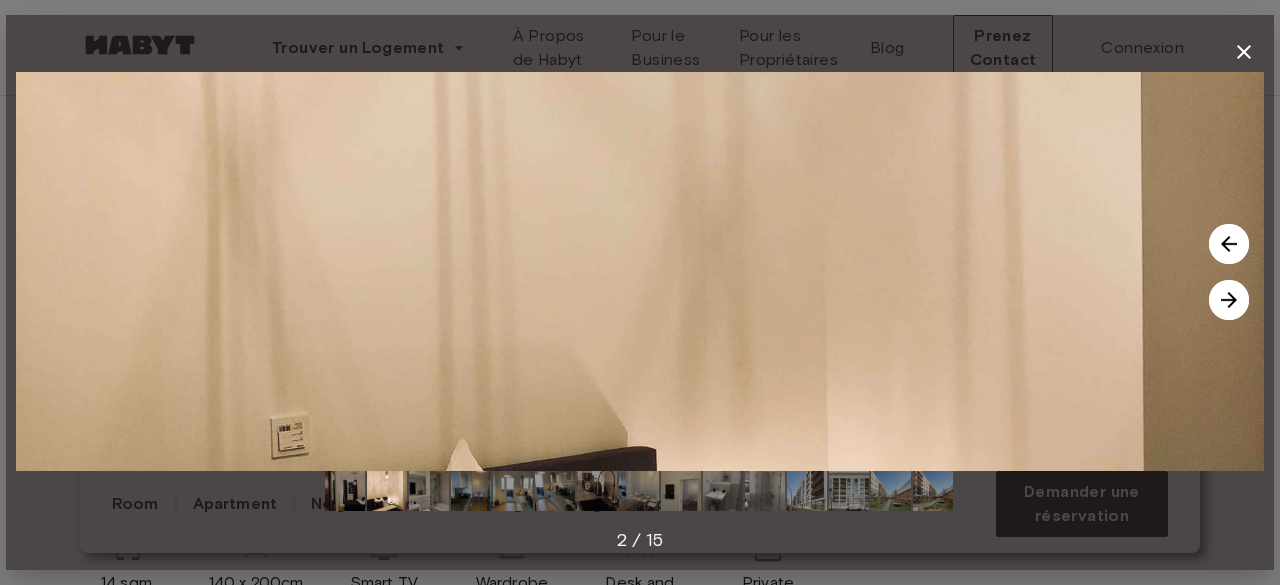 click at bounding box center [640, 271] 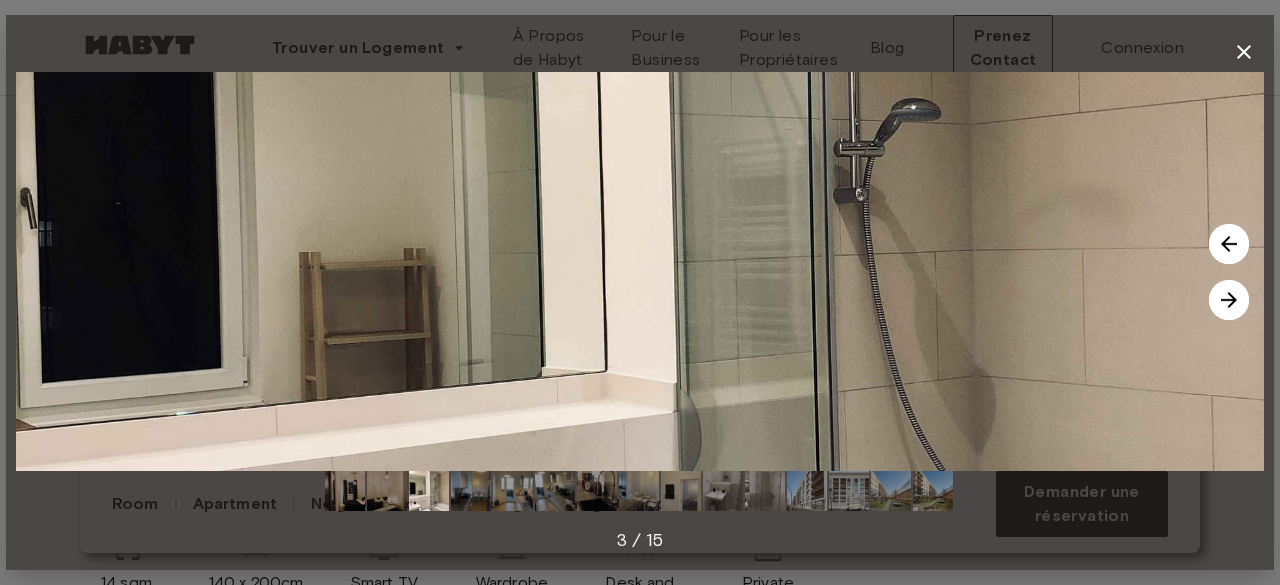 click at bounding box center (1229, 300) 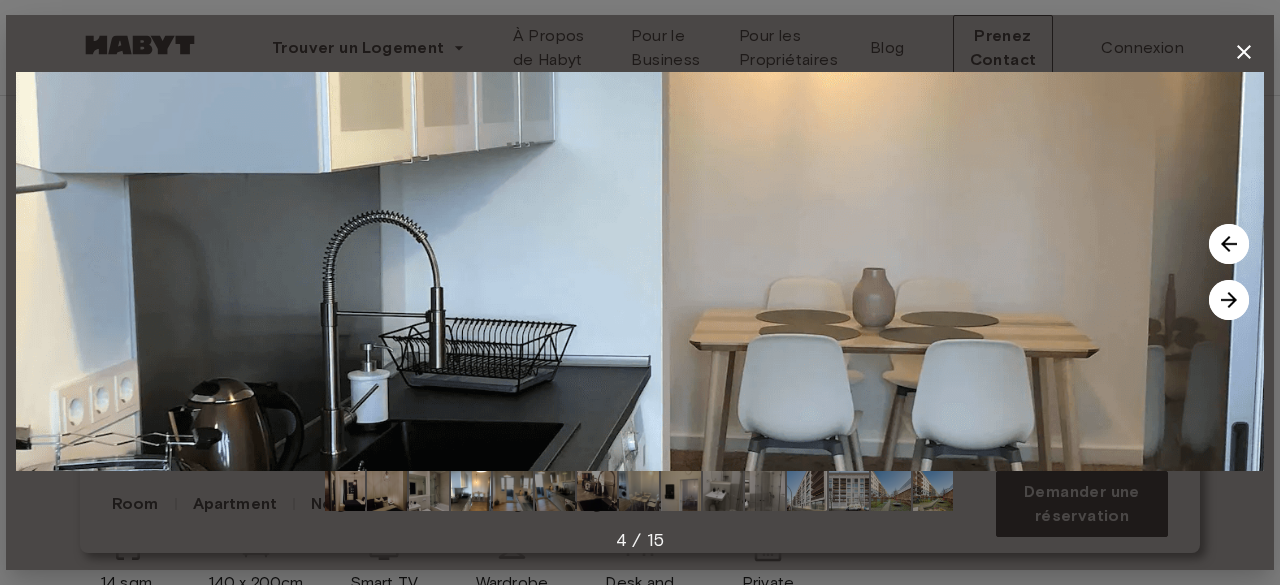 click at bounding box center [1229, 300] 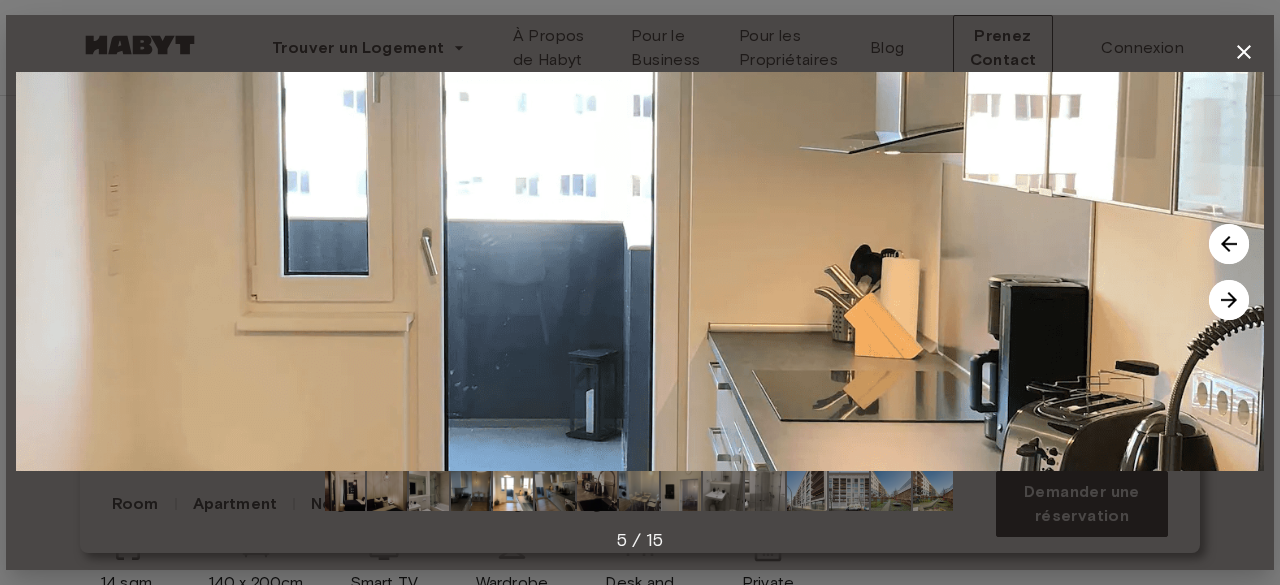click 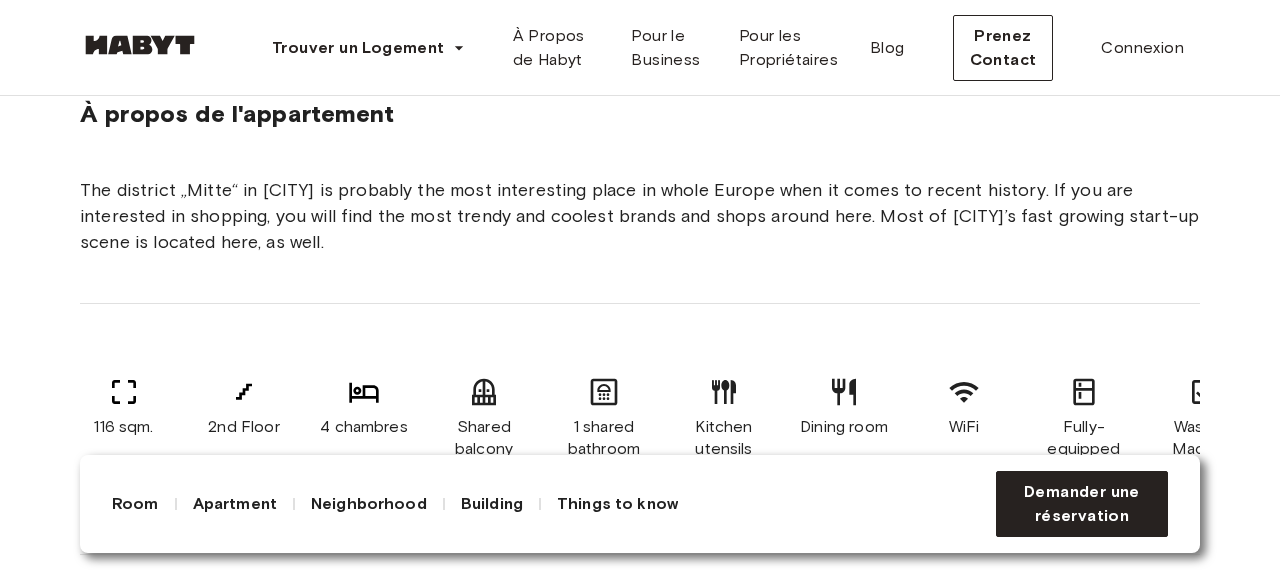 scroll, scrollTop: 1100, scrollLeft: 0, axis: vertical 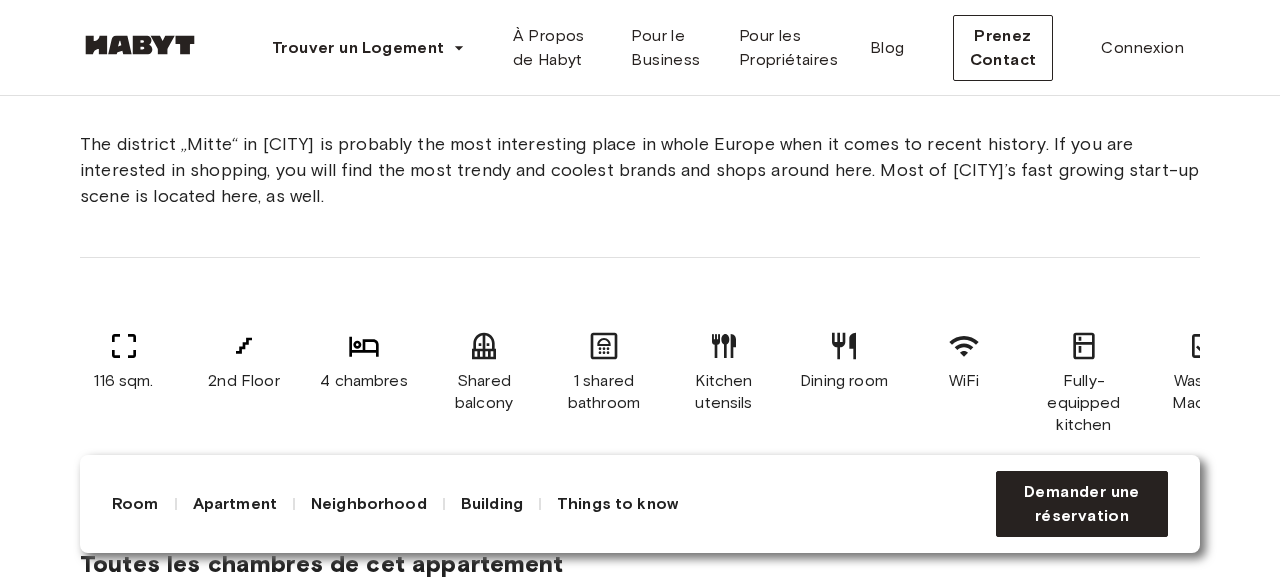click on "The district „Mitte“ in [CITY] is probably the most interesting place in whole Europe when it comes to recent history. If you are interested in shopping, you will find the most trendy and coolest brands and shops around here. Most of [CITY]’s fast growing start-up scene is located here, as well. 116 sqm. 2nd Floor 4 chambres Shared balcony 1 shared bathroom Kitchen utensils Dining room WiFi Fully-equipped kitchen Washing Machine Toutes les chambres de cet appartement [STREET] [POSTAL_CODE] 10 sqm. 4 bedrooms 2nd Floor À partir du  [DATE] [PRICE] monthly [STREET] [POSTAL_CODE] 14 sqm. 4 bedrooms 2nd Floor À partir du  [DATE] [PRICE] monthly [STREET] [POSTAL_CODE] 20 sqm. 4 bedrooms 2nd Floor À partir du  [DATE] [PRICE] monthly [STREET] [POSTAL_CODE] 15 sqm. 4 bedrooms 2nd Floor À partir du  [DATE] [PRICE] monthly" at bounding box center [640, 437] 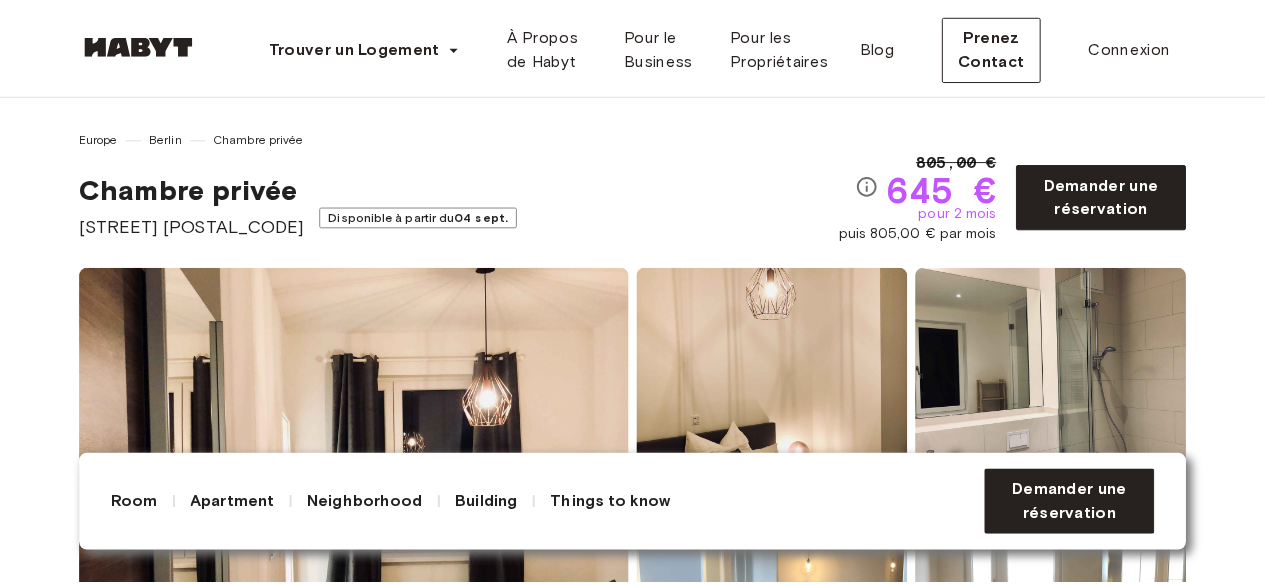 scroll, scrollTop: 0, scrollLeft: 0, axis: both 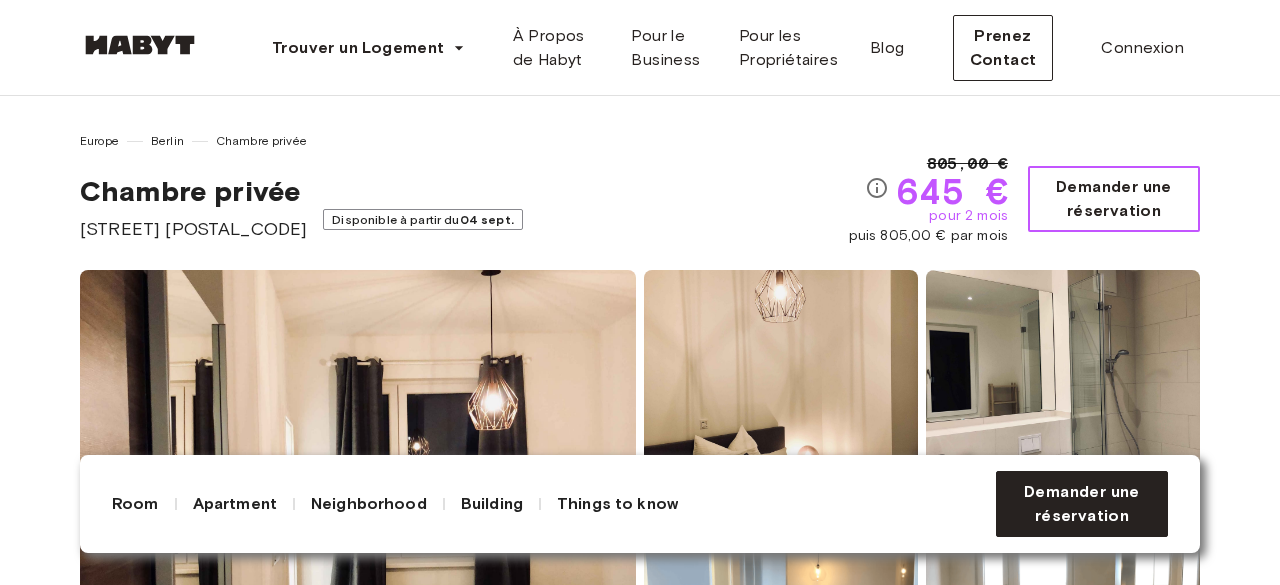 click on "Demander une réservation" at bounding box center (1114, 199) 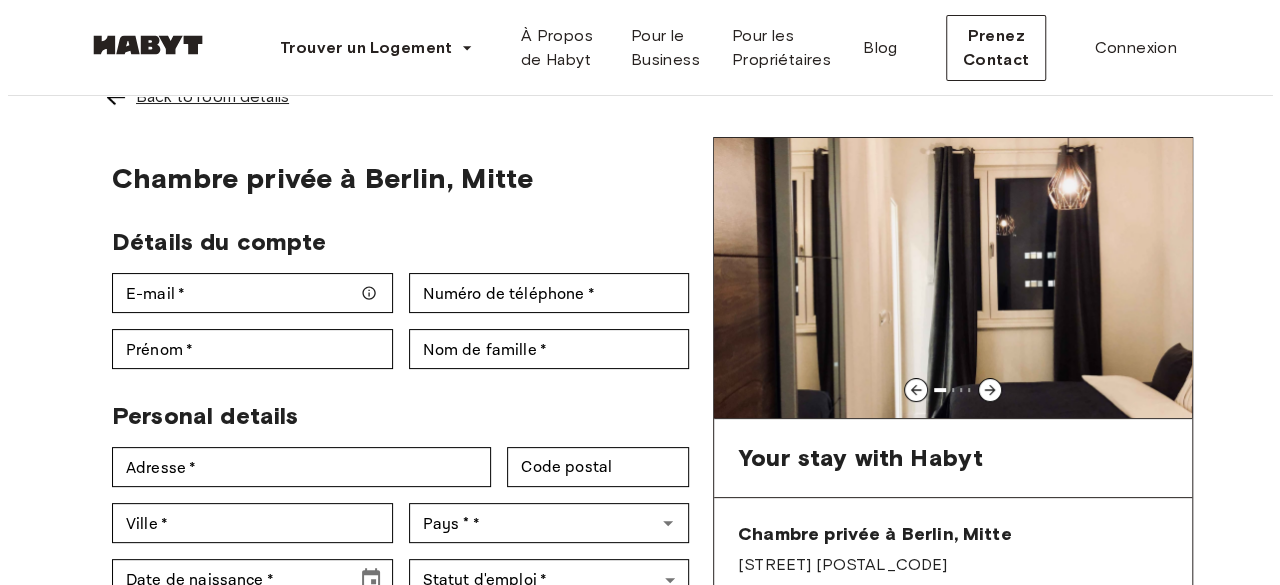 scroll, scrollTop: 0, scrollLeft: 0, axis: both 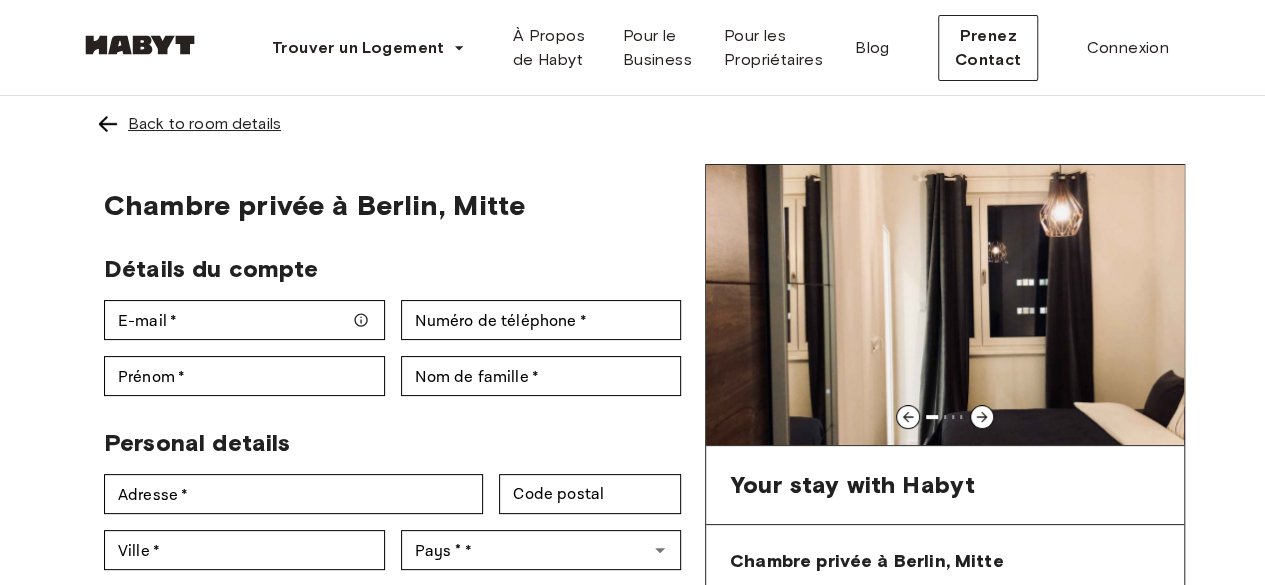 click on "Back to room details" at bounding box center [204, 124] 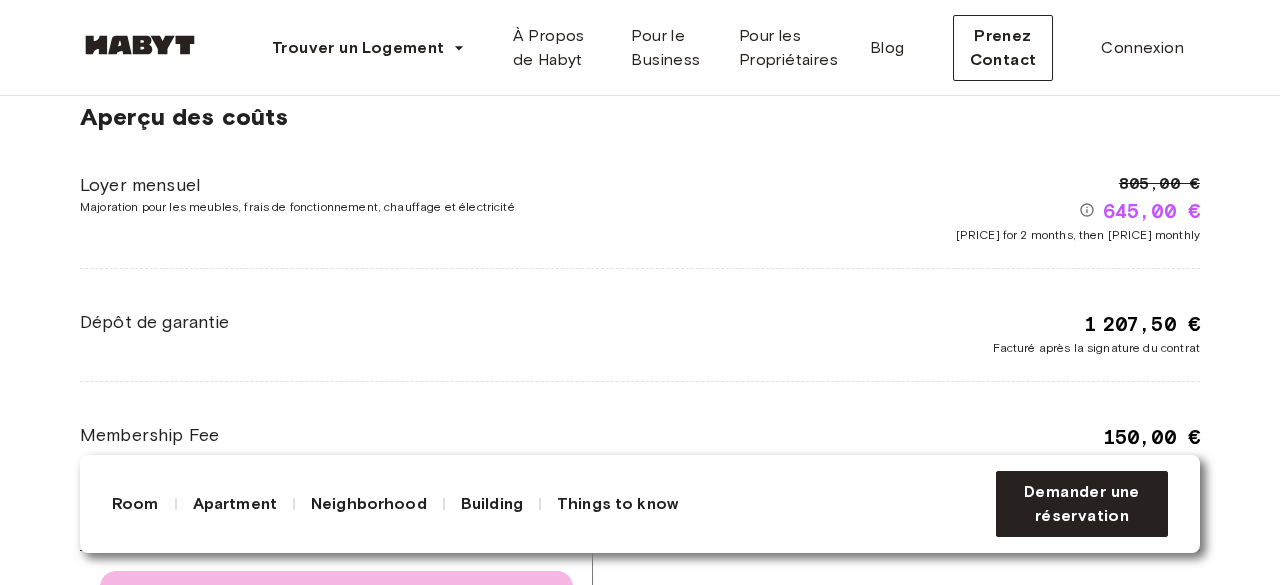 scroll, scrollTop: 3694, scrollLeft: 0, axis: vertical 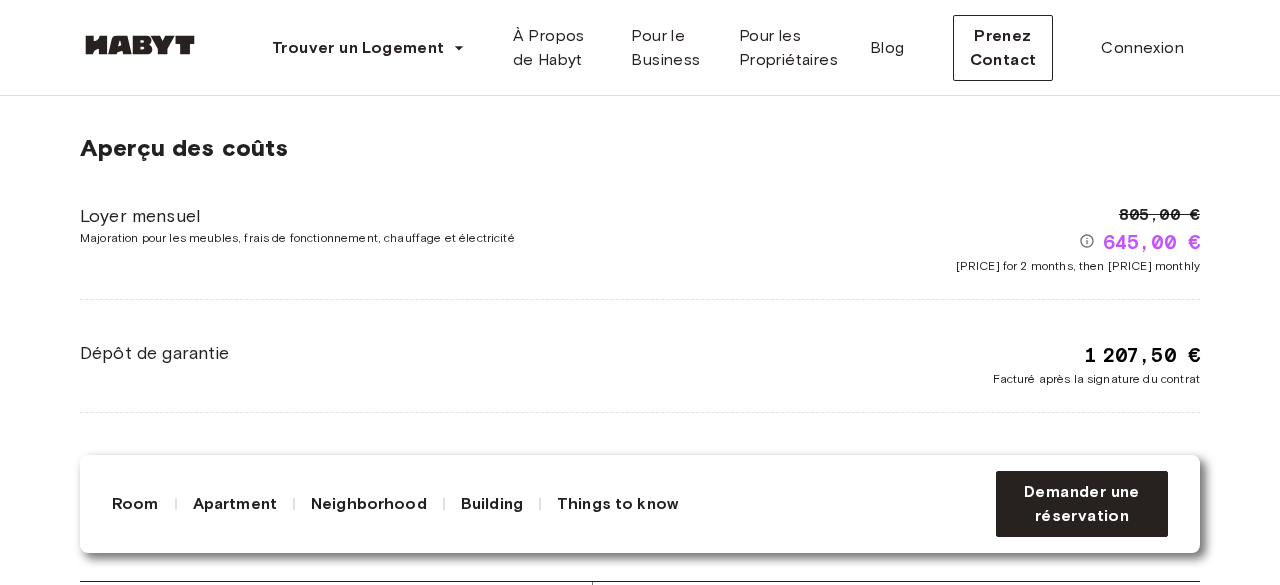click on "[PRICE] [PRICE] [PRICE] for 2 months, then [PRICE] monthly" at bounding box center [920, 239] 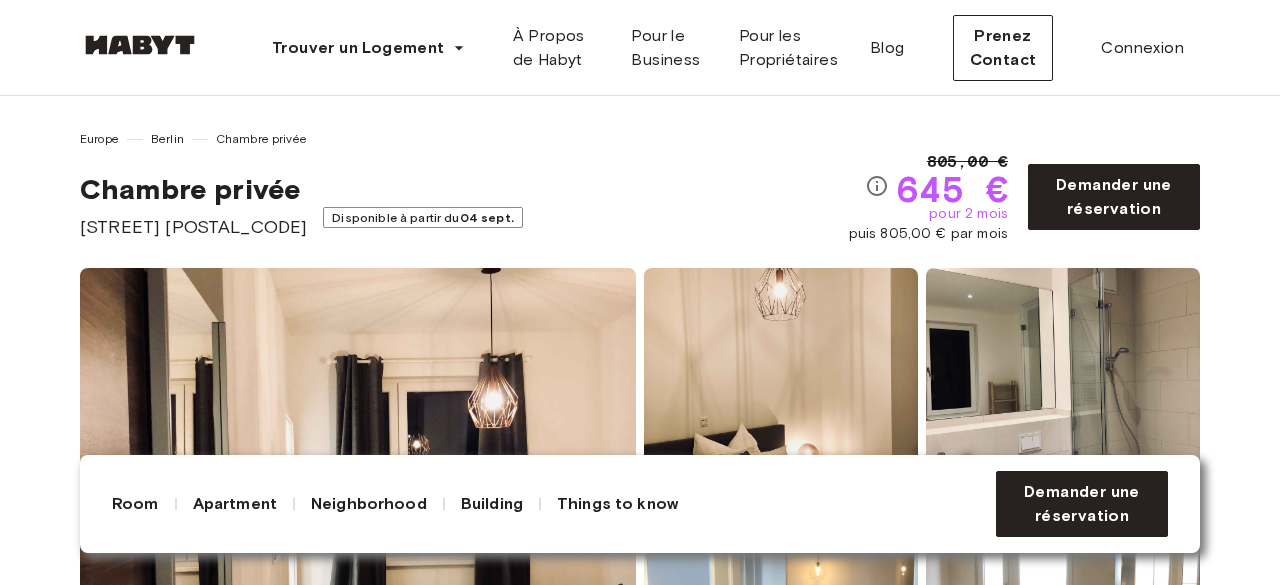 scroll, scrollTop: 0, scrollLeft: 0, axis: both 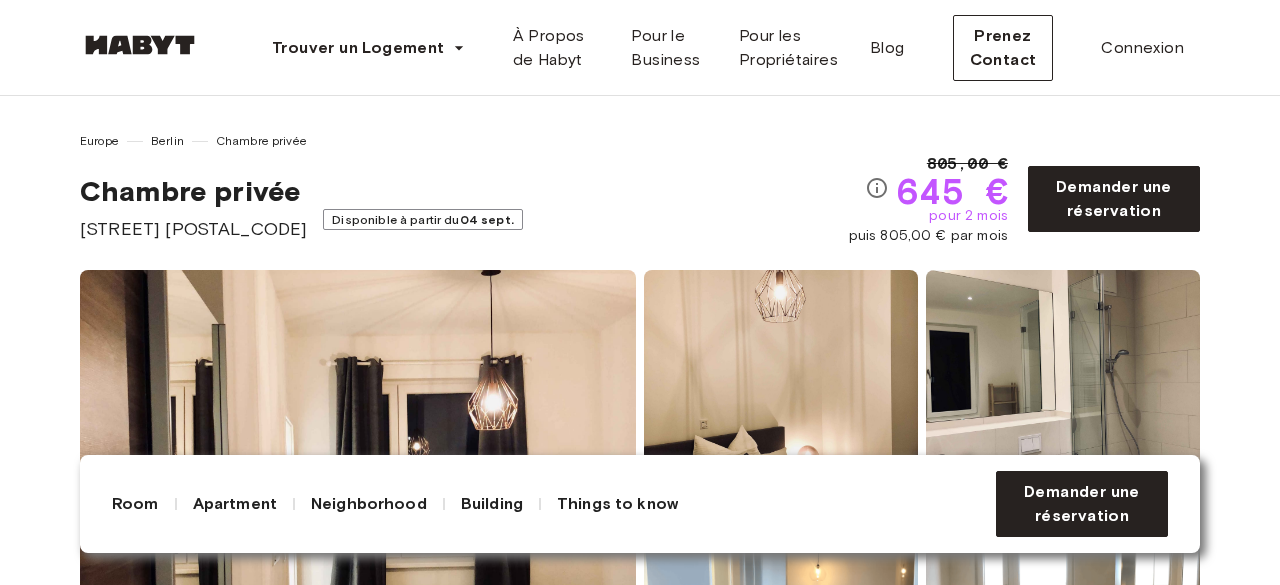 click on "Chambre privée [STREET] [POSTAL_CODE] Disponible à partir du  [DATE]" at bounding box center [464, 208] 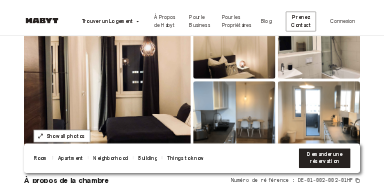 scroll, scrollTop: 300, scrollLeft: 0, axis: vertical 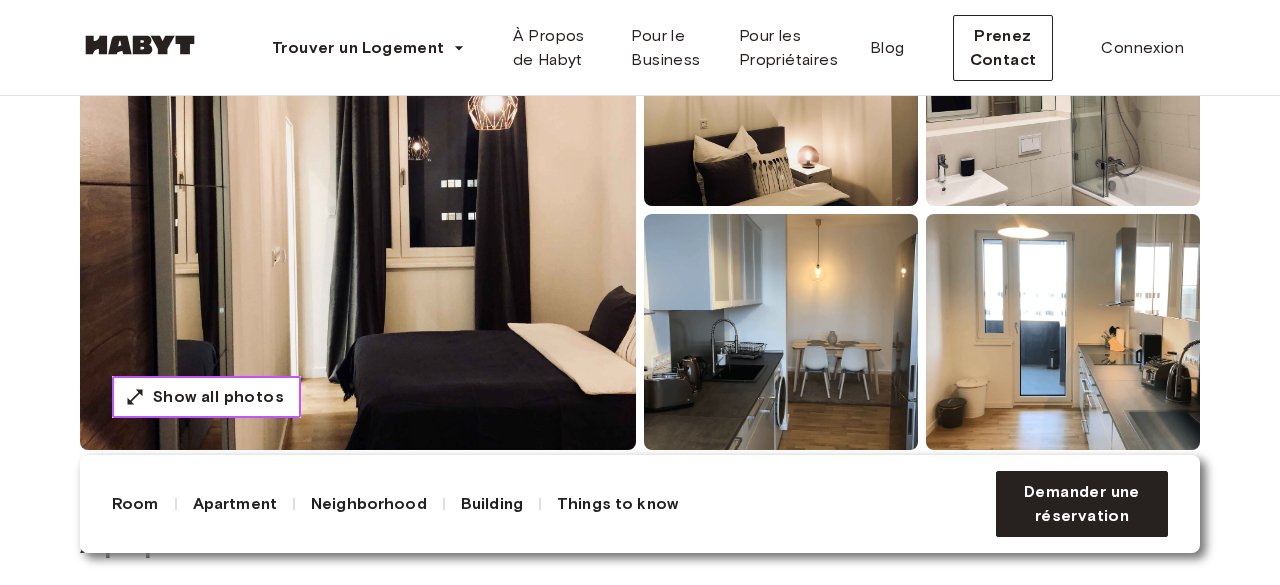 click on "Show all photos" at bounding box center [218, 397] 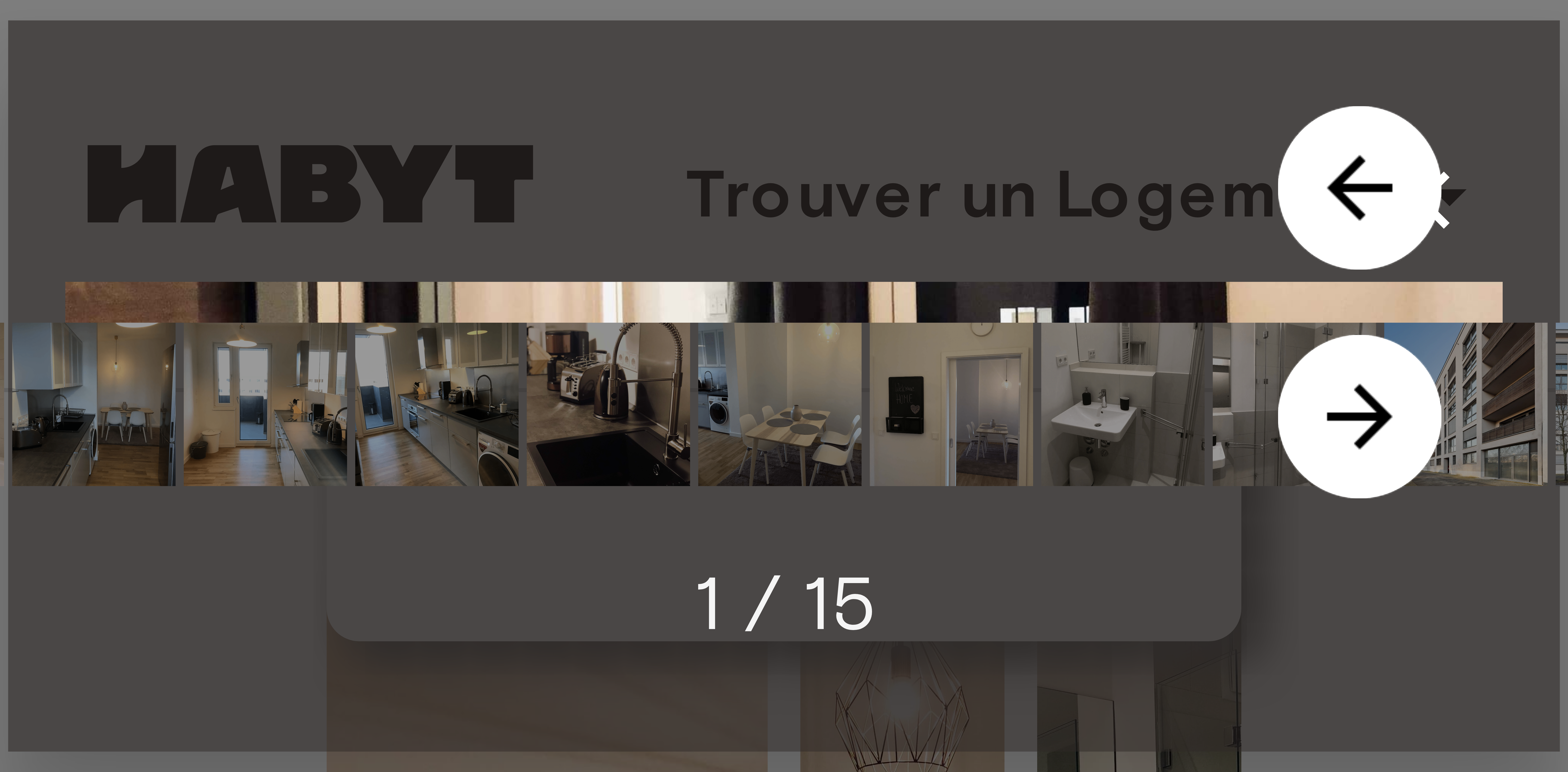 scroll, scrollTop: 81, scrollLeft: 0, axis: vertical 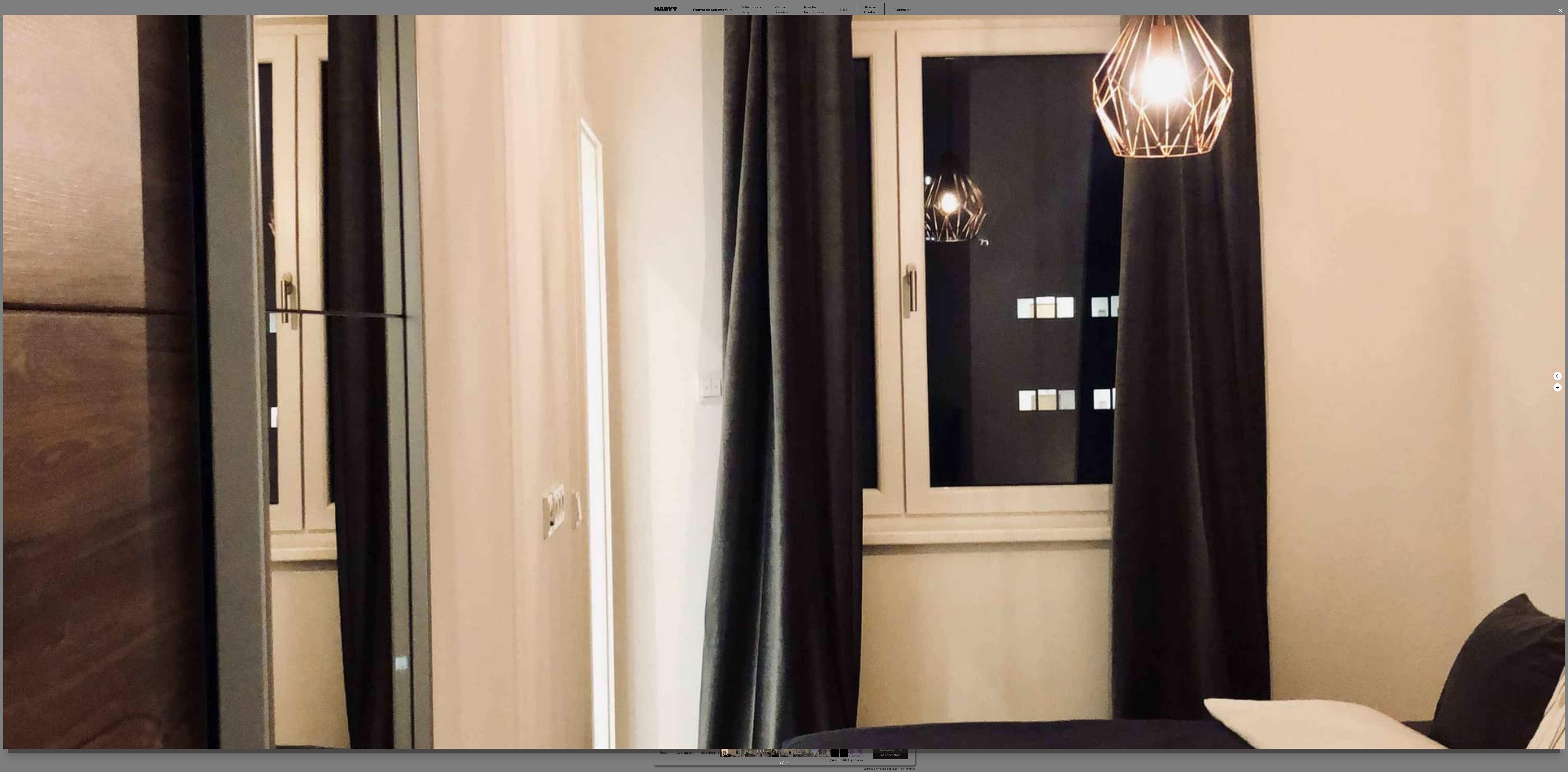 click at bounding box center (784, 382) 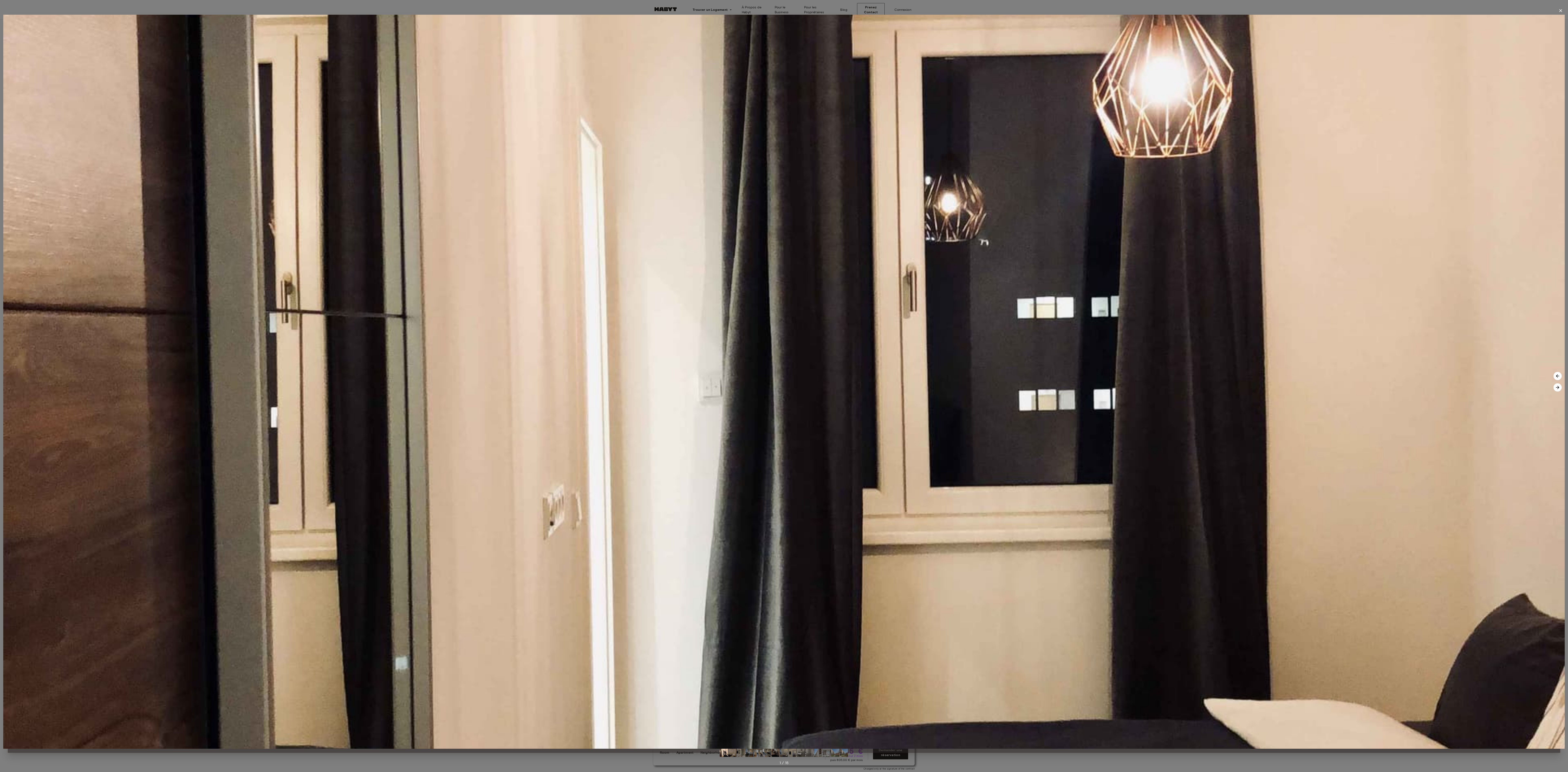click at bounding box center [1561, 11] 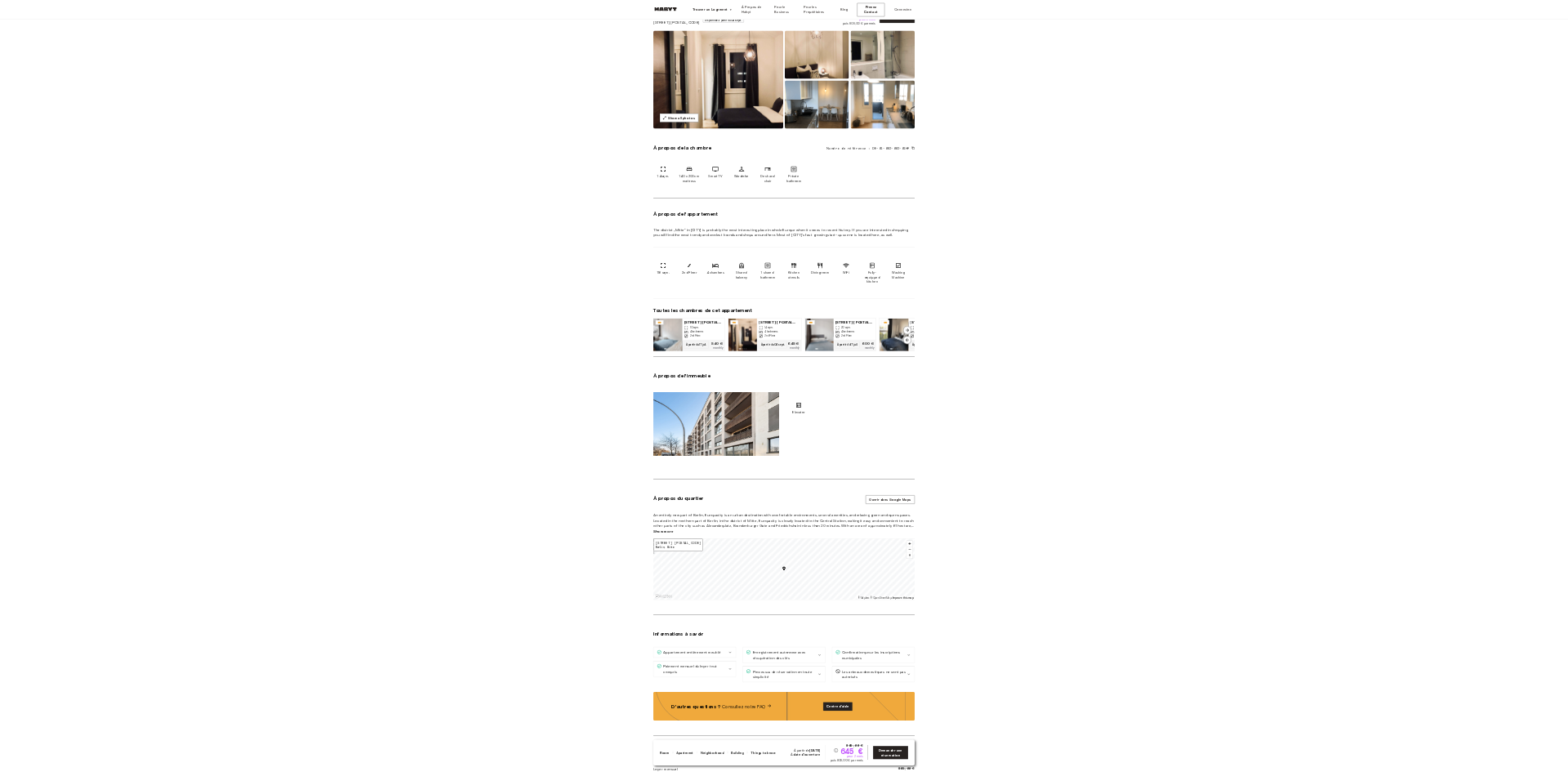 scroll, scrollTop: 0, scrollLeft: 0, axis: both 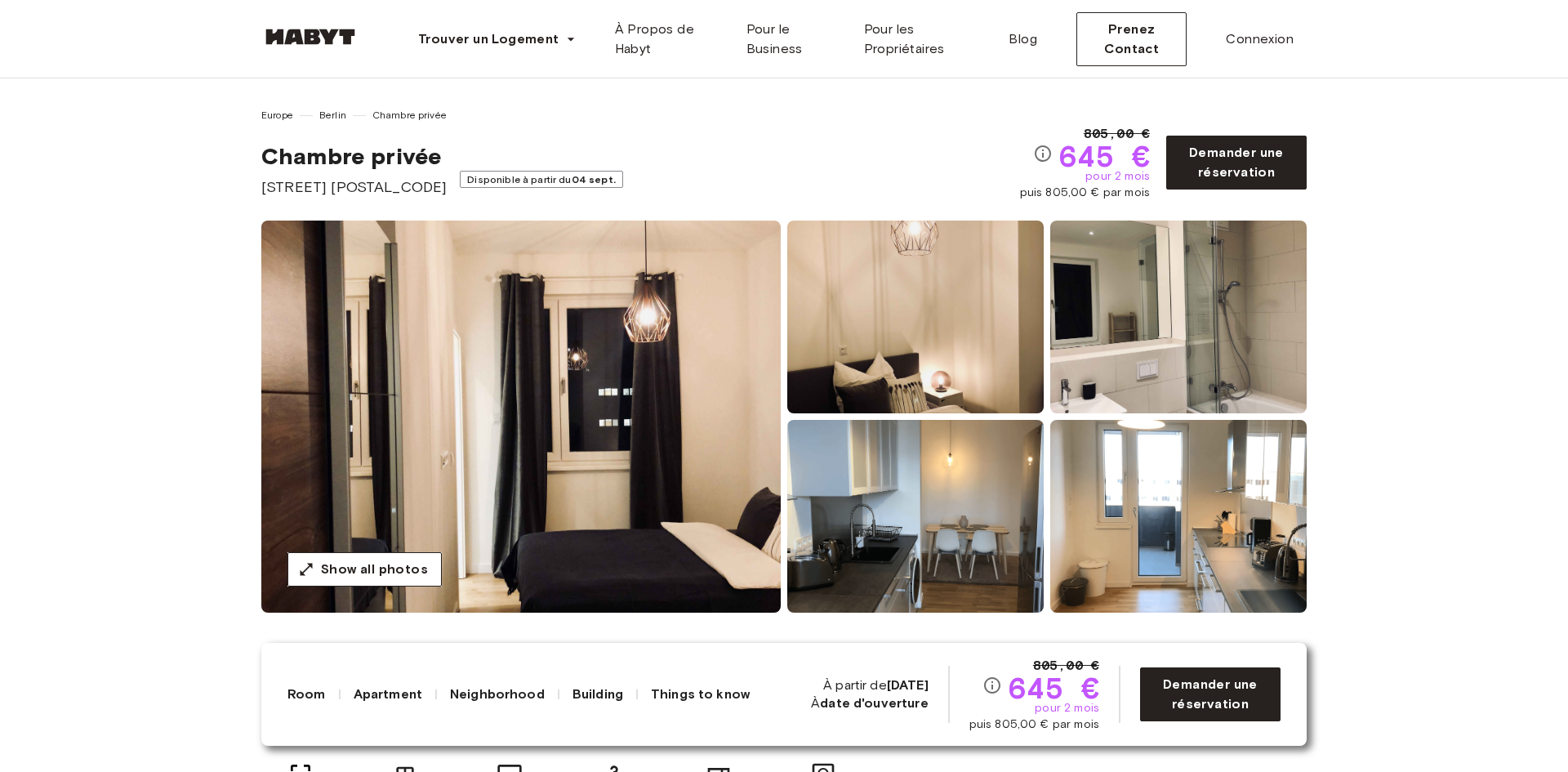 click at bounding box center [521, 417] 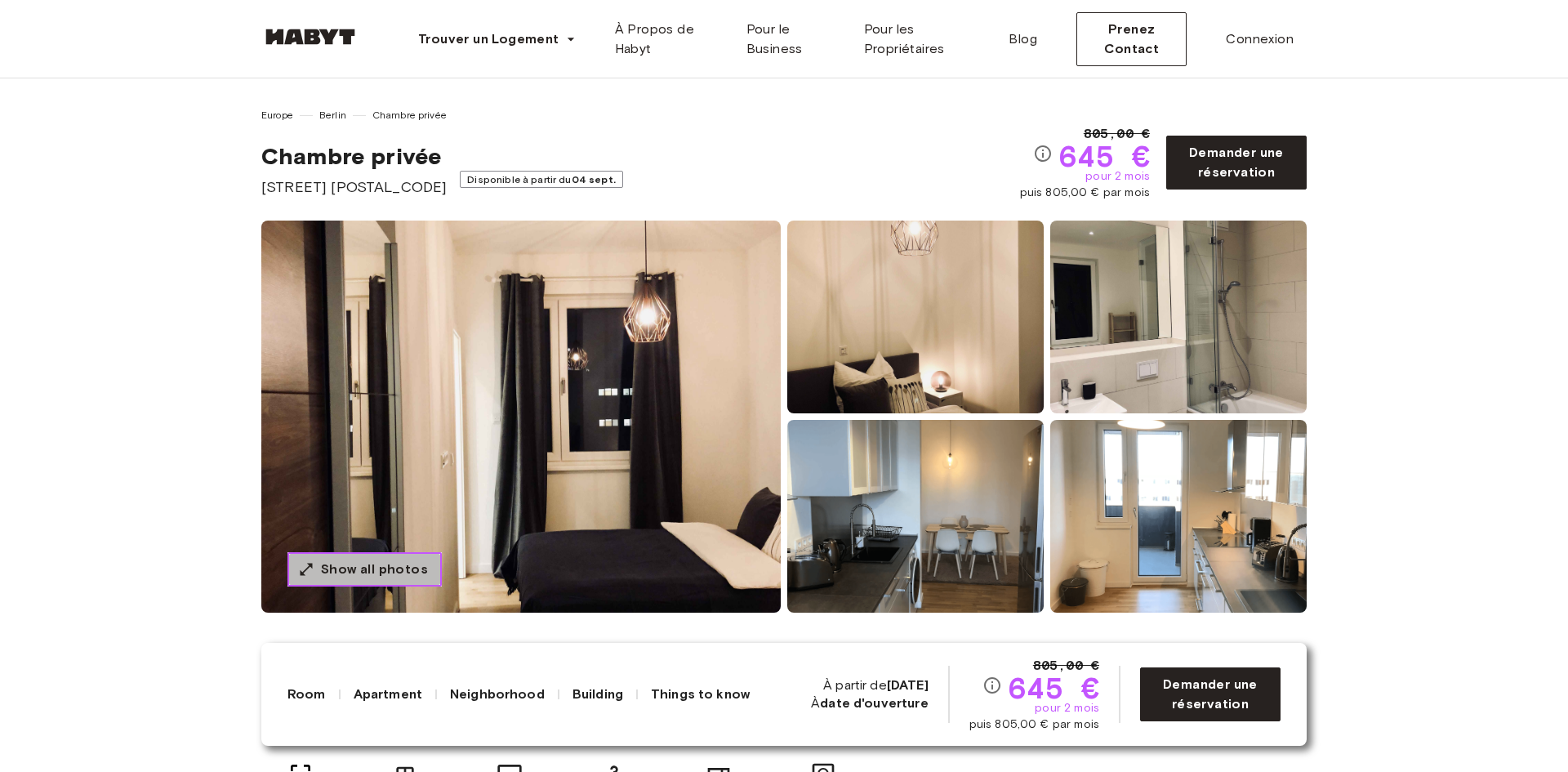 click on "Show all photos" at bounding box center (374, 569) 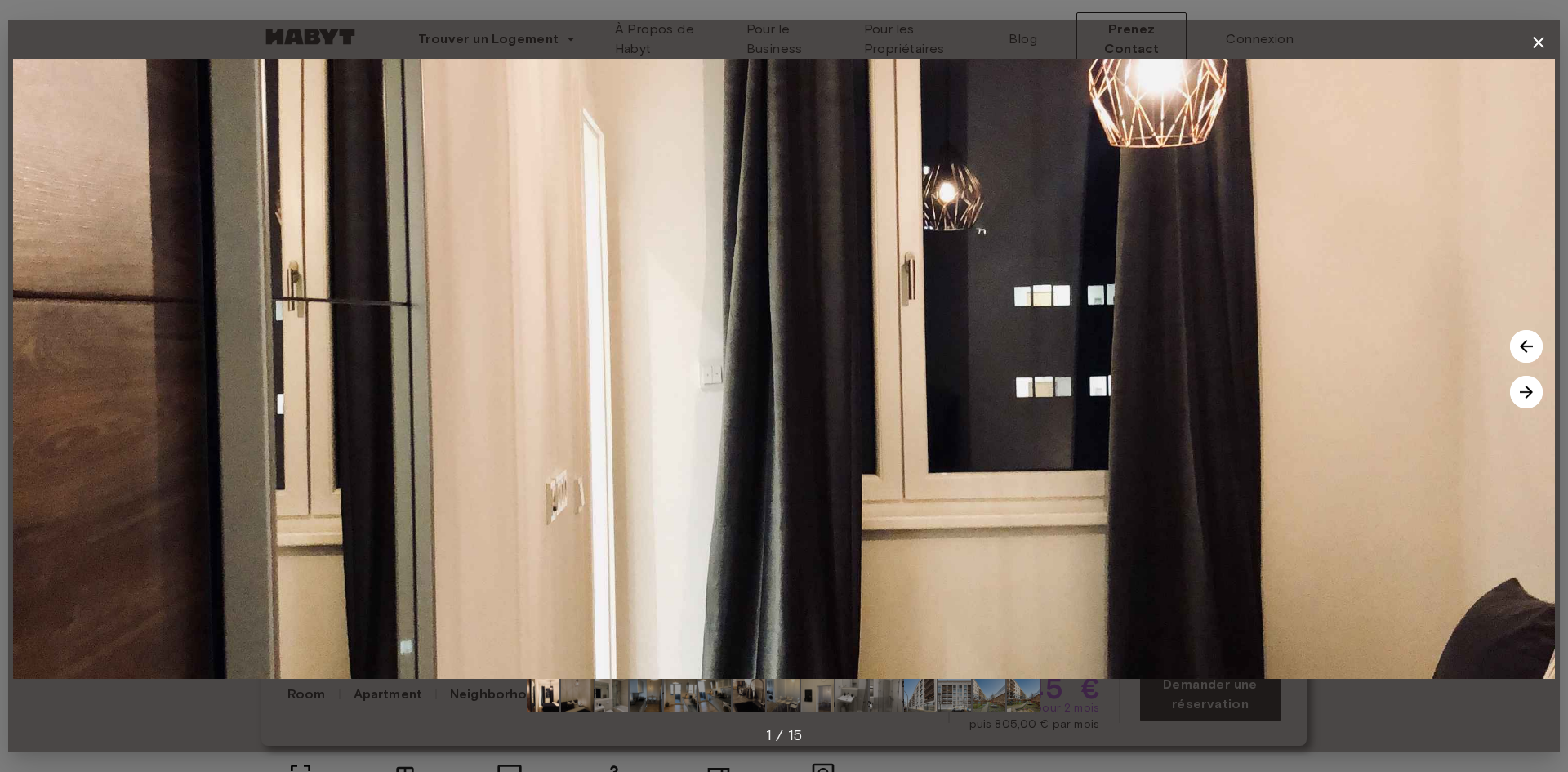 click at bounding box center [1526, 392] 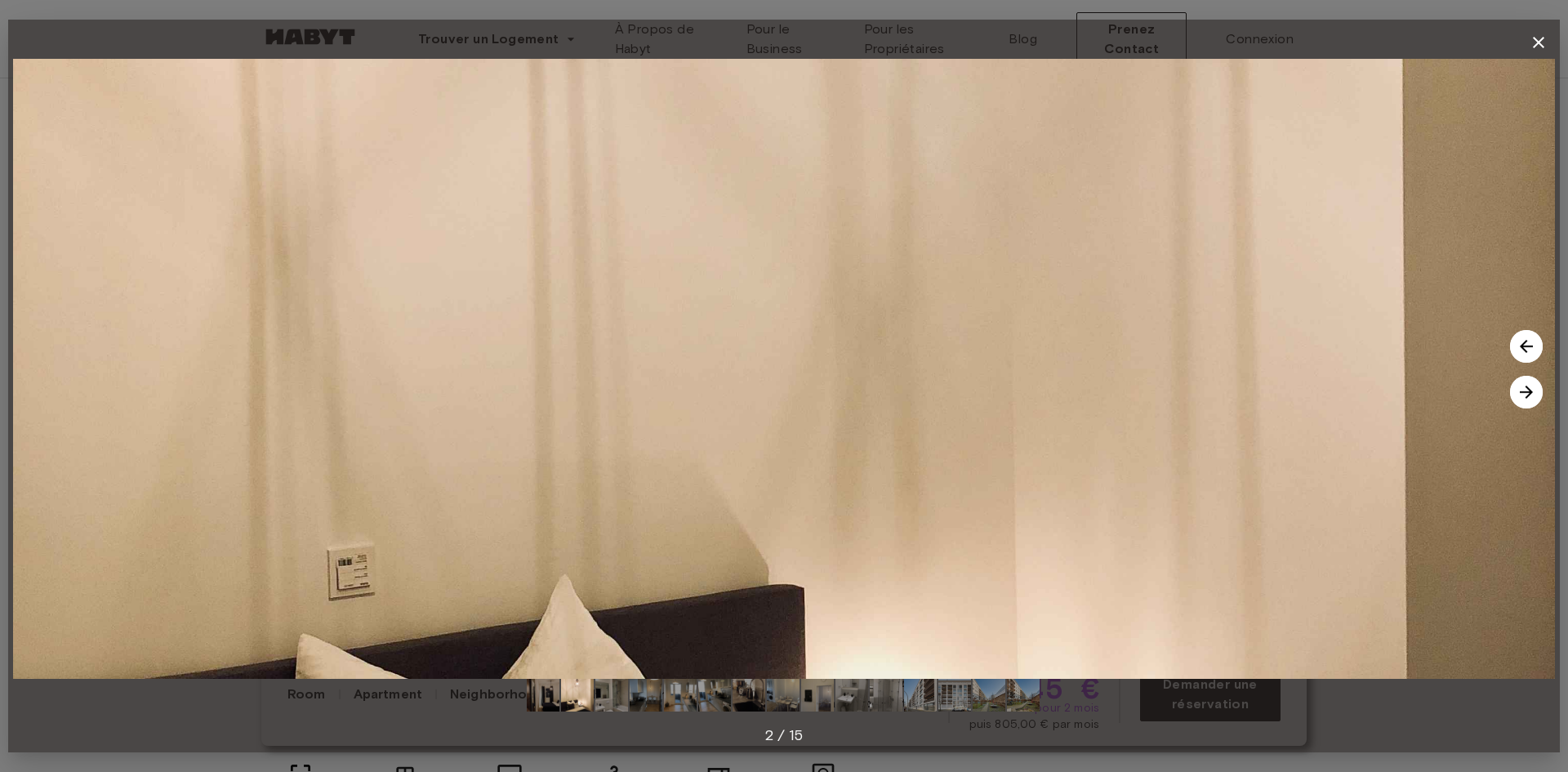 click at bounding box center (1526, 392) 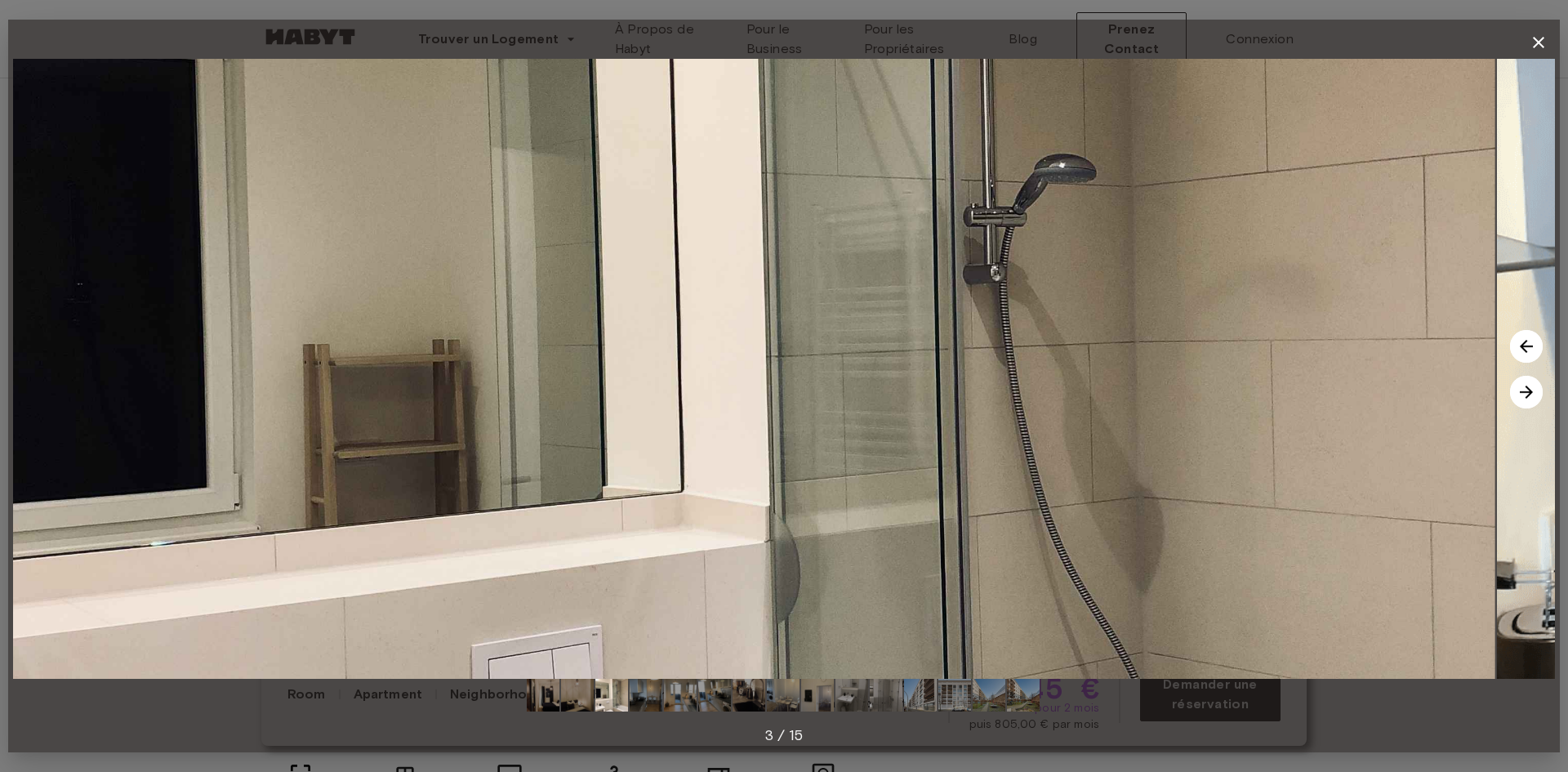 drag, startPoint x: 1240, startPoint y: 483, endPoint x: 305, endPoint y: 429, distance: 936.5581 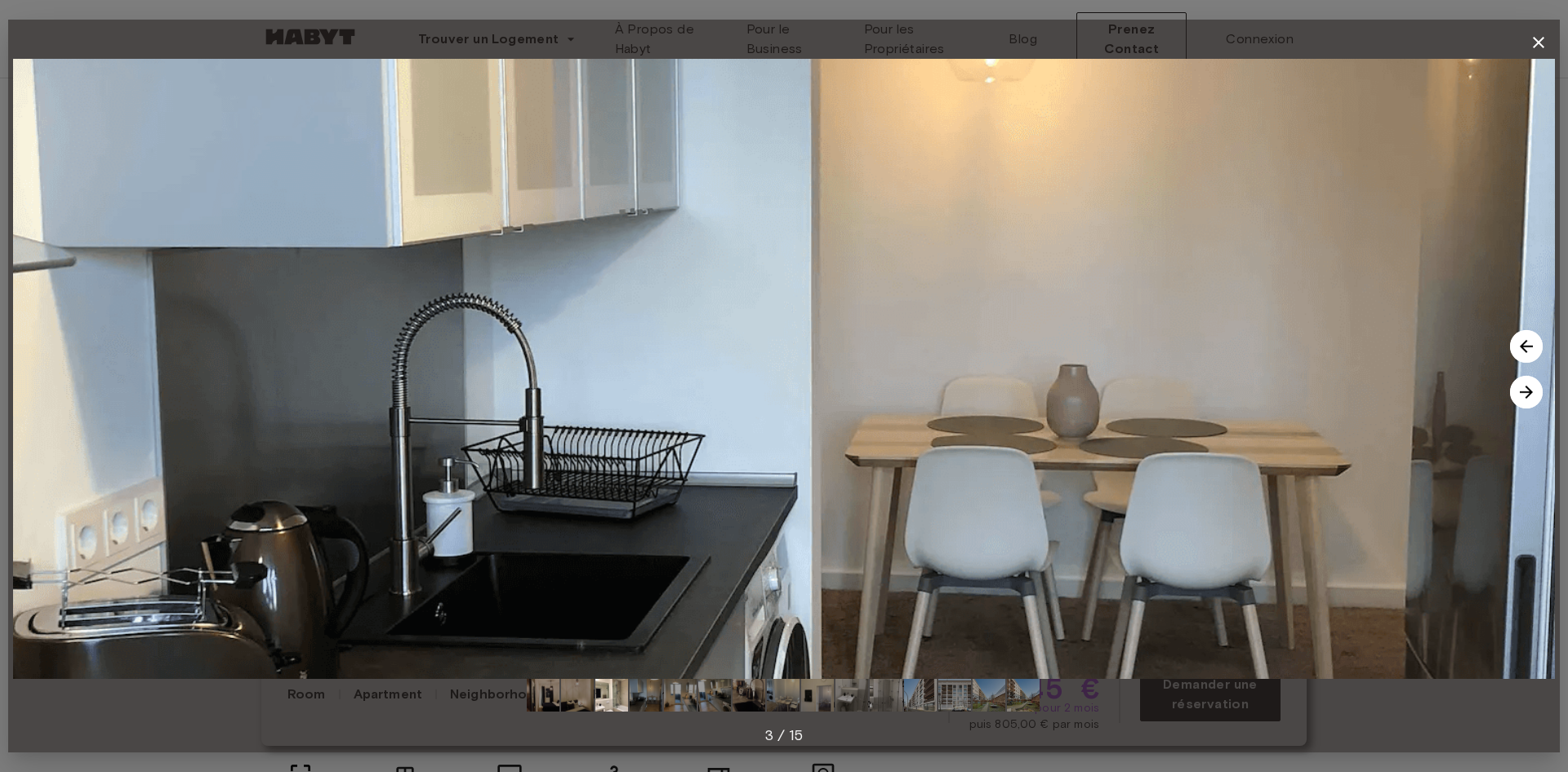 click at bounding box center (1539, 42) 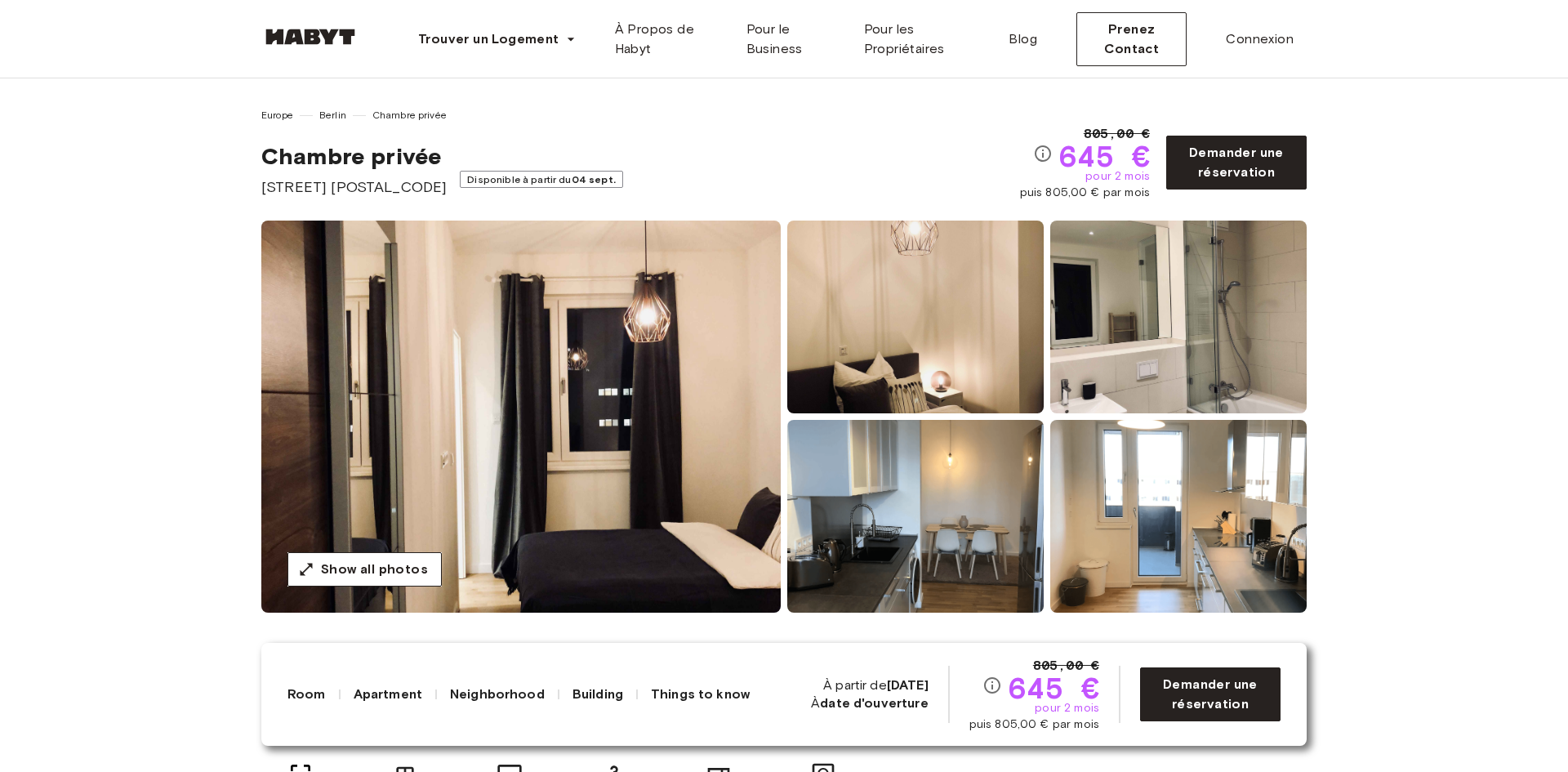 click at bounding box center [915, 317] 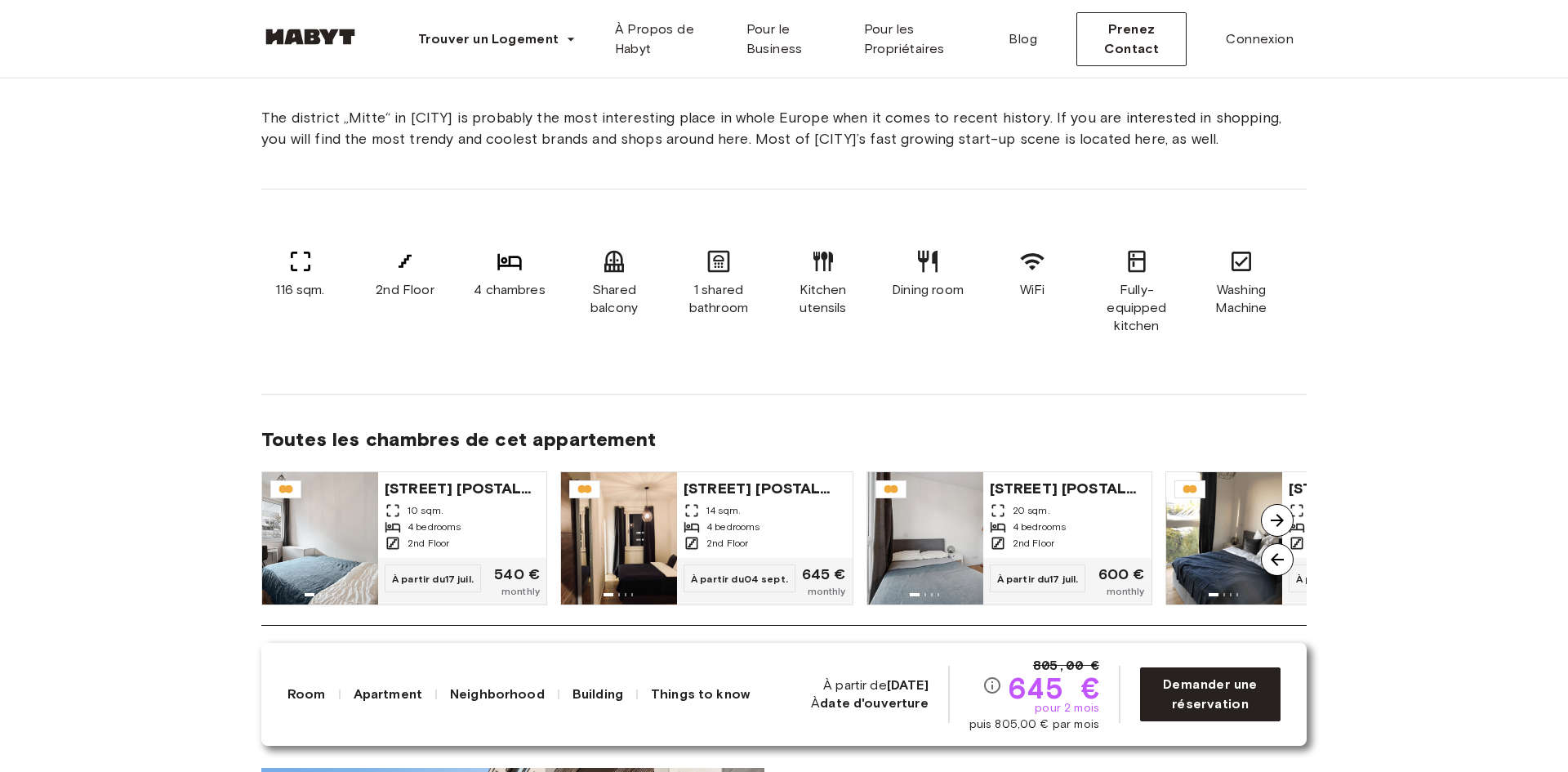 scroll, scrollTop: 980, scrollLeft: 0, axis: vertical 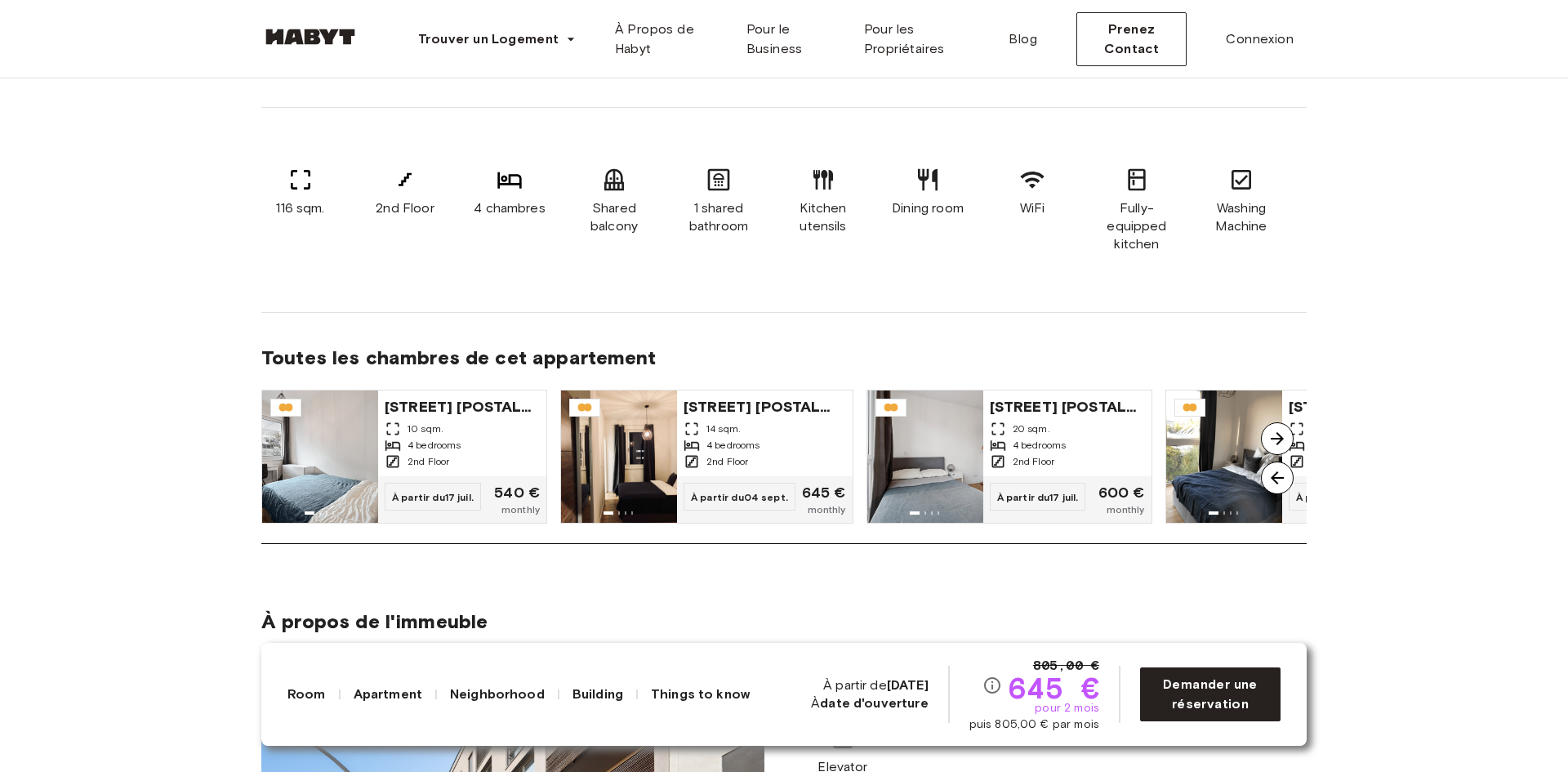 click at bounding box center [1277, 439] 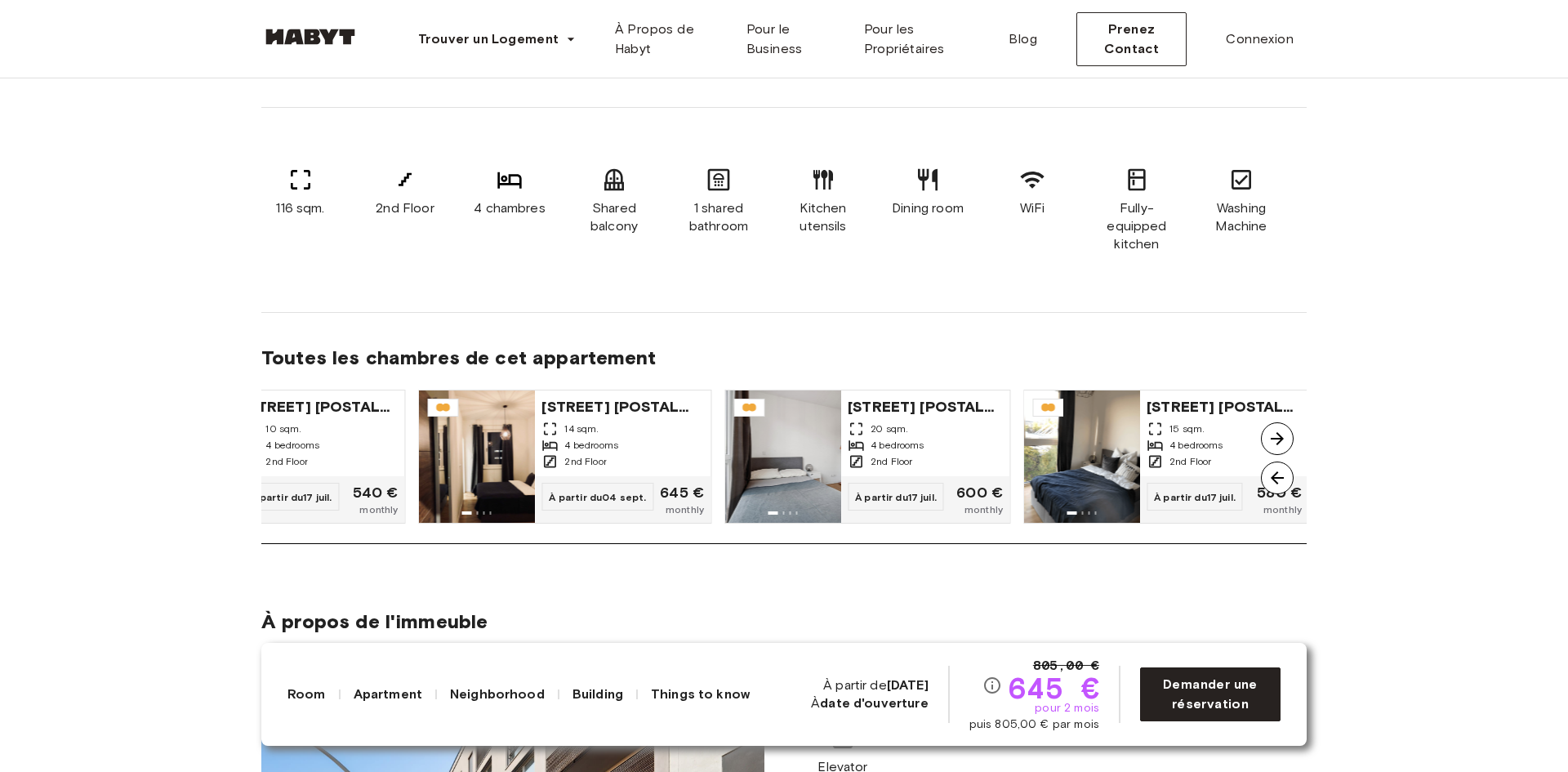 click at bounding box center (1277, 478) 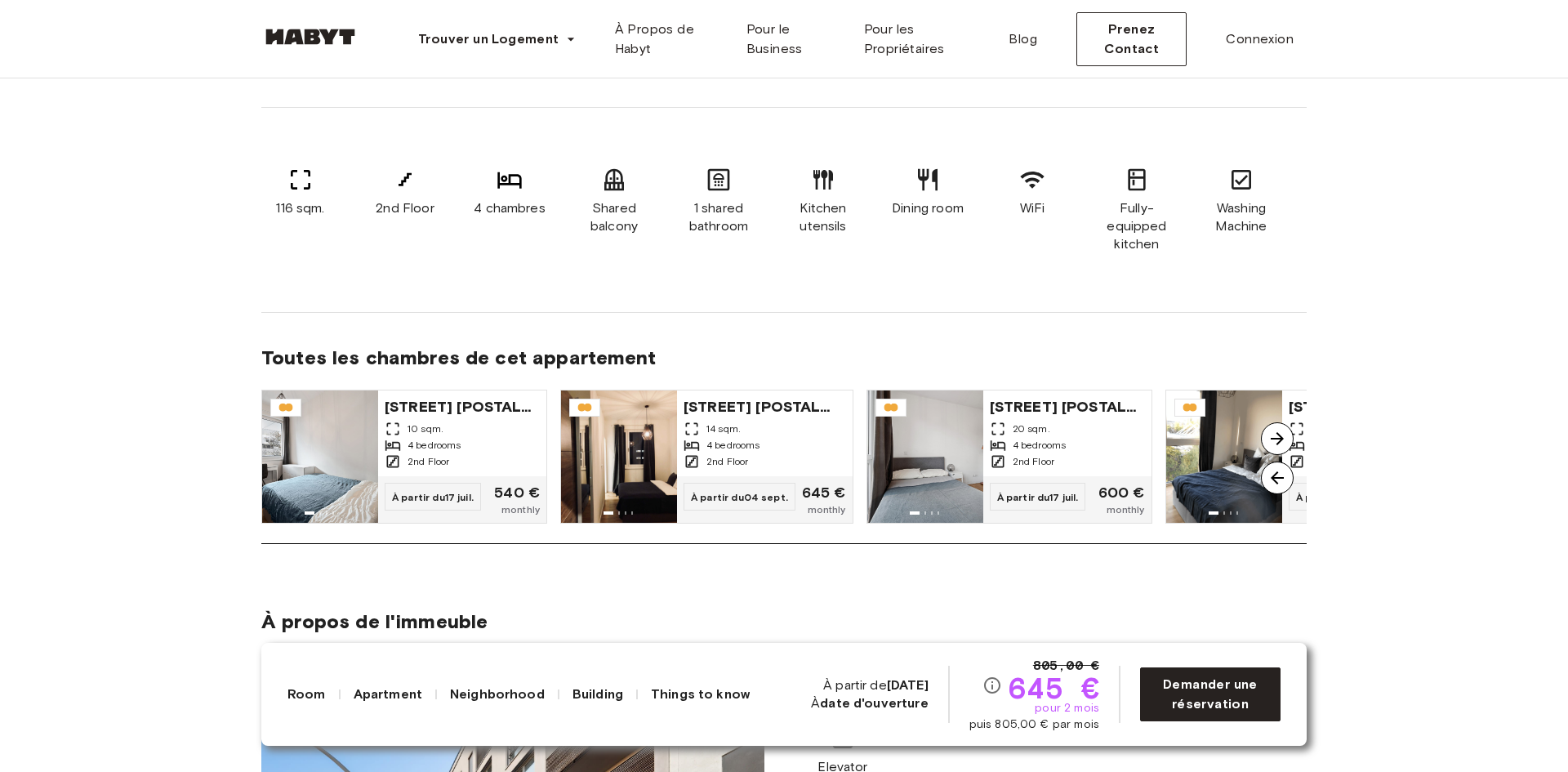 click at bounding box center [1277, 439] 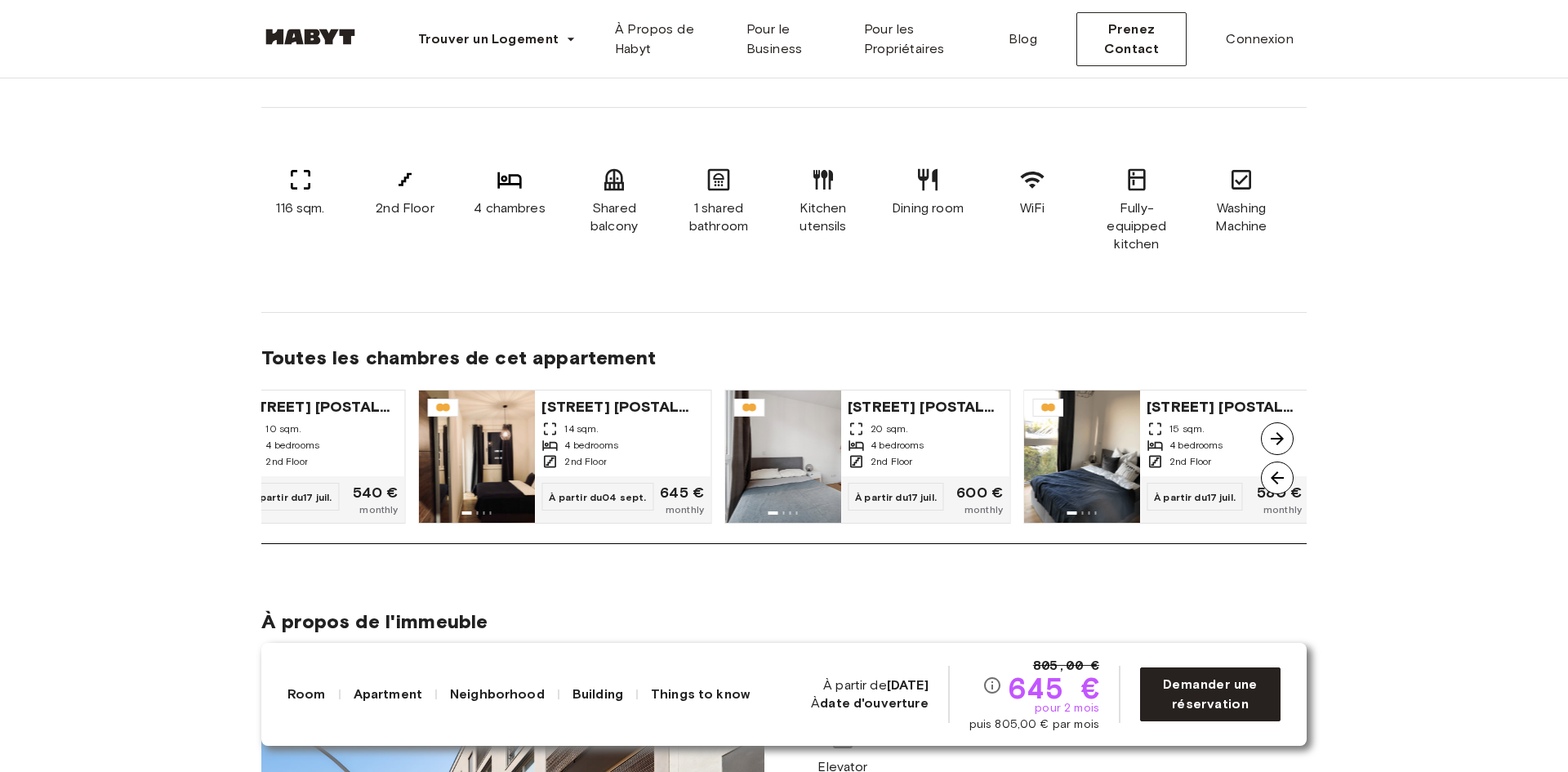 click at bounding box center [1277, 478] 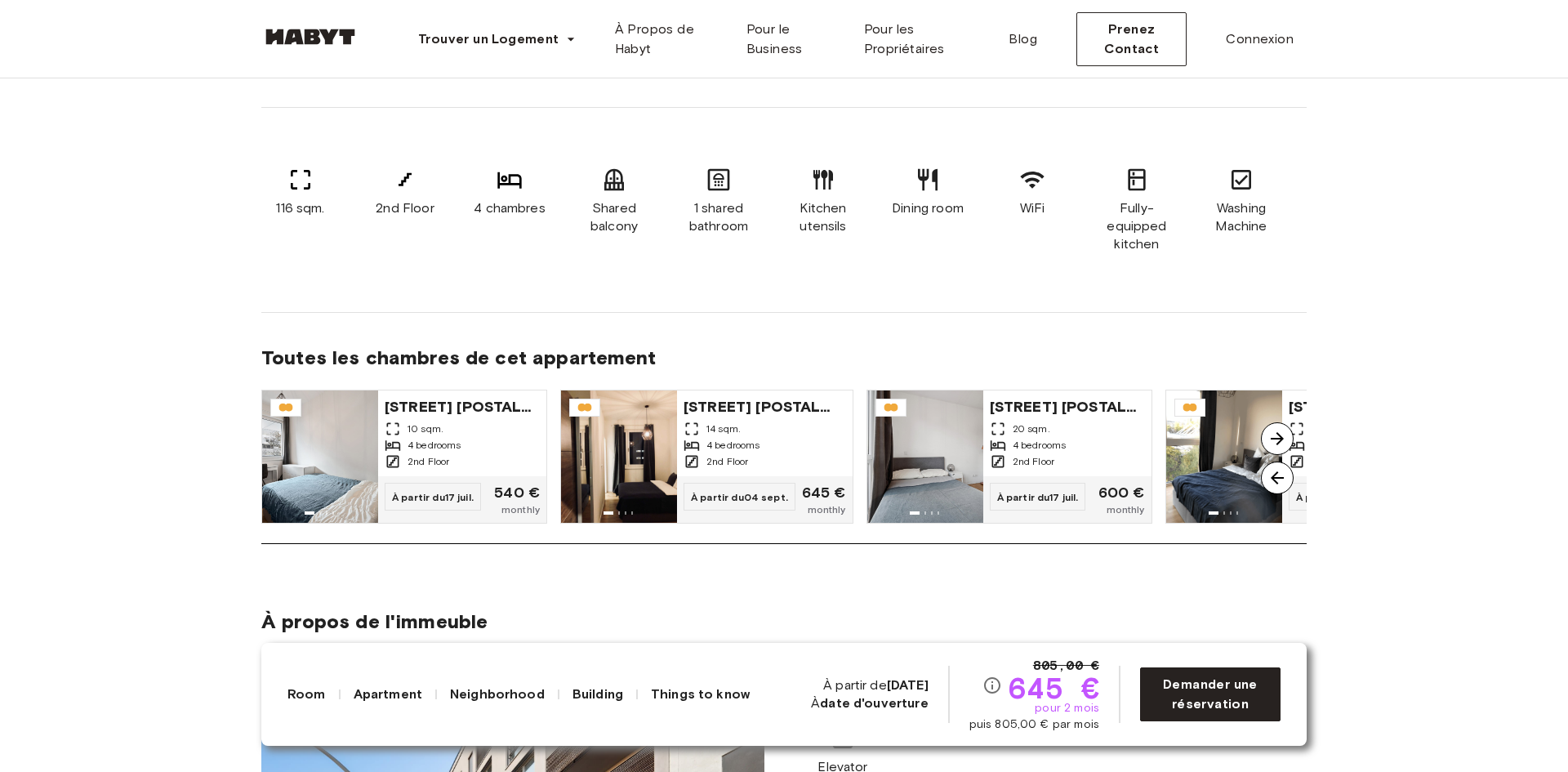 click at bounding box center (1277, 439) 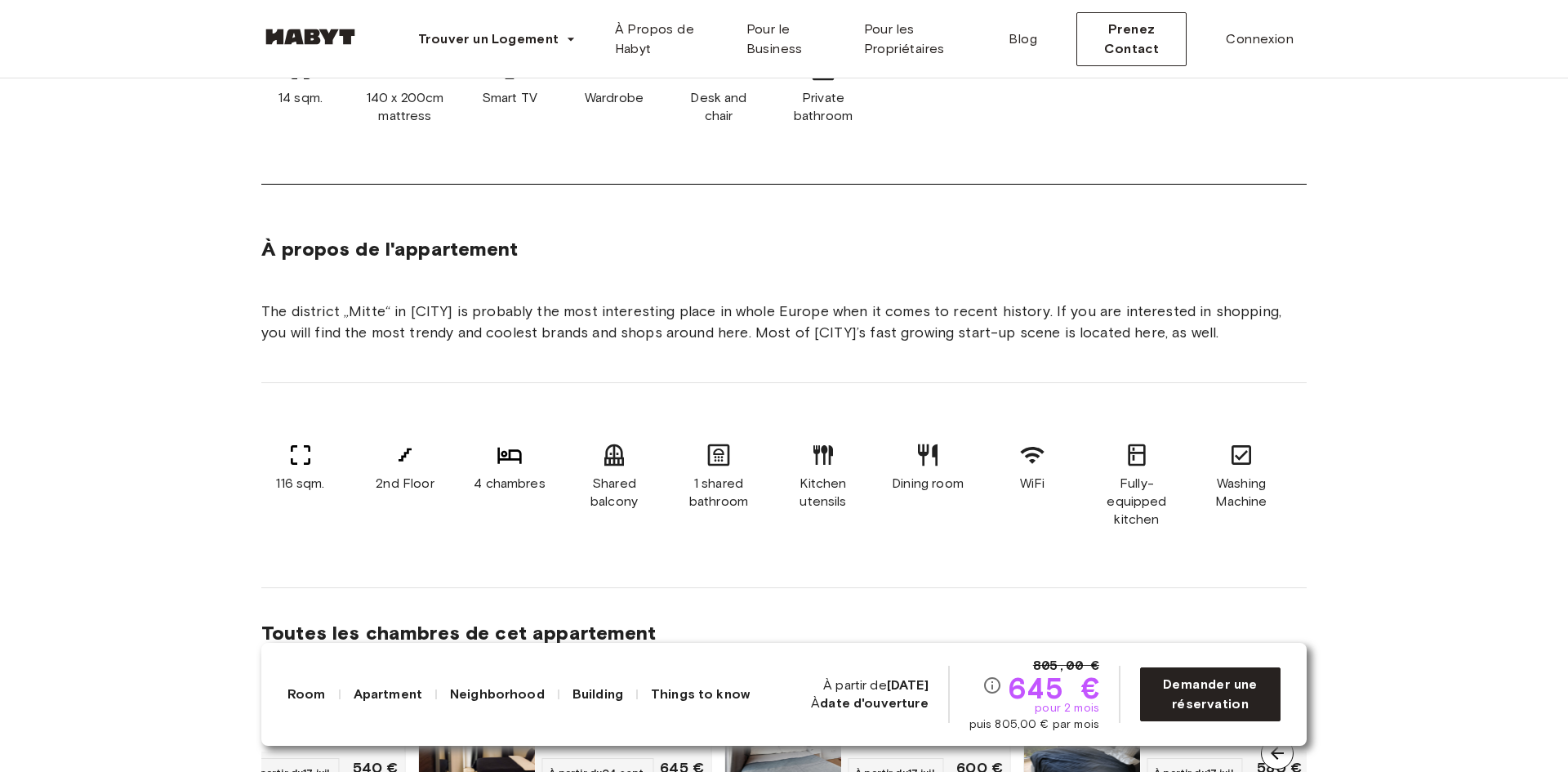 scroll, scrollTop: 490, scrollLeft: 0, axis: vertical 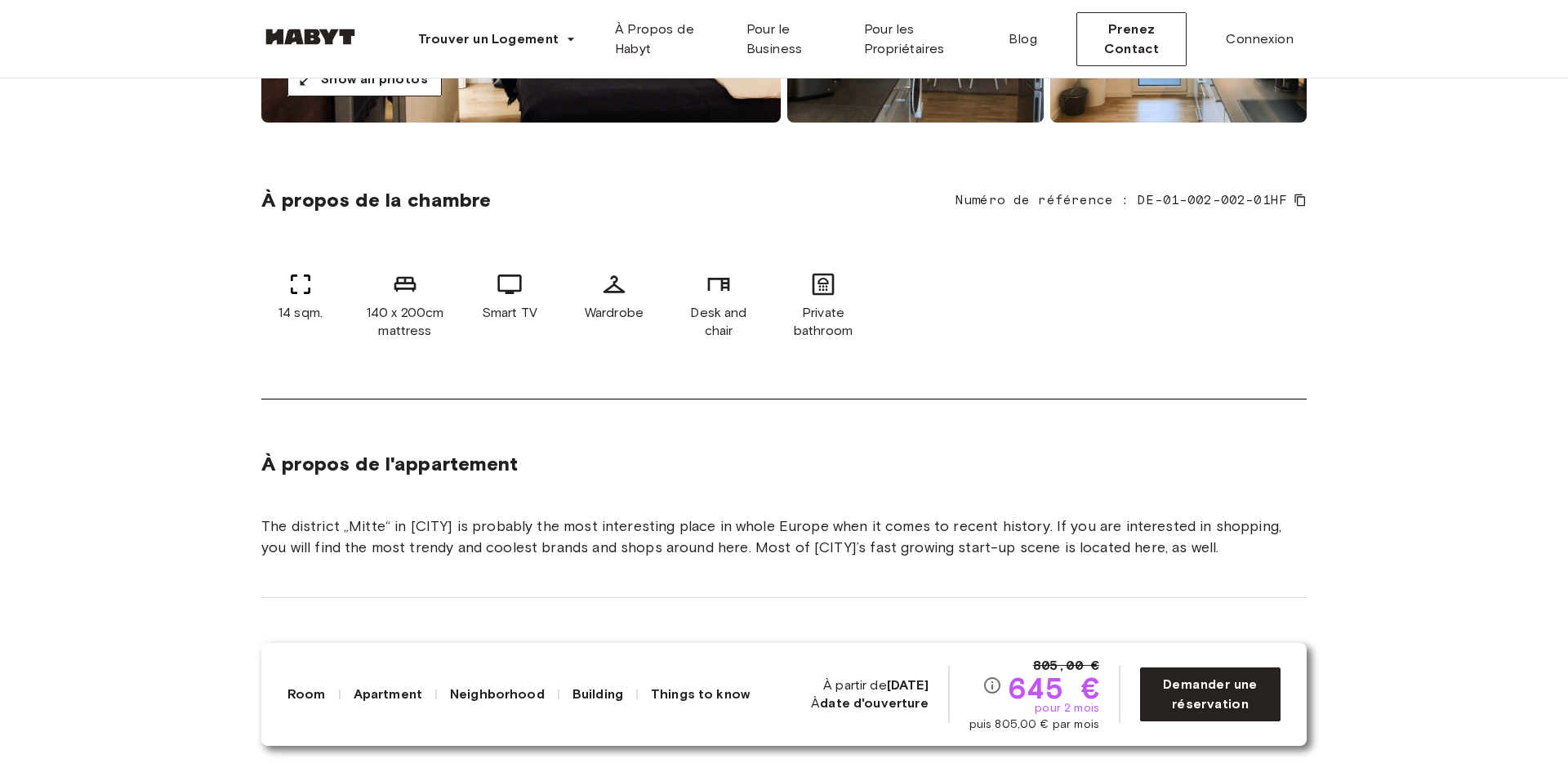 click on "À propos de l'appartement The district „Mitte“ in Berlin is probably the most interesting place in whole Europe when it comes to recent history. If you are interested in shopping, you will find the most trendy and coolest brands and shops around here. Most of Berlin’s fast growing start-up scene is located here, as well. 116 sqm. 2nd Floor 4 chambres Shared balcony 1 shared bathroom Kitchen utensils Dining room WiFi Fully-equipped kitchen Washing Machine Toutes les chambres de cet appartement Boyenstraße 31 10 sqm. 4 bedrooms 2nd Floor À partir du  17 juil. 540 € monthly Boyenstraße 31 14 sqm. 4 bedrooms 2nd Floor À partir du  04 sept. 645 € monthly Boyenstraße 31 20 sqm. 4 bedrooms 2nd Floor À partir du  17 juil. 600 € monthly Boyenstraße 31 15 sqm. 4 bedrooms 2nd Floor À partir du  17 juil. 580 € monthly" at bounding box center (784, 733) 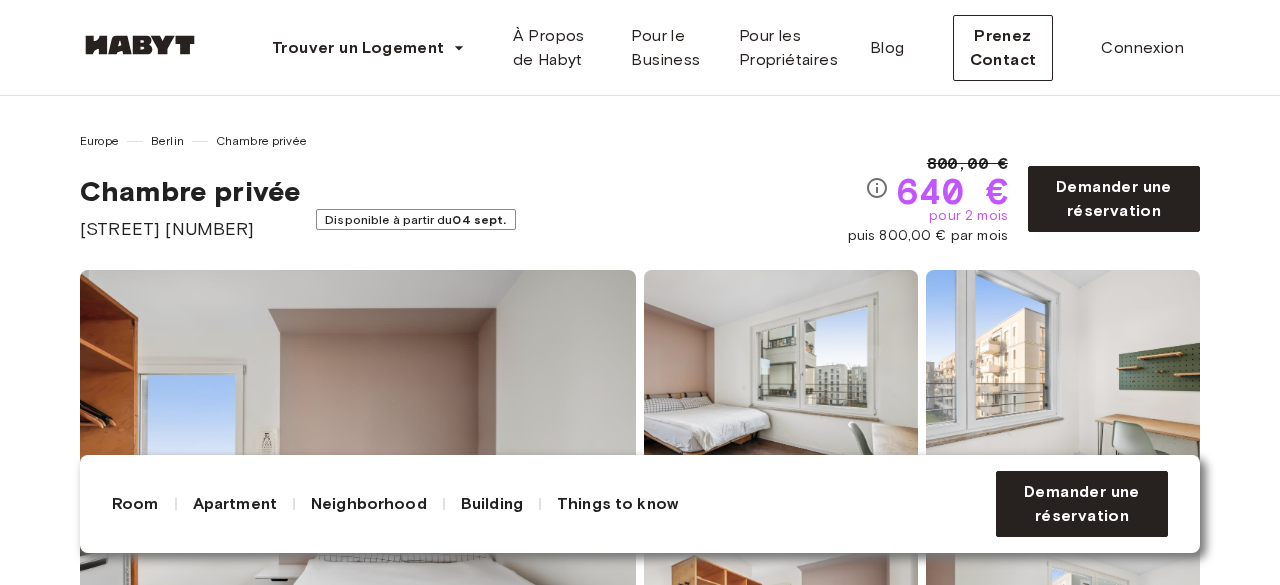scroll, scrollTop: 0, scrollLeft: 0, axis: both 